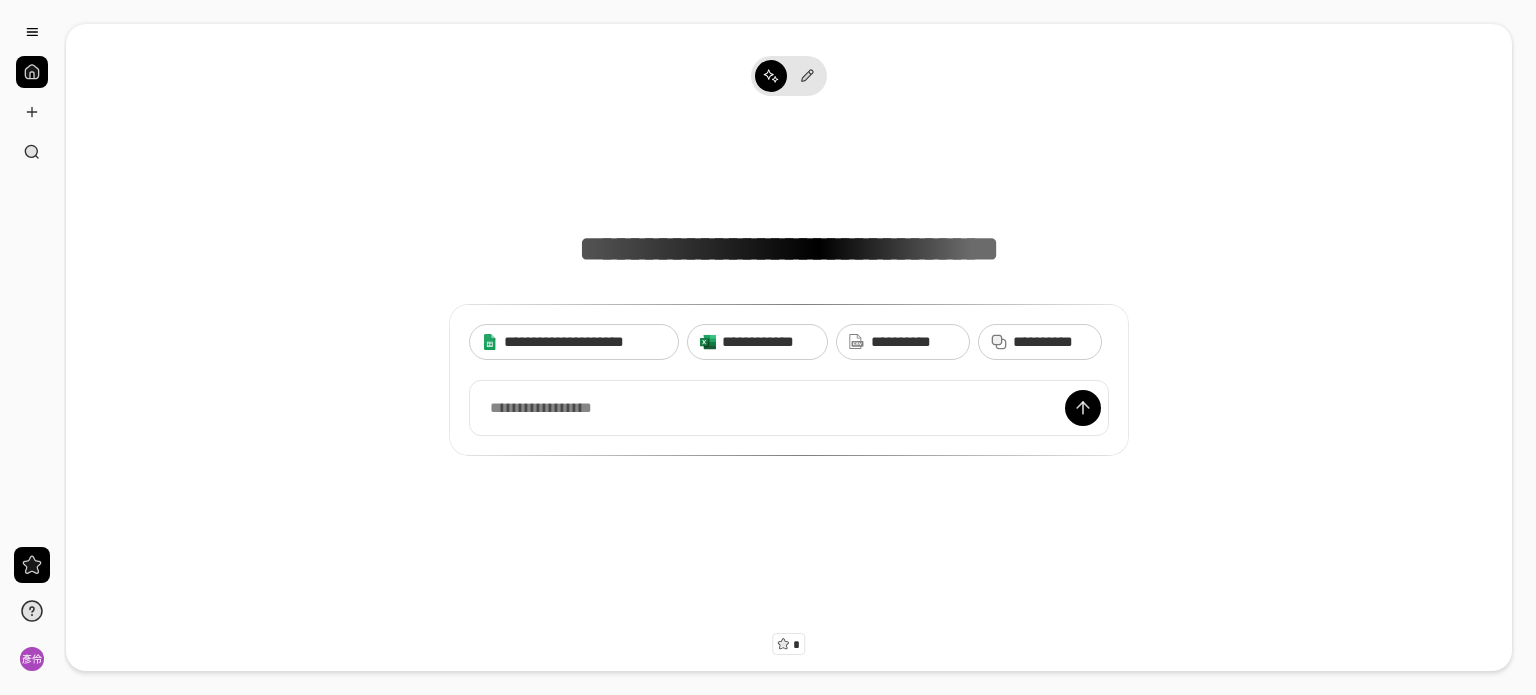 scroll, scrollTop: 0, scrollLeft: 0, axis: both 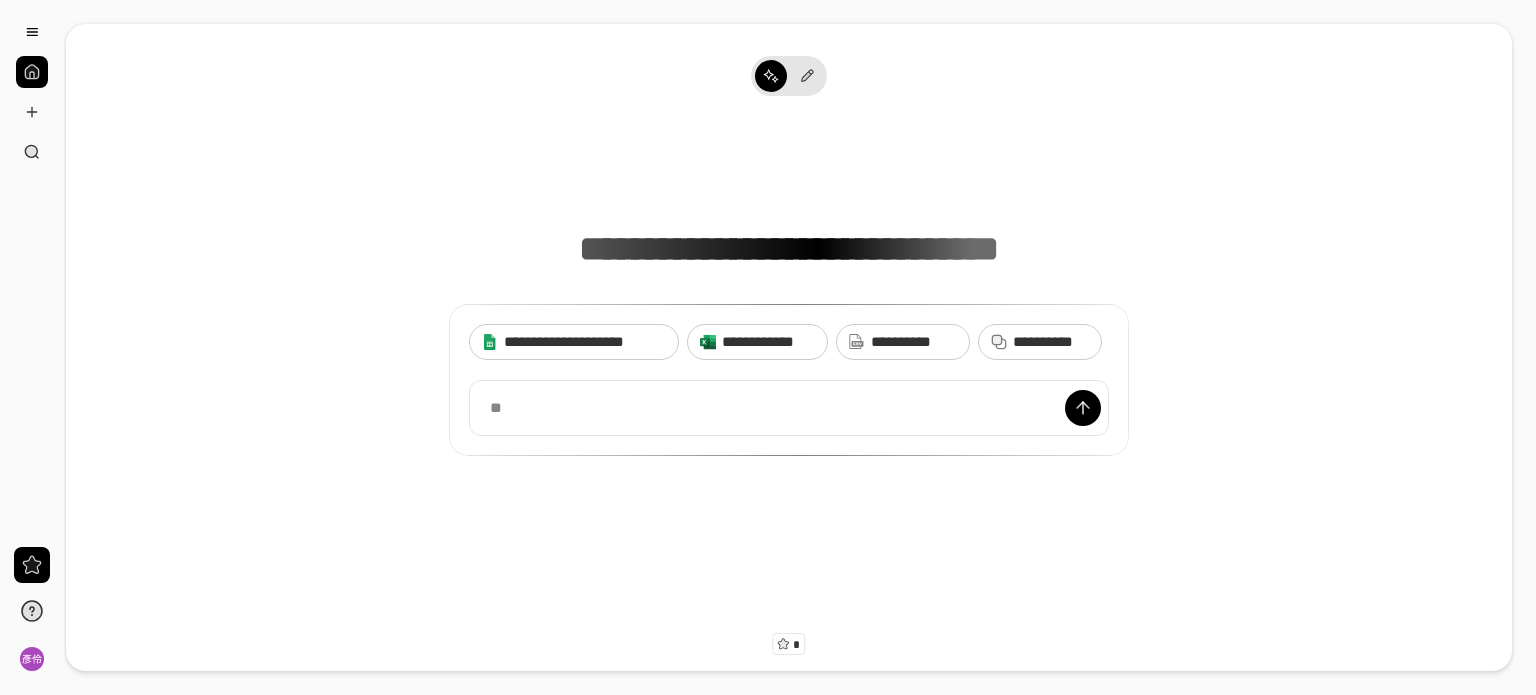 click on "**********" at bounding box center (789, 347) 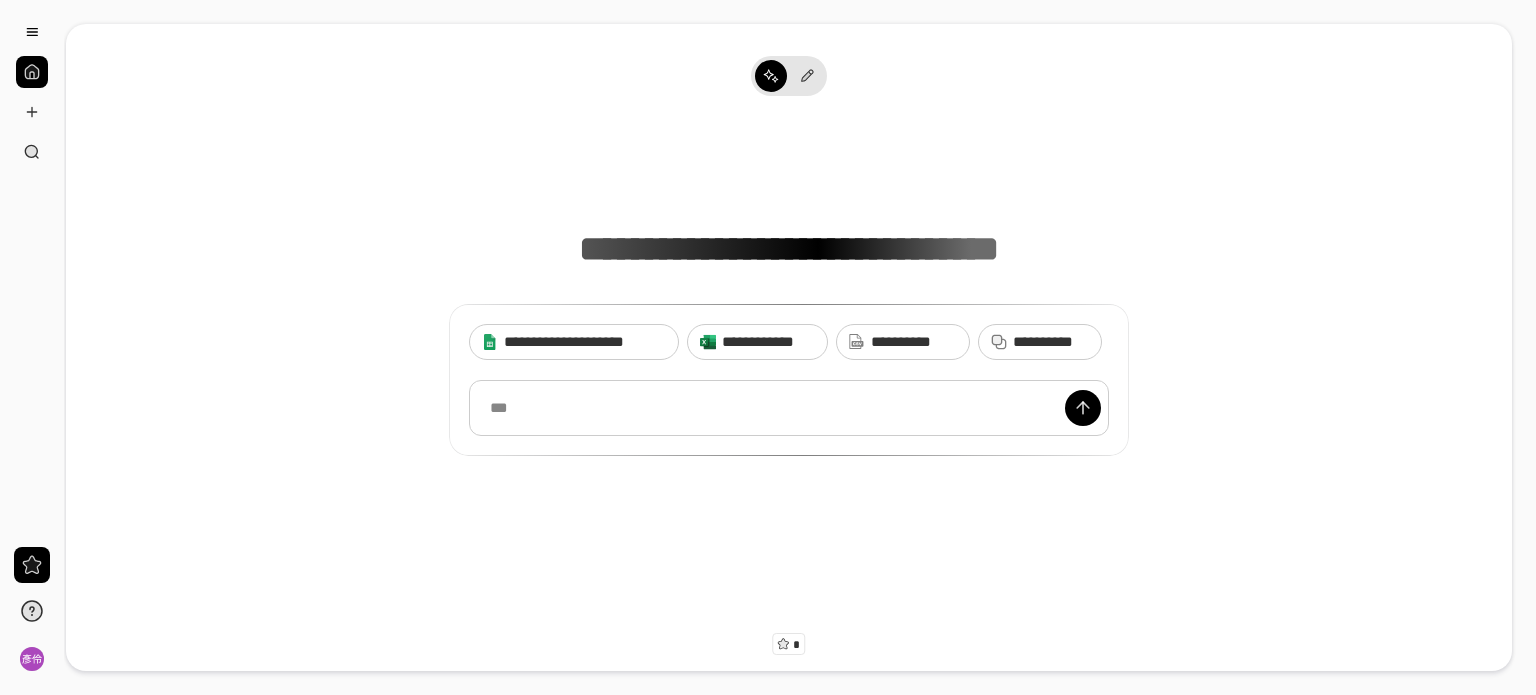 scroll, scrollTop: 15, scrollLeft: 0, axis: vertical 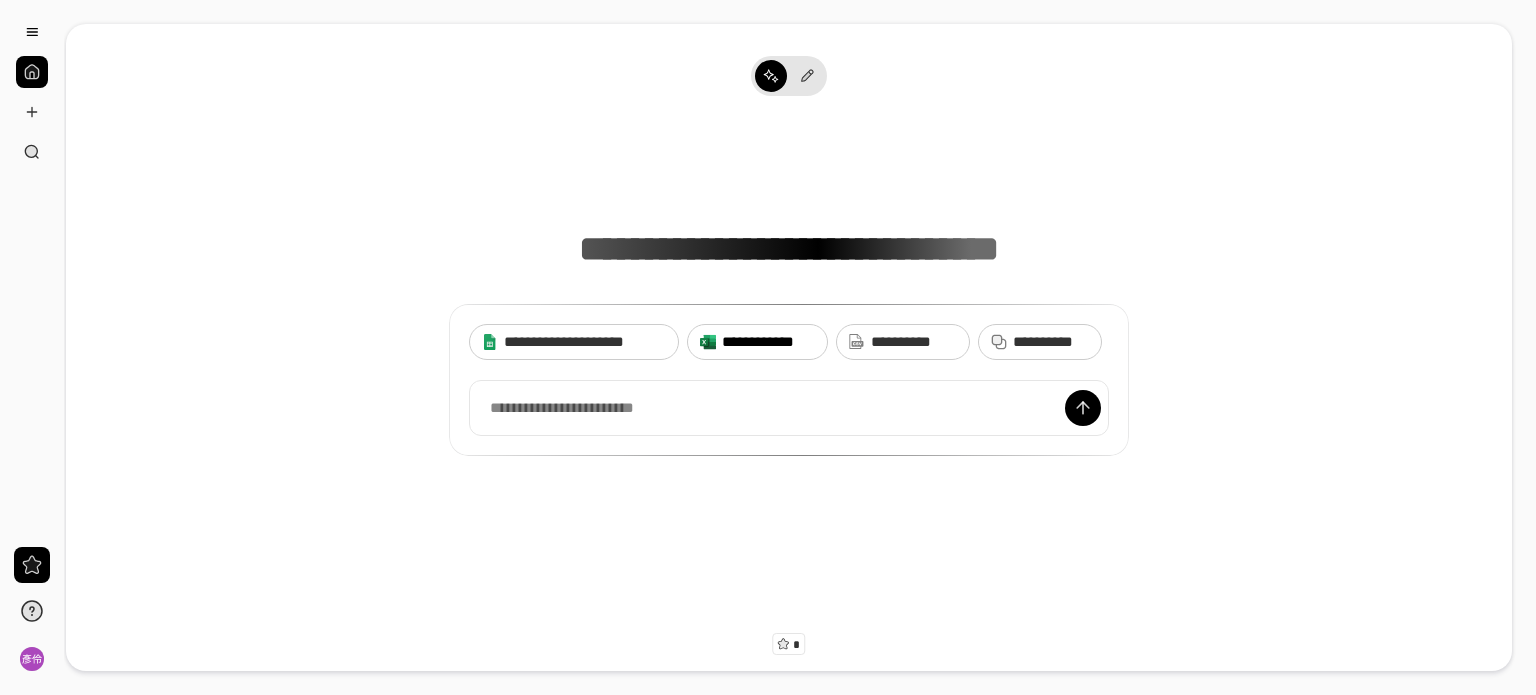 click on "**********" at bounding box center (768, 342) 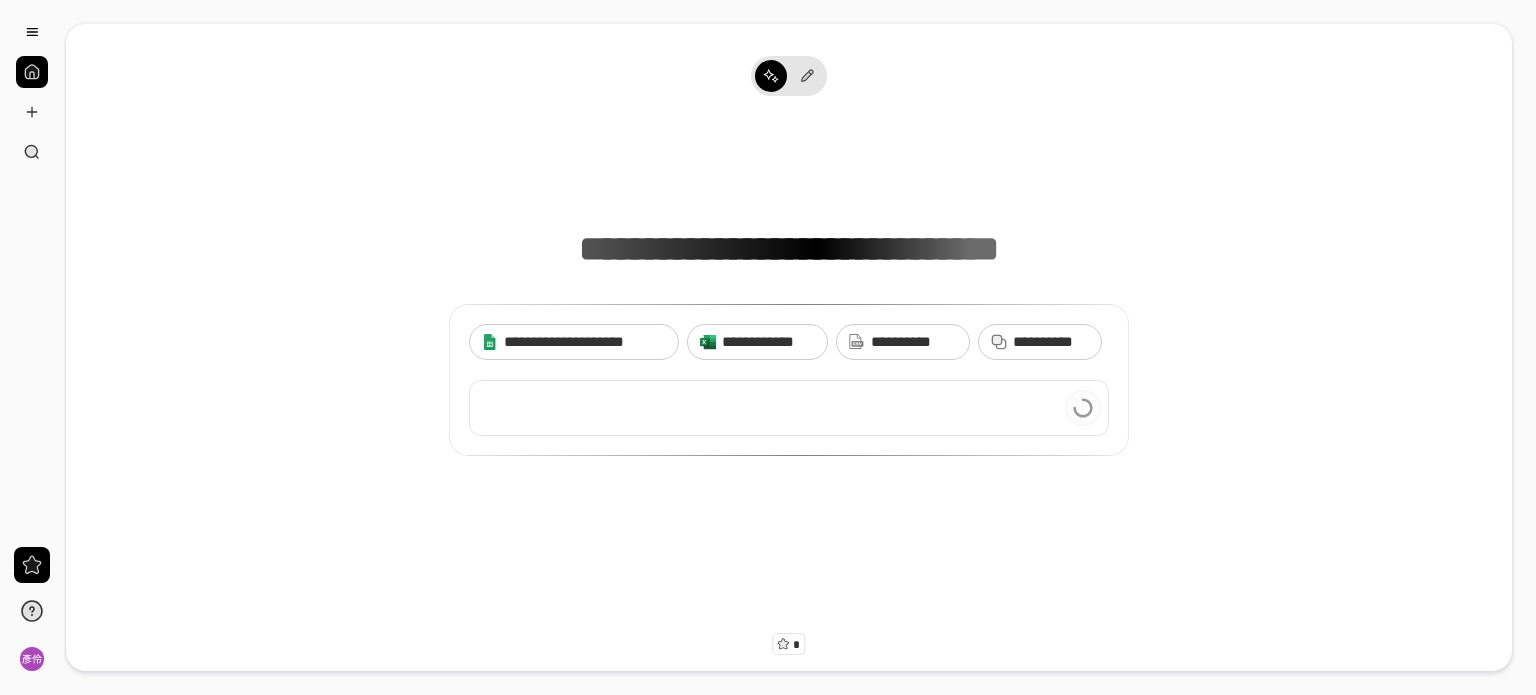 click at bounding box center [789, 408] 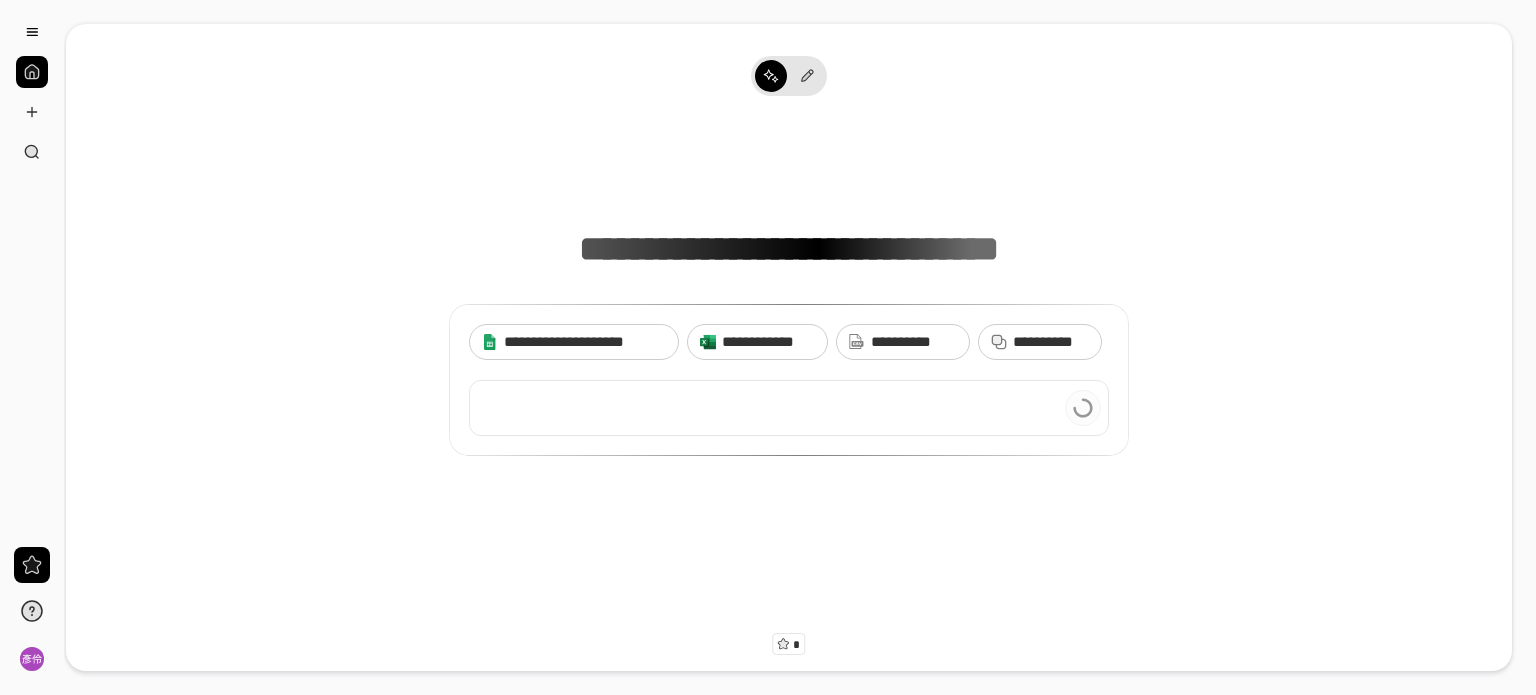 type 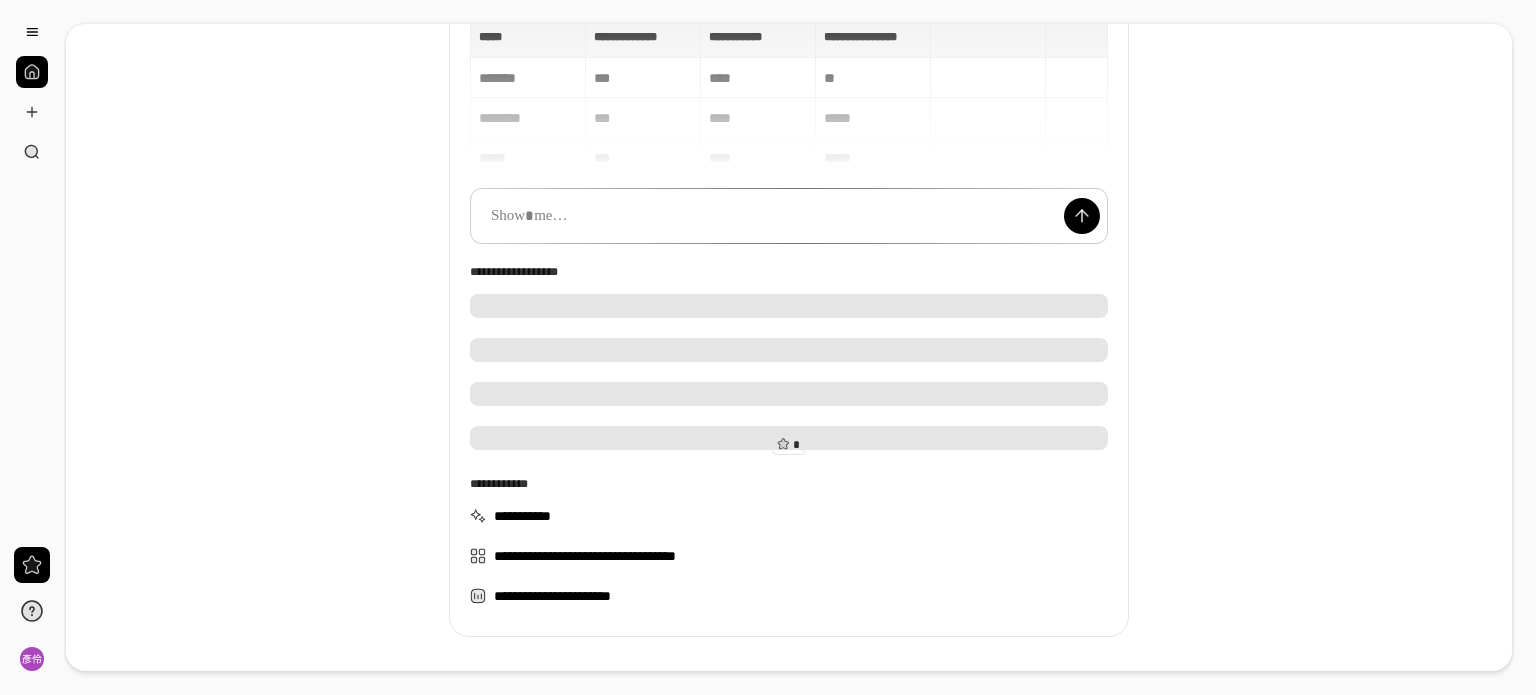 scroll, scrollTop: 152, scrollLeft: 0, axis: vertical 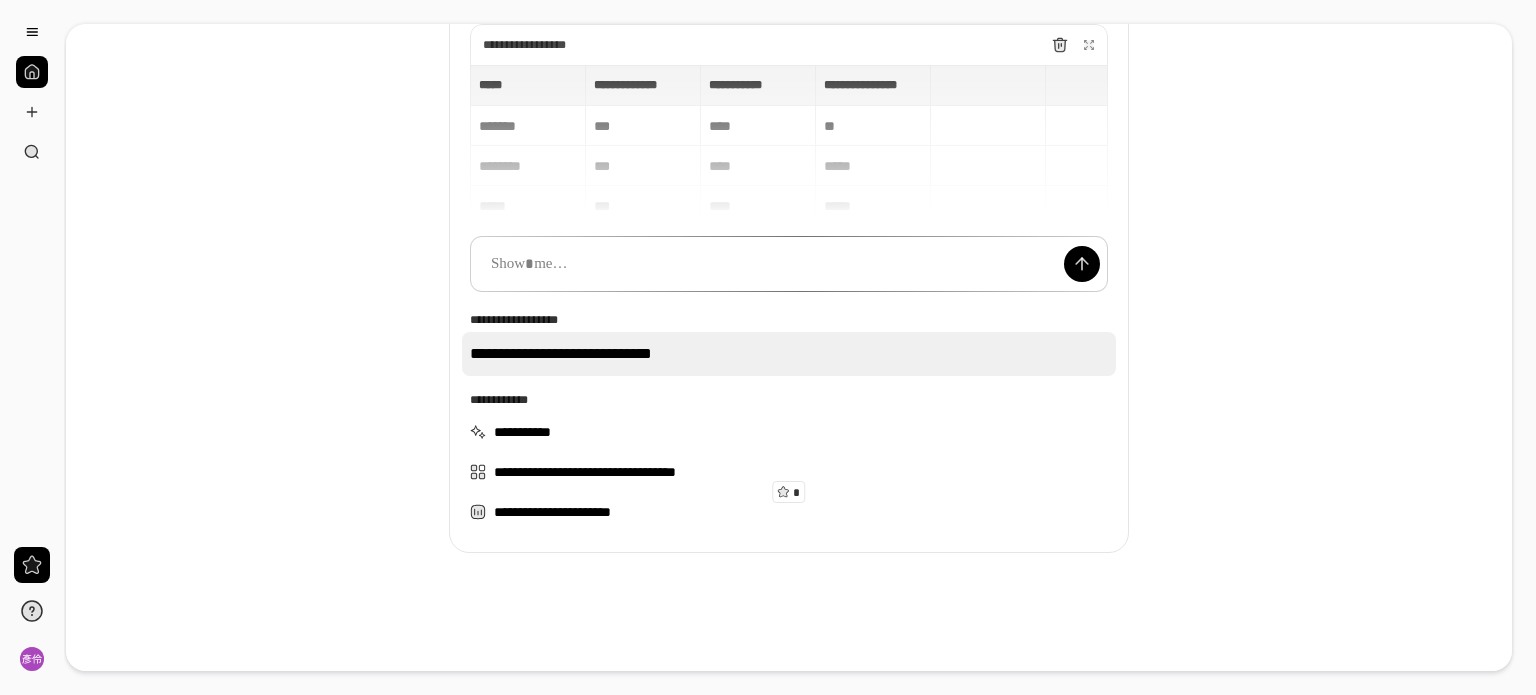 click on "**********" at bounding box center [789, 354] 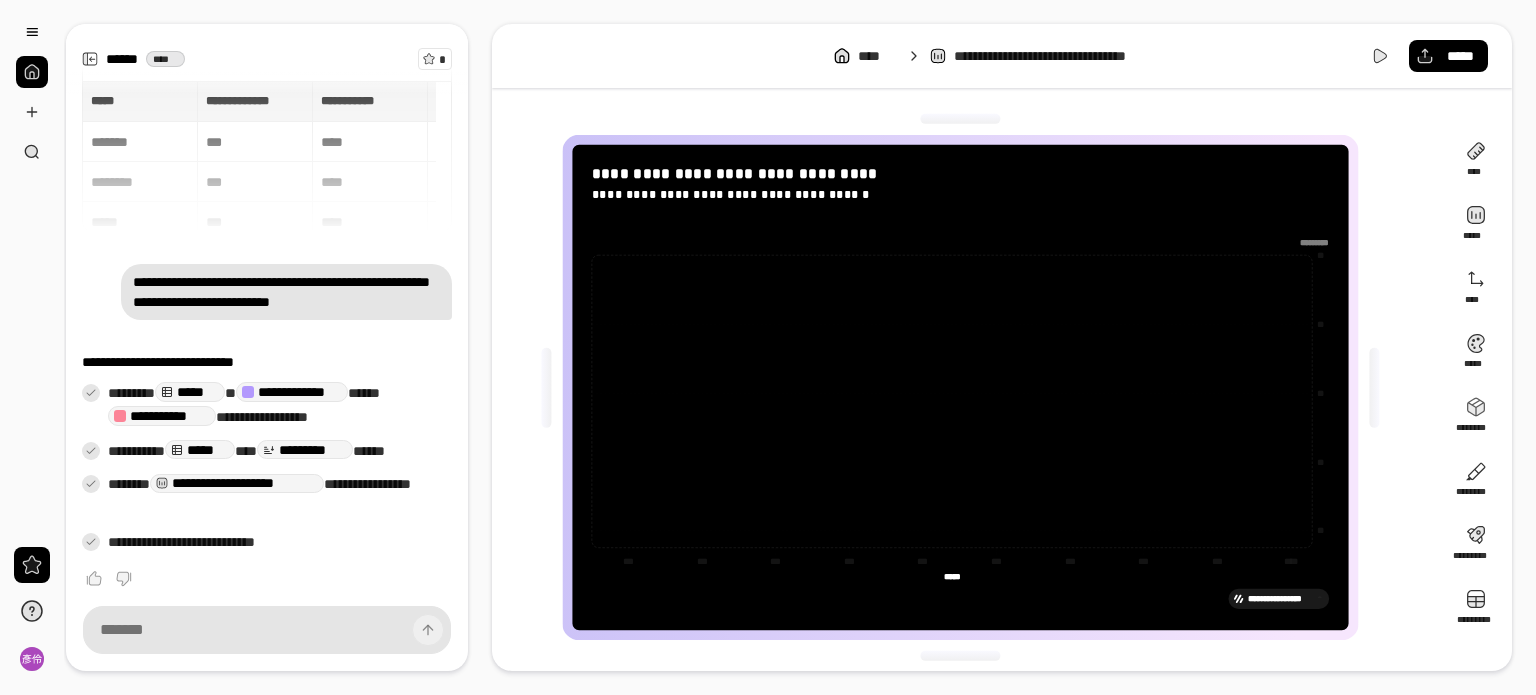 scroll, scrollTop: 9, scrollLeft: 0, axis: vertical 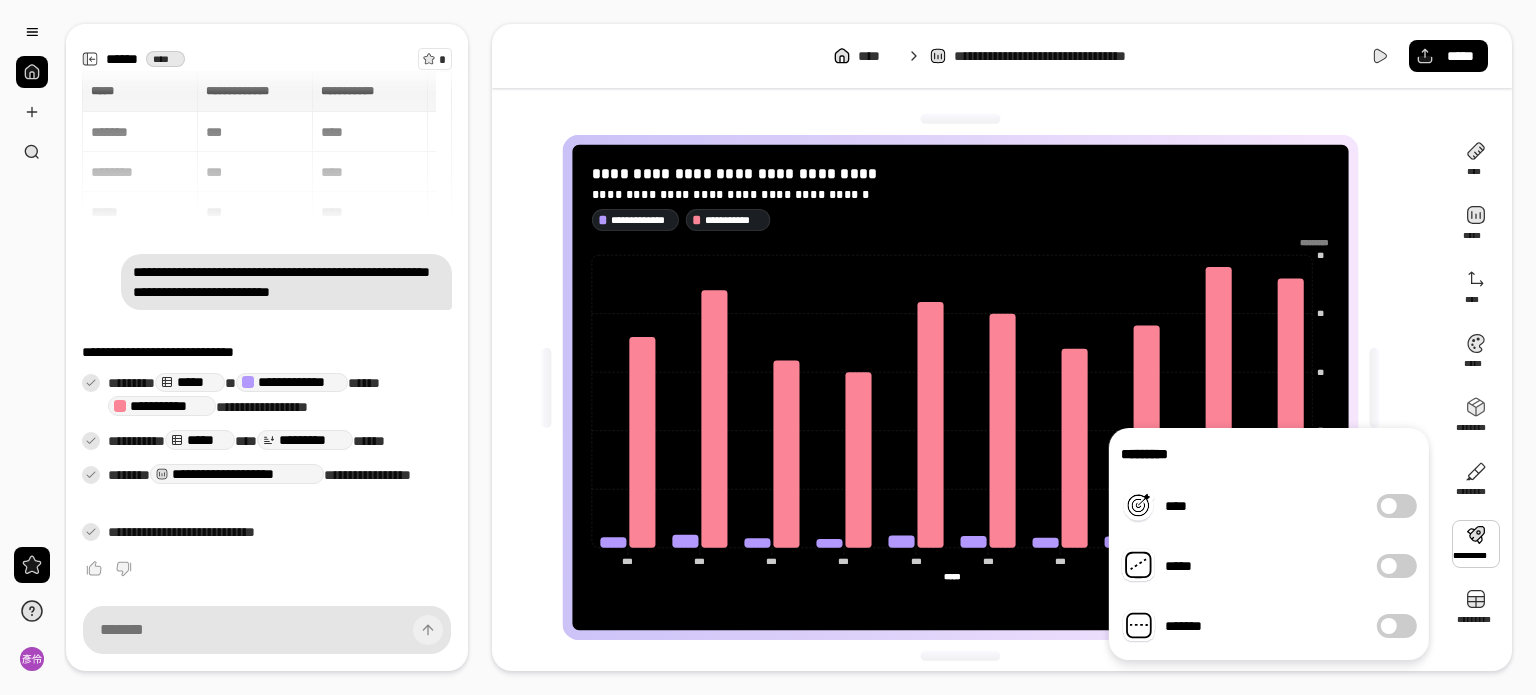 click on "**********" at bounding box center [968, 387] 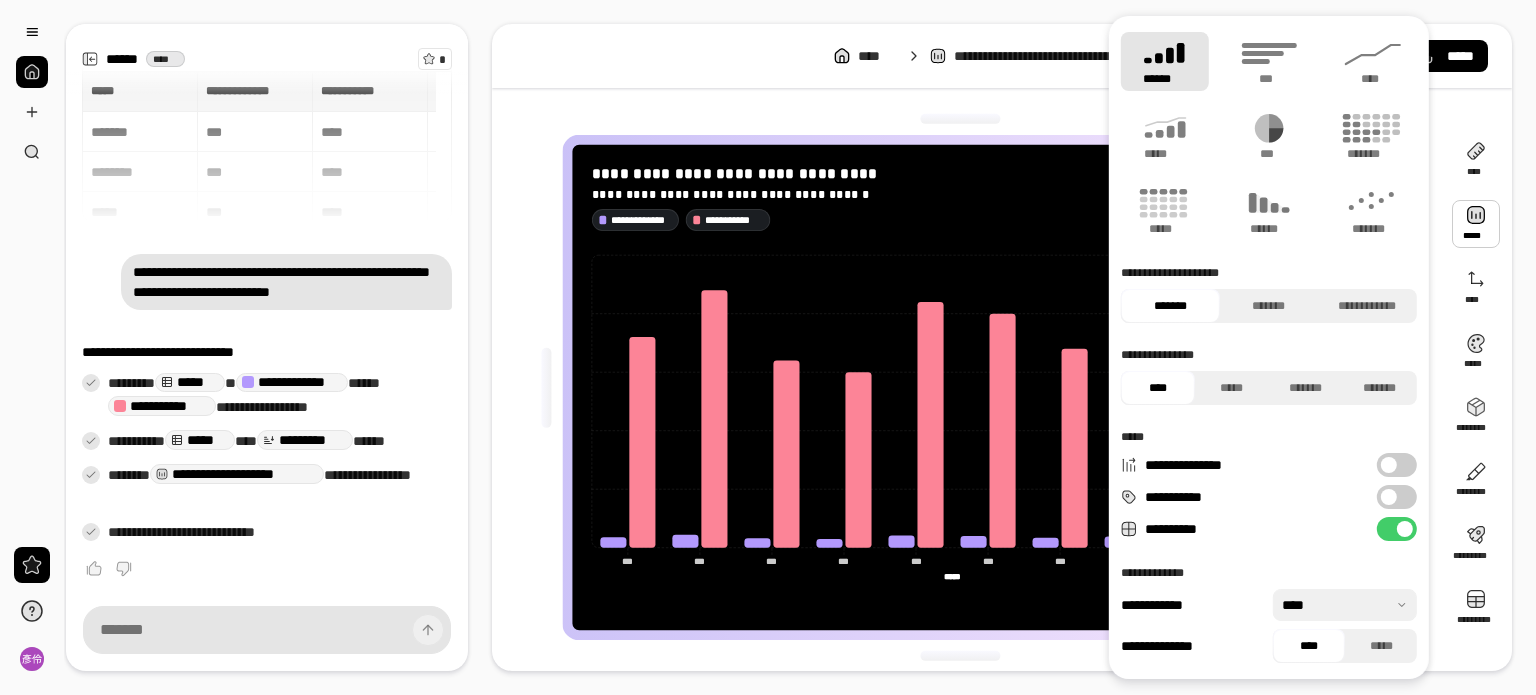 click on "**********" at bounding box center (1397, 497) 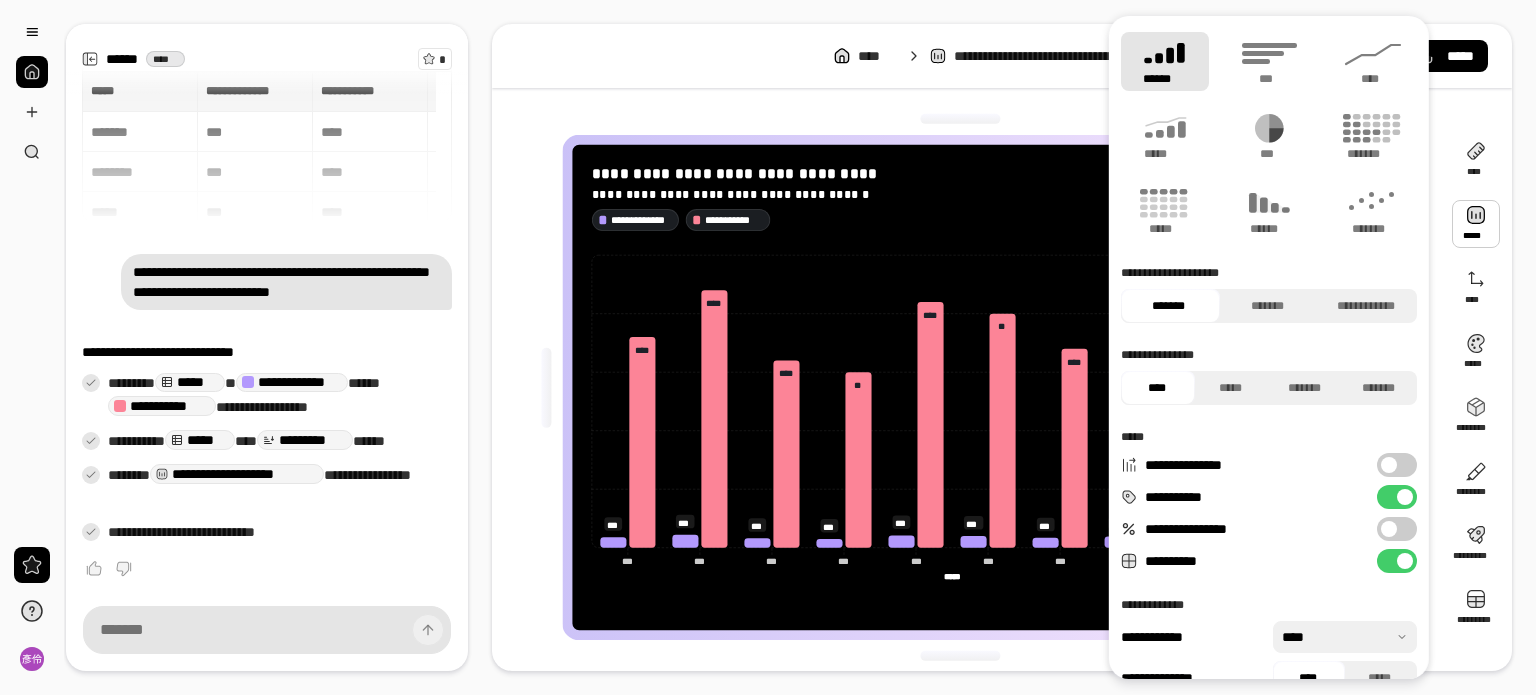 click on "**********" at bounding box center [1397, 465] 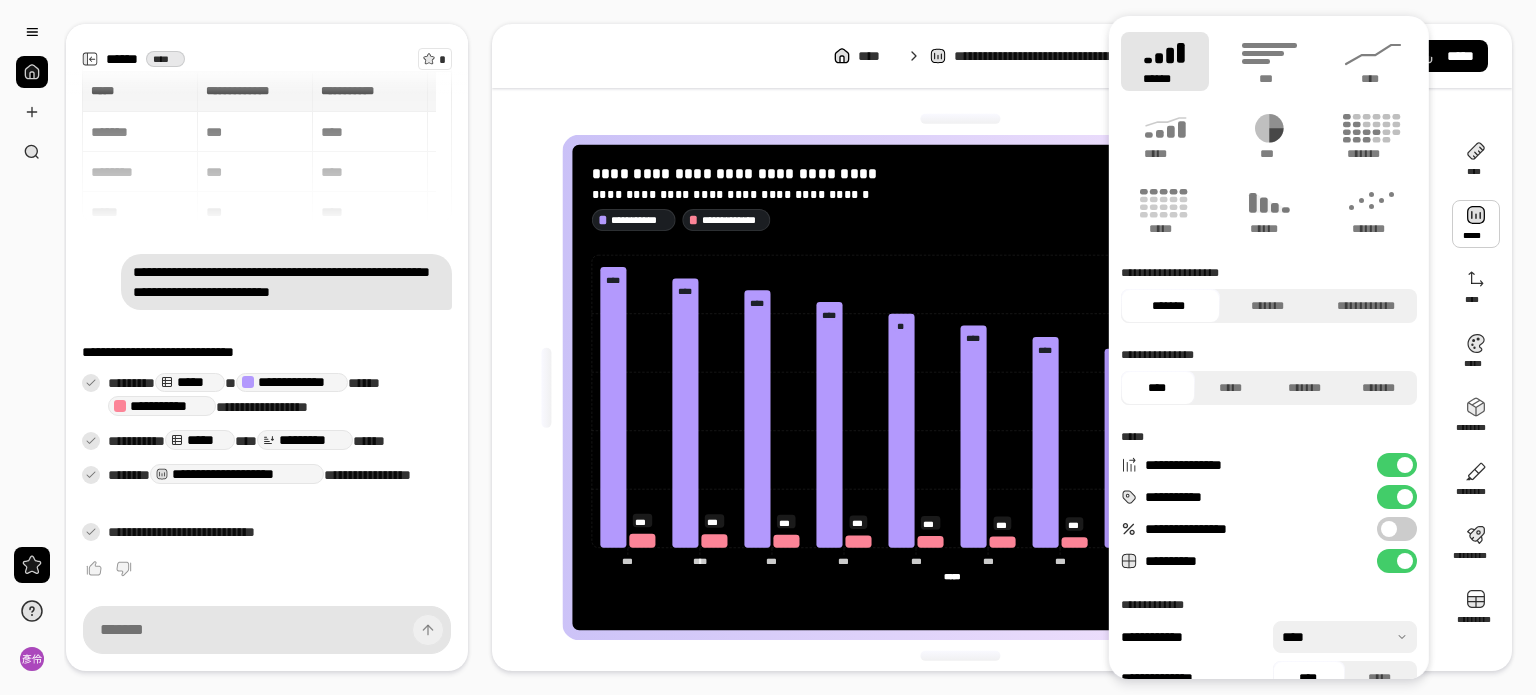 click at bounding box center (1405, 465) 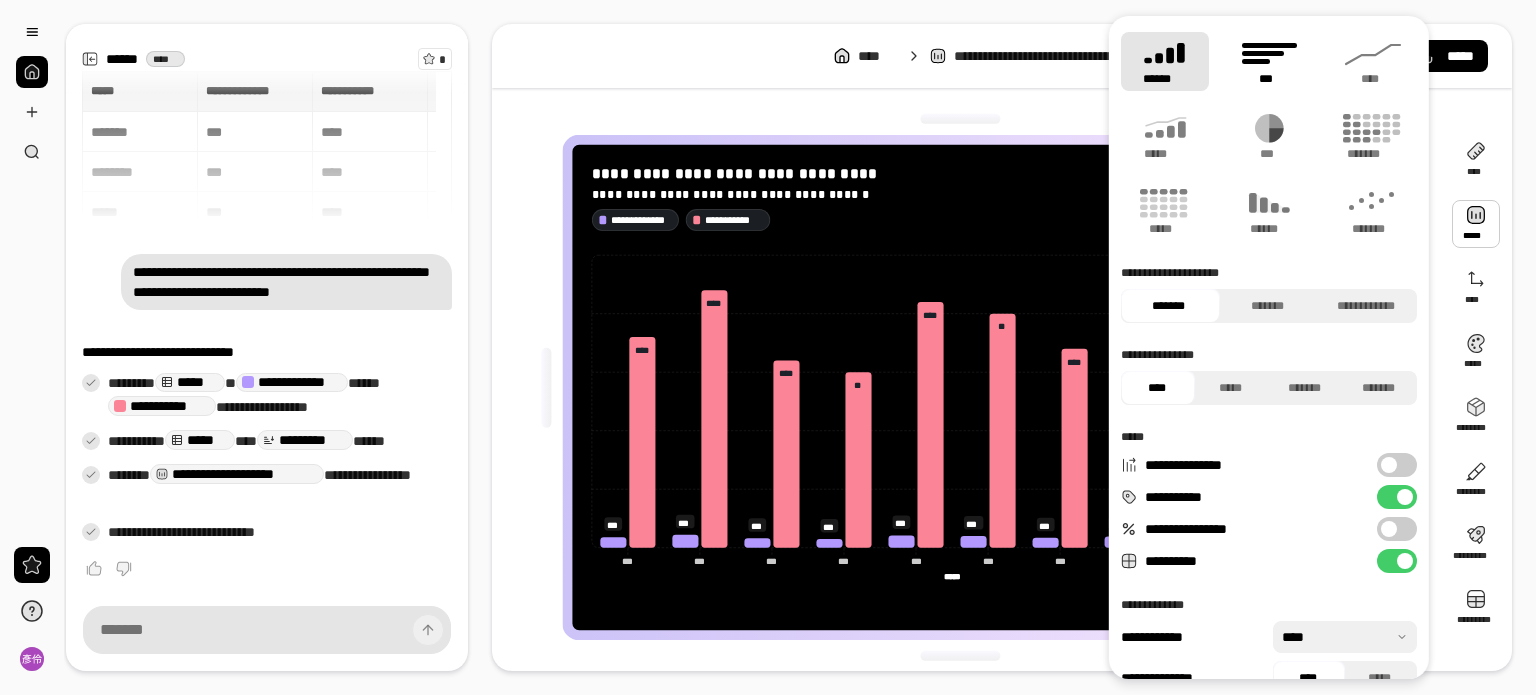 click 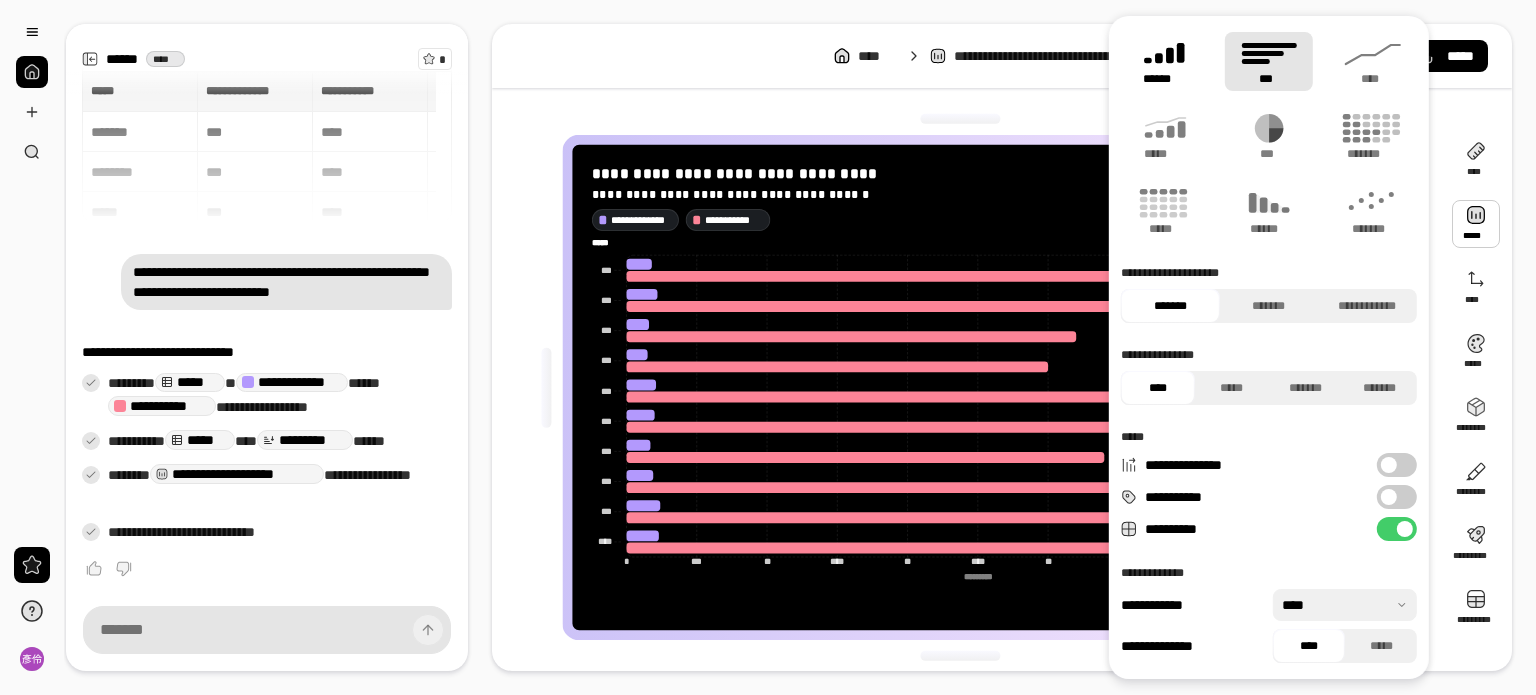 click 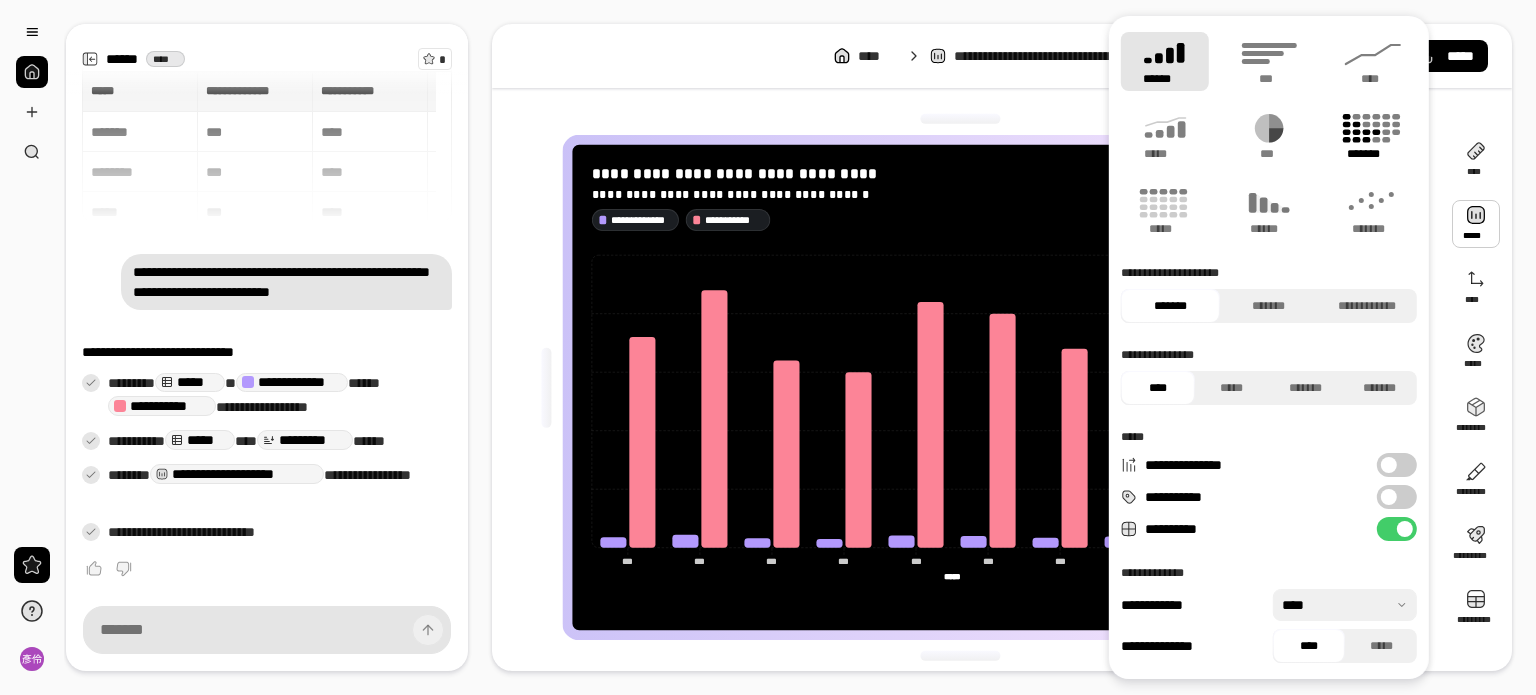 click 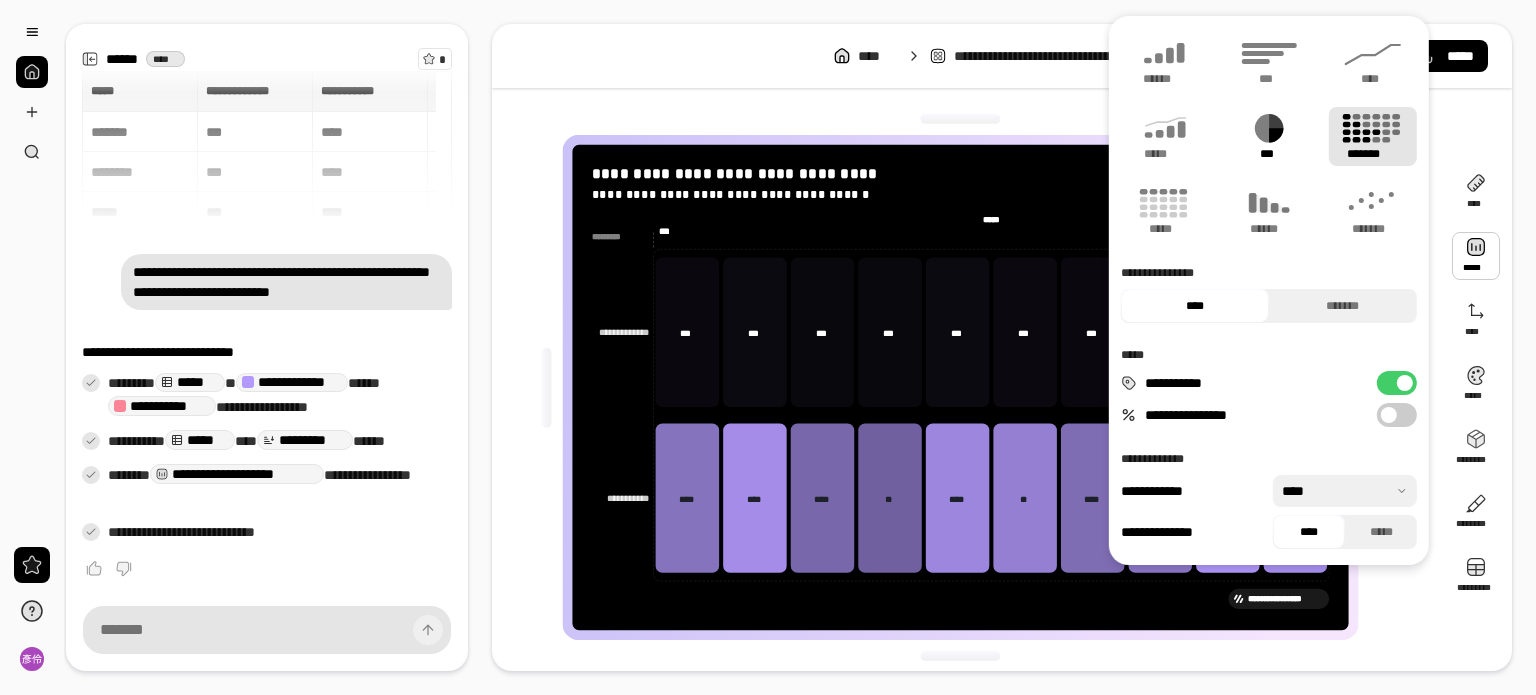 click 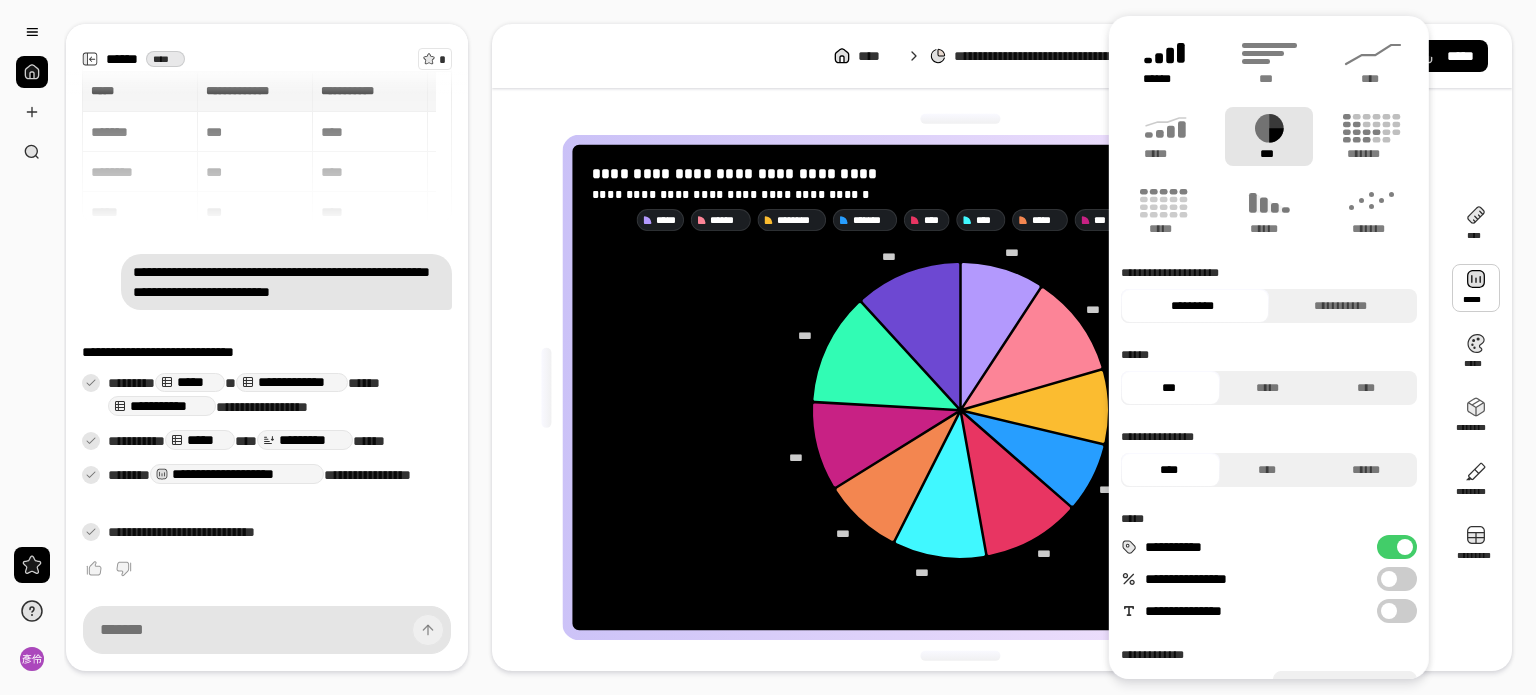 click 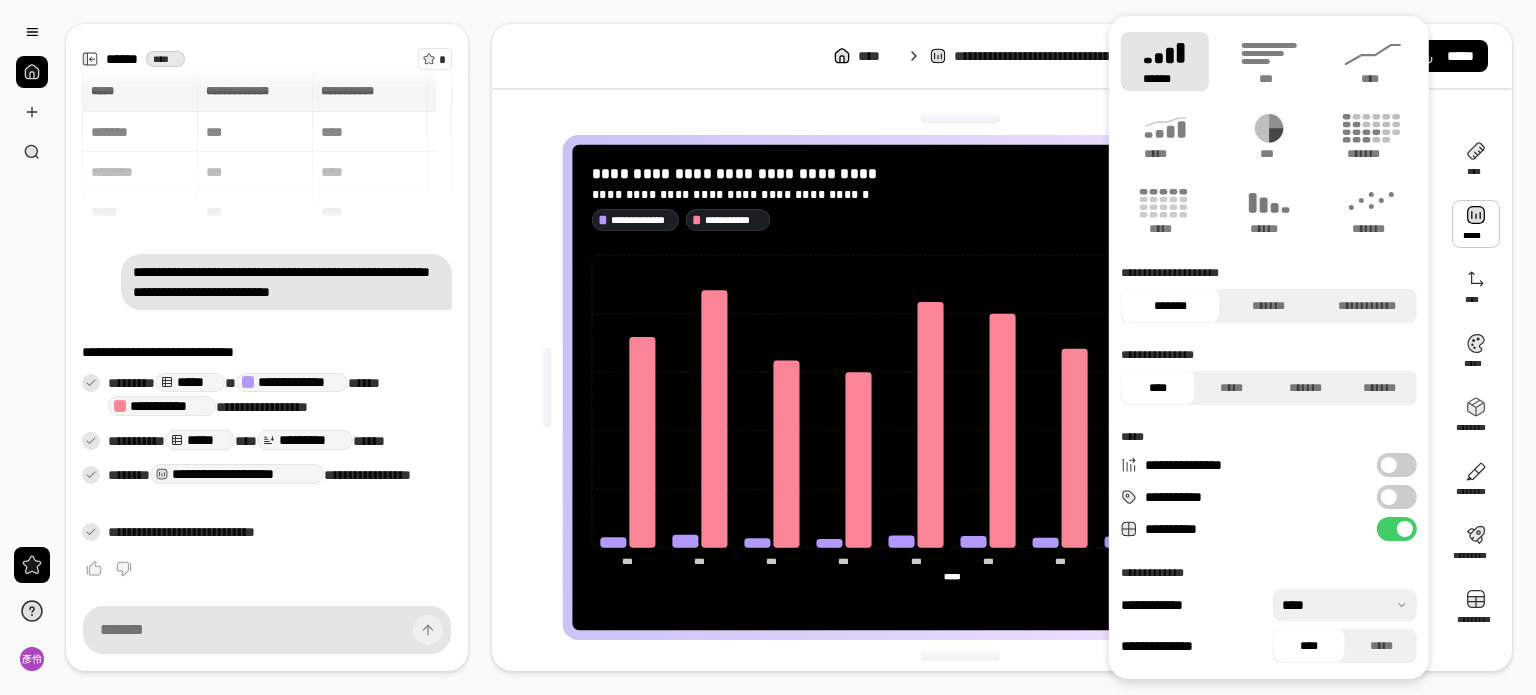 click at bounding box center [960, 119] 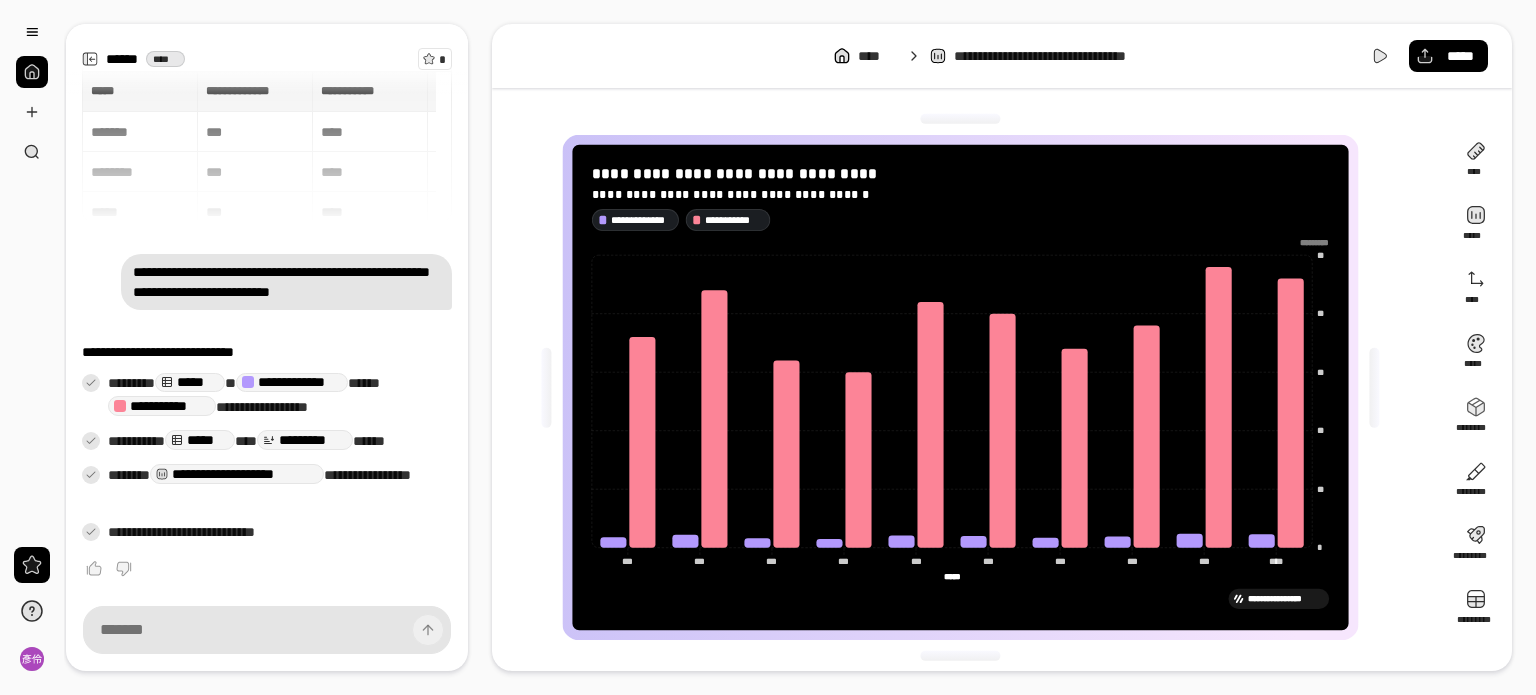 drag, startPoint x: 548, startPoint y: 93, endPoint x: 751, endPoint y: 103, distance: 203.24615 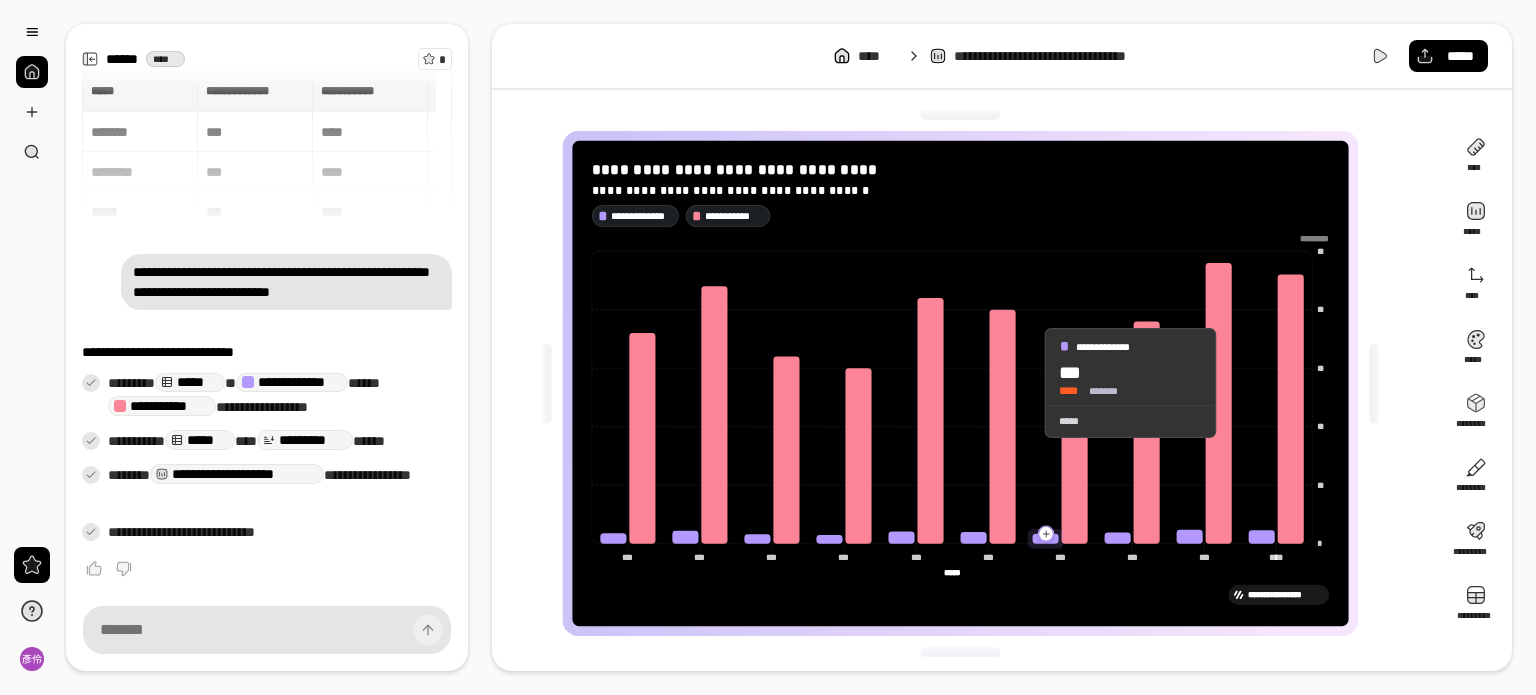scroll, scrollTop: 4, scrollLeft: 0, axis: vertical 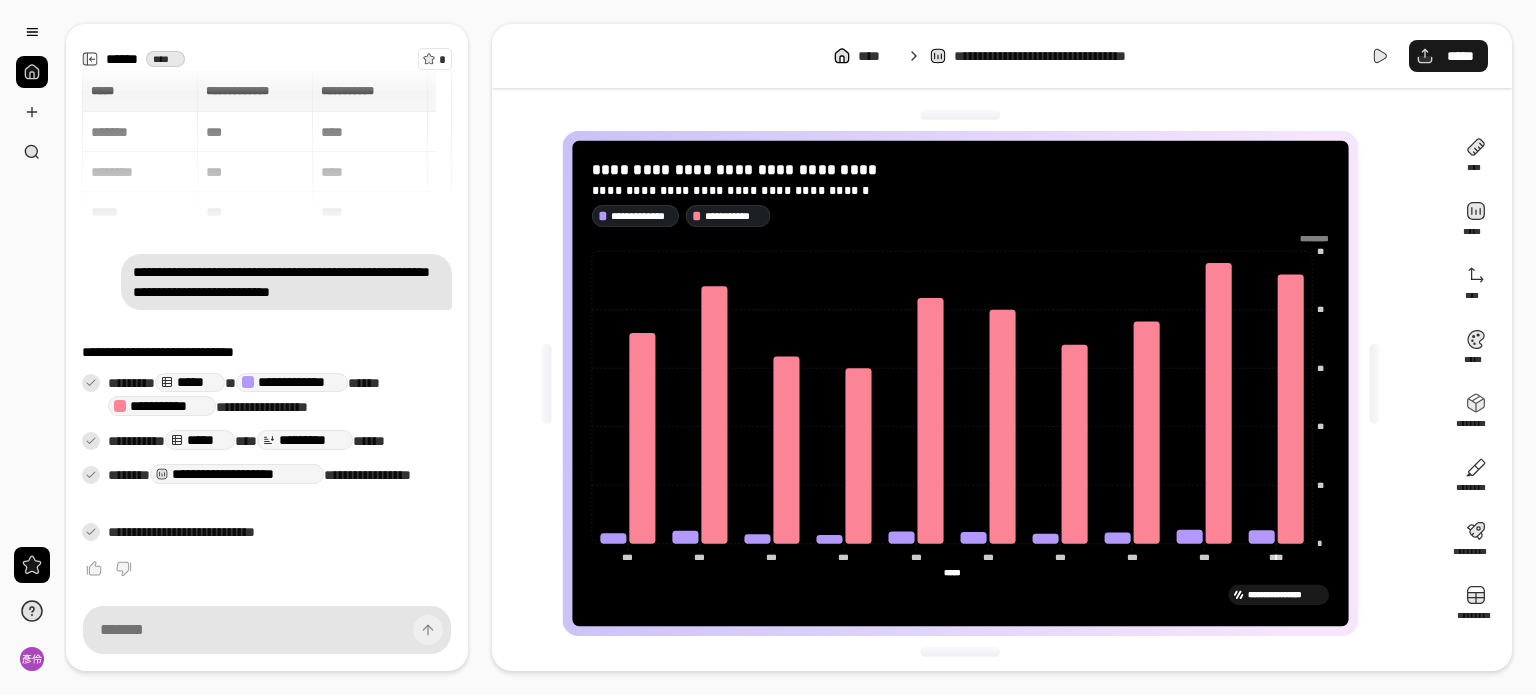 click on "*****" at bounding box center (1460, 56) 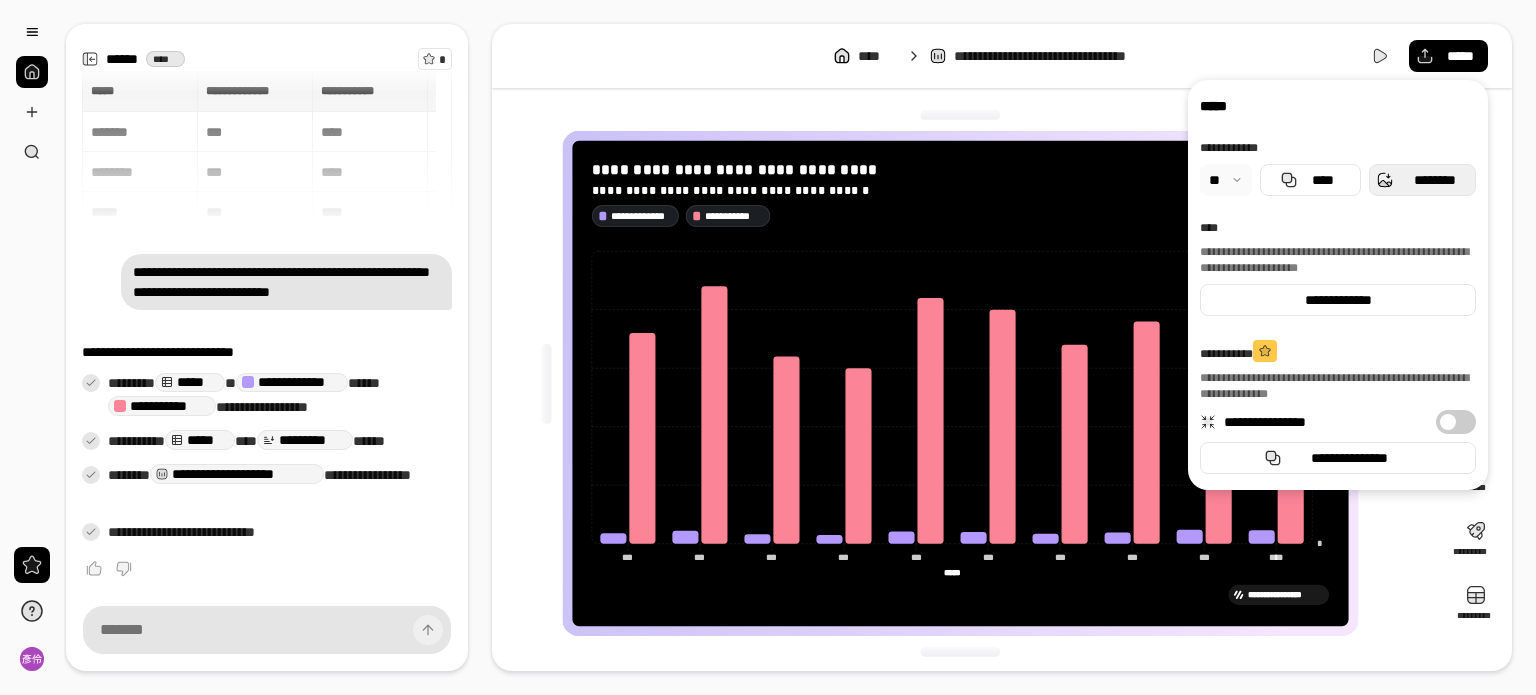 click on "********" at bounding box center [1434, 180] 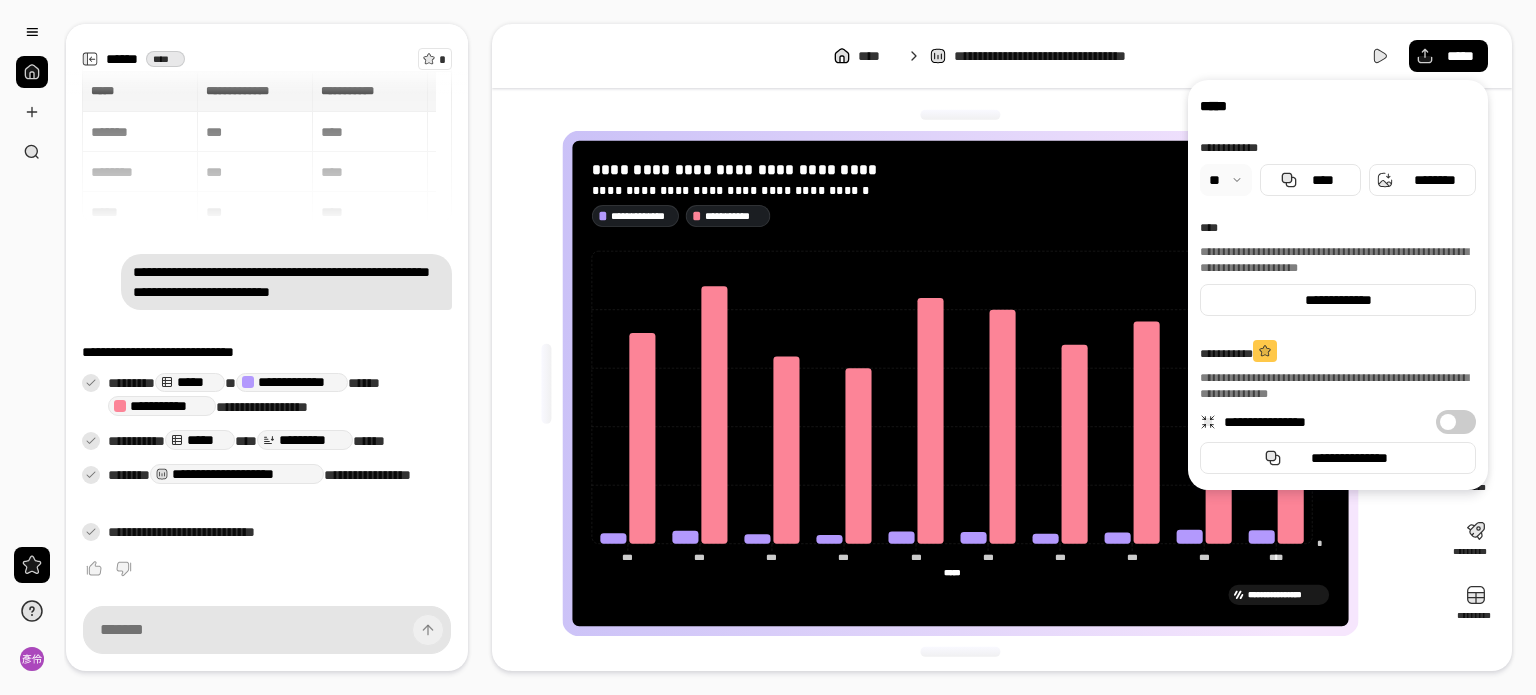 click on "**********" at bounding box center [968, 383] 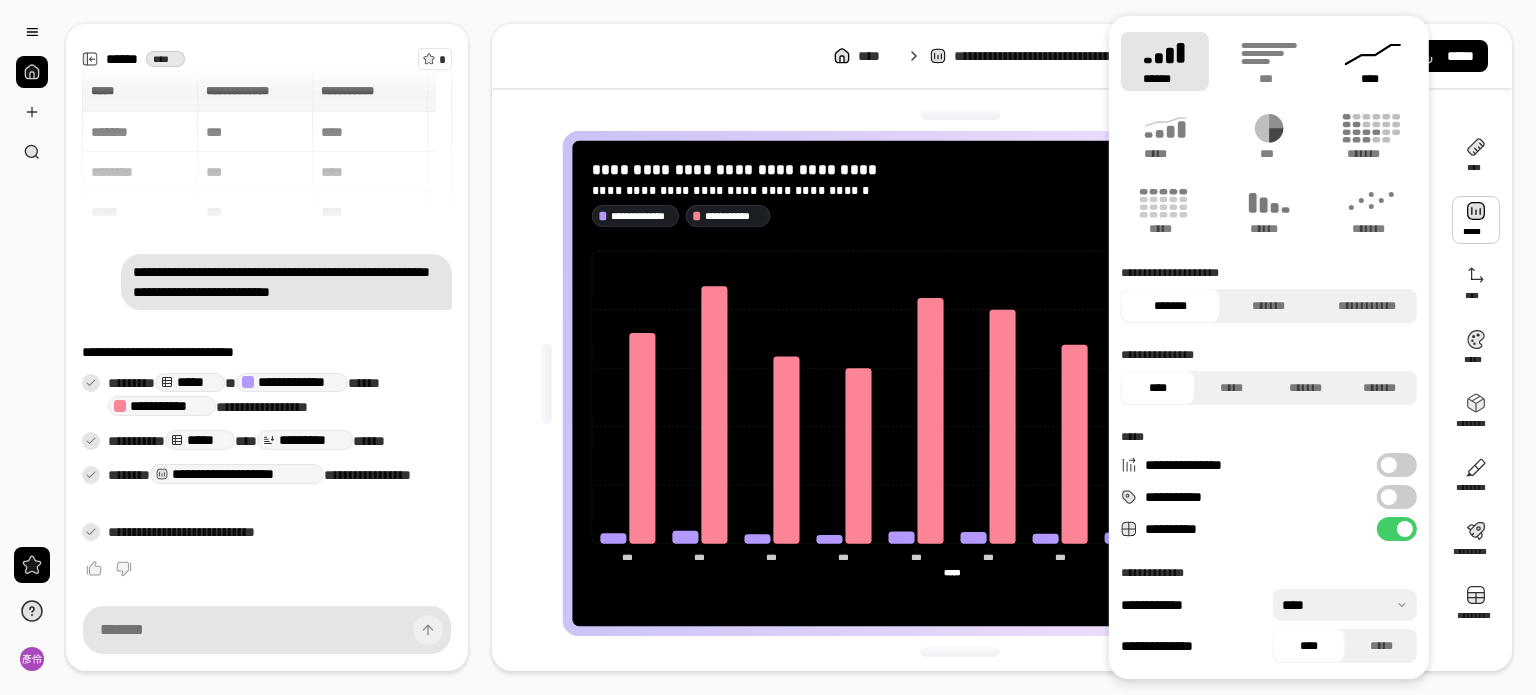 click 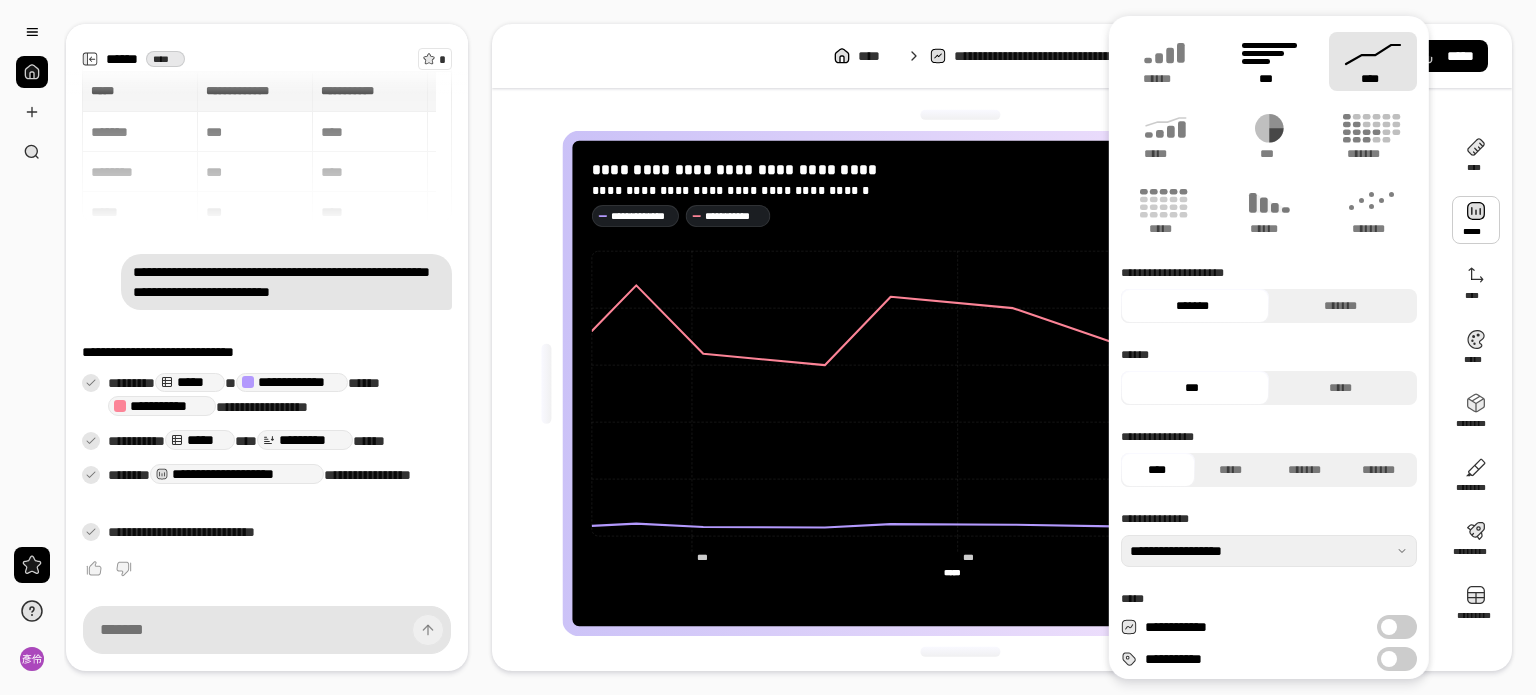 click 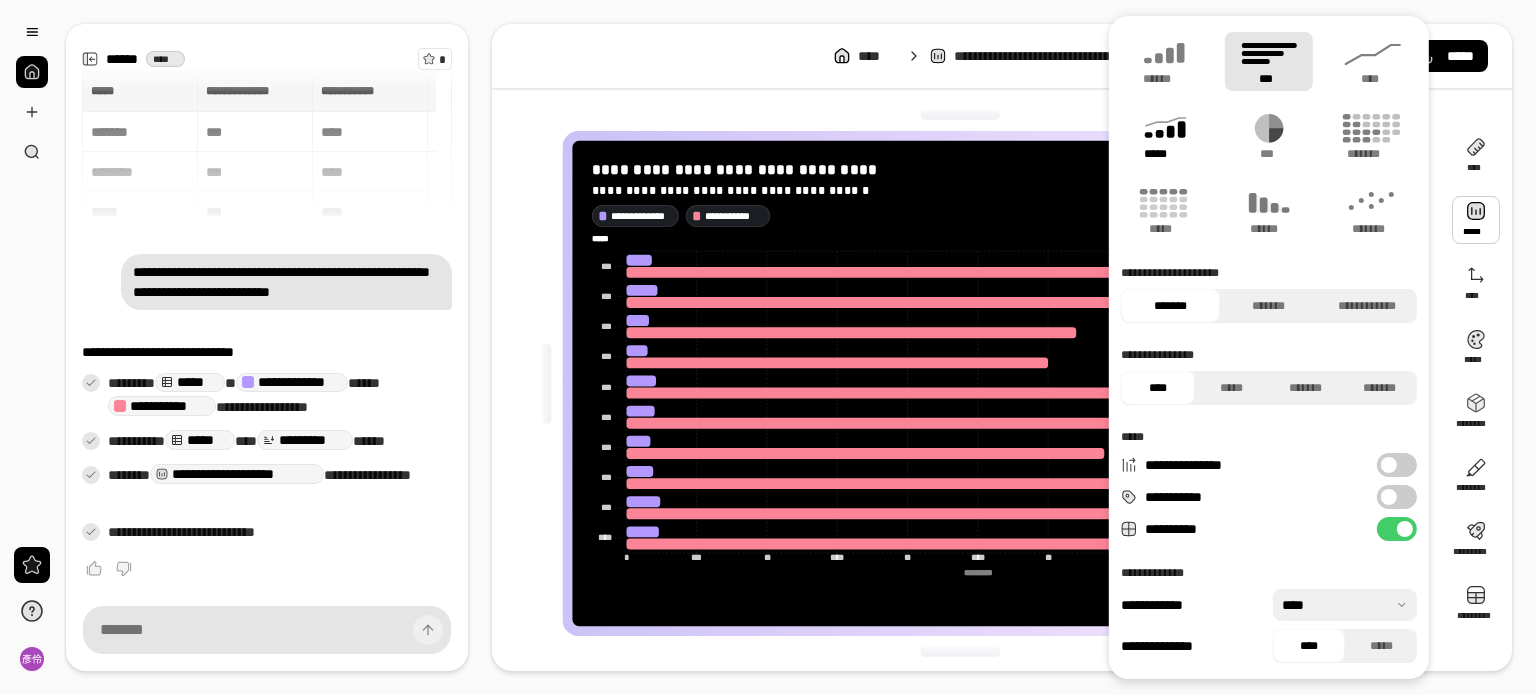 click 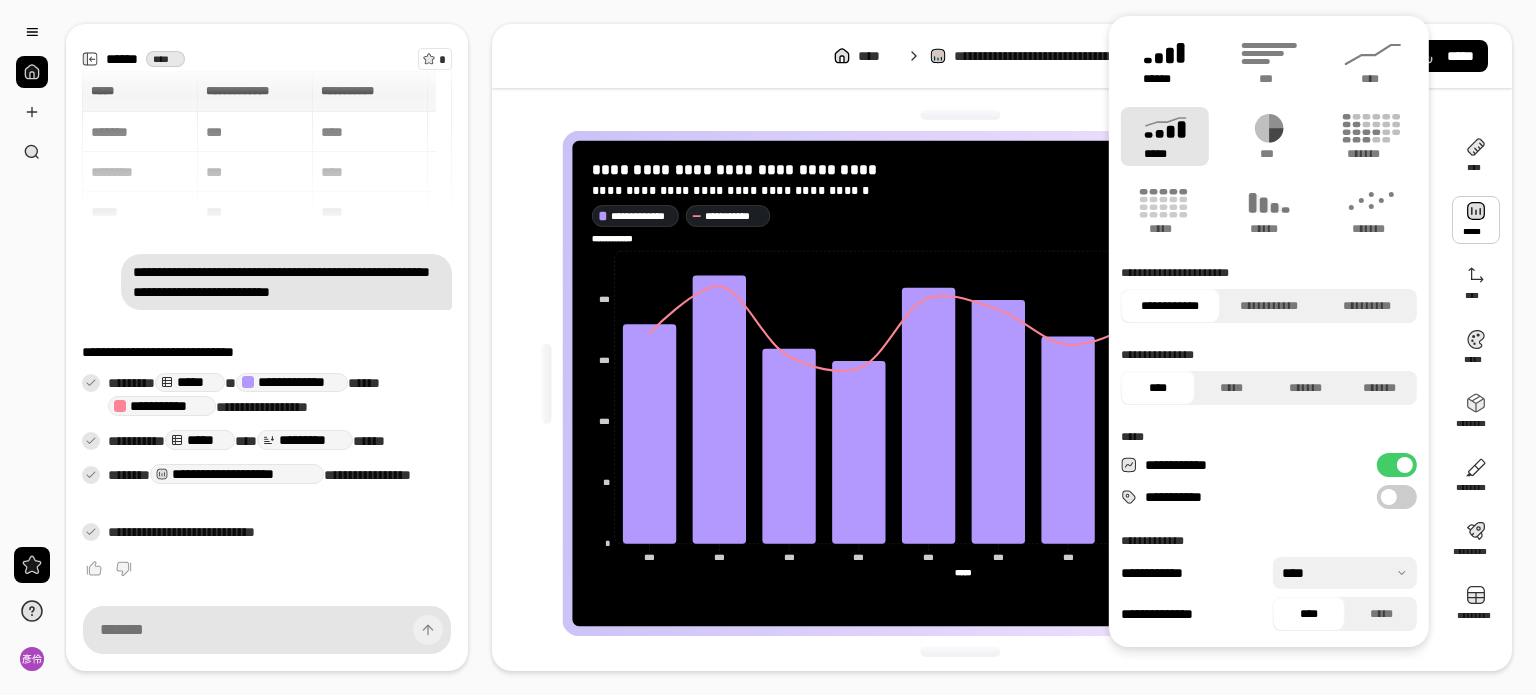 click 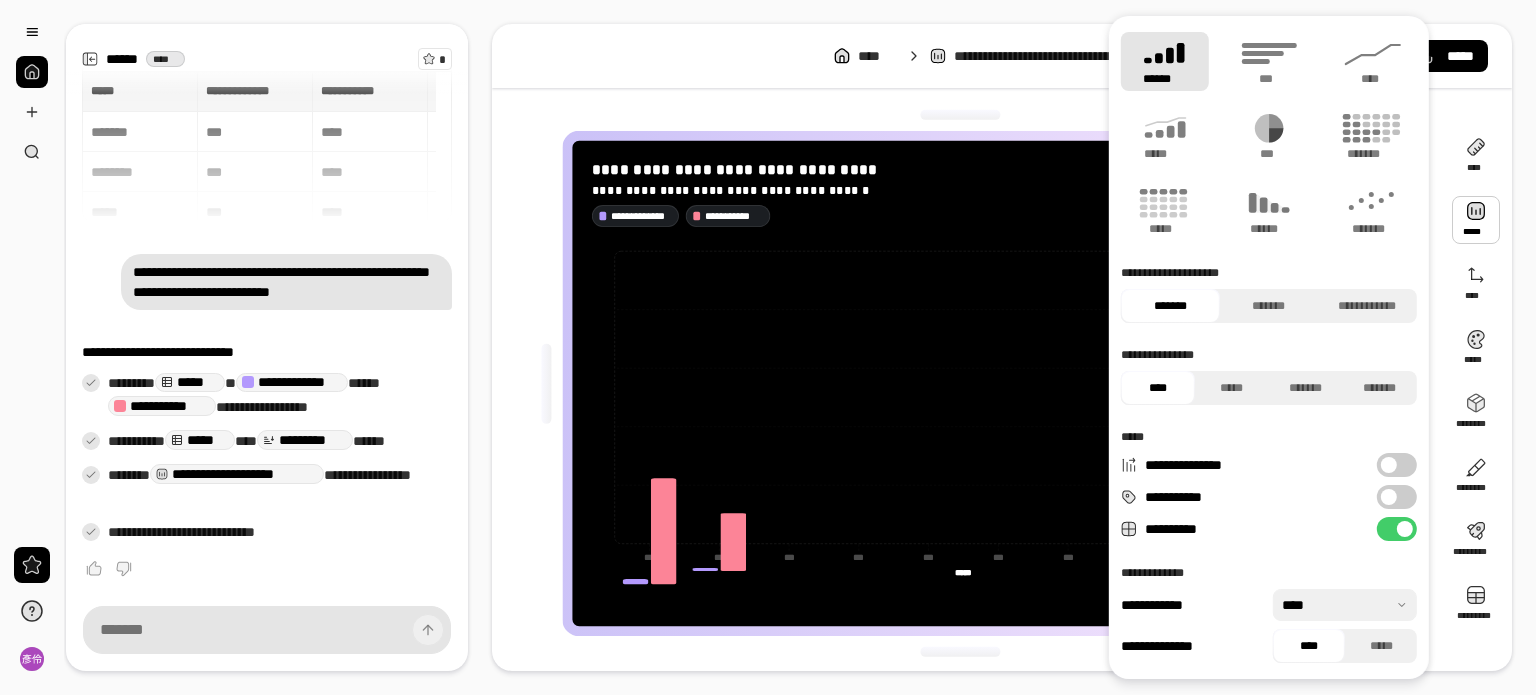 type 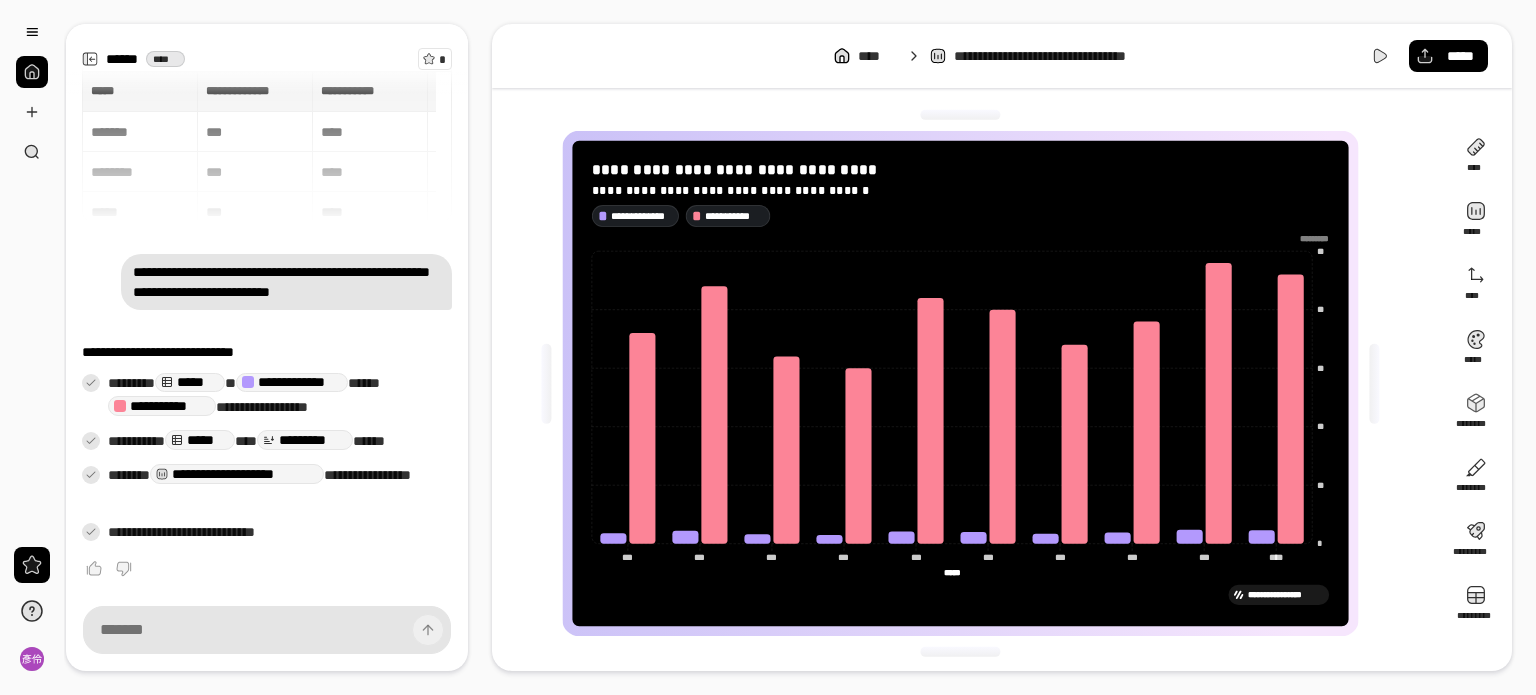 click on "**********" at bounding box center [968, 383] 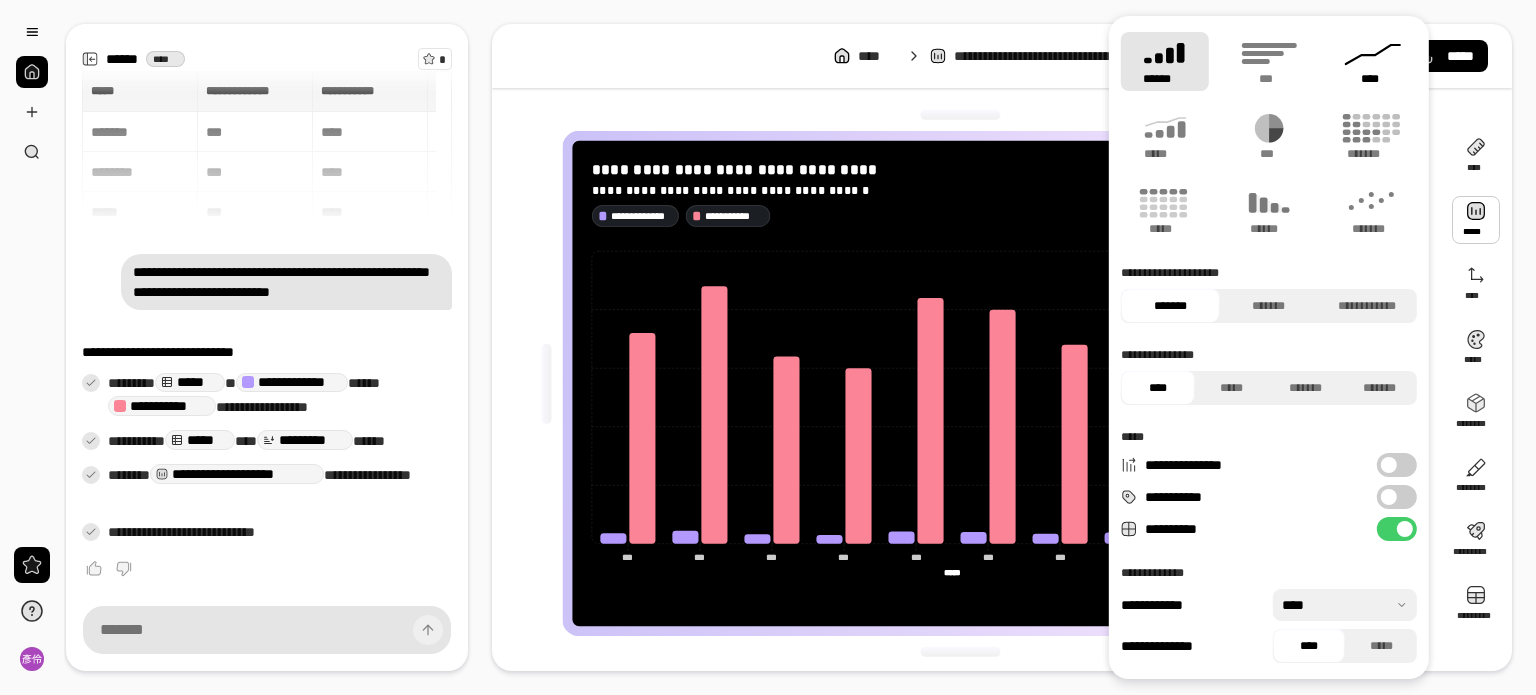 click 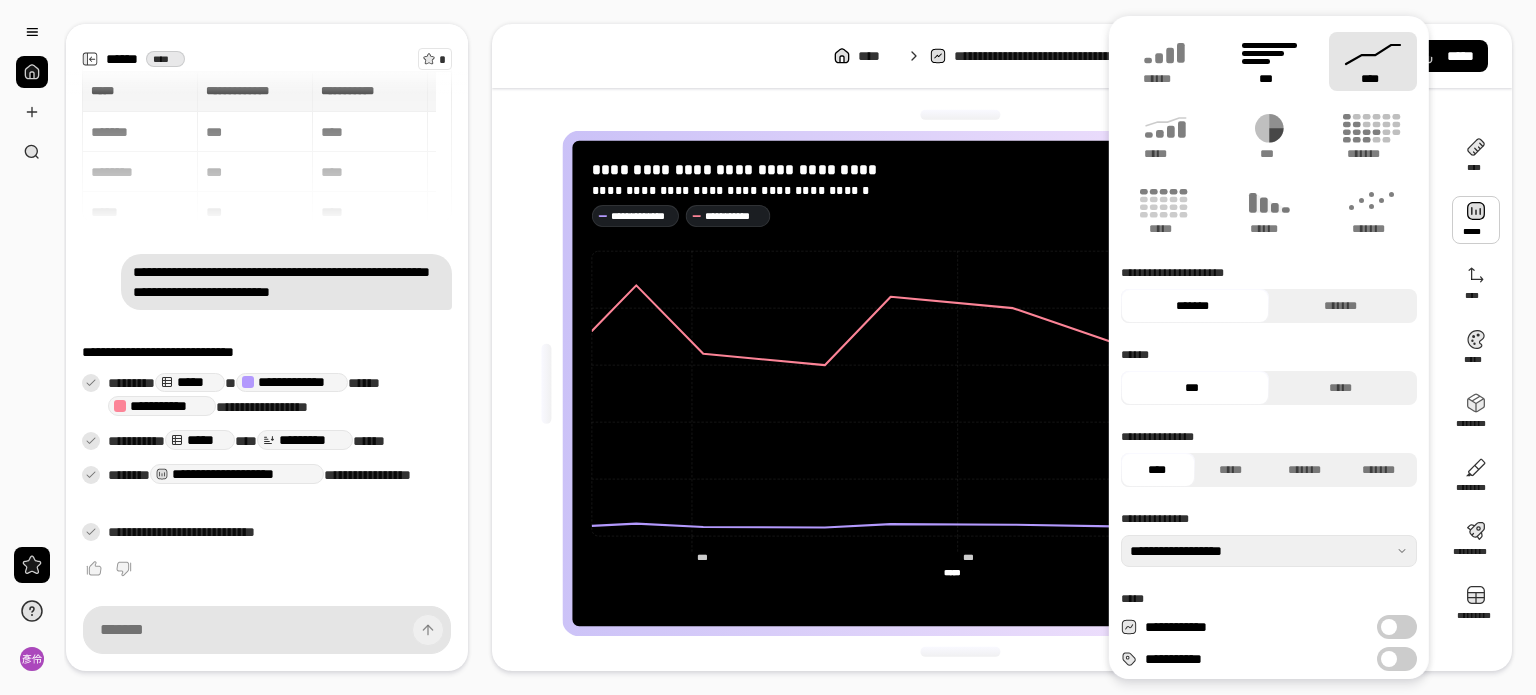 click 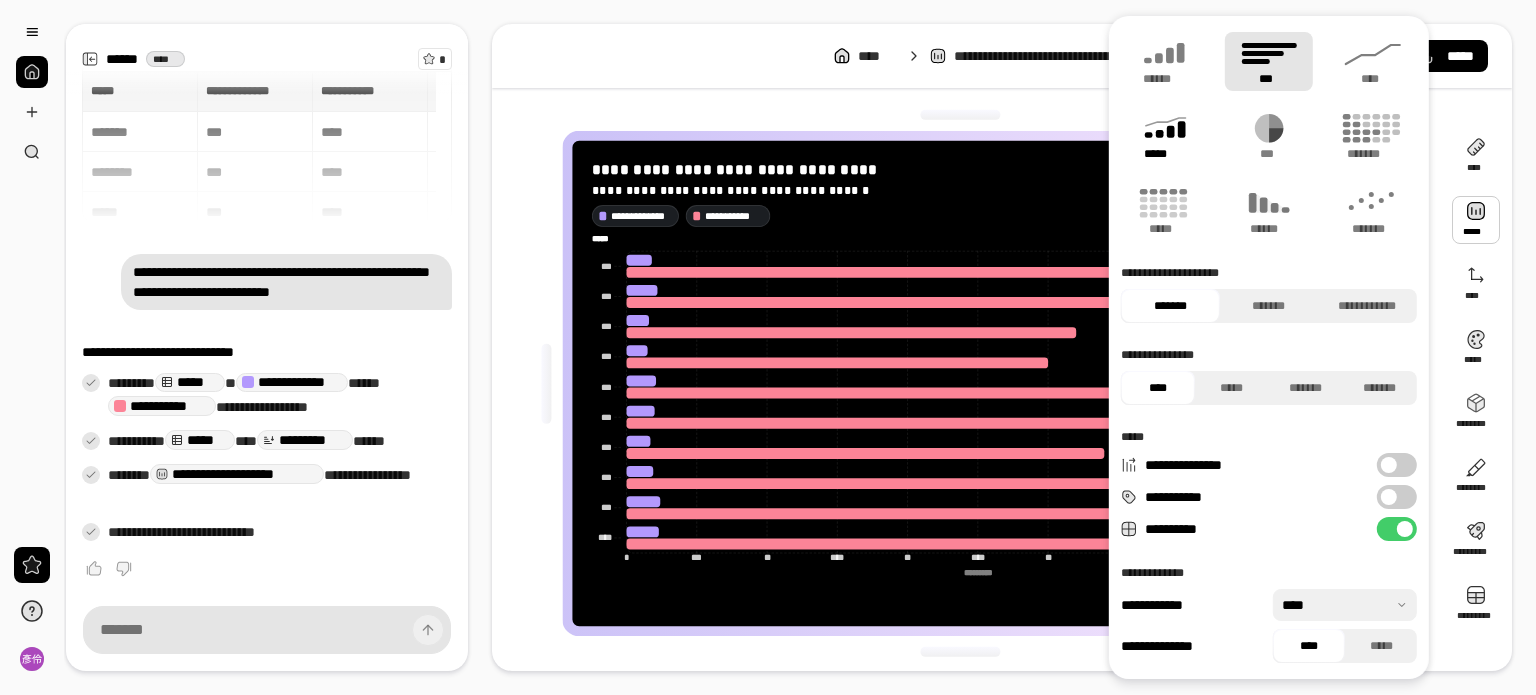 click 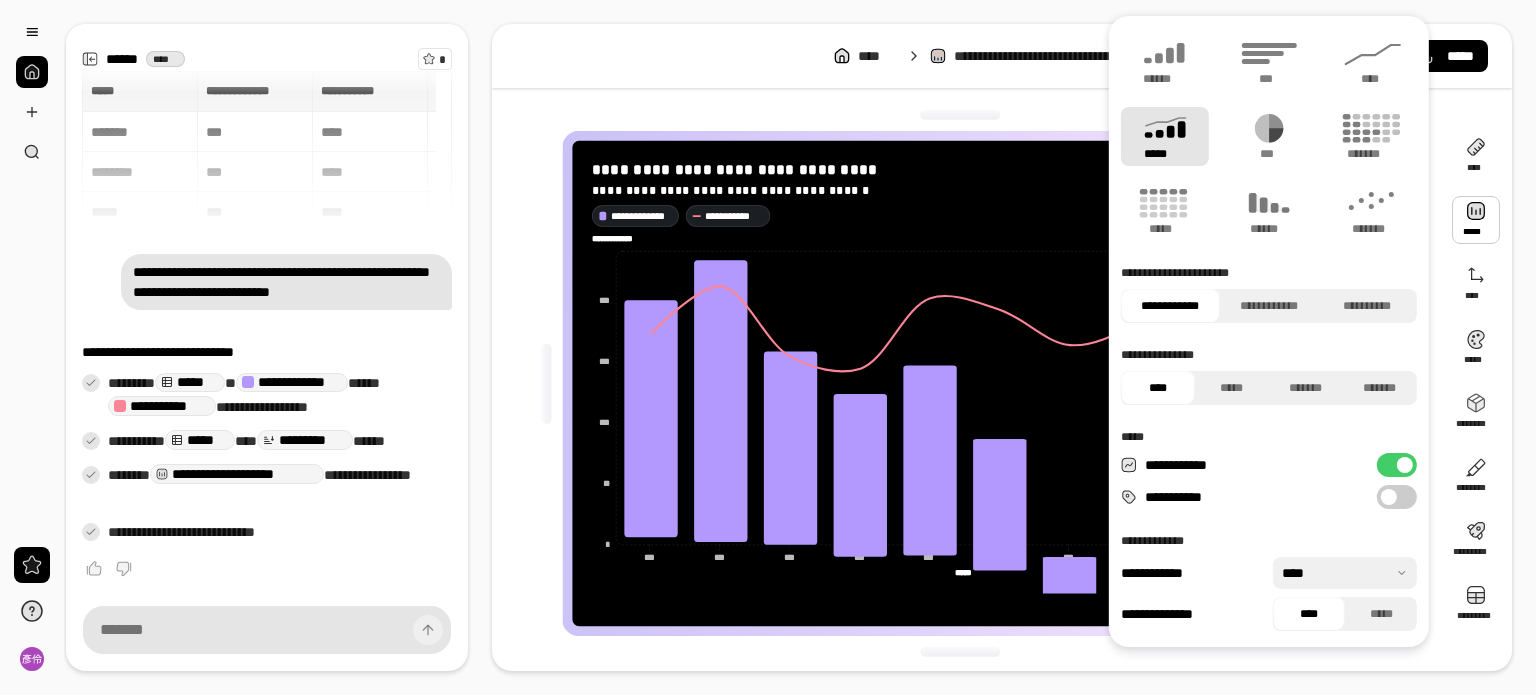 click on "*****" at bounding box center (1165, 136) 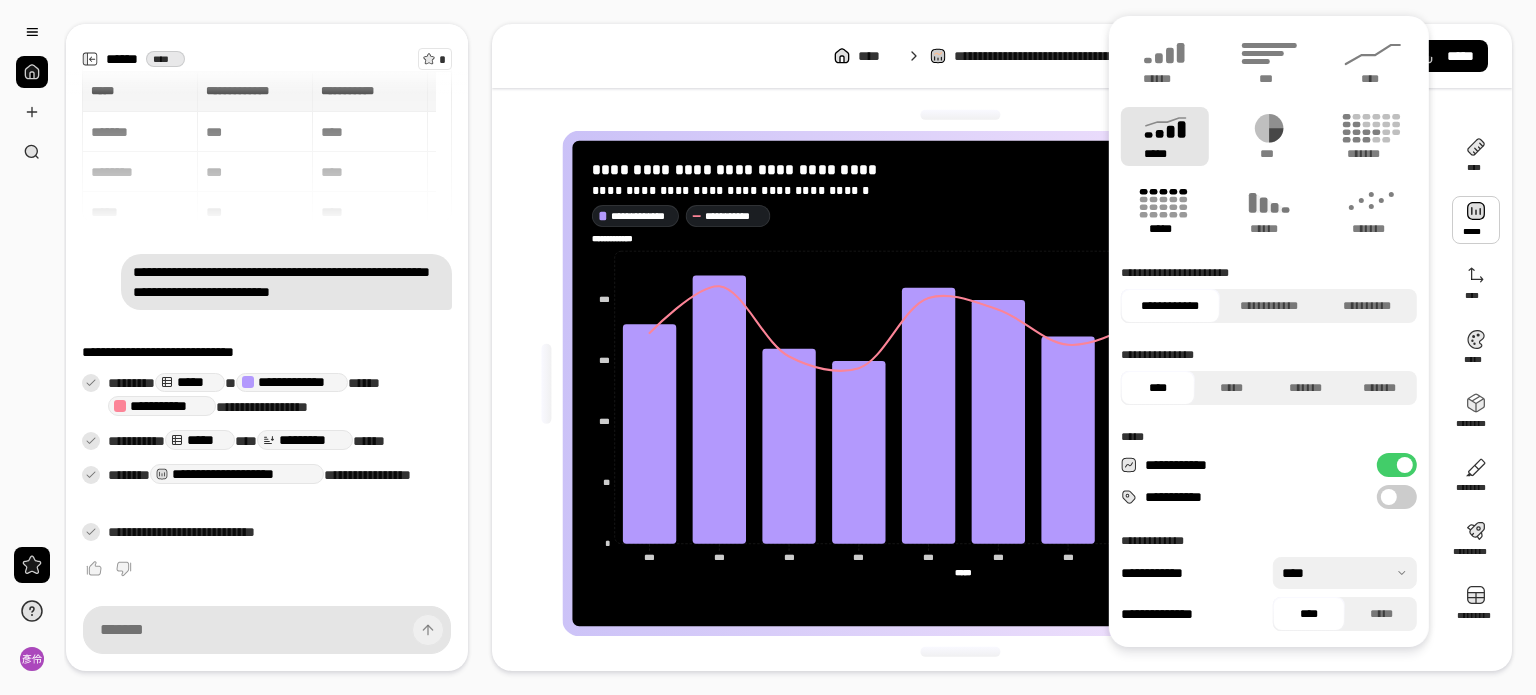 click 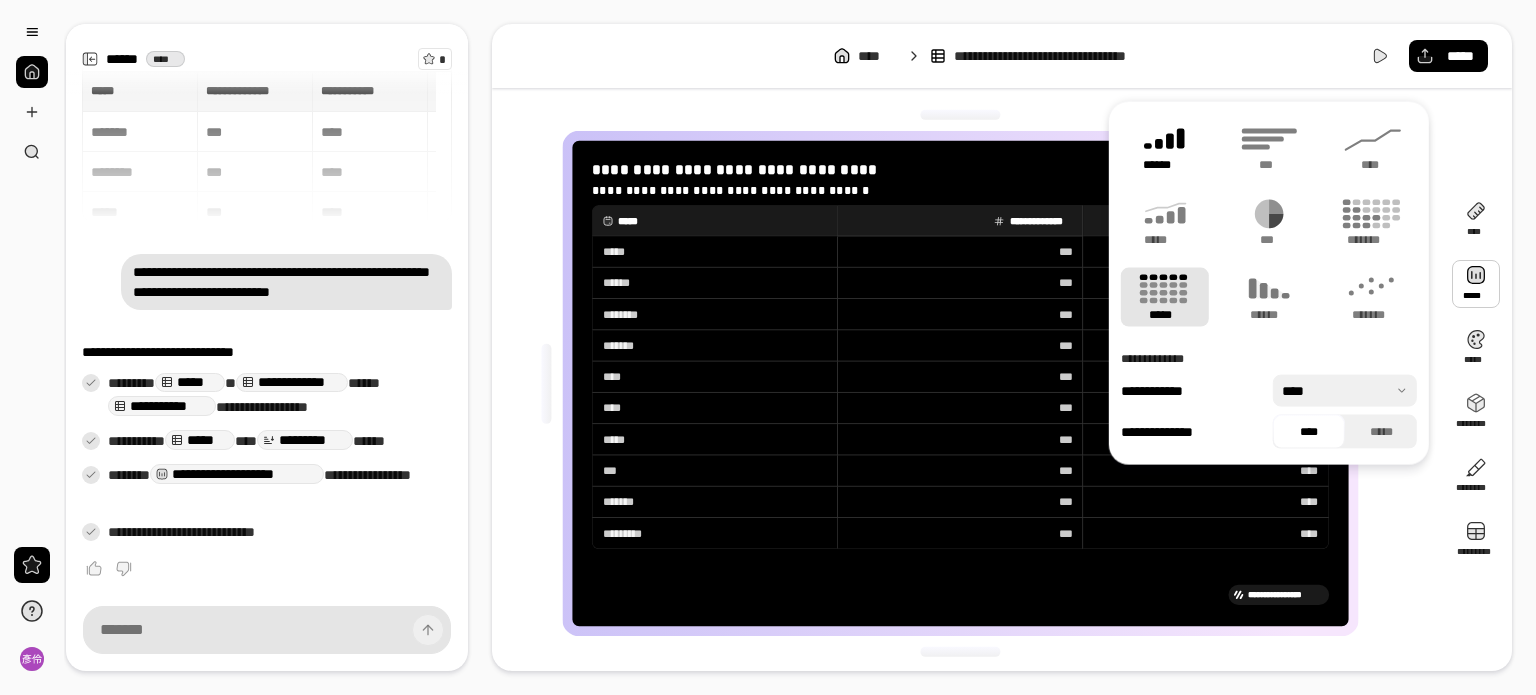 click 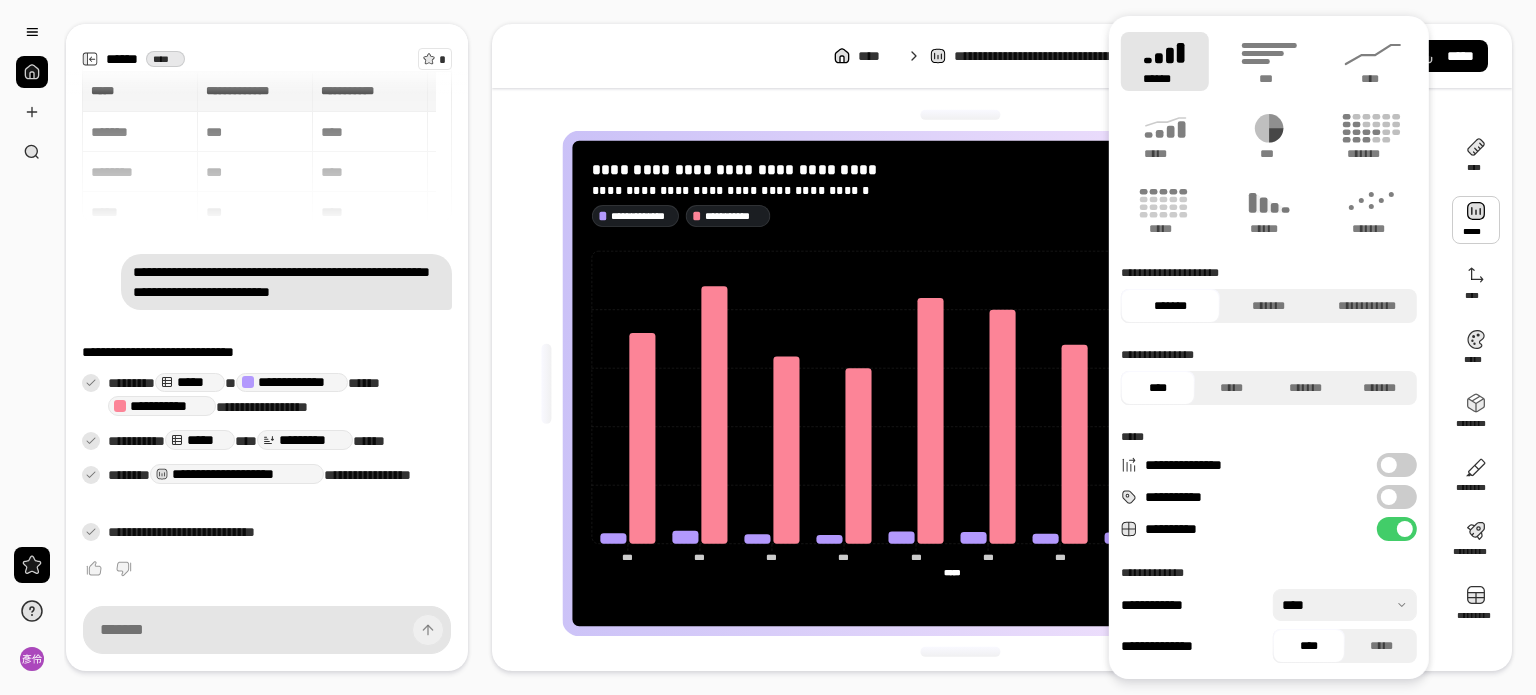 click on "**********" at bounding box center [968, 383] 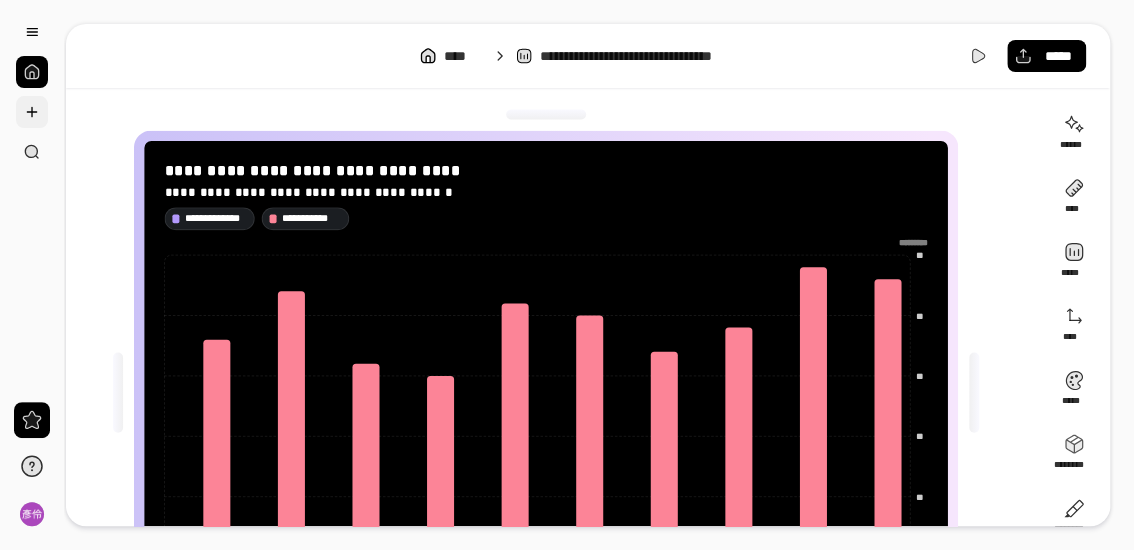 click at bounding box center (32, 112) 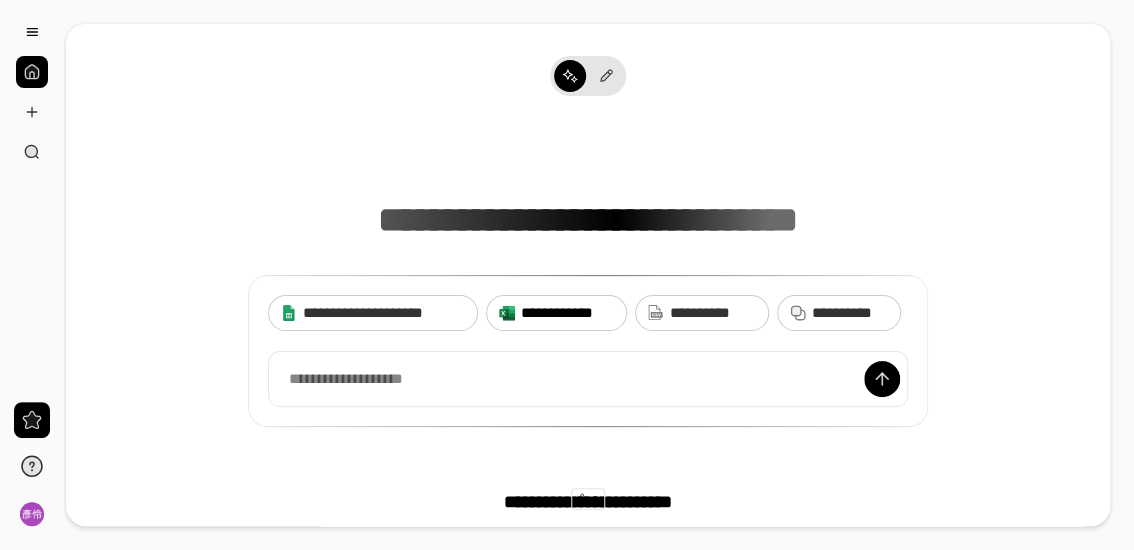click on "**********" at bounding box center (567, 313) 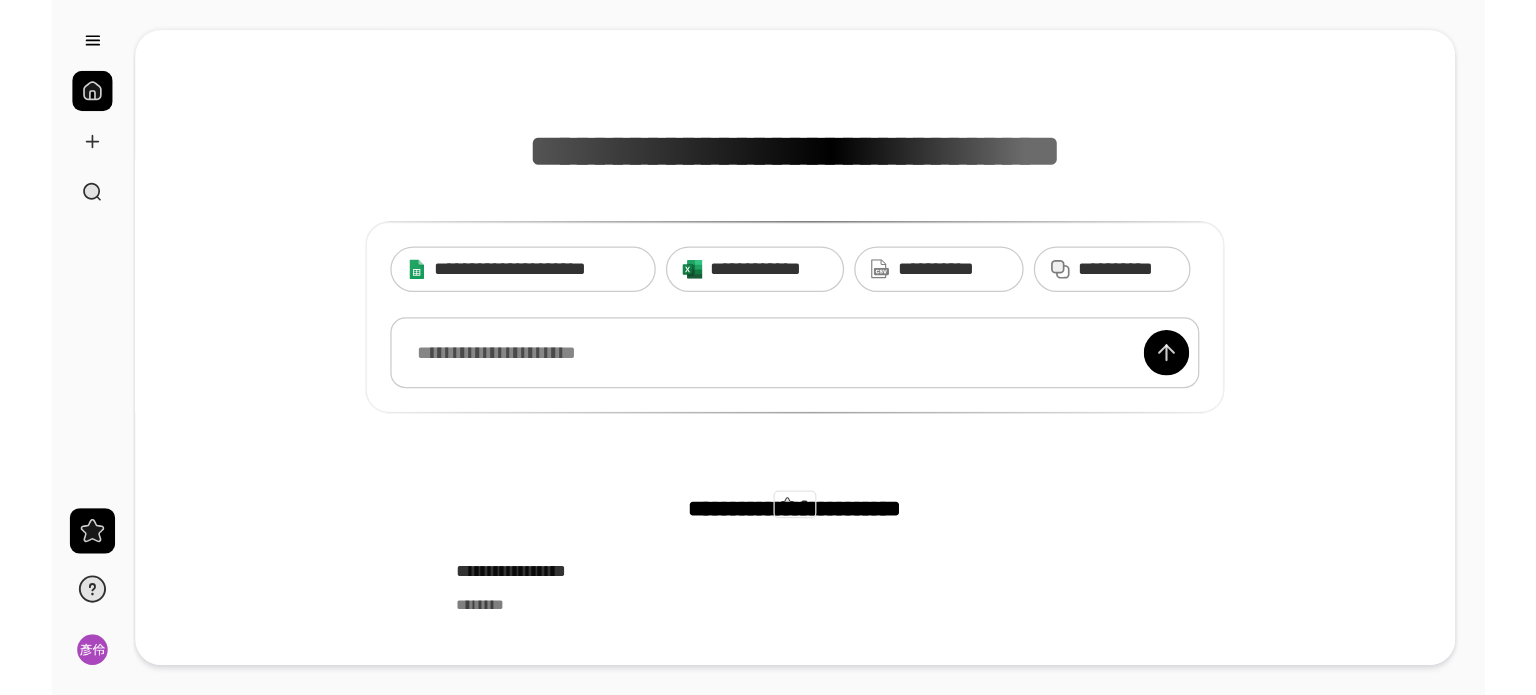 scroll, scrollTop: 28, scrollLeft: 0, axis: vertical 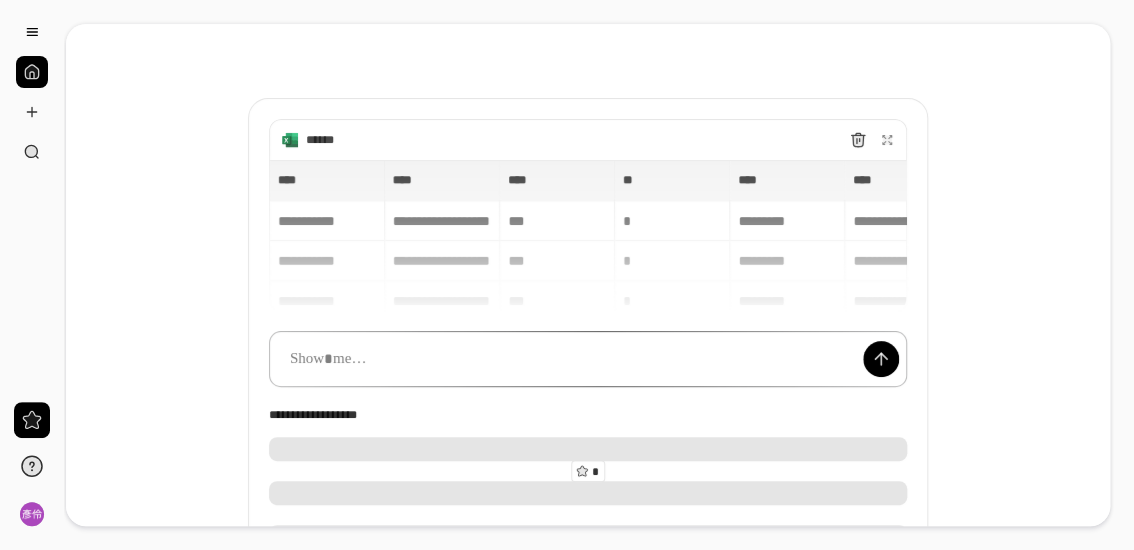 click at bounding box center [588, 359] 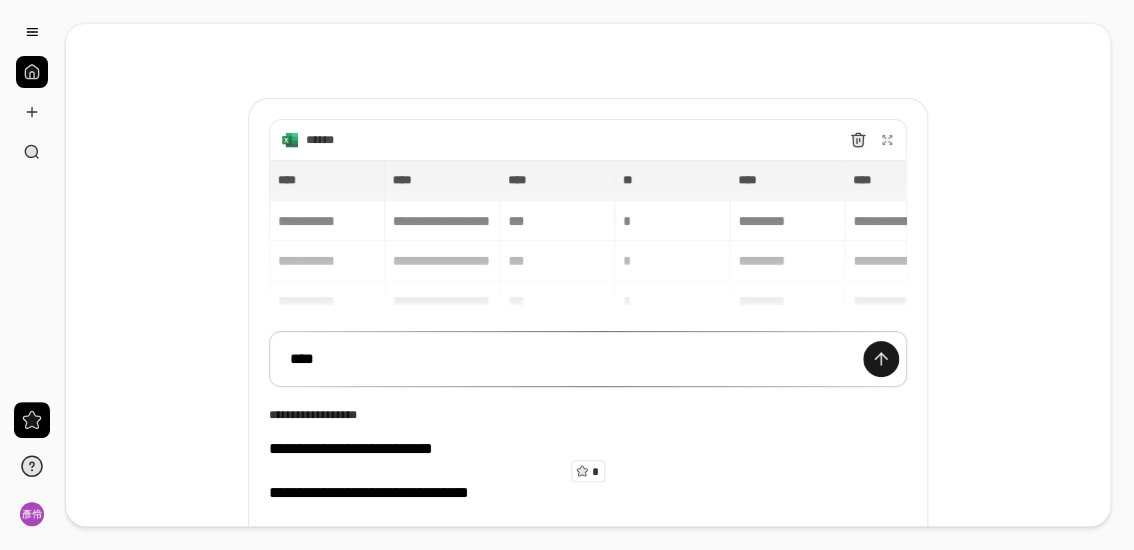 click at bounding box center (881, 359) 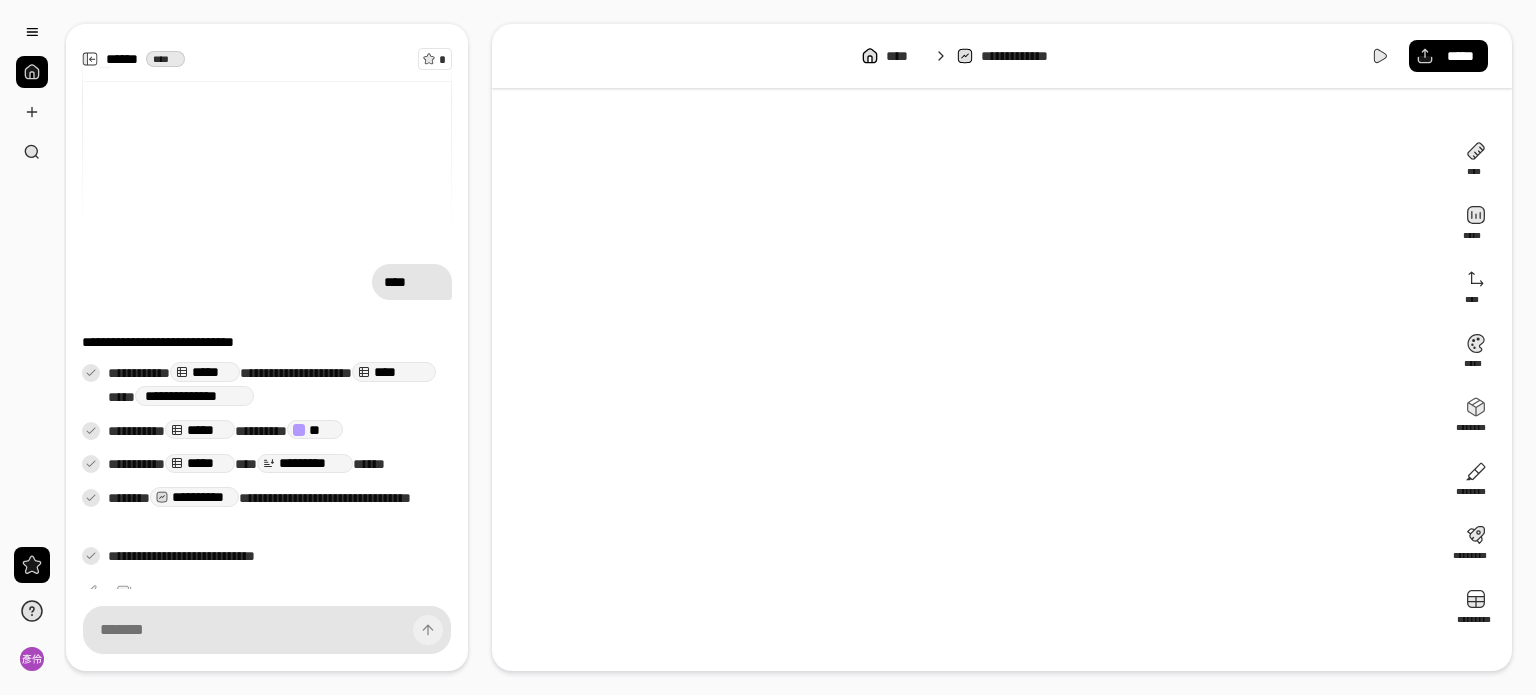 scroll, scrollTop: 24, scrollLeft: 0, axis: vertical 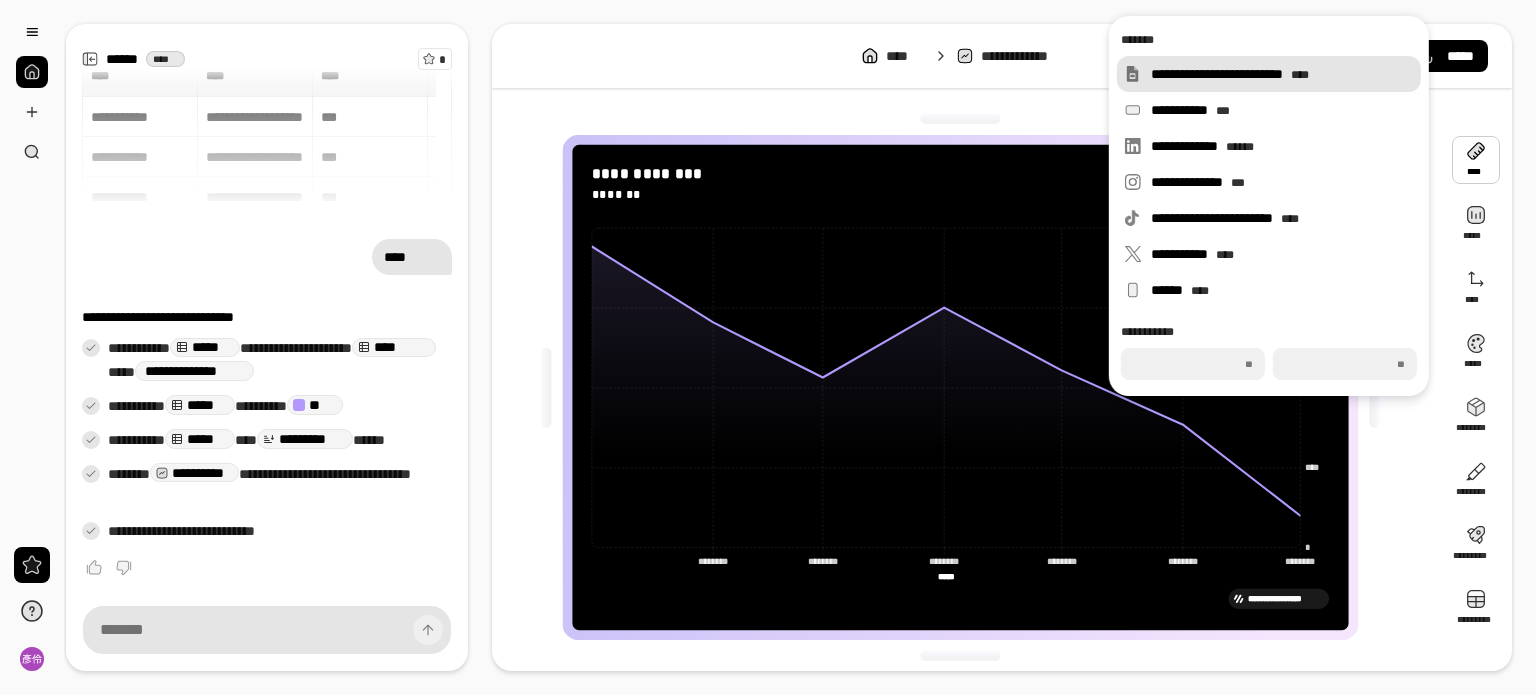 click on "****" at bounding box center (1300, 75) 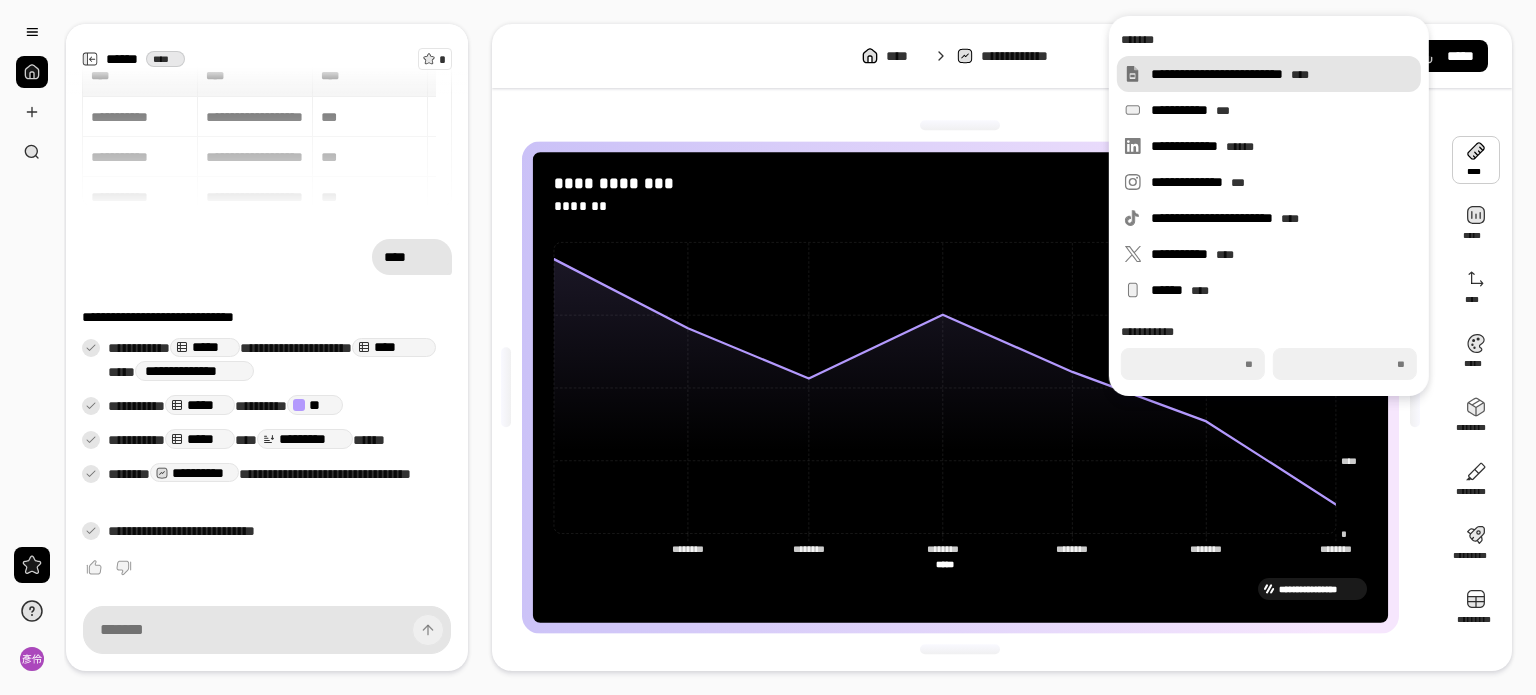 click on "**********" at bounding box center (1282, 74) 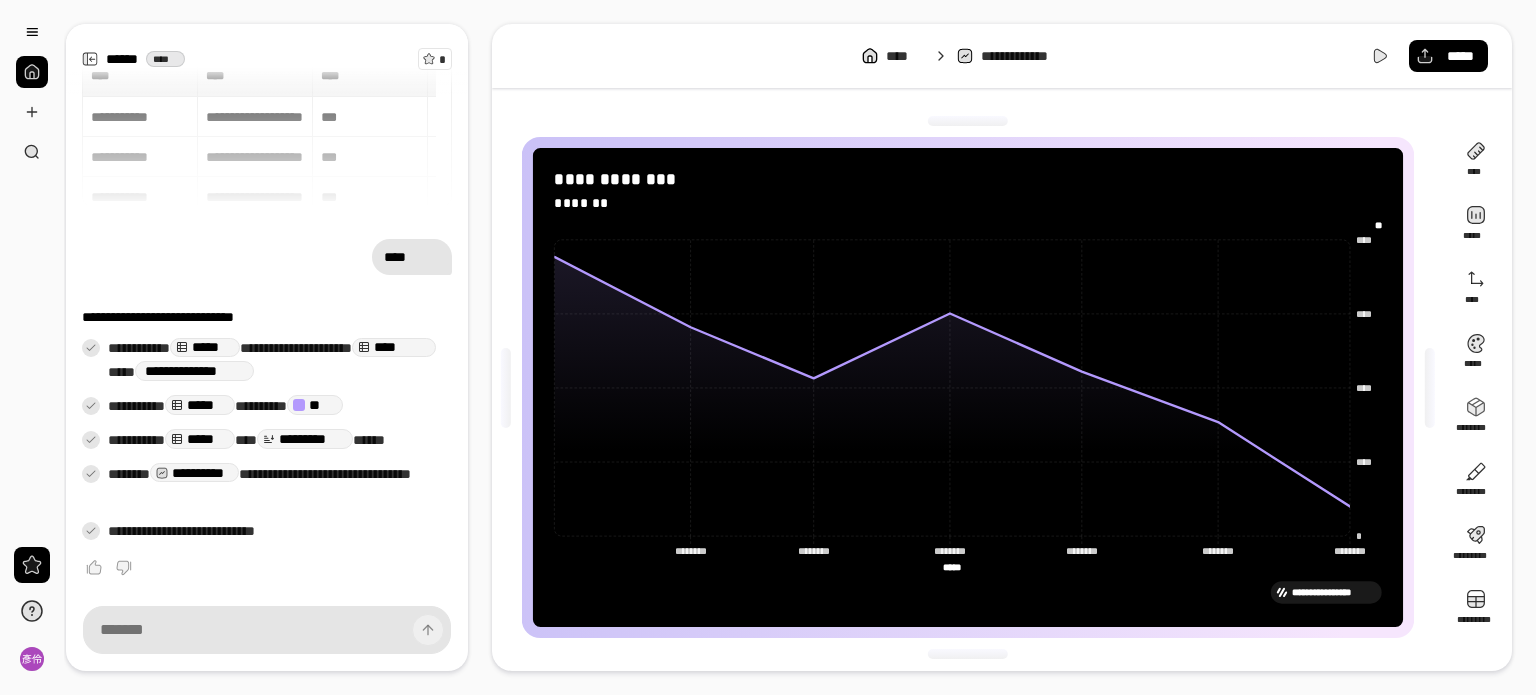 click on "**********" at bounding box center (968, 387) 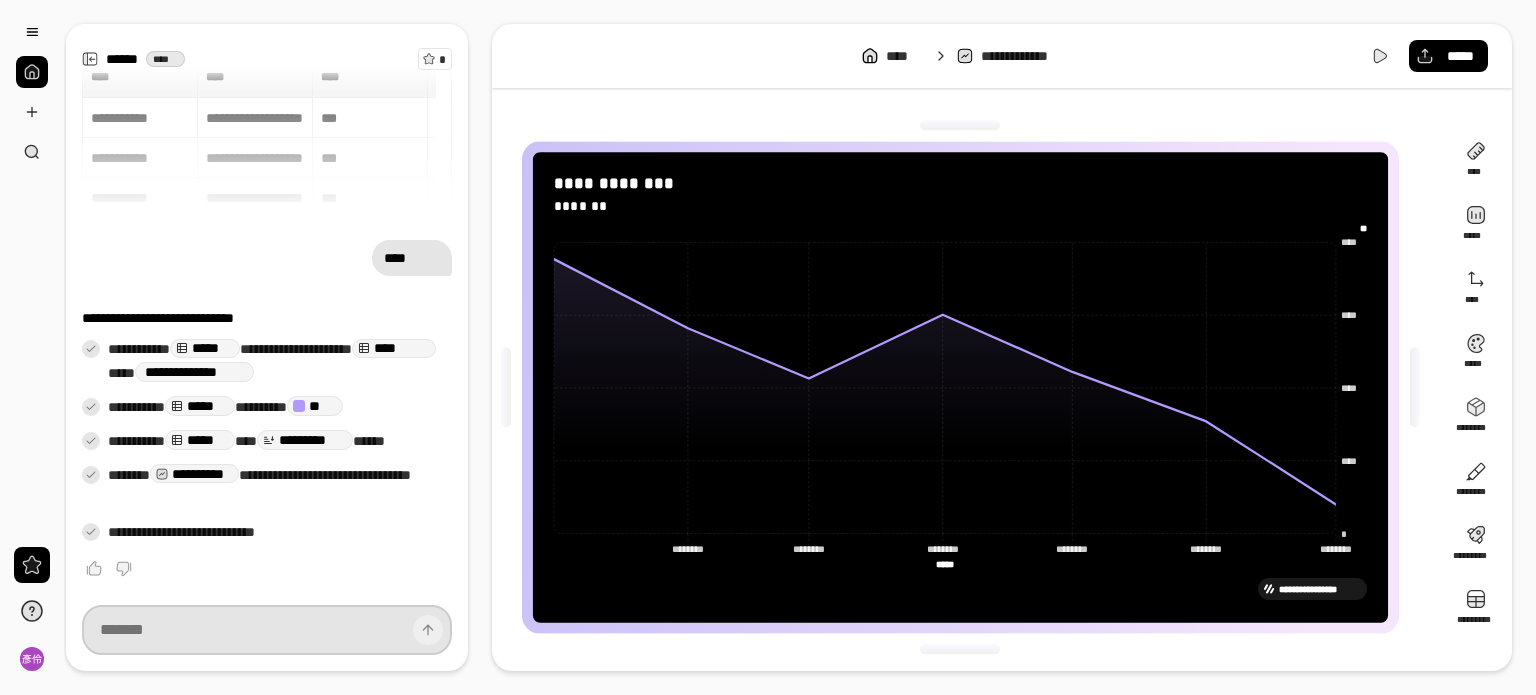 click at bounding box center [267, 630] 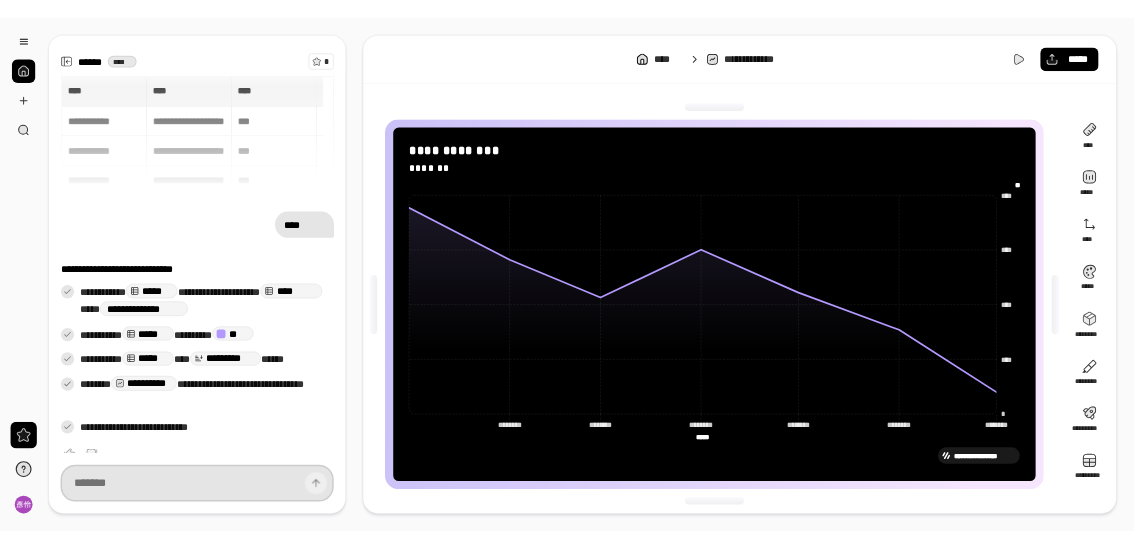 scroll, scrollTop: 0, scrollLeft: 0, axis: both 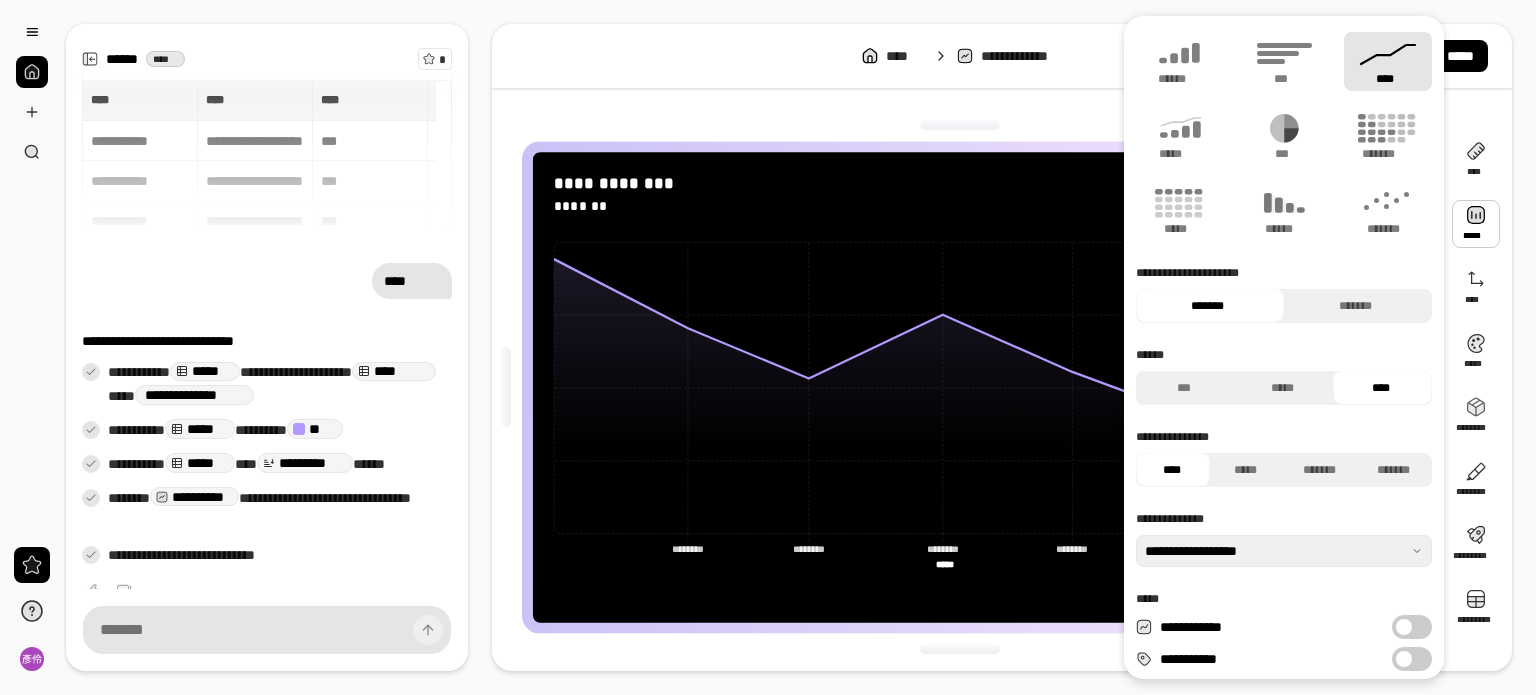 click at bounding box center [1476, 224] 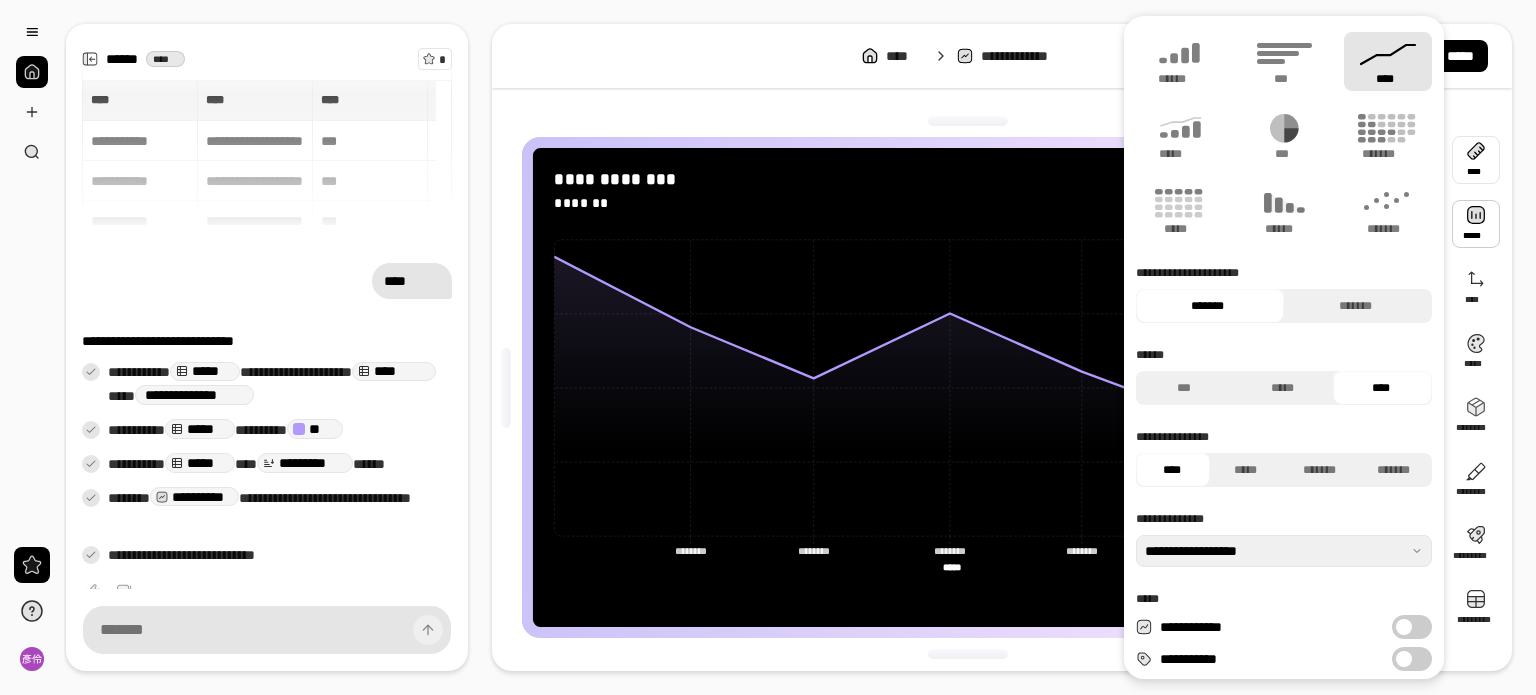 click at bounding box center [1476, 160] 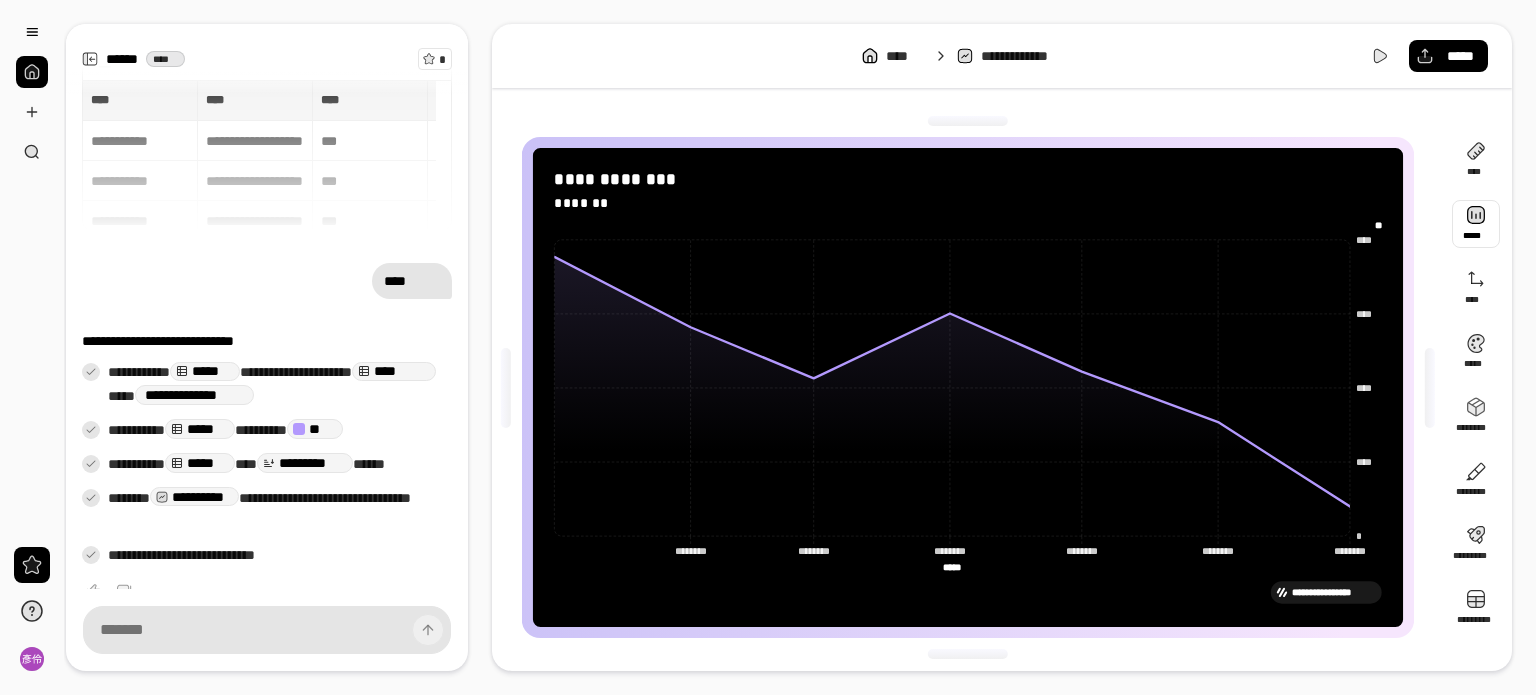 click at bounding box center (1476, 224) 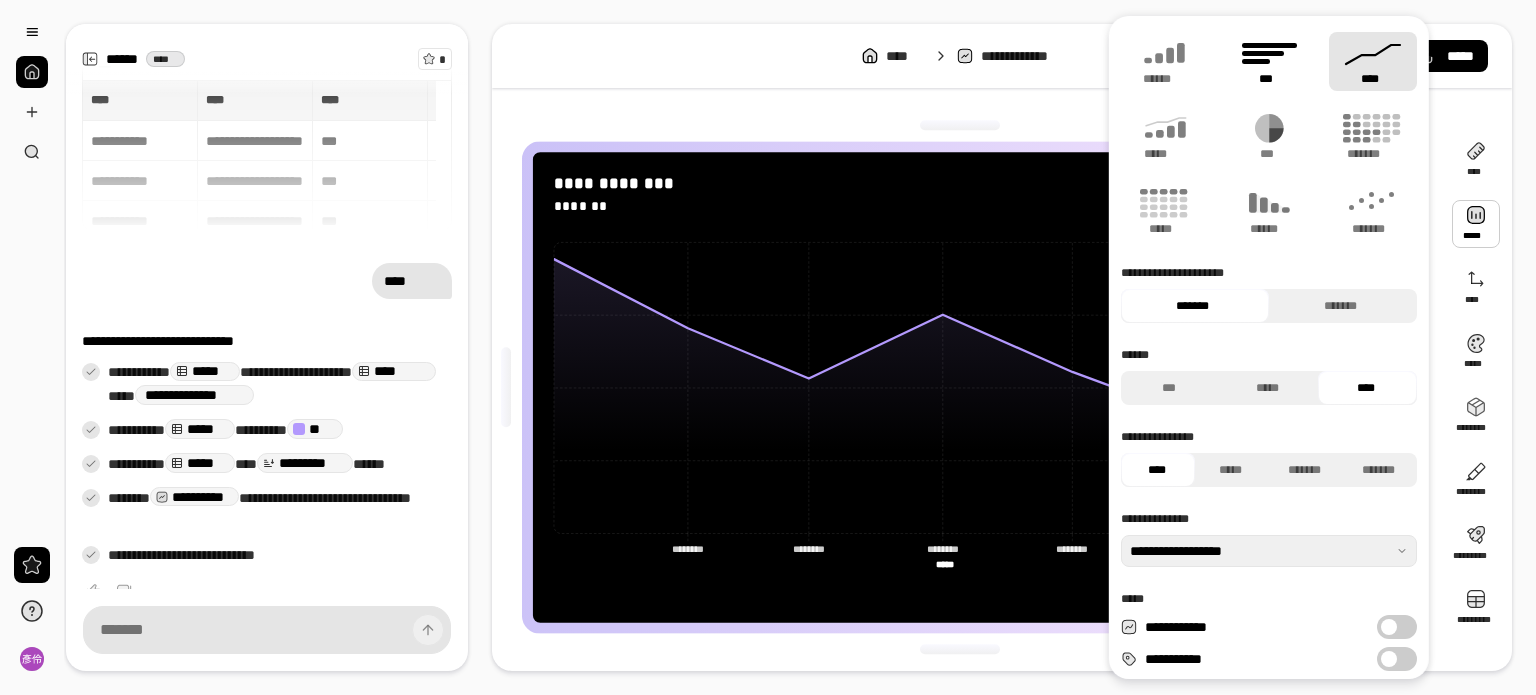 click 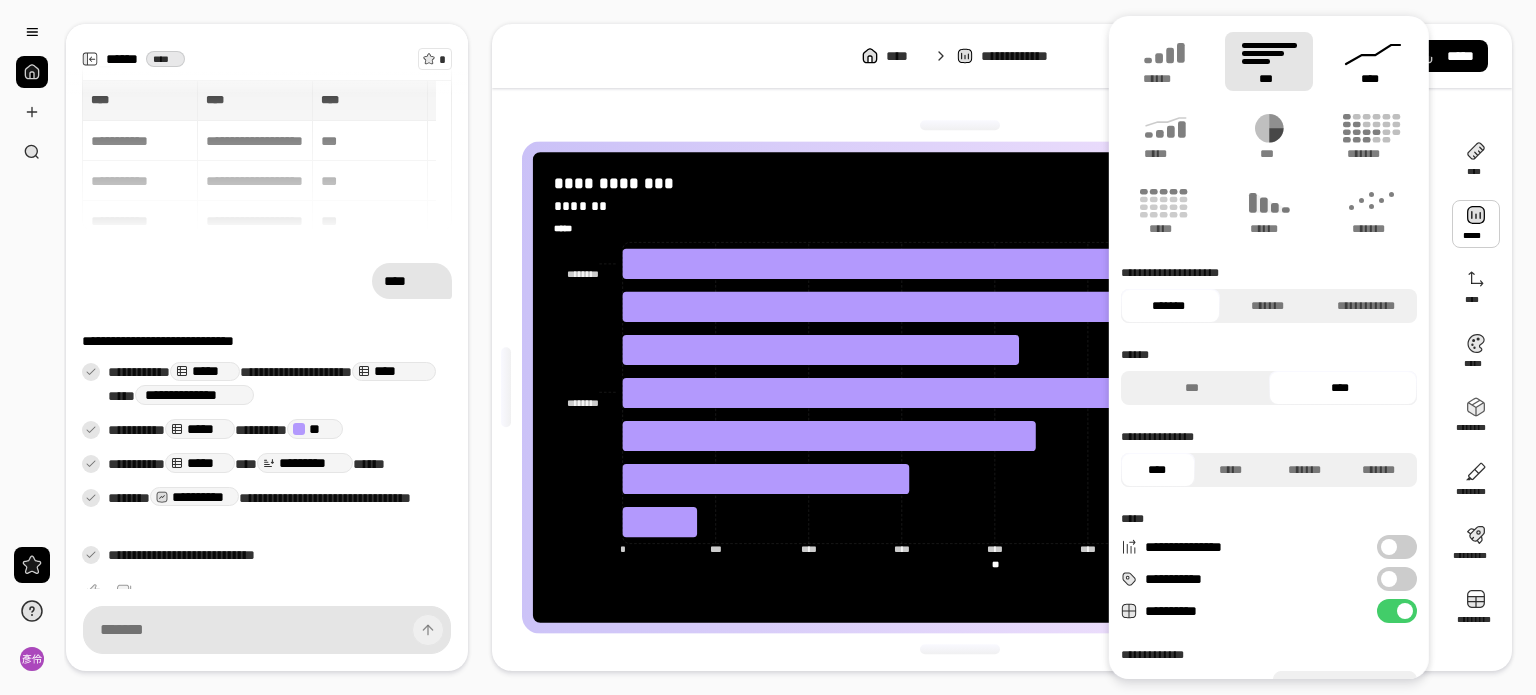 click 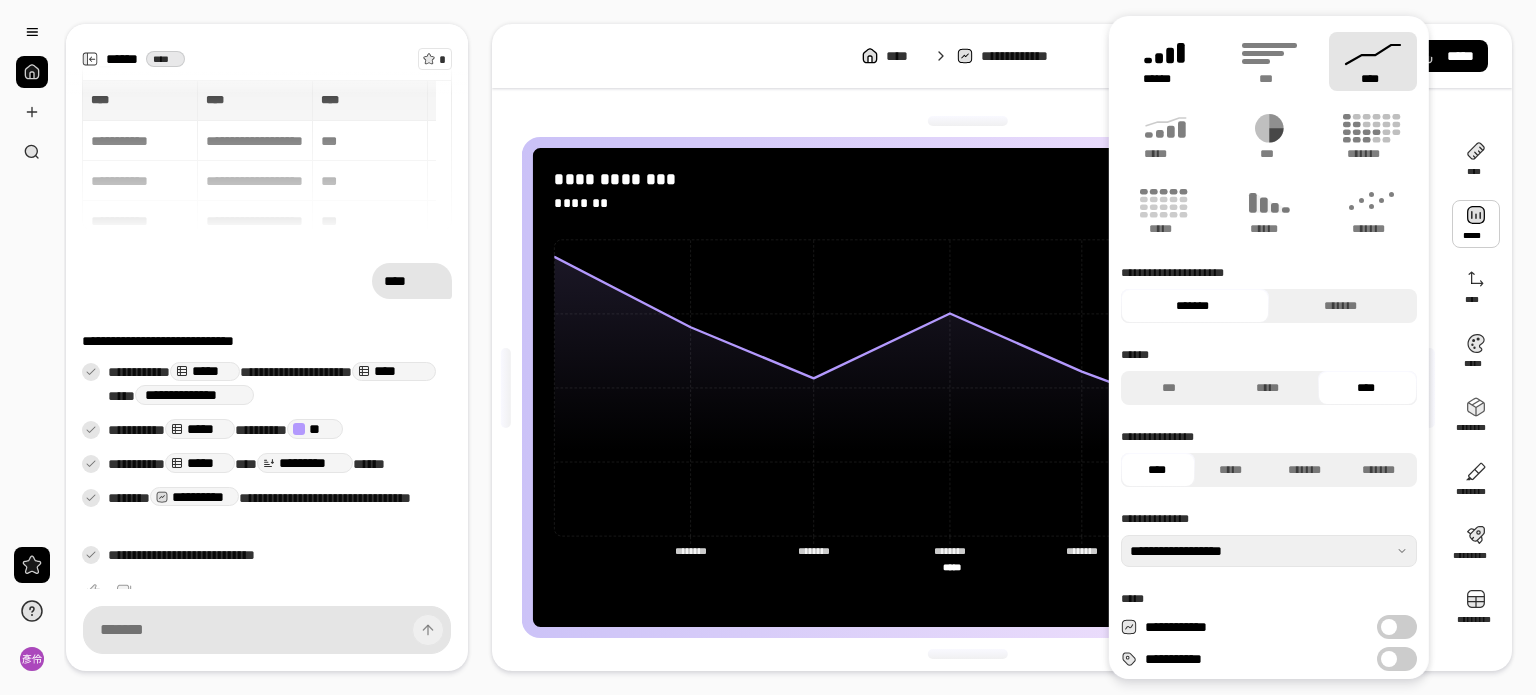 click 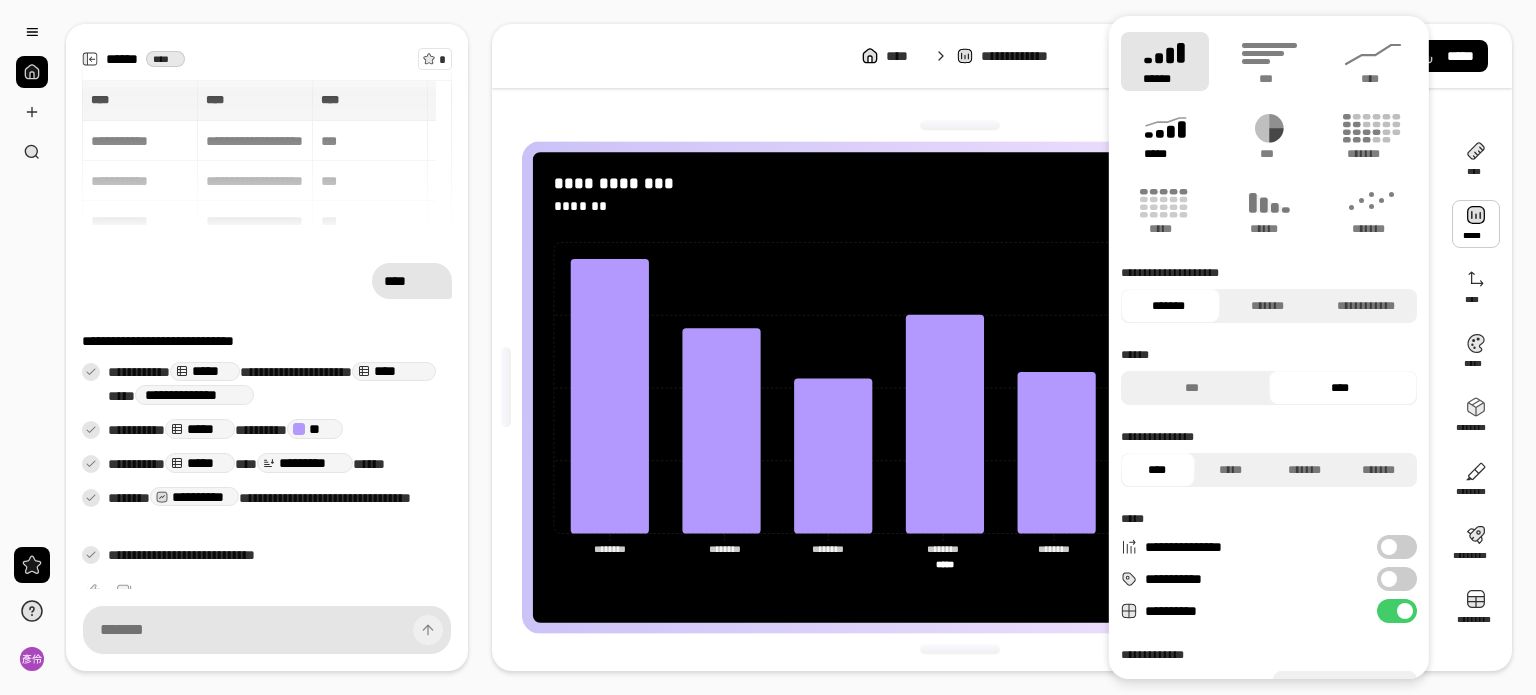 click 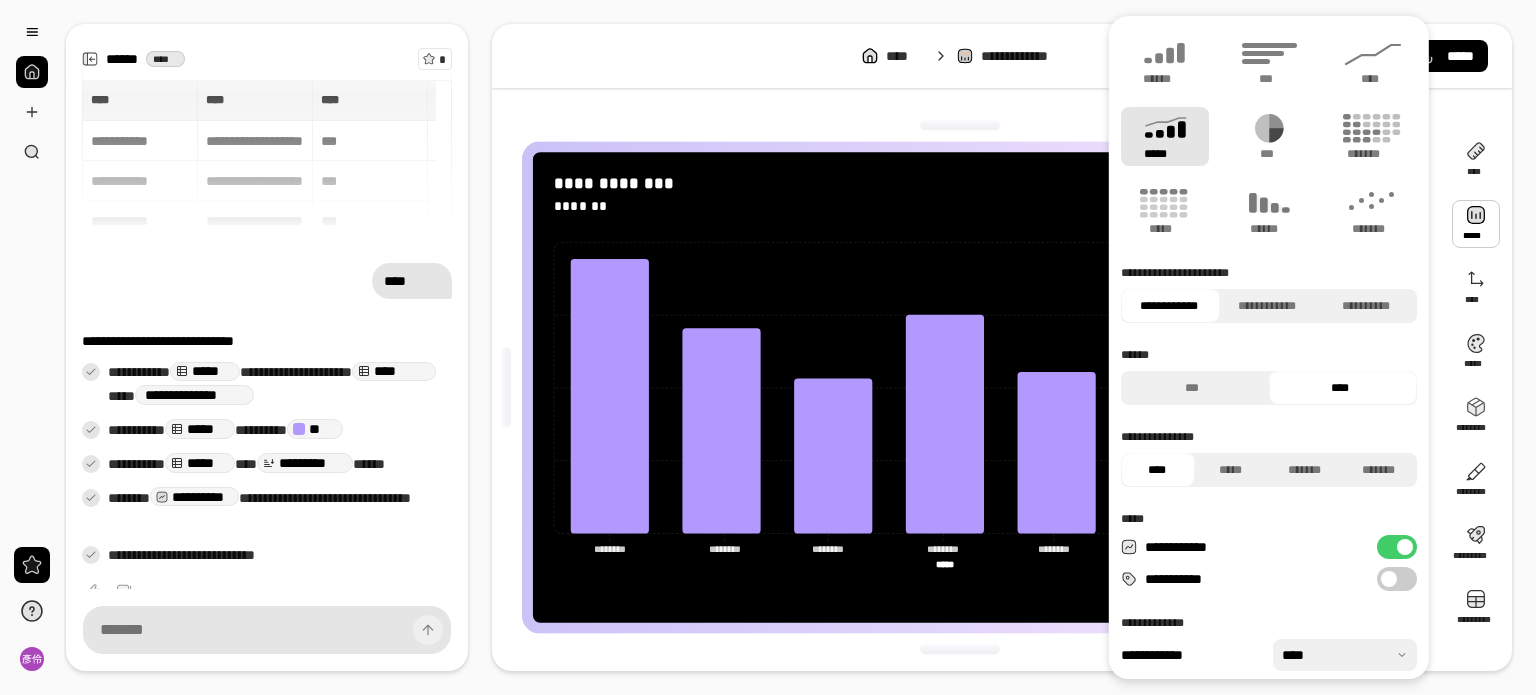 click on "**********" at bounding box center [800, 347] 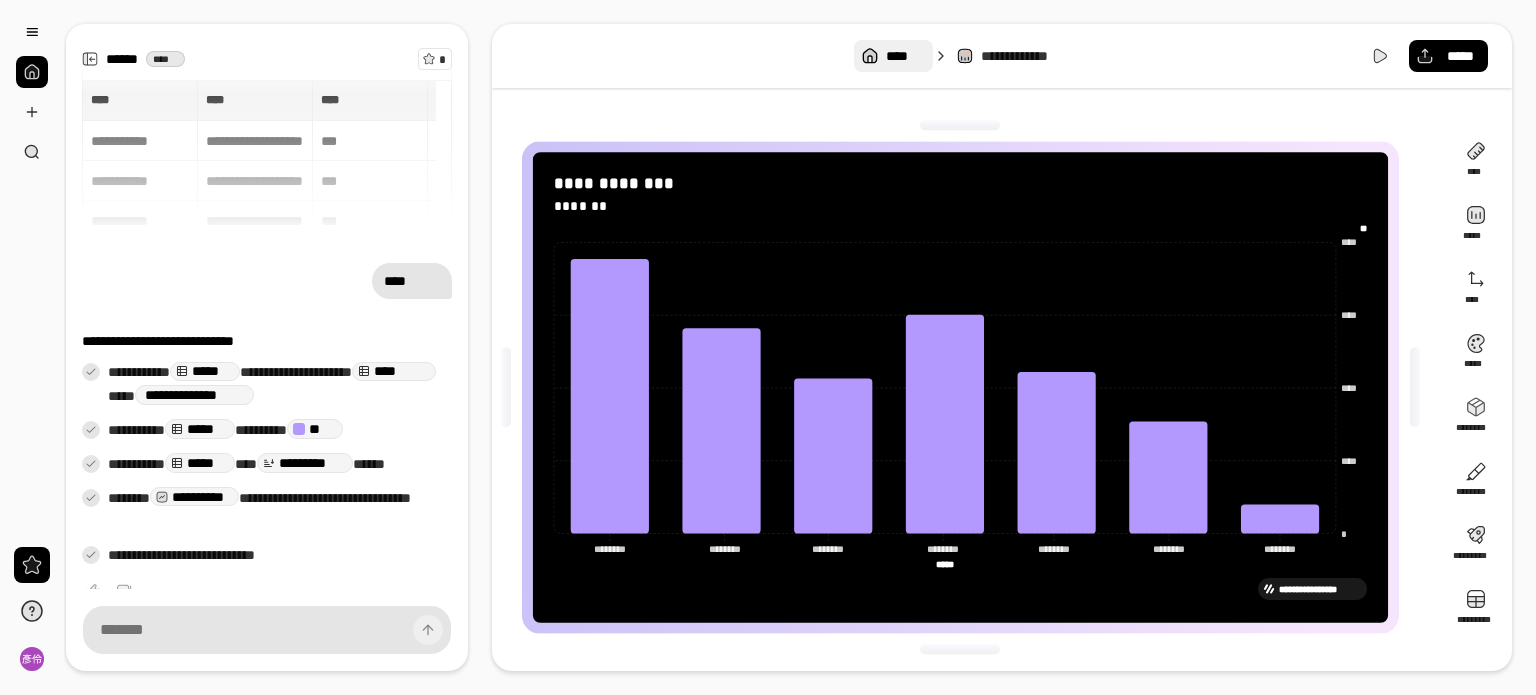 click on "****" at bounding box center [905, 56] 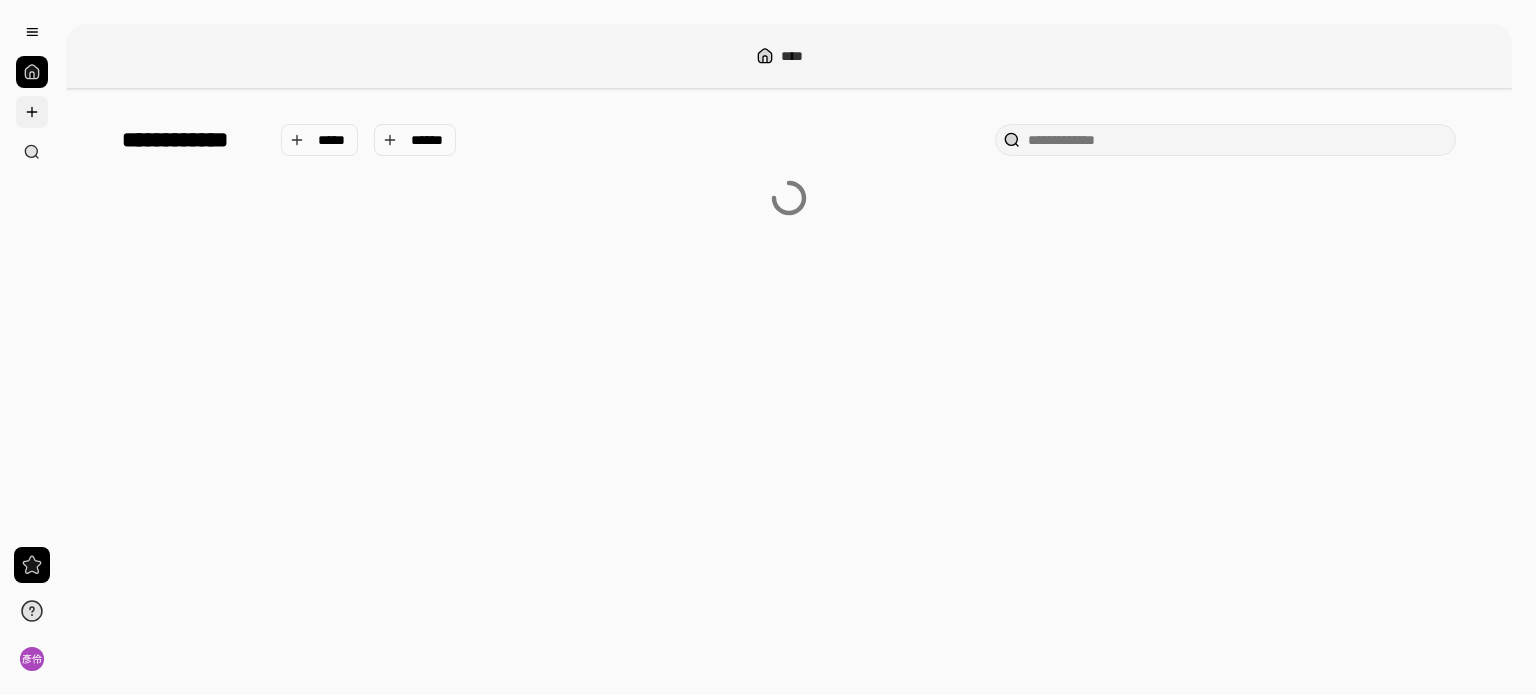 click at bounding box center [32, 112] 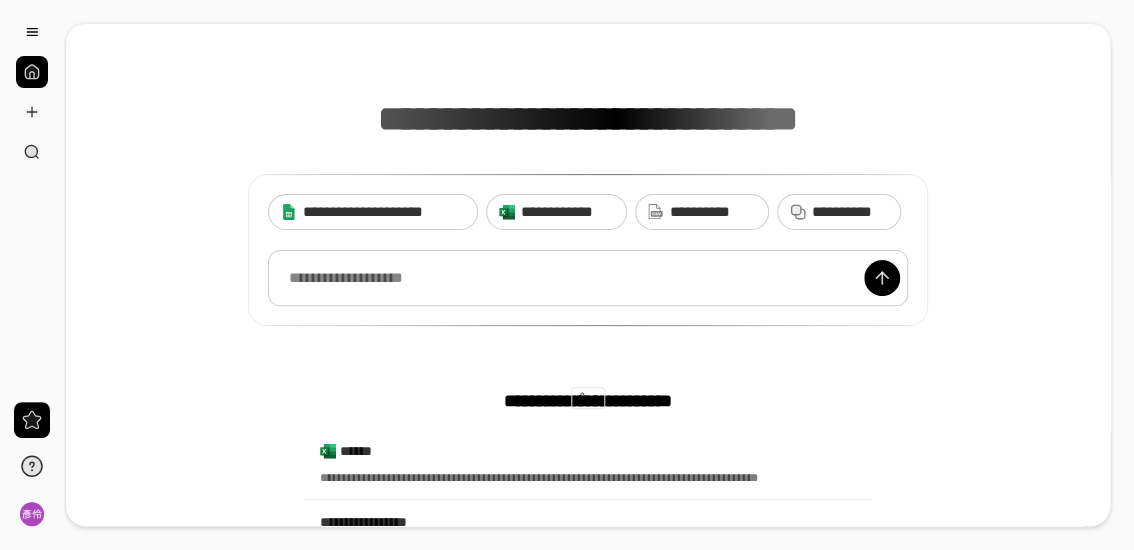 scroll, scrollTop: 220, scrollLeft: 0, axis: vertical 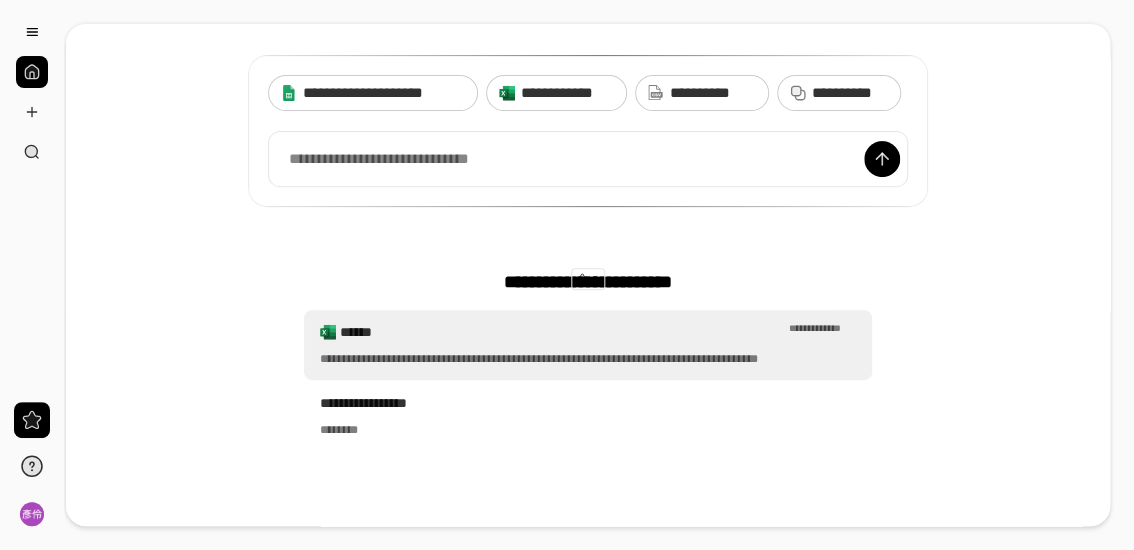 click on "******" at bounding box center (562, 332) 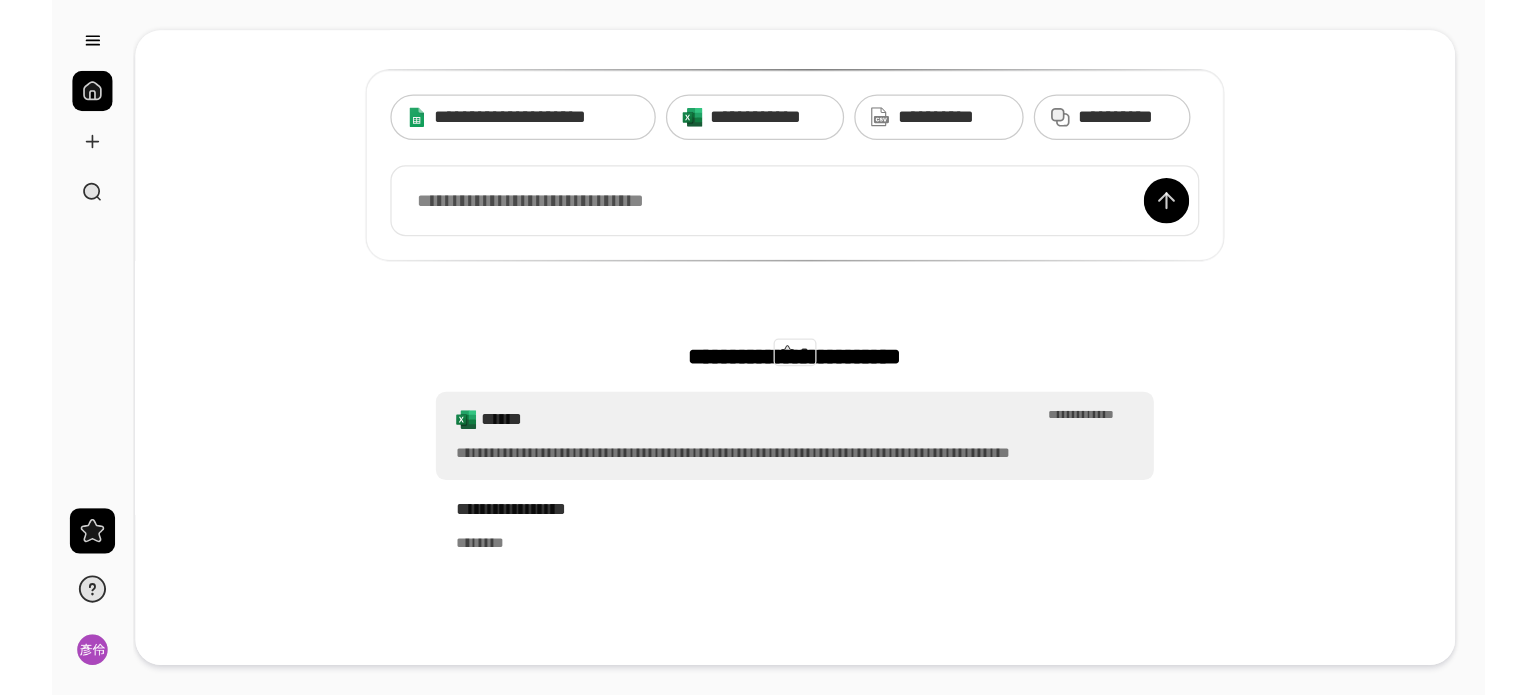 scroll, scrollTop: 71, scrollLeft: 0, axis: vertical 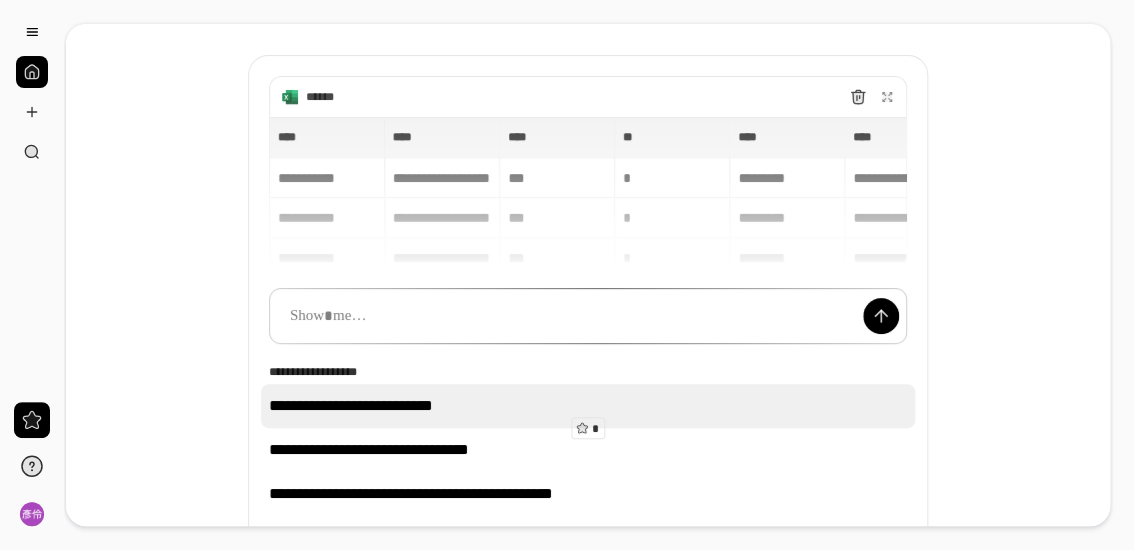 click on "**********" at bounding box center [588, 406] 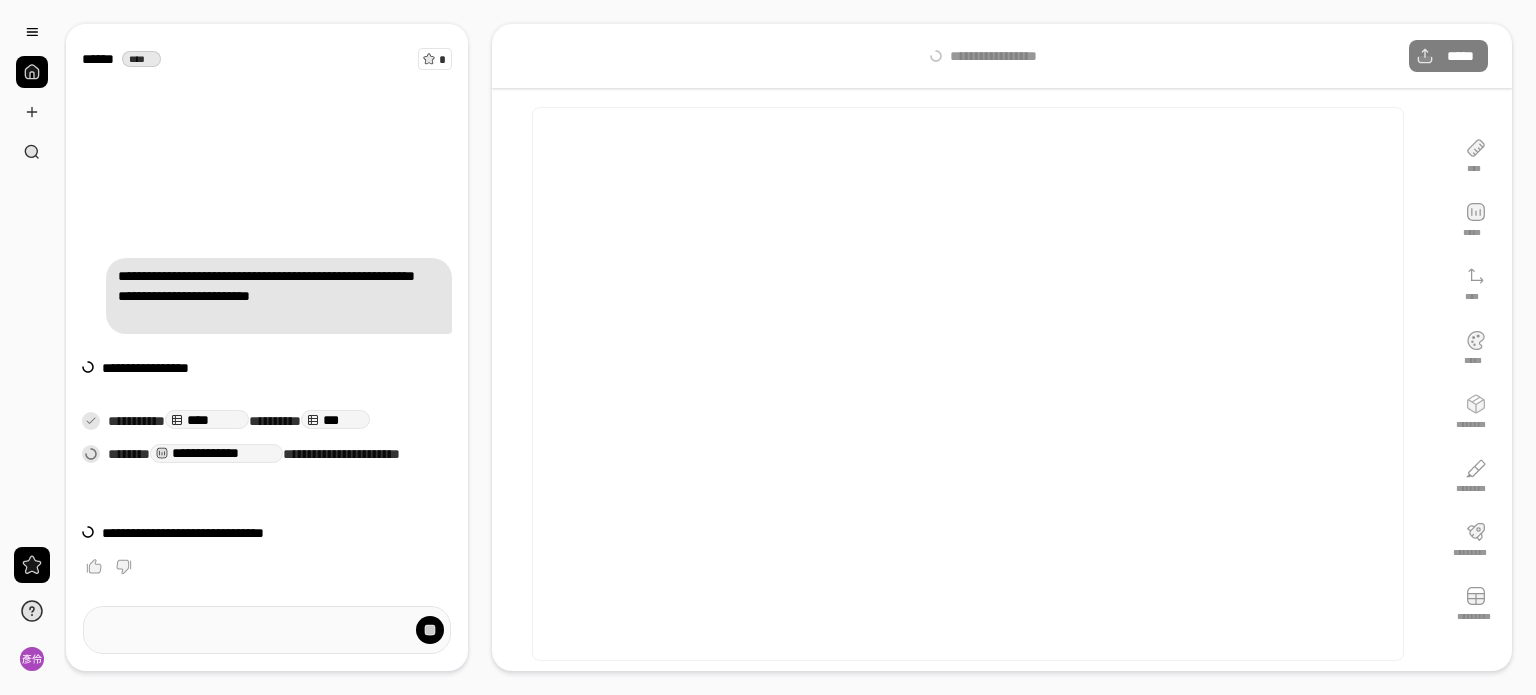 scroll, scrollTop: 57, scrollLeft: 0, axis: vertical 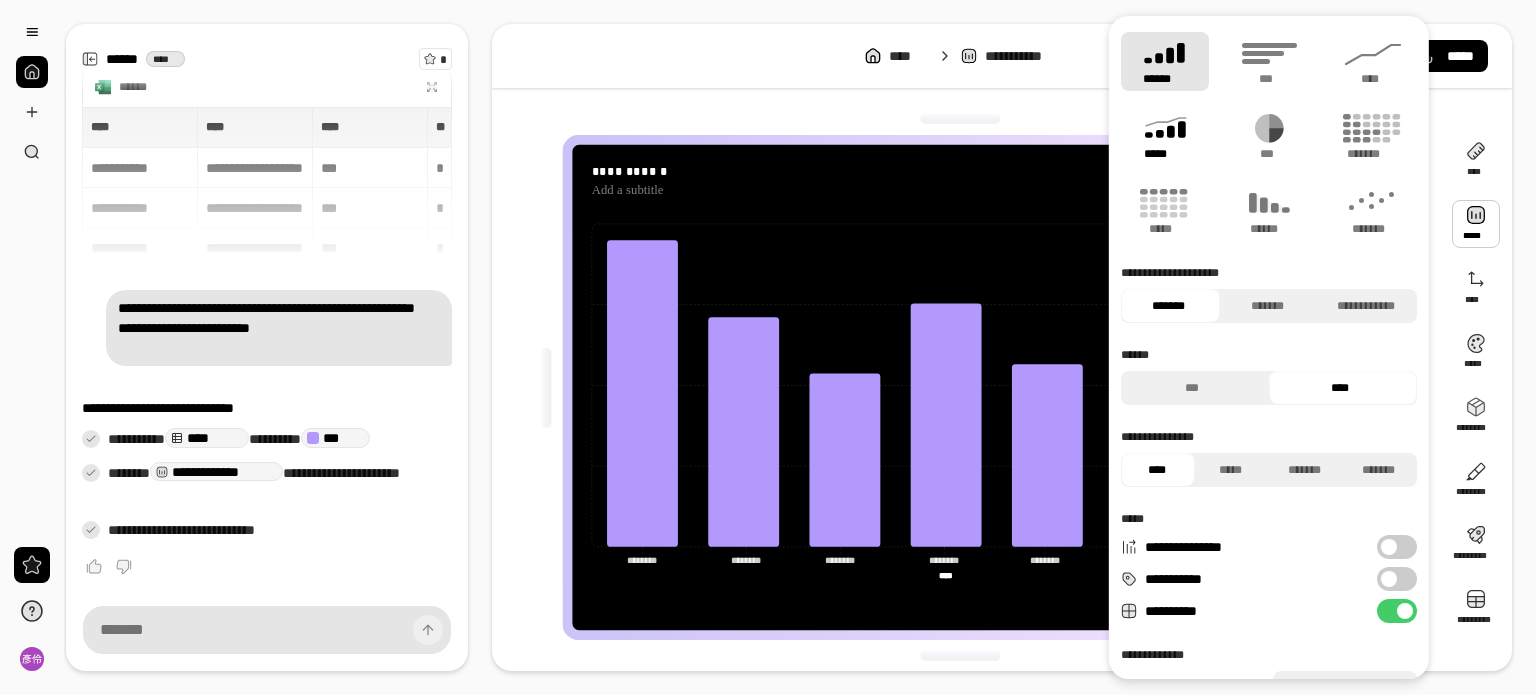click on "*****" at bounding box center [1164, 154] 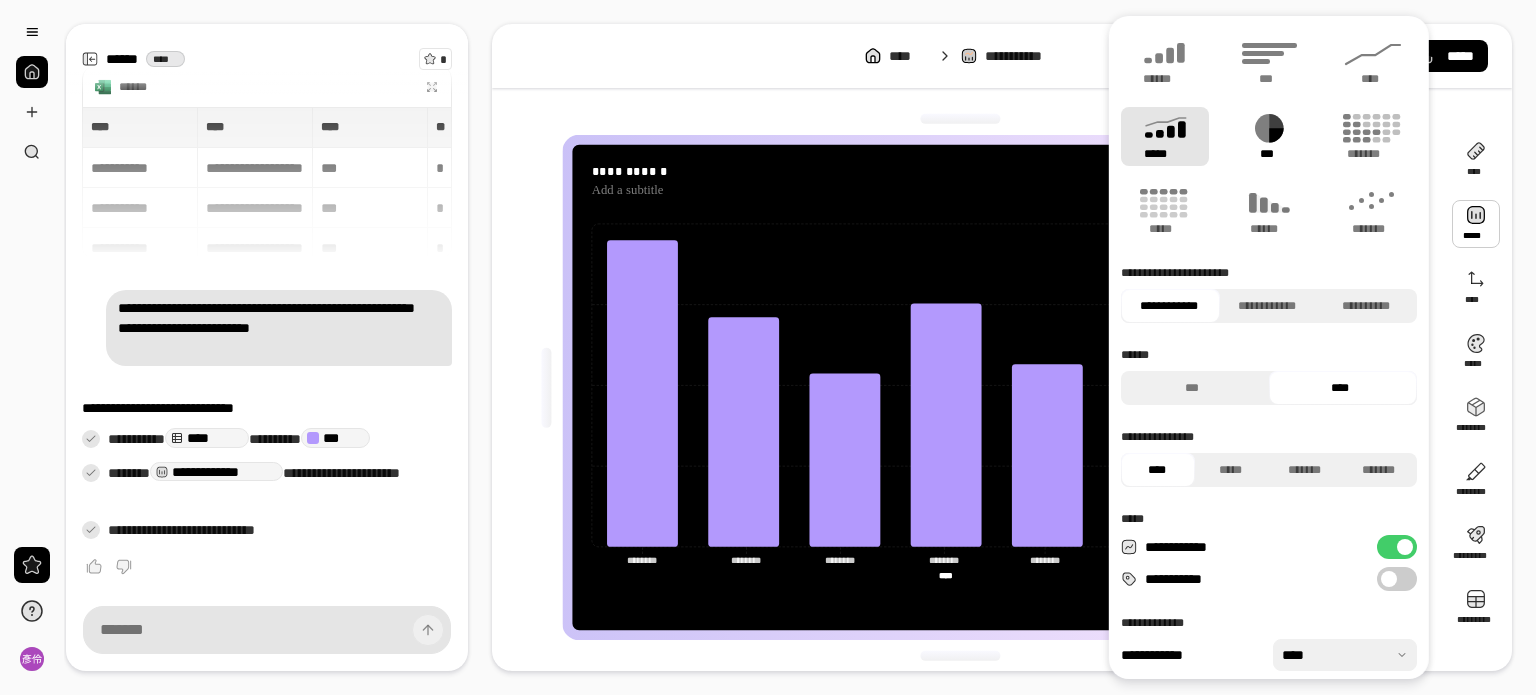 click 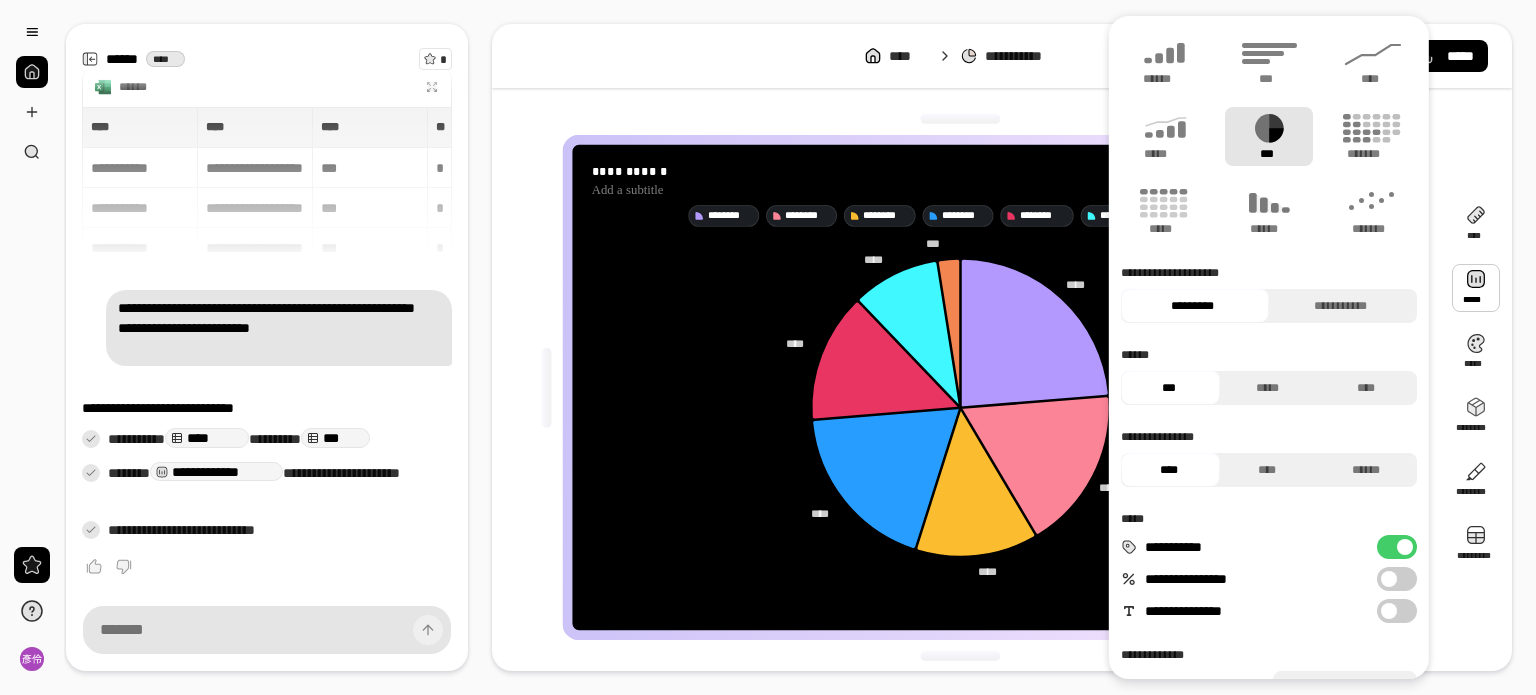 click 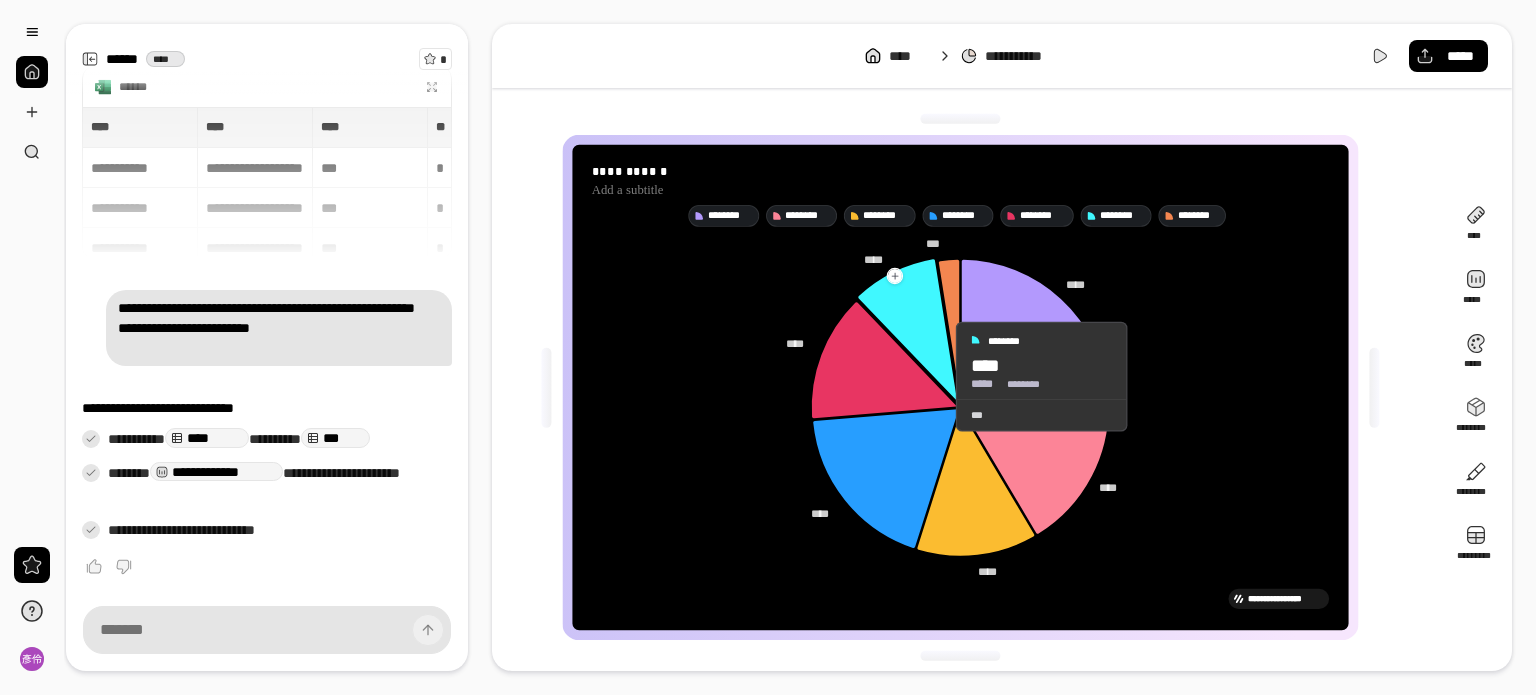 click 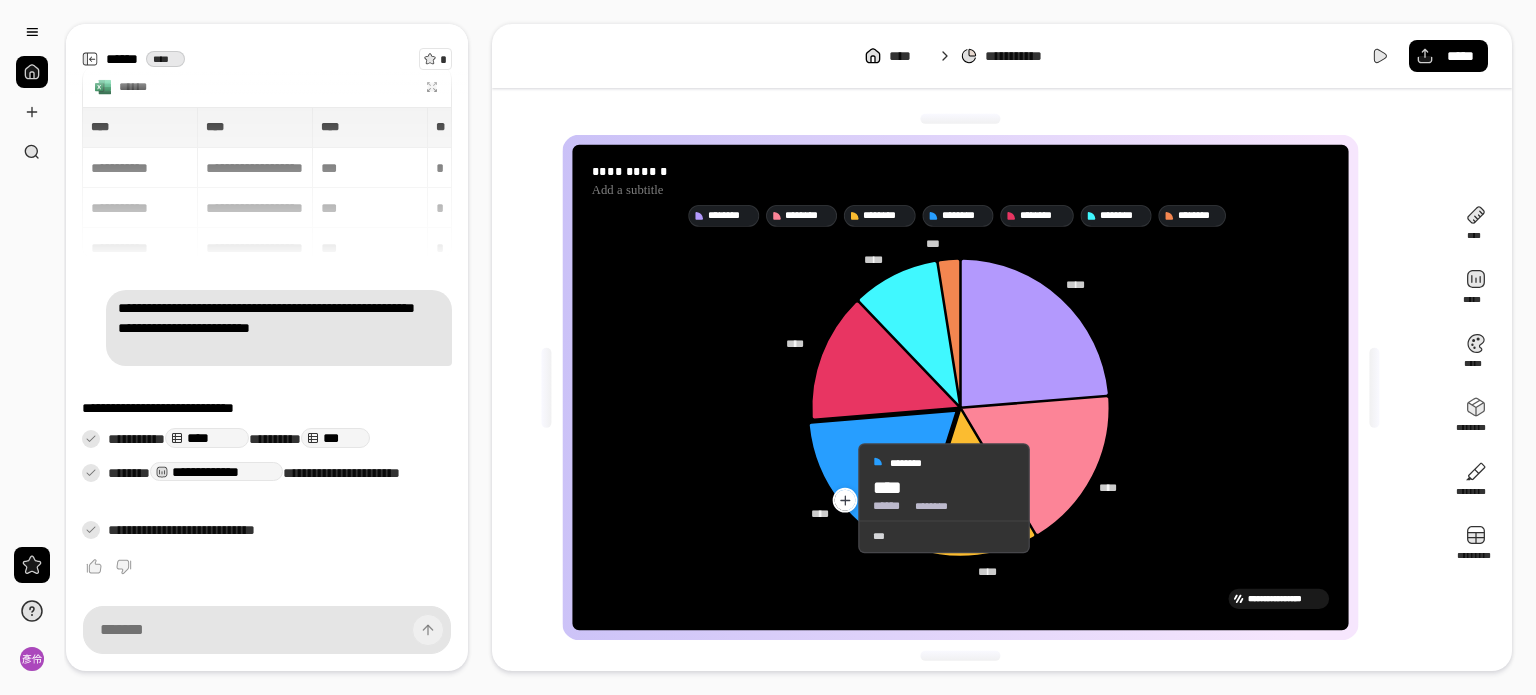 click 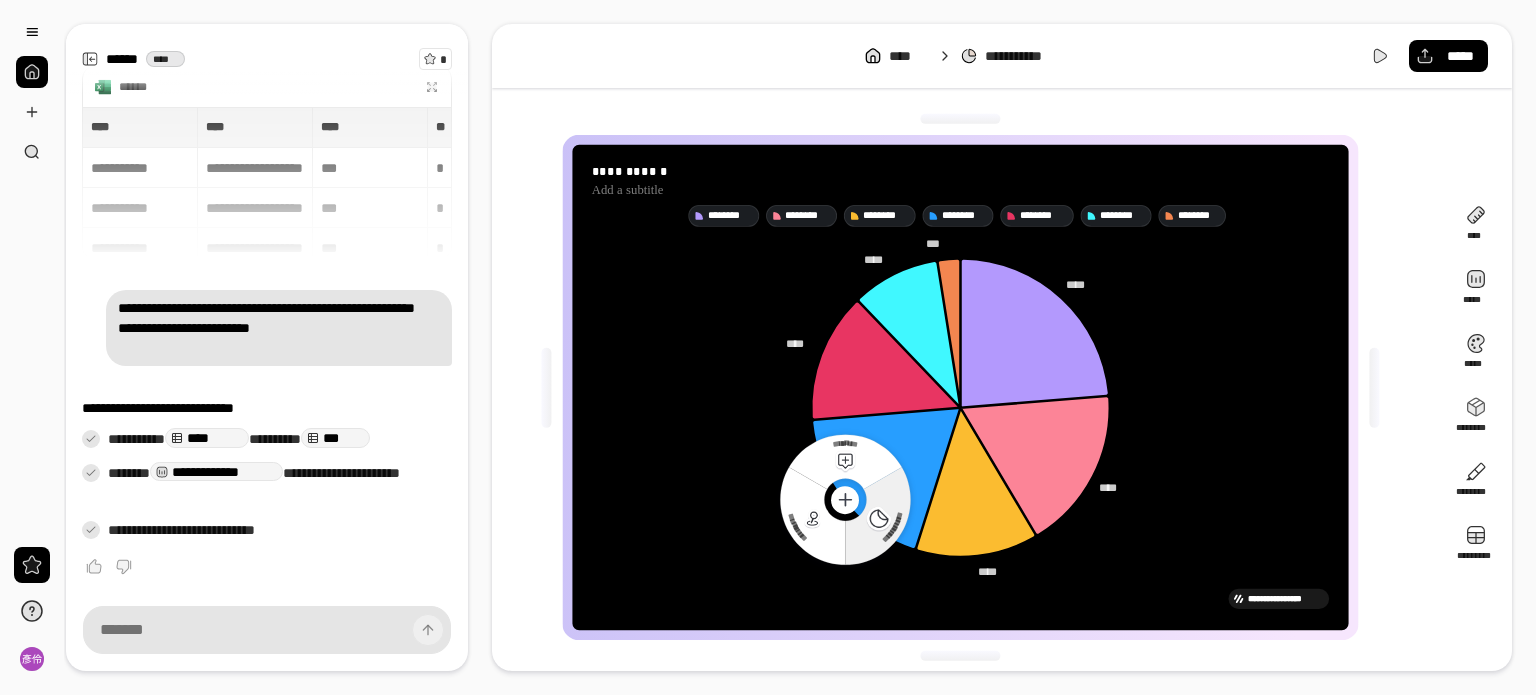 click 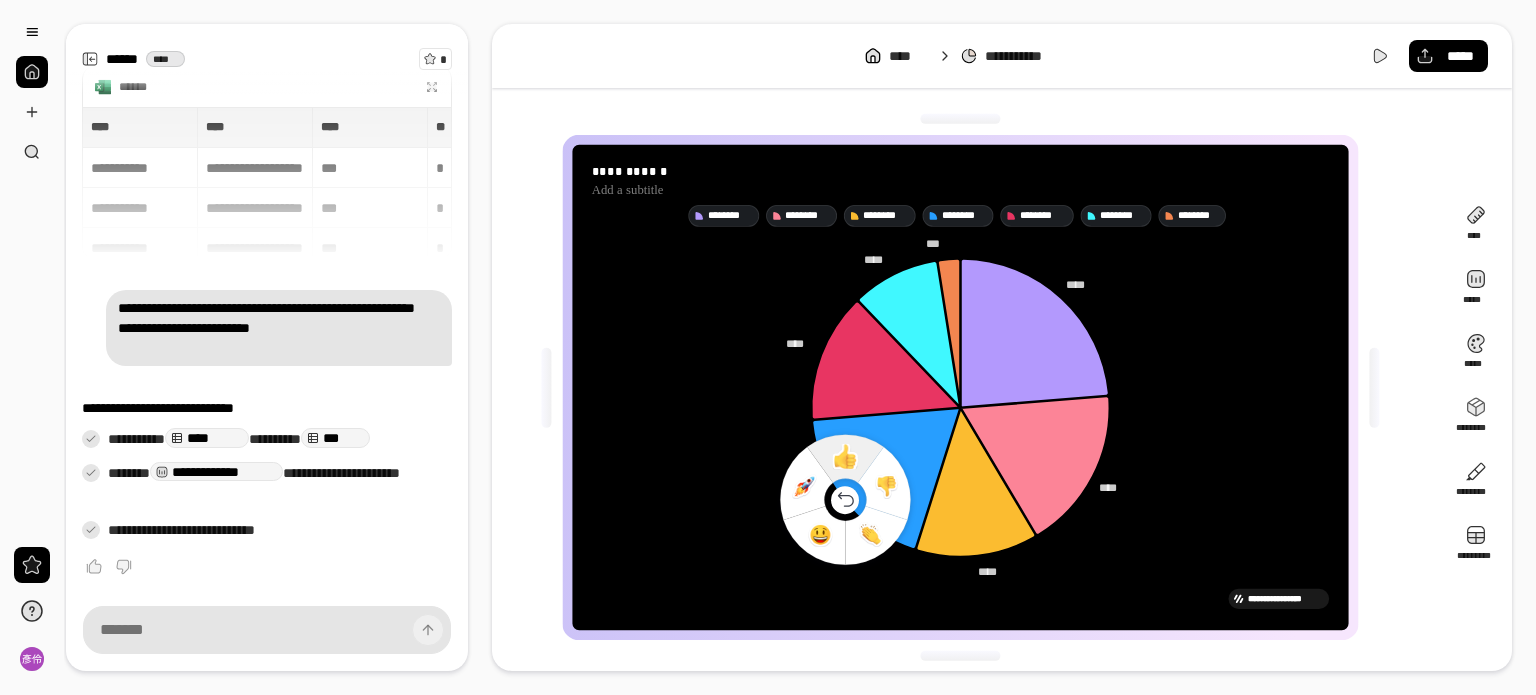 click 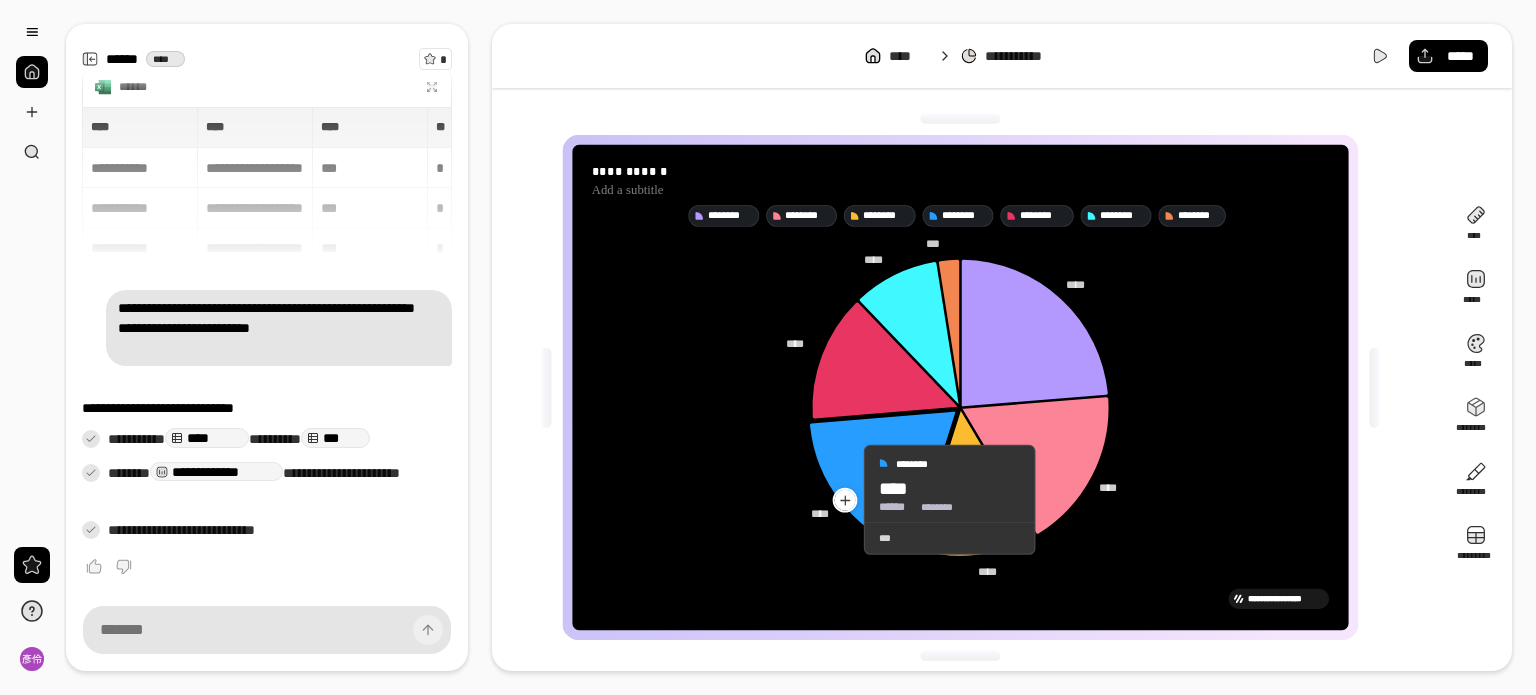 click 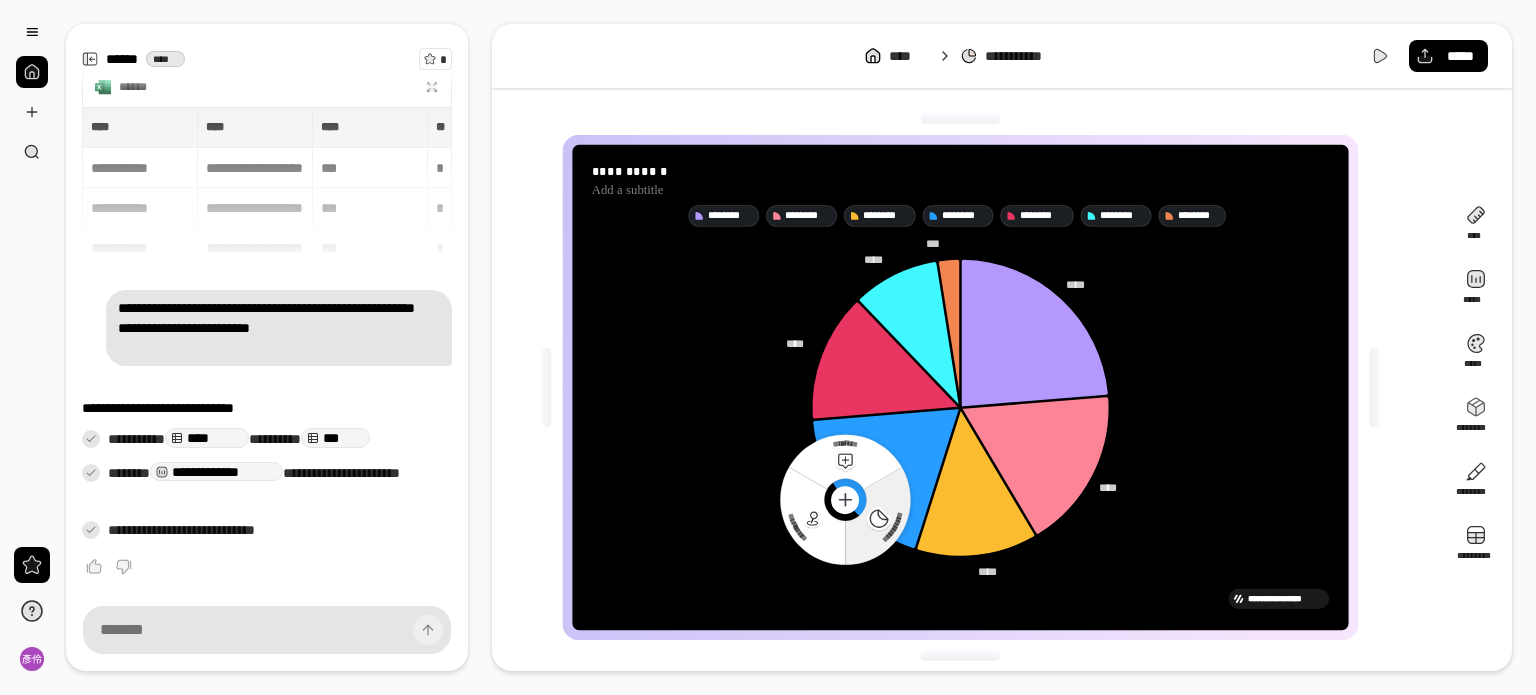 click 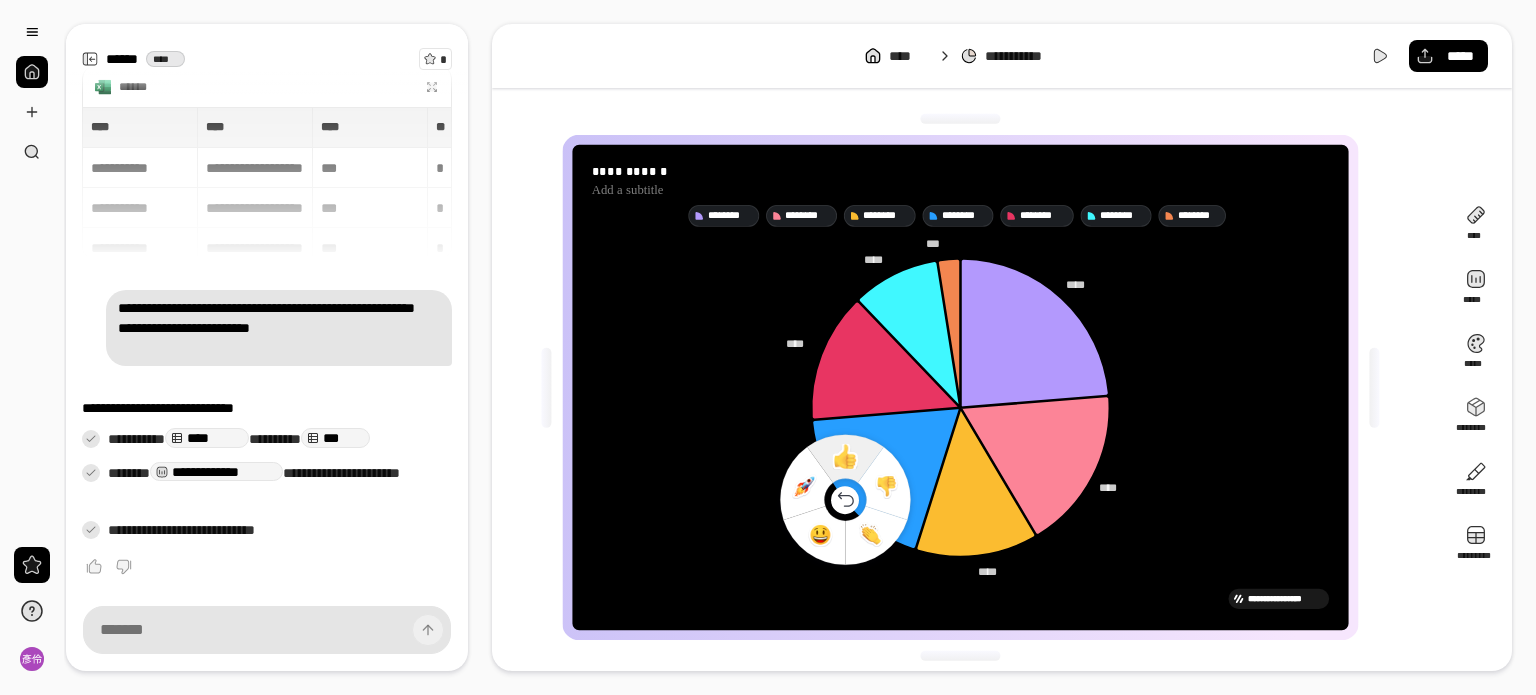 click 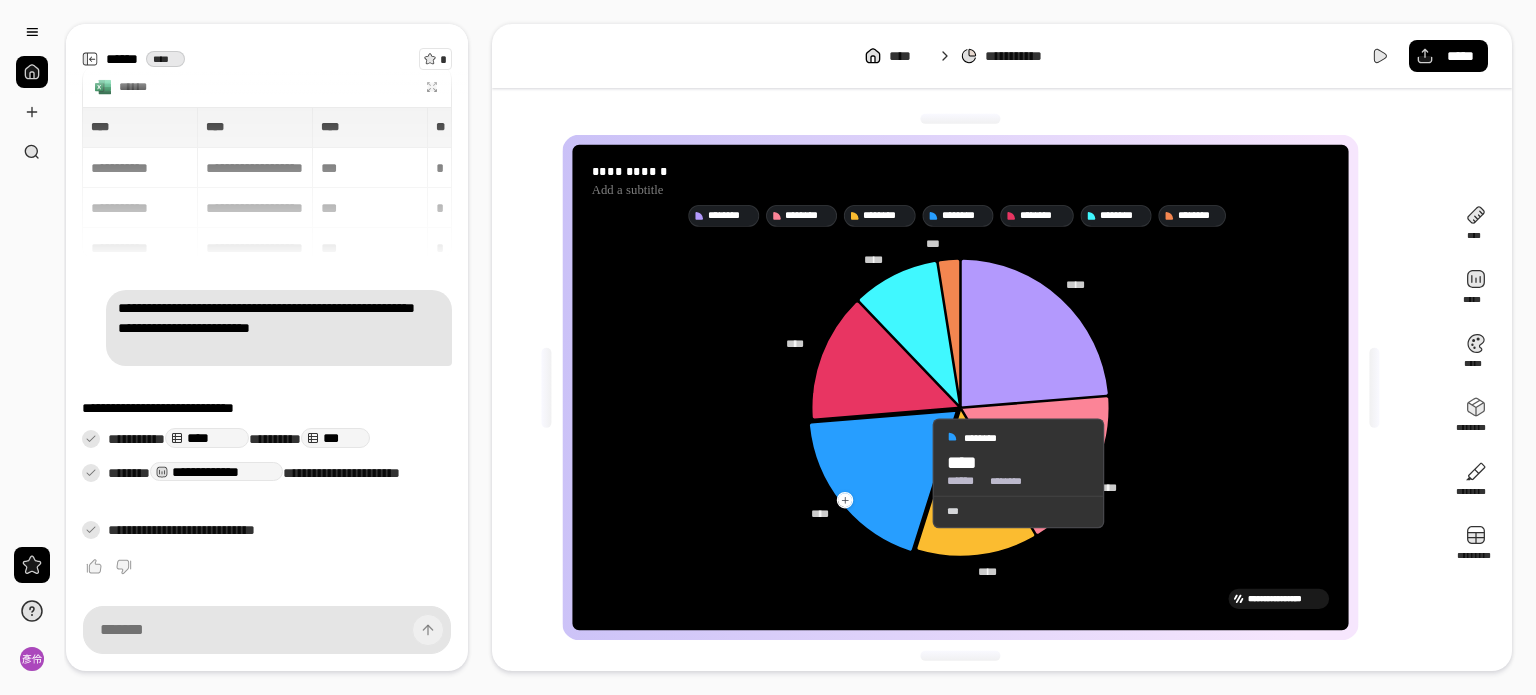click 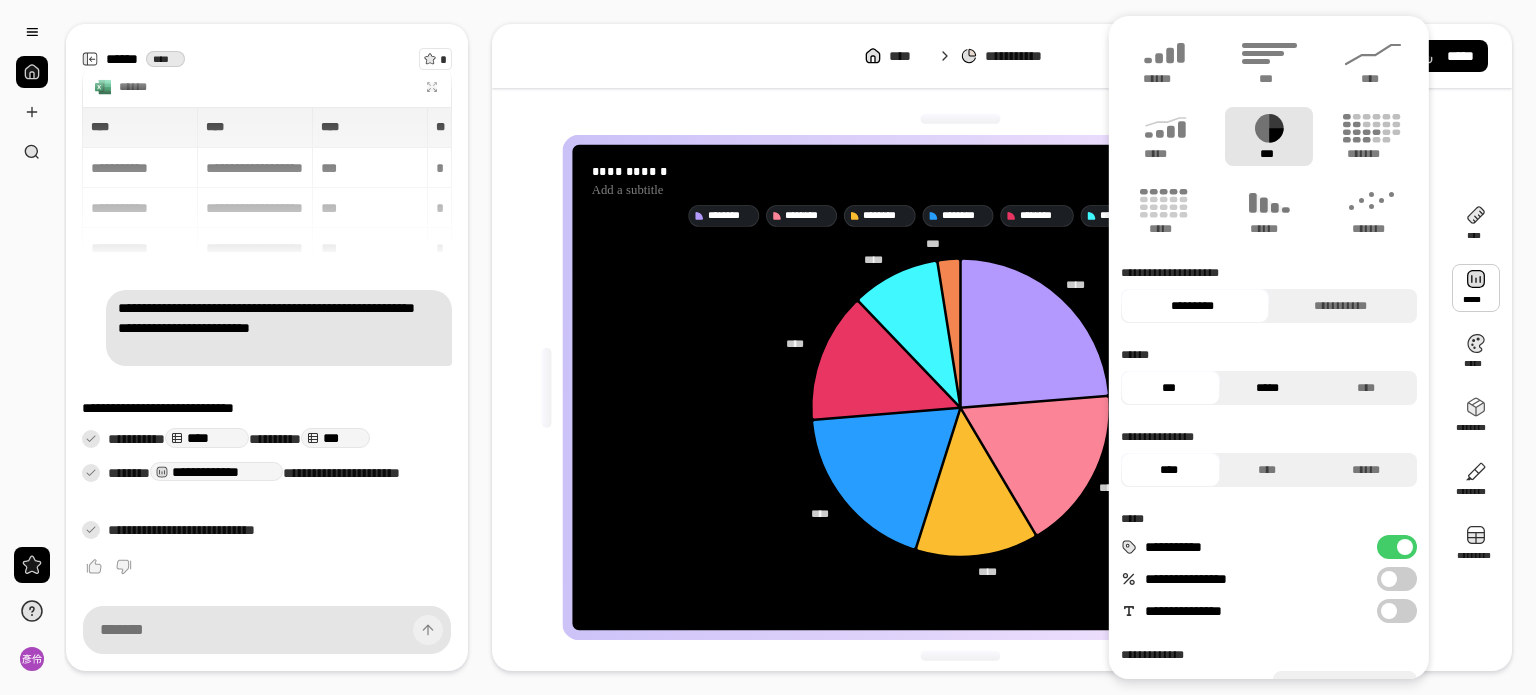 click on "*****" at bounding box center (1266, 388) 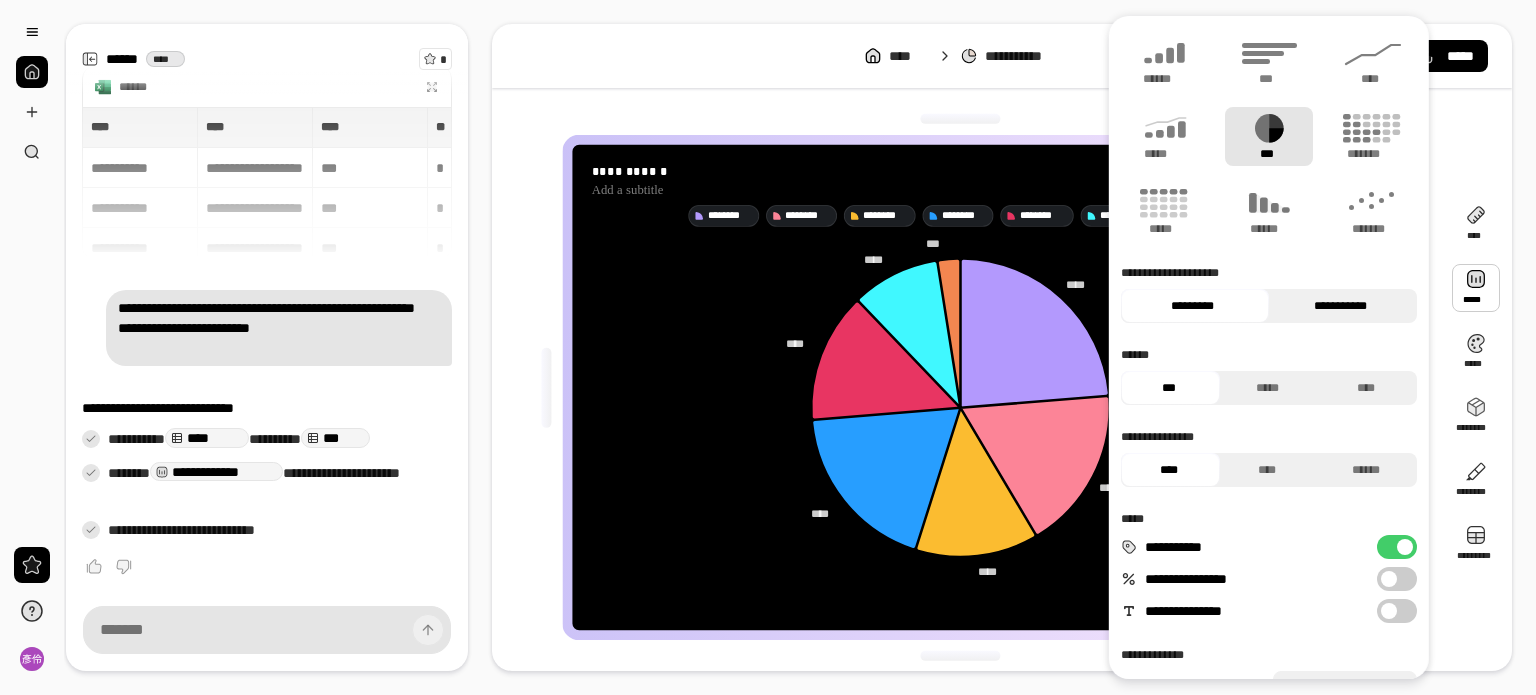 click on "**********" at bounding box center (1340, 306) 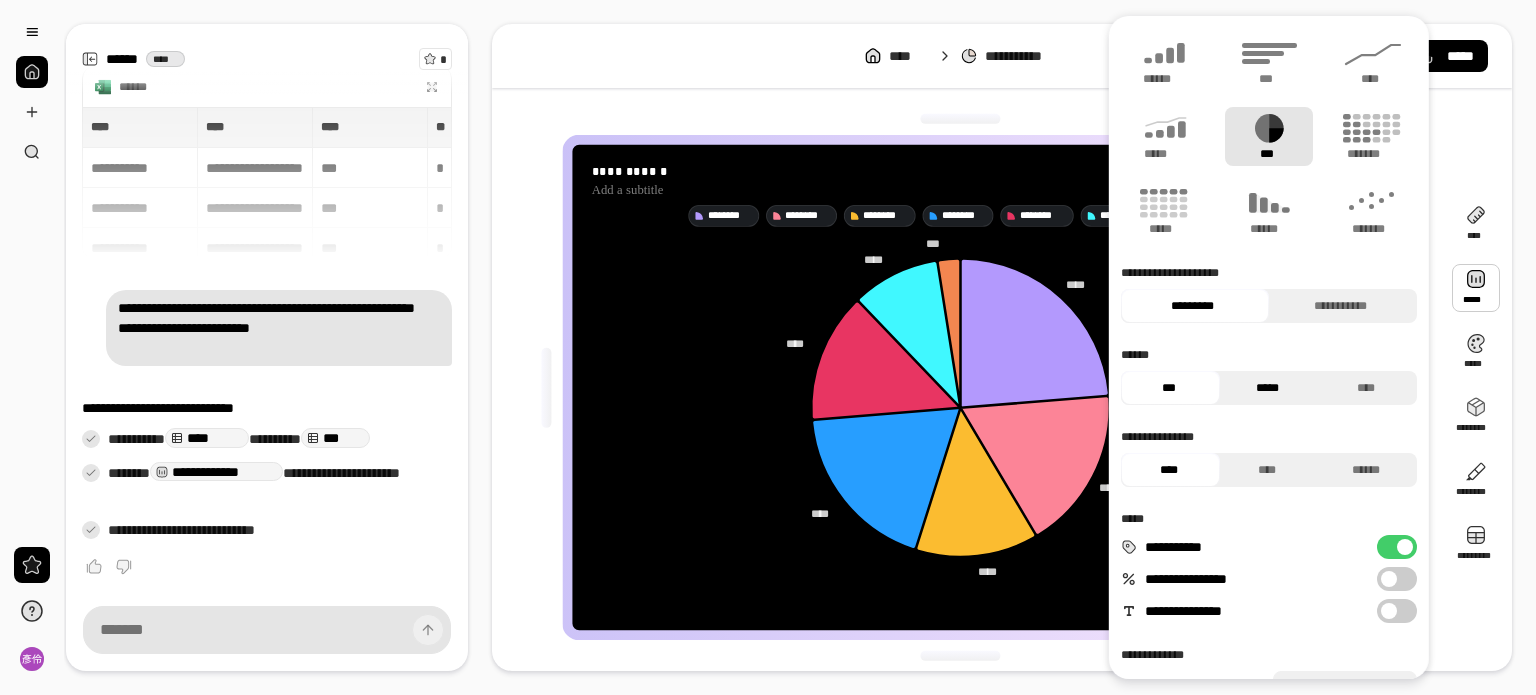 click on "*****" at bounding box center (1266, 388) 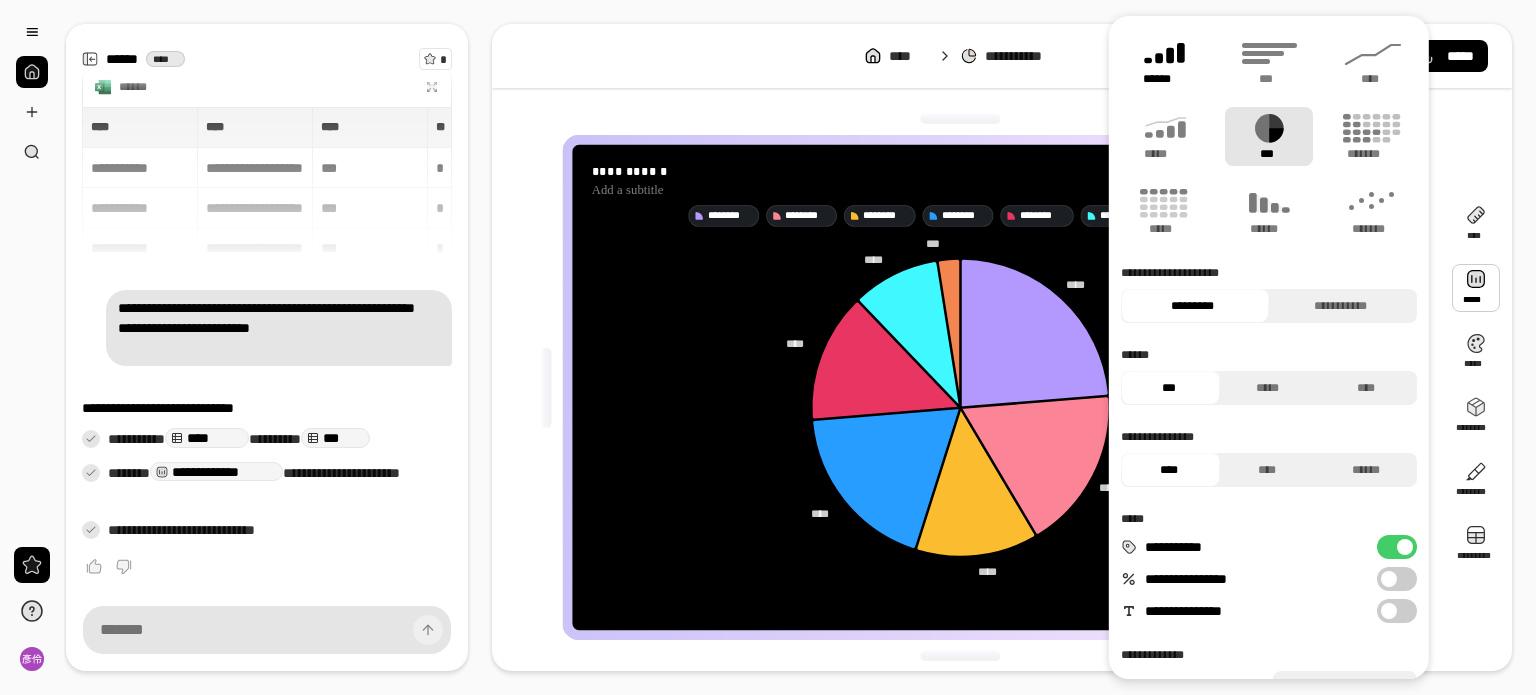 click 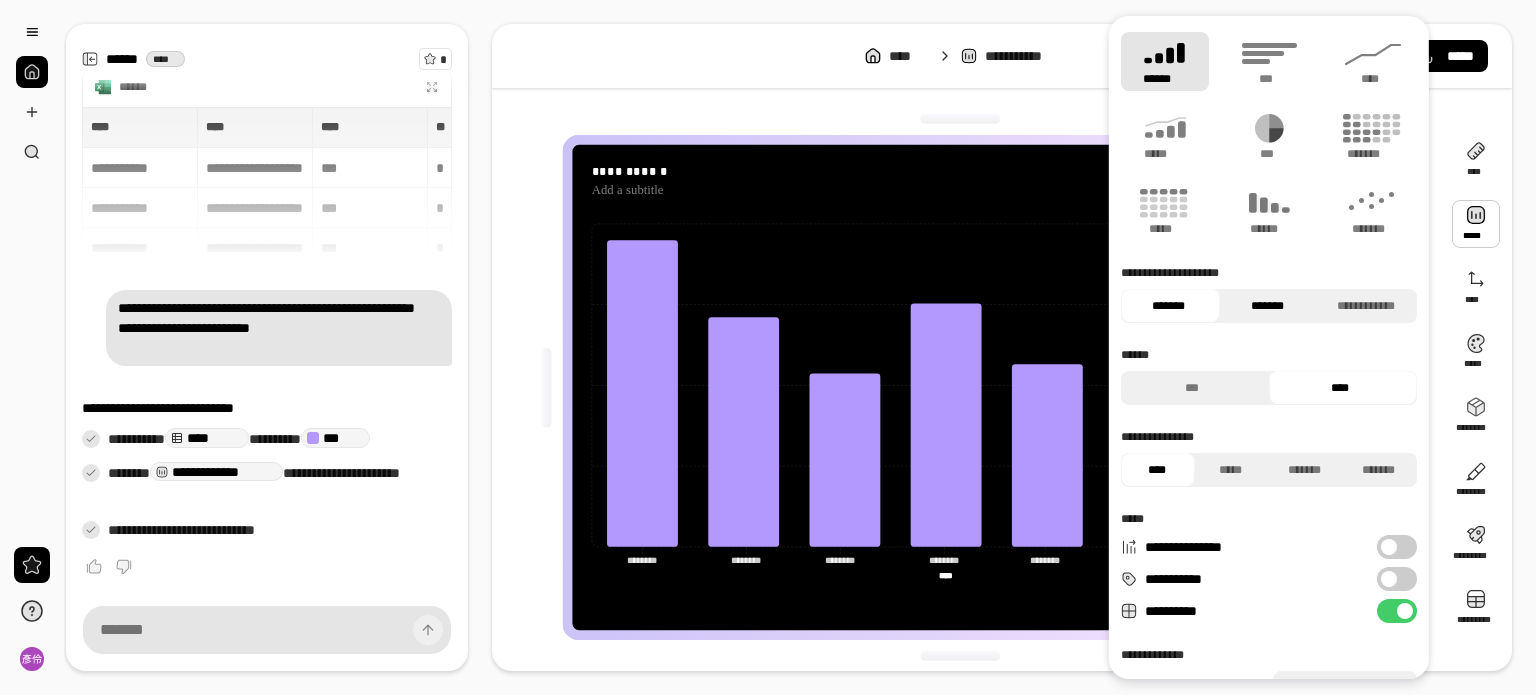 click on "*******" at bounding box center (1266, 306) 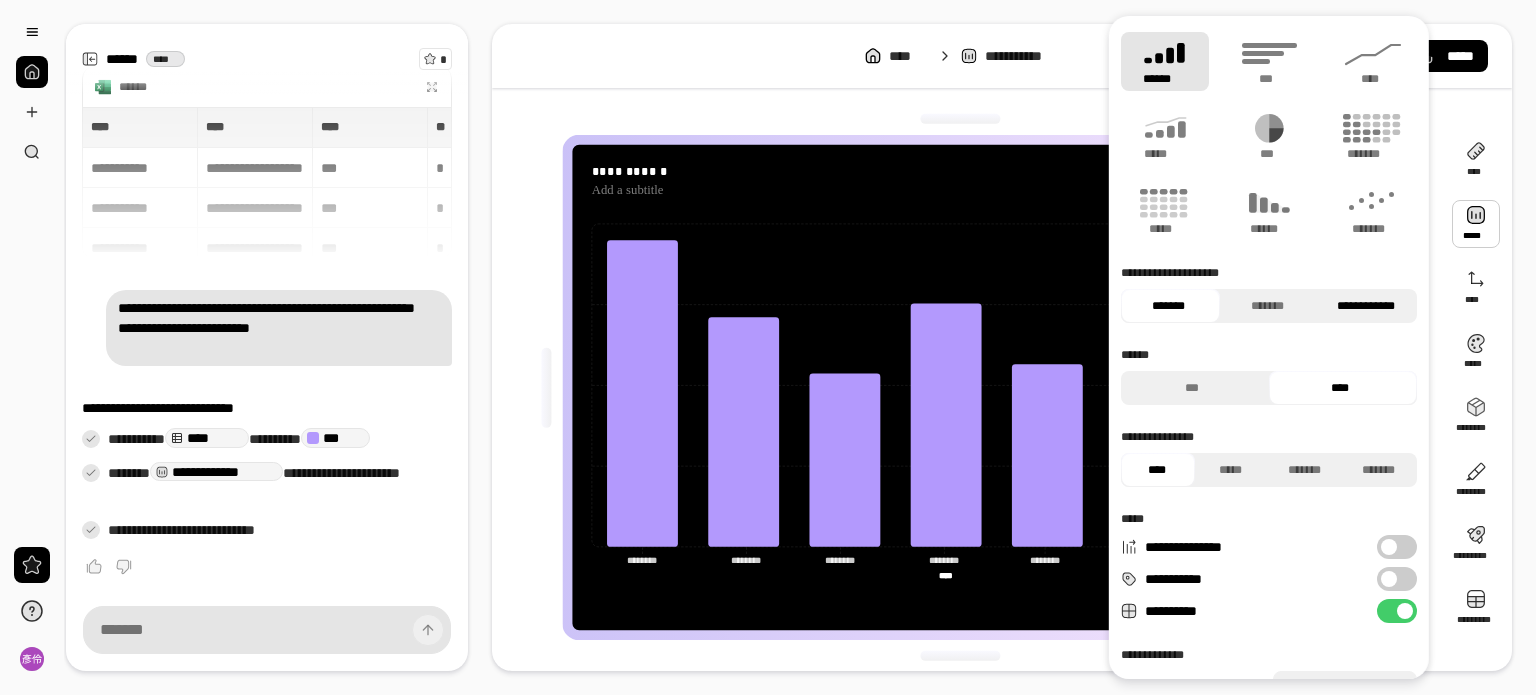 click on "**********" at bounding box center (1365, 306) 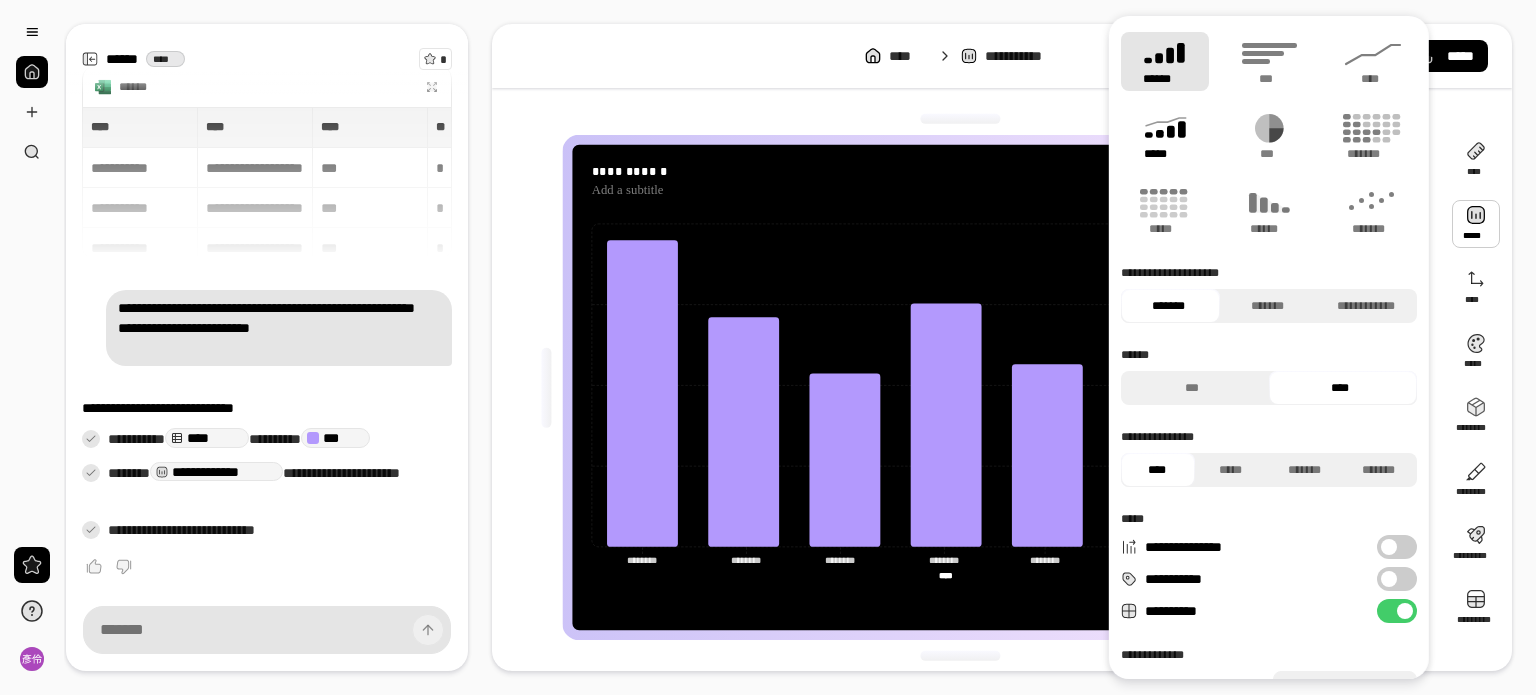 click 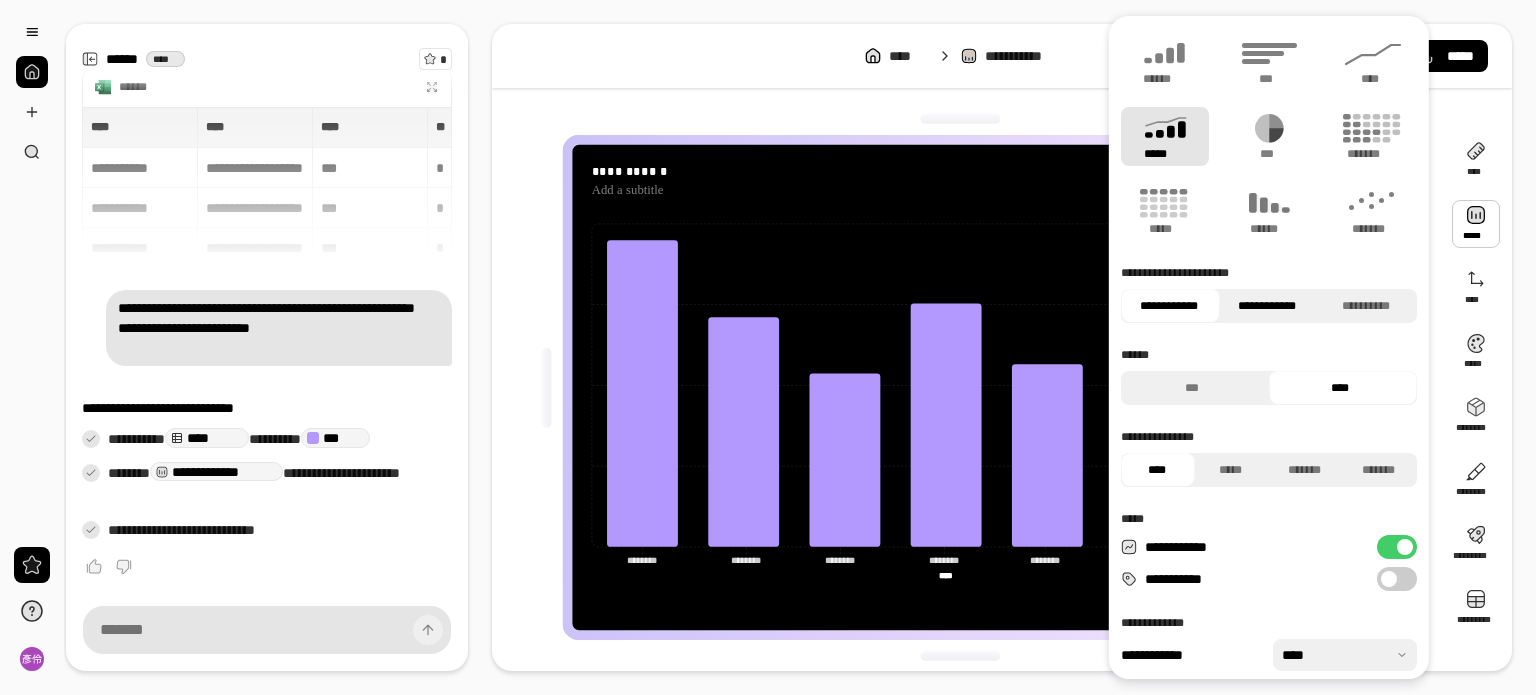 click on "**********" at bounding box center [1266, 306] 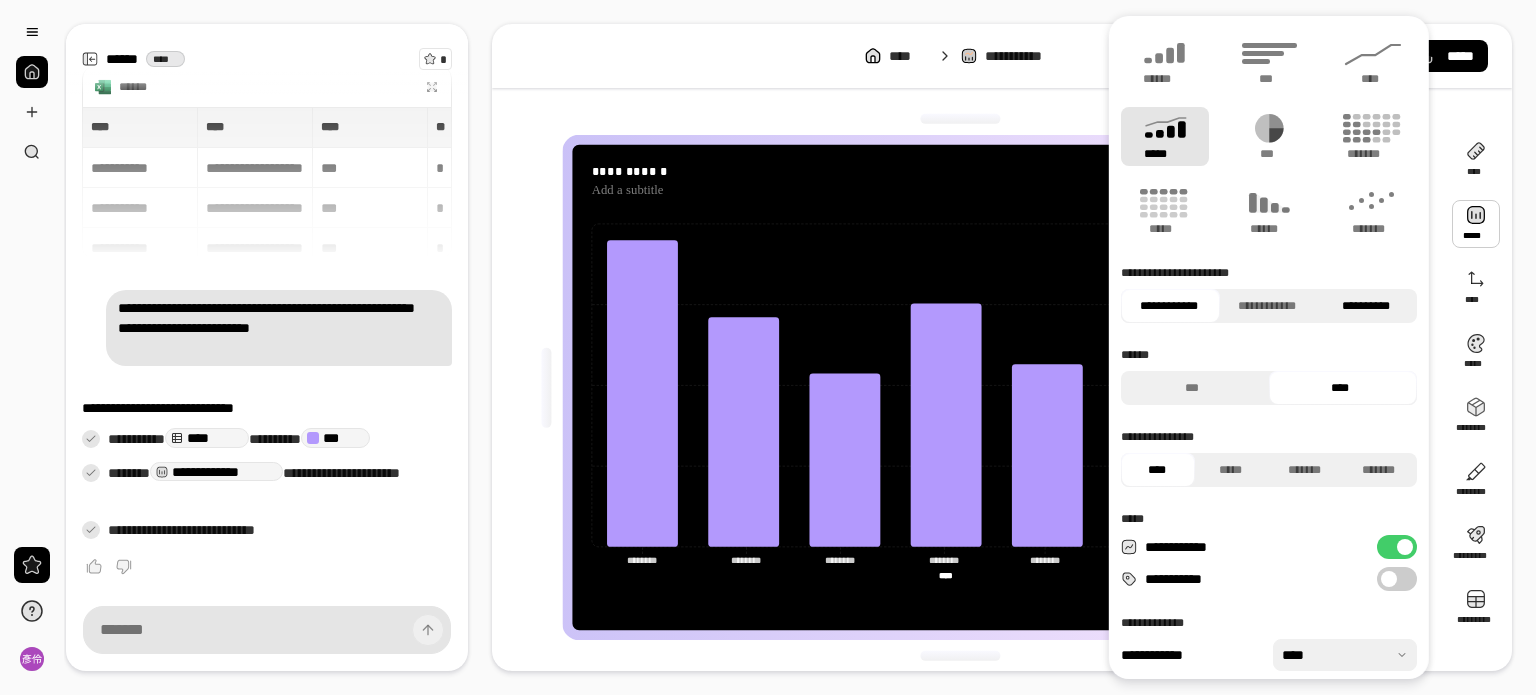 click on "**********" at bounding box center [1365, 306] 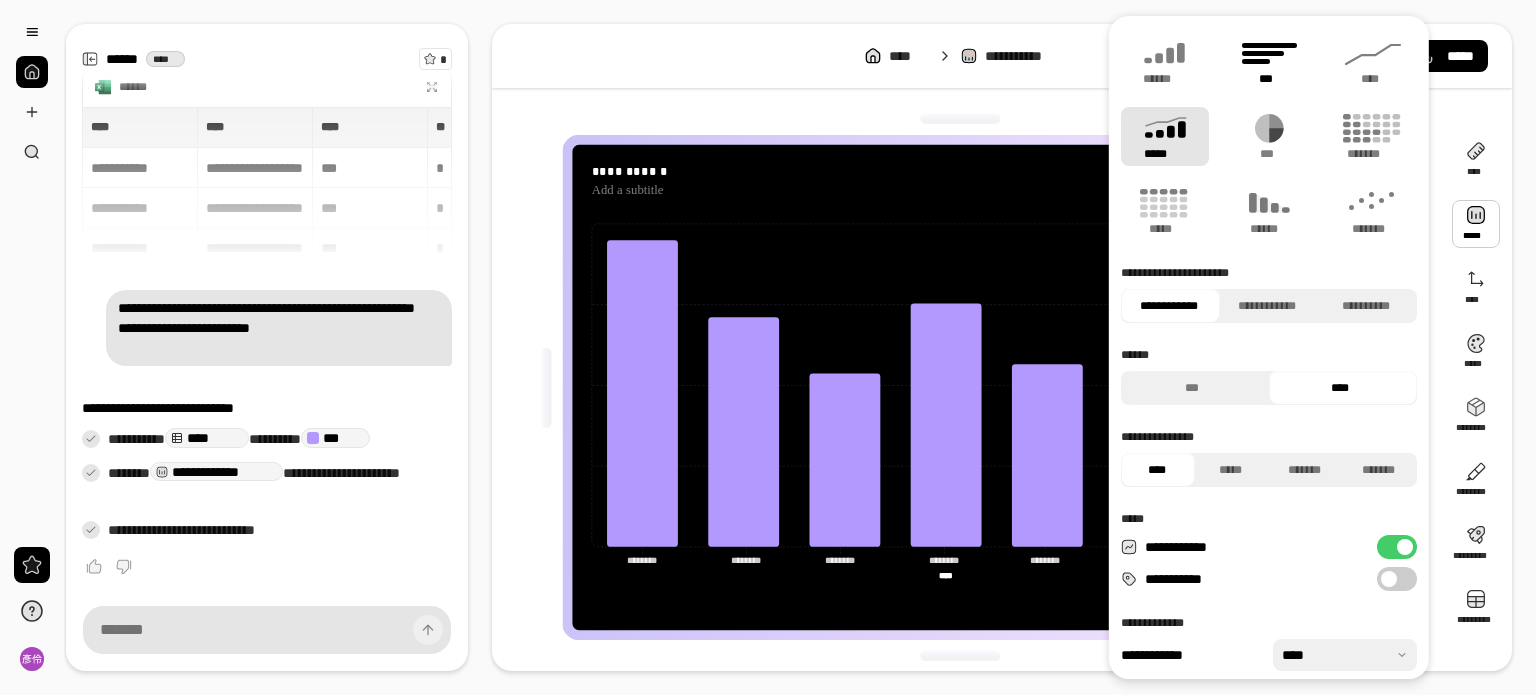 click on "***" at bounding box center [1268, 79] 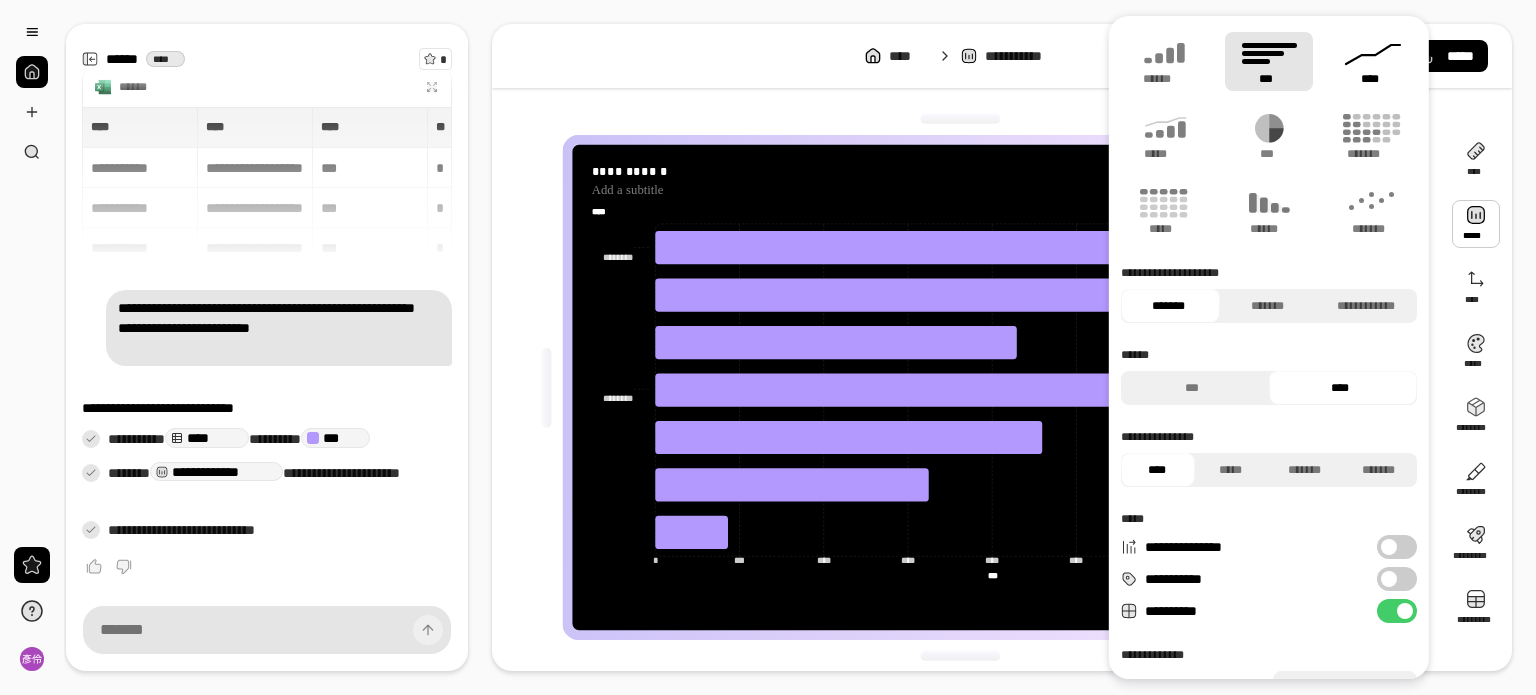 click on "****" at bounding box center [1373, 79] 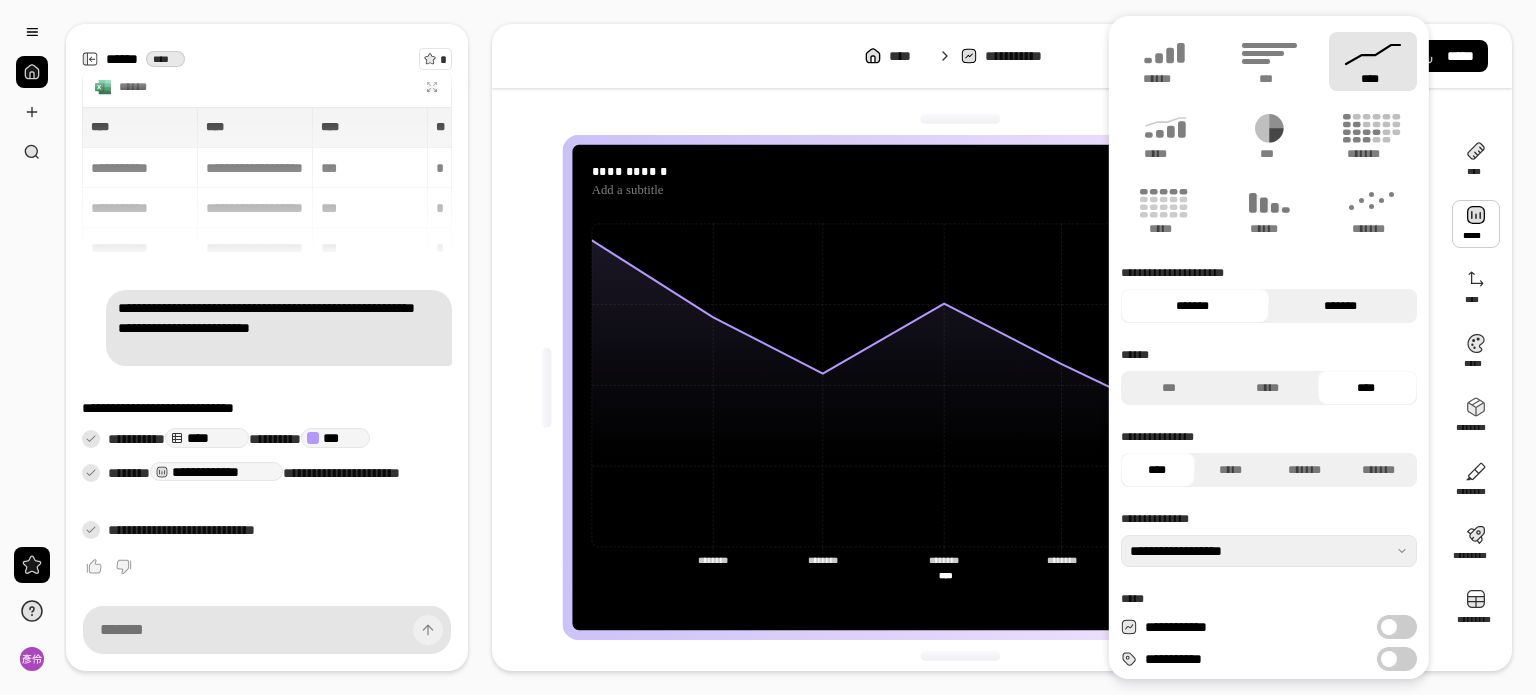 click on "*******" at bounding box center [1340, 306] 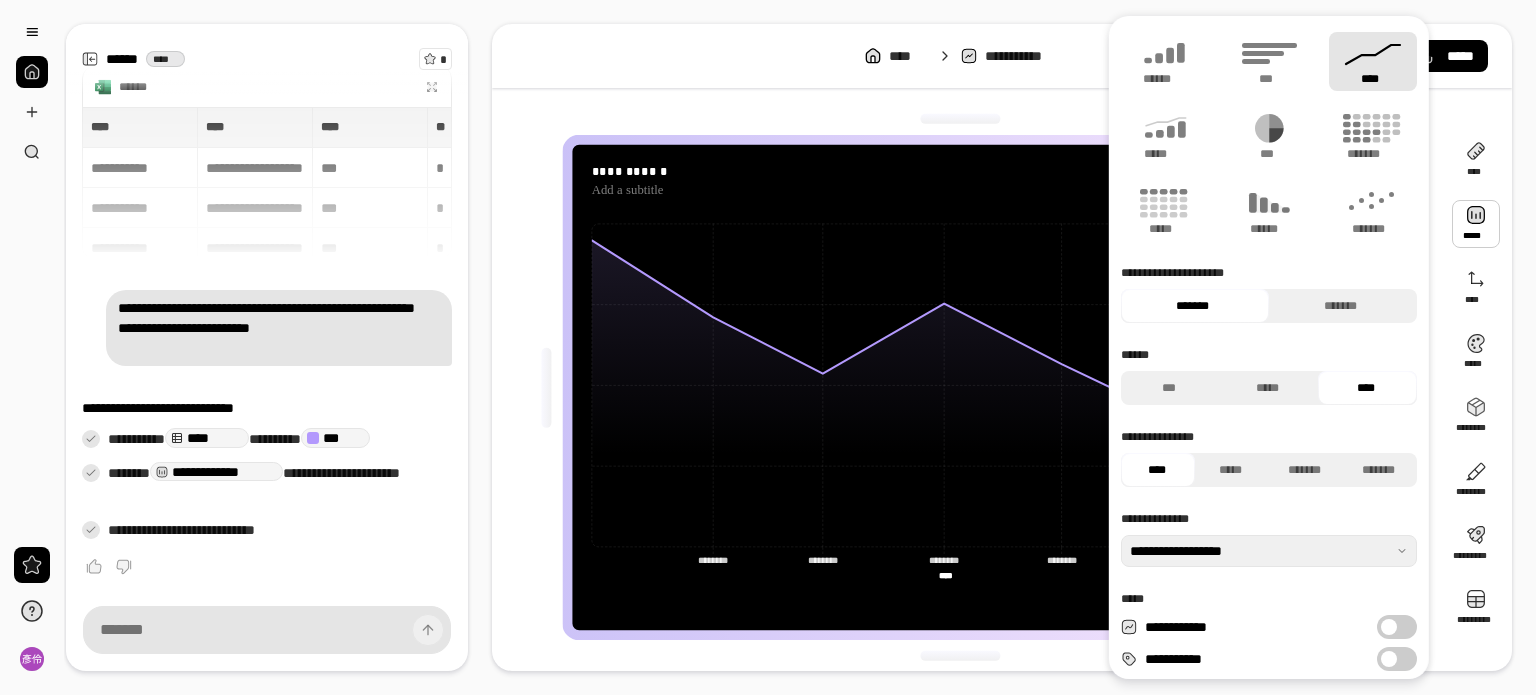 click on "*******" at bounding box center (1192, 306) 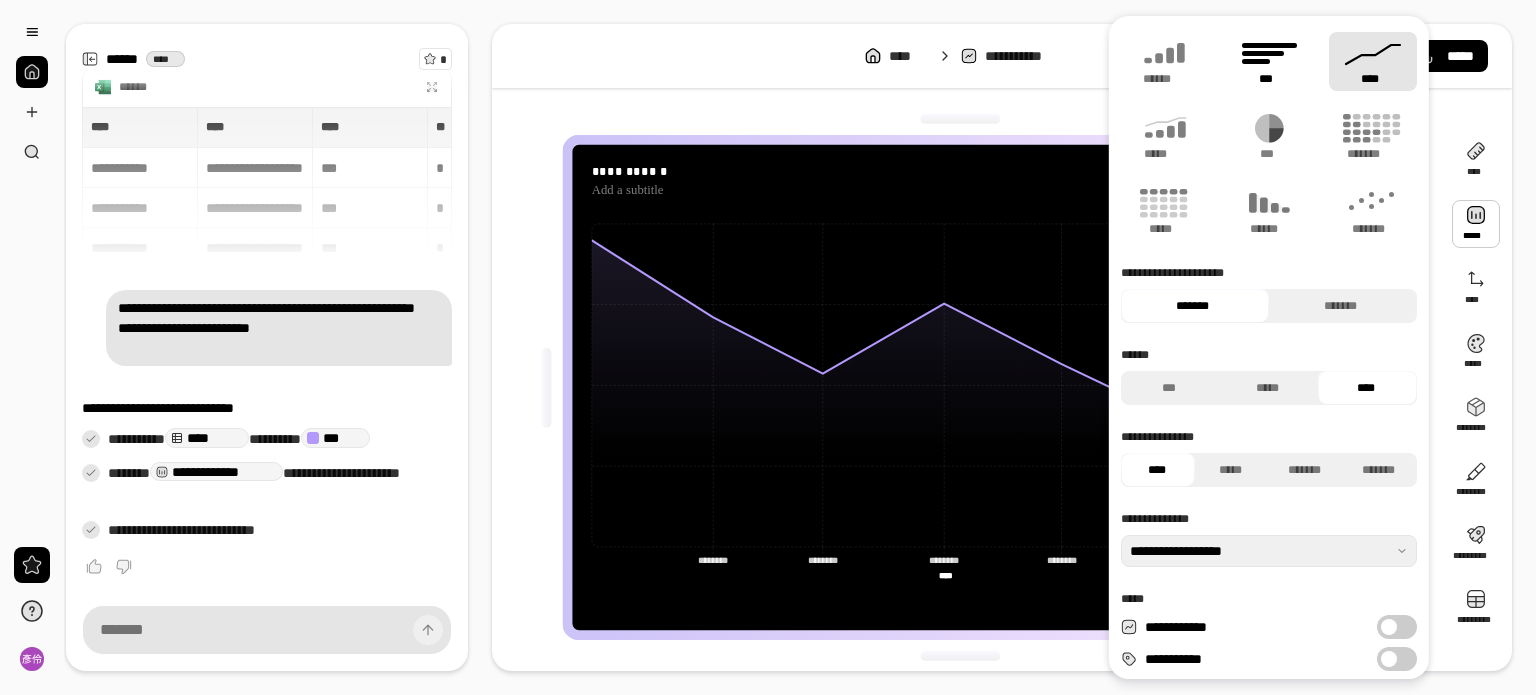 click on "***" at bounding box center (1269, 61) 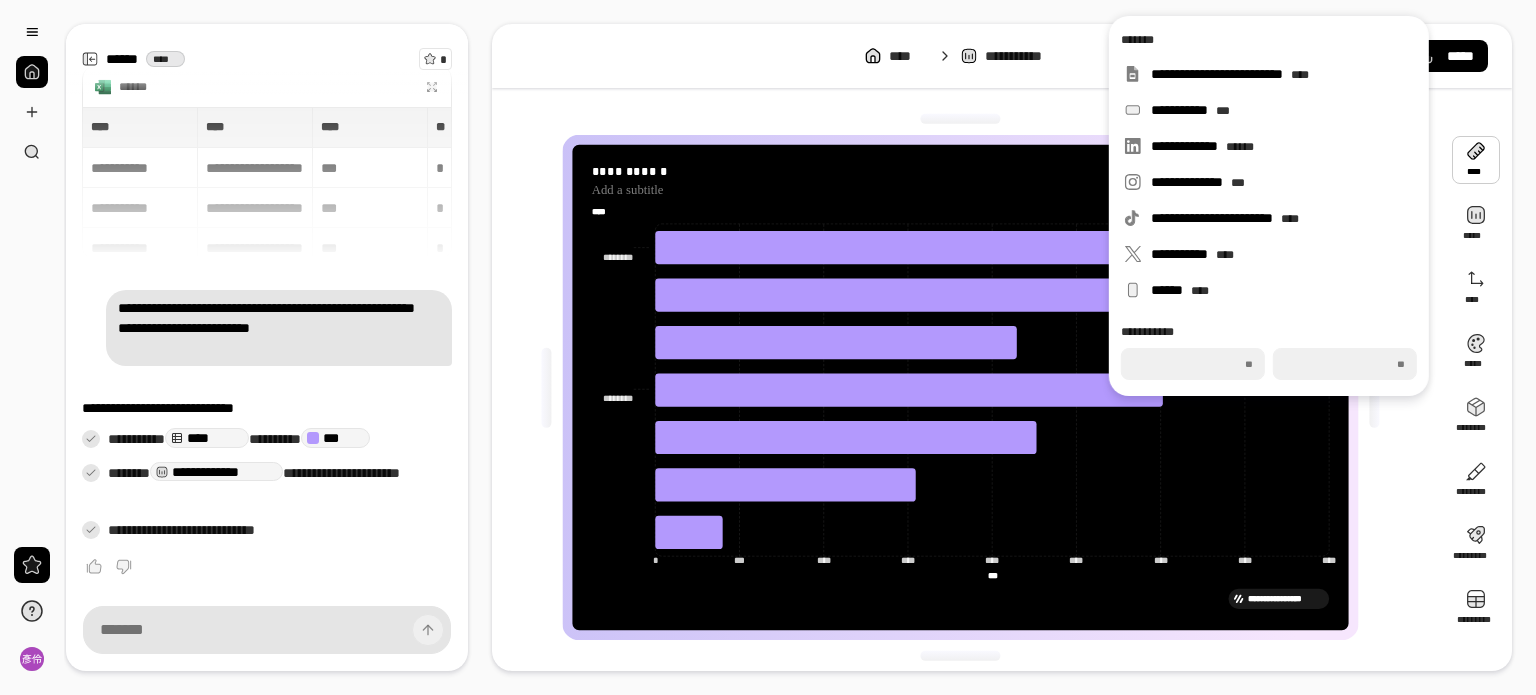click at bounding box center [1476, 160] 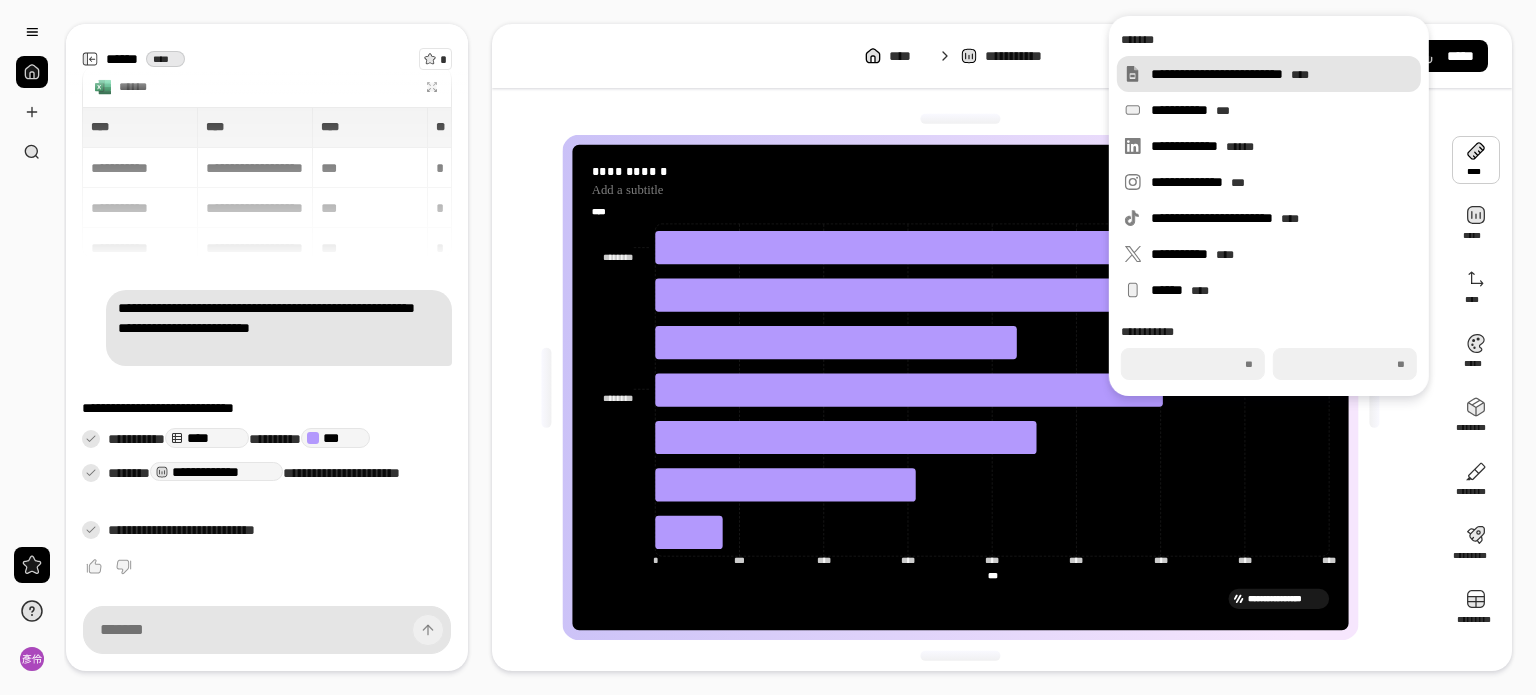 click on "**********" at bounding box center (1282, 74) 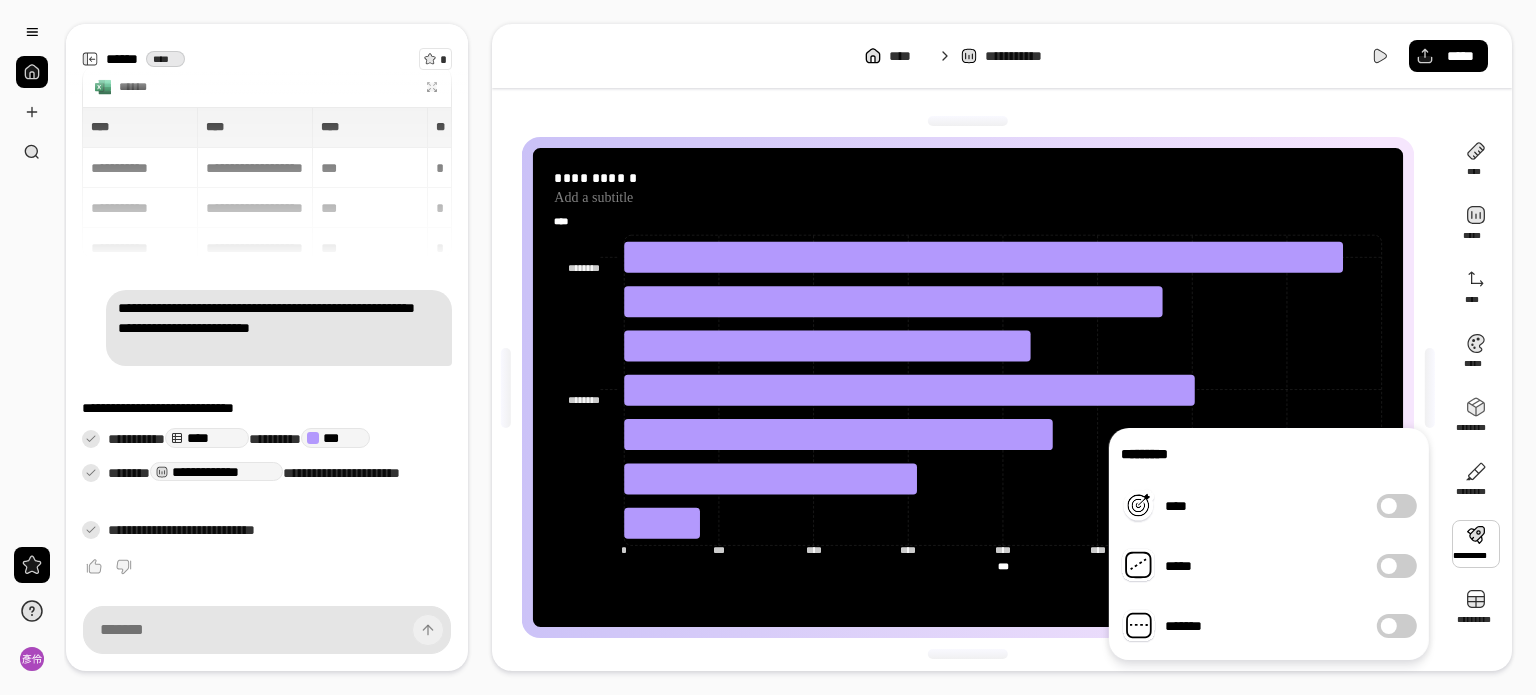 drag, startPoint x: 1507, startPoint y: 539, endPoint x: 1508, endPoint y: 456, distance: 83.00603 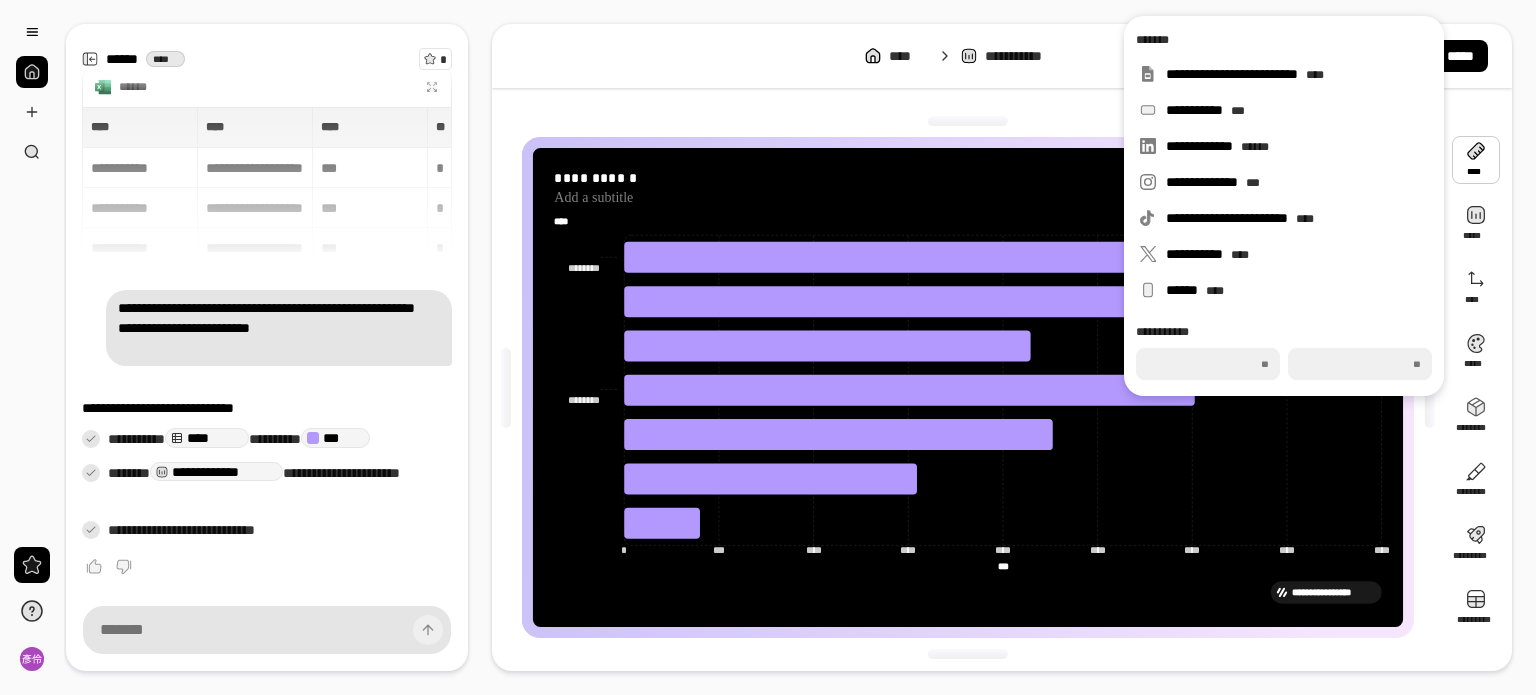 click at bounding box center [1476, 160] 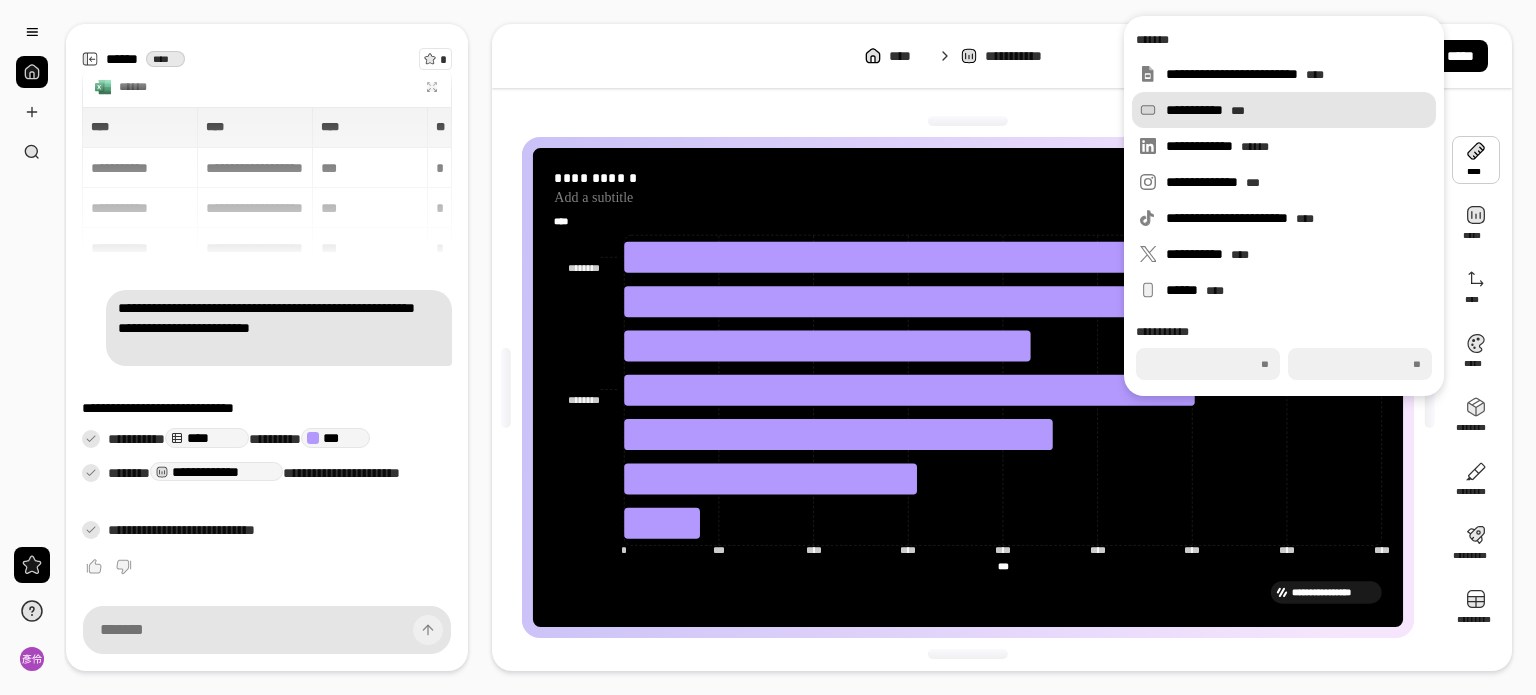 click on "**********" at bounding box center (1297, 110) 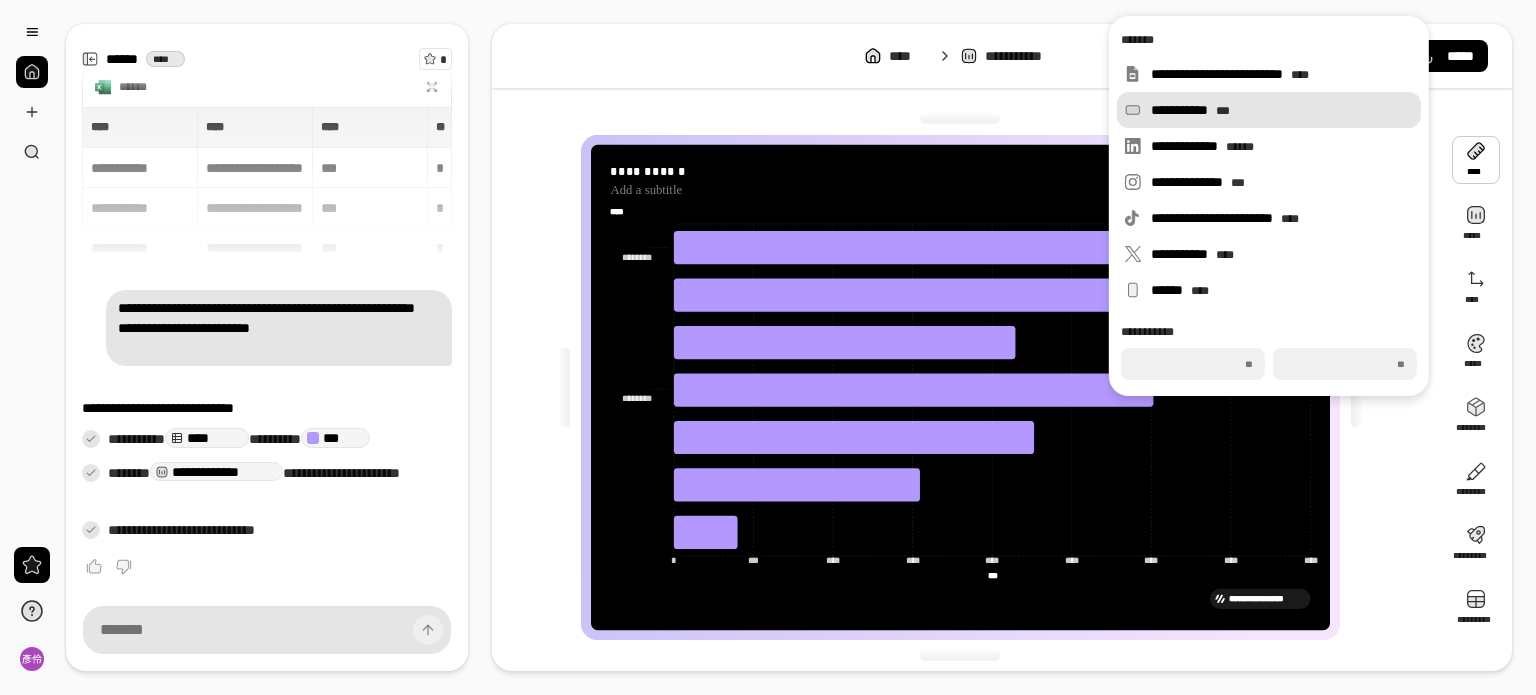click on "**********" at bounding box center (1282, 110) 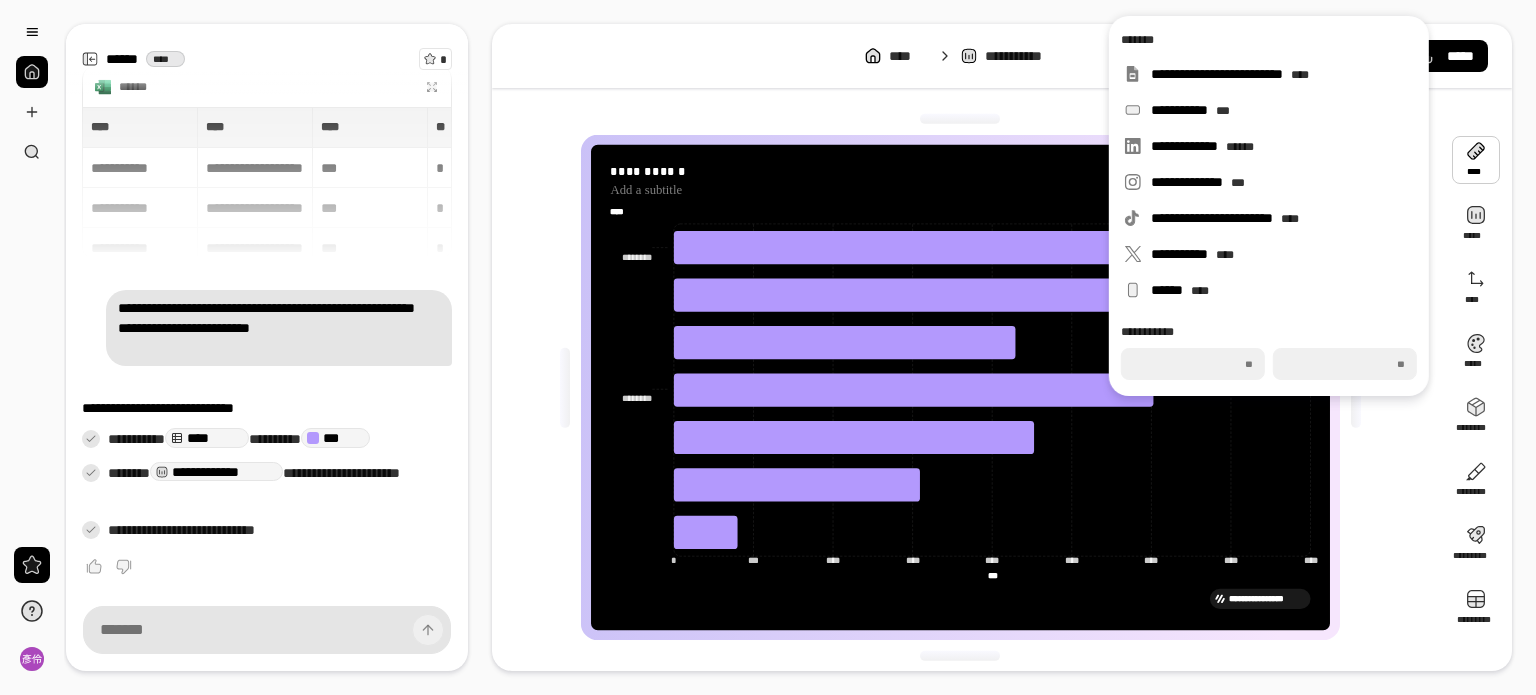 click on "**********" at bounding box center [1002, 347] 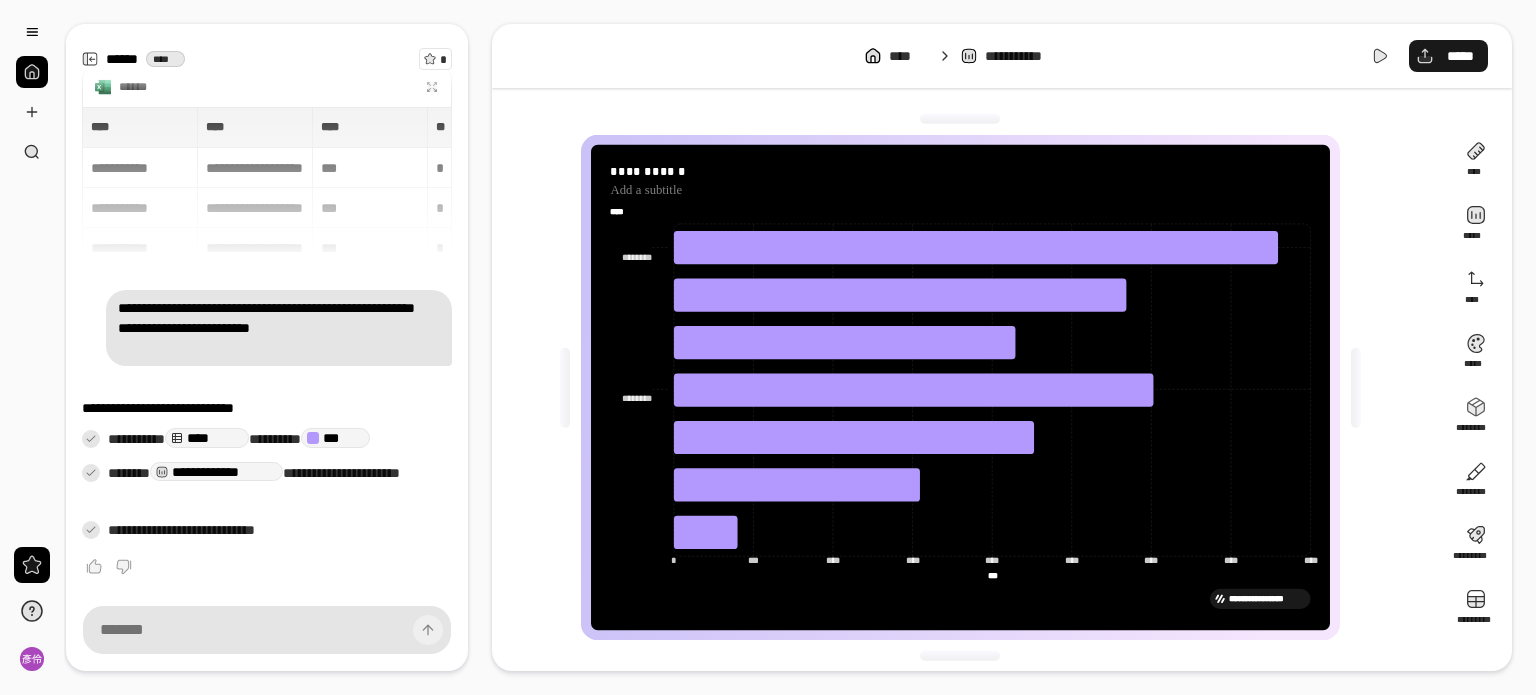click on "*****" at bounding box center [1460, 56] 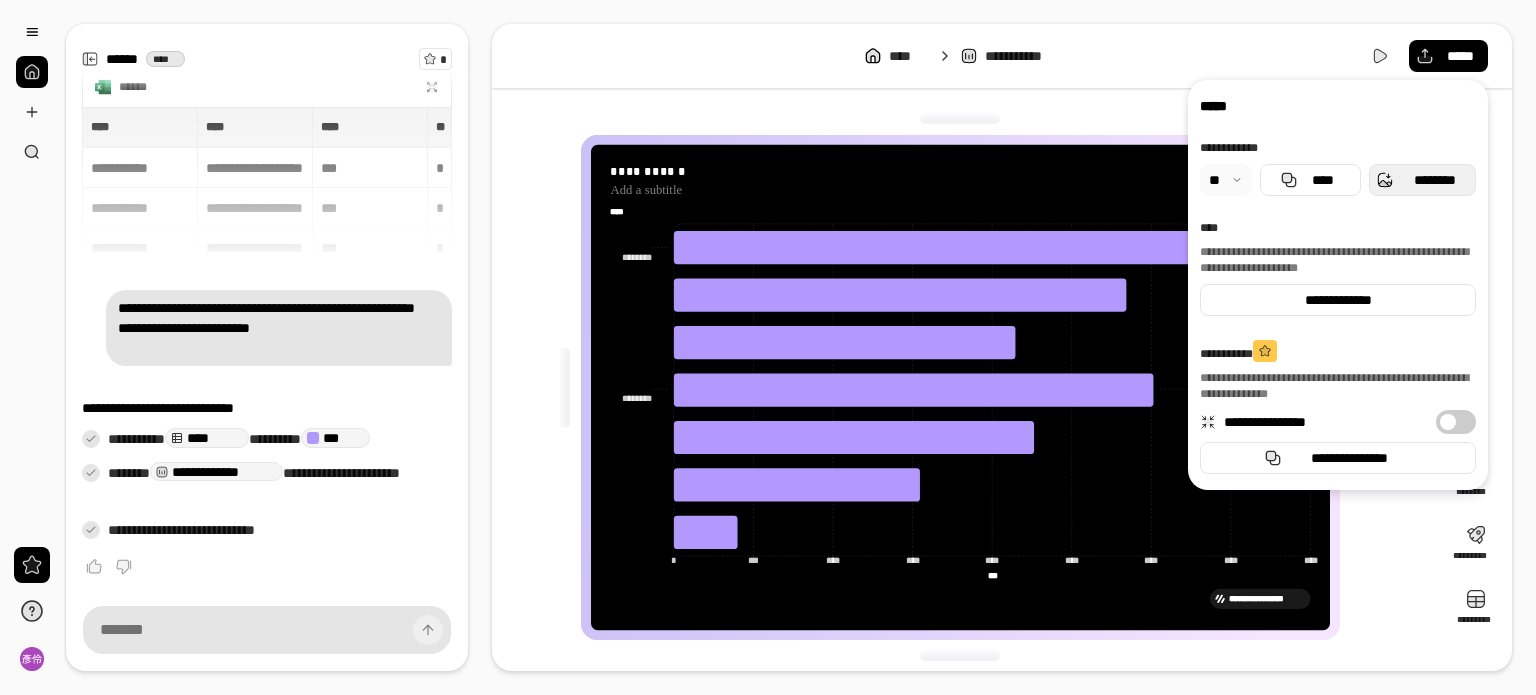 click on "********" at bounding box center (1434, 180) 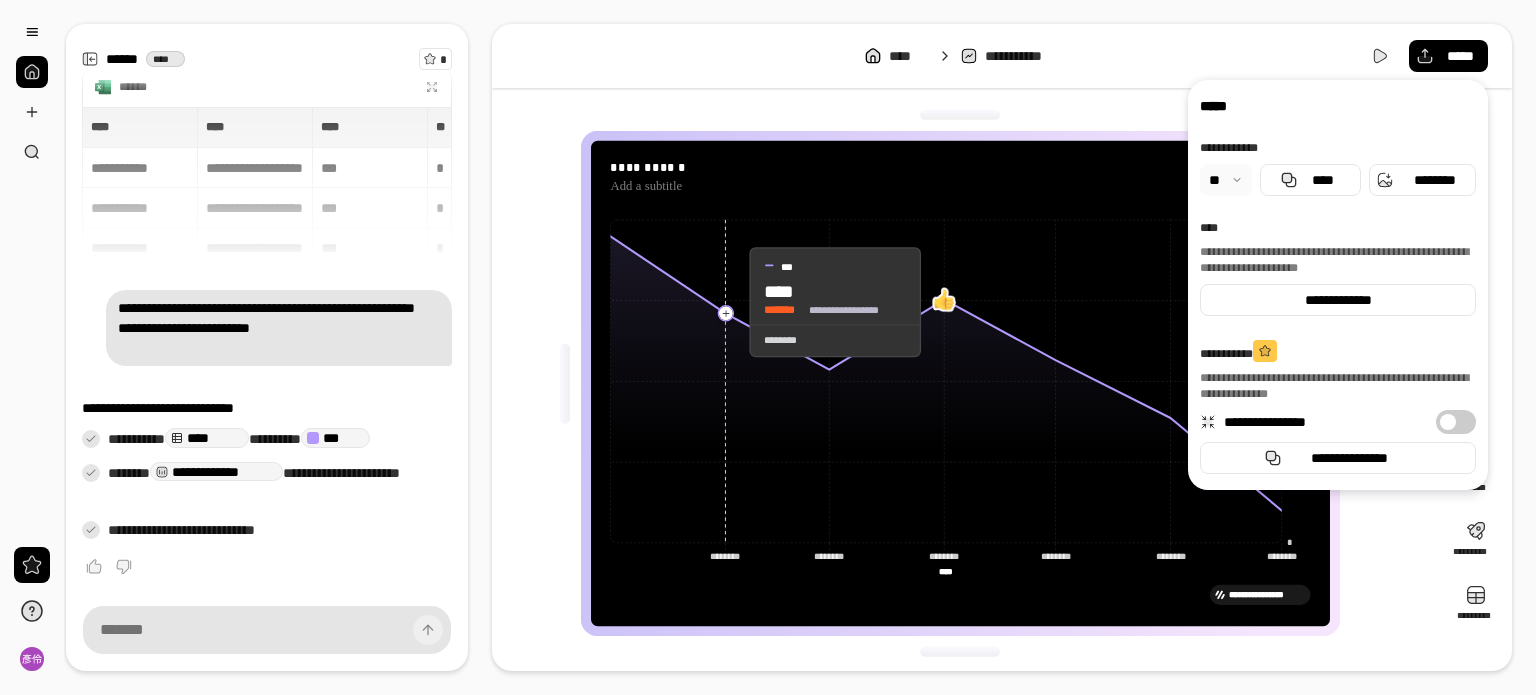 scroll, scrollTop: 4, scrollLeft: 0, axis: vertical 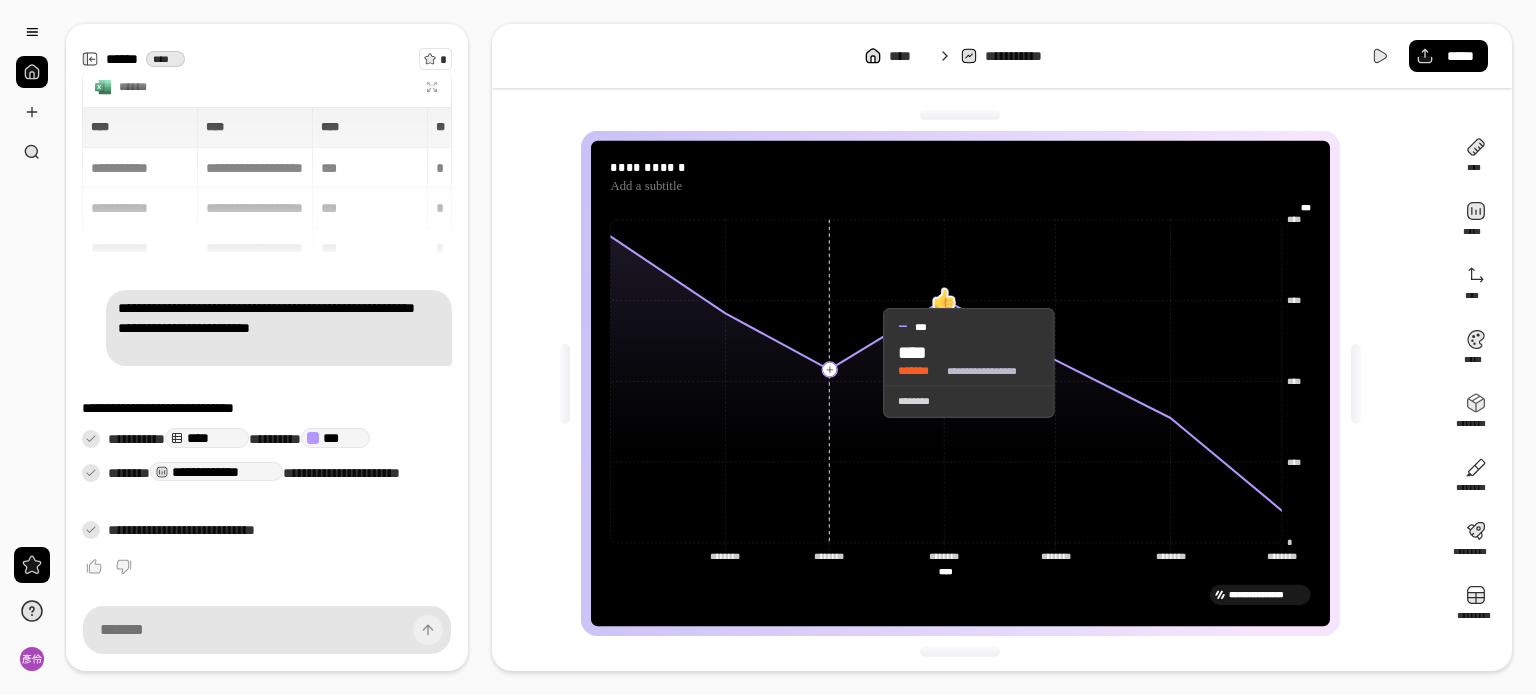 click 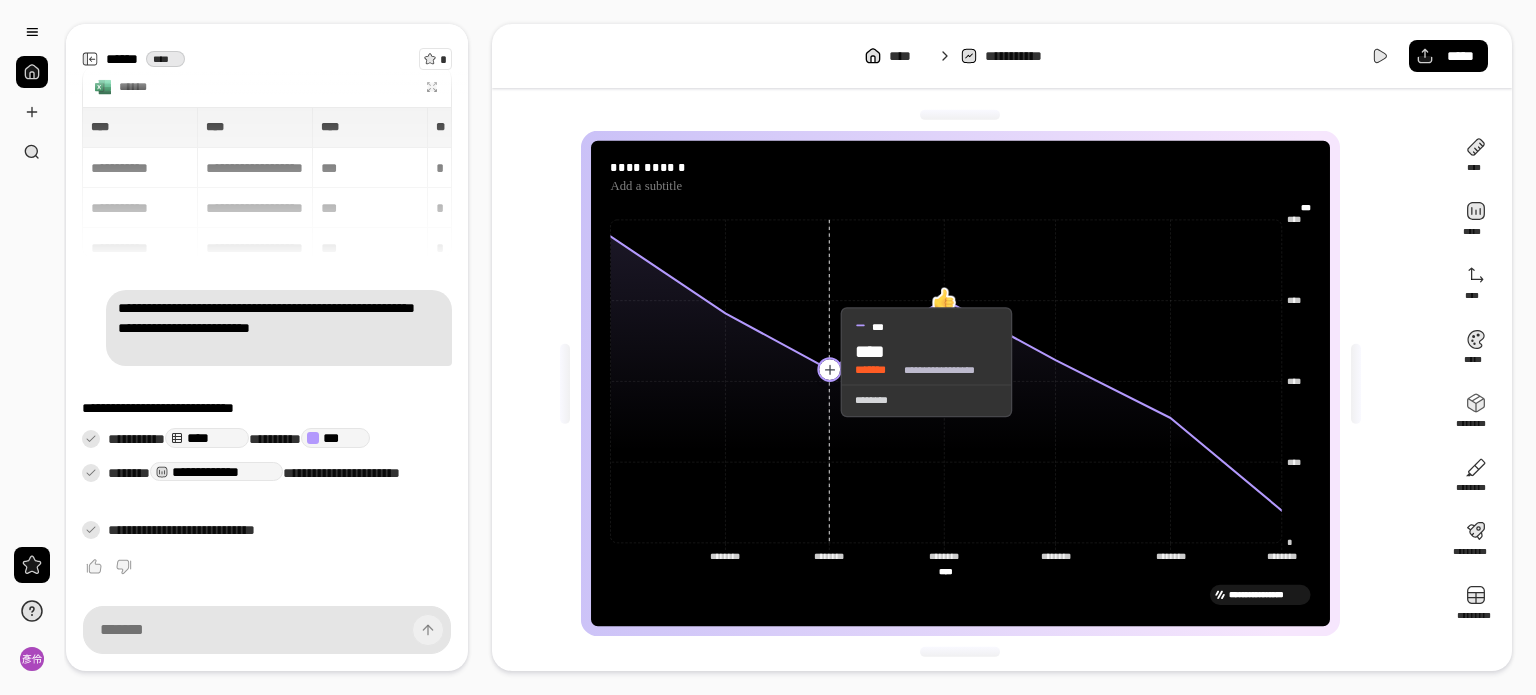 click 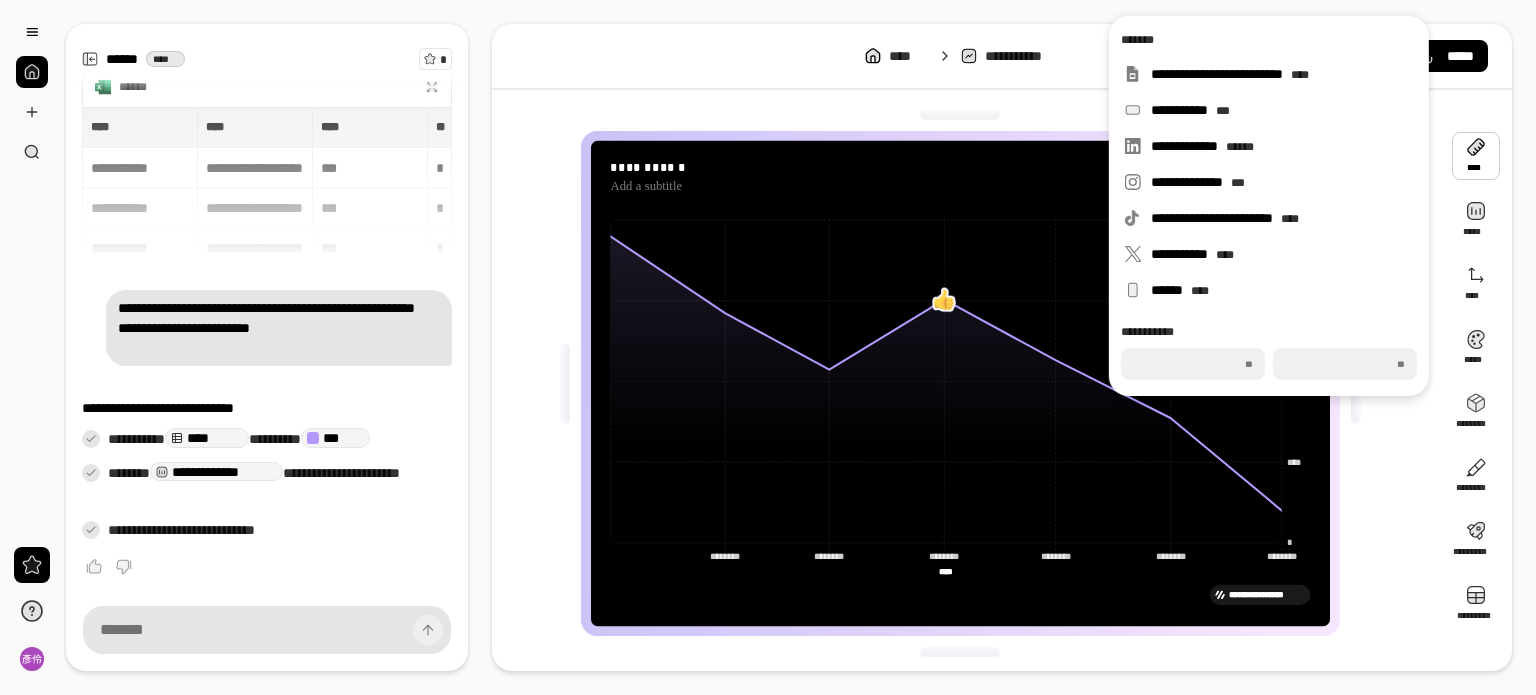 click at bounding box center (944, 299) 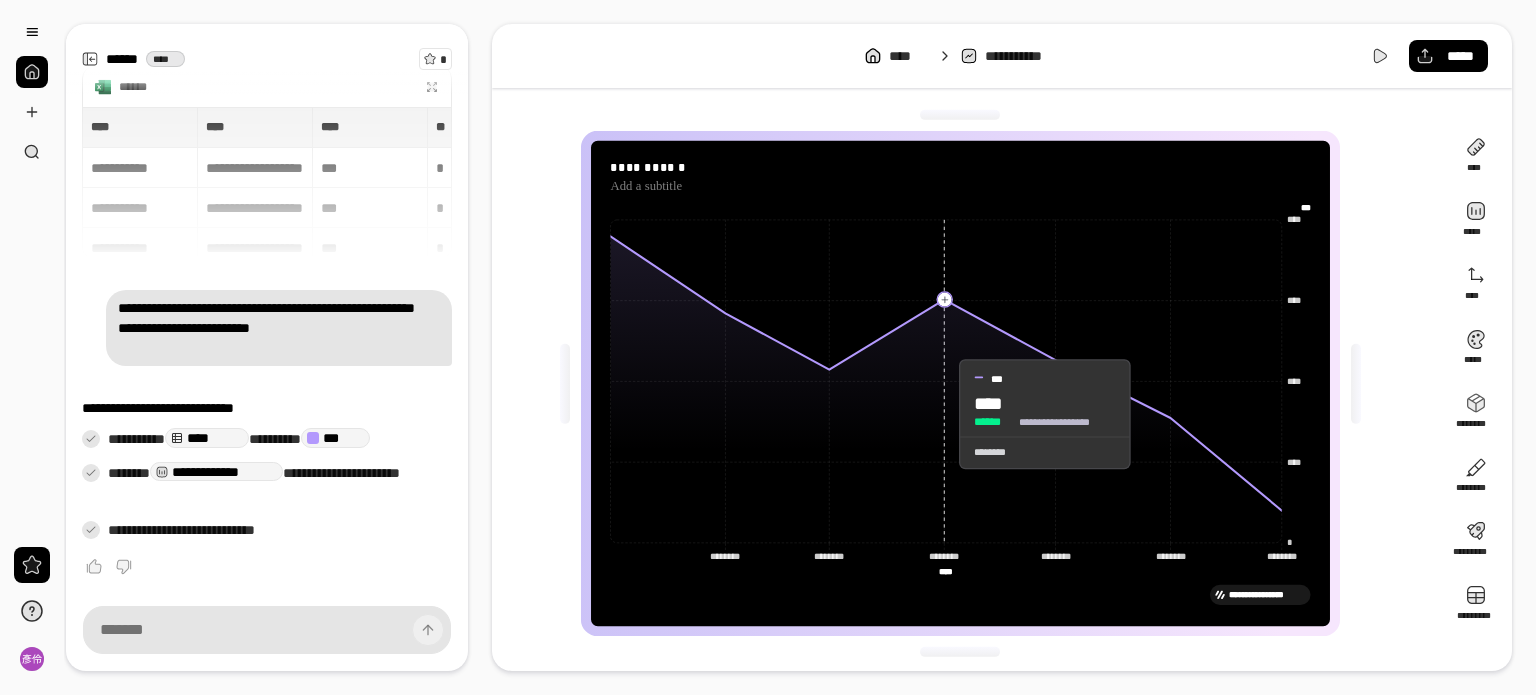 click 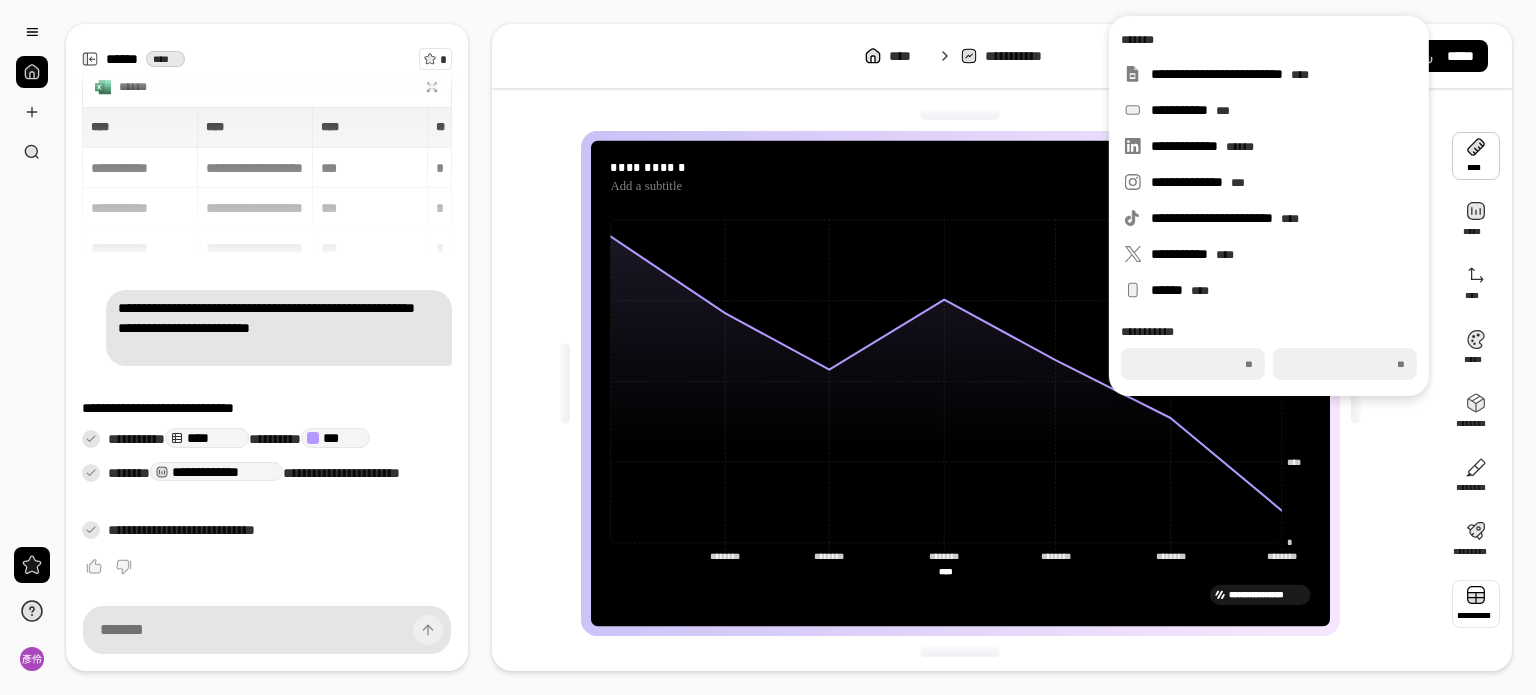 click at bounding box center [1476, 604] 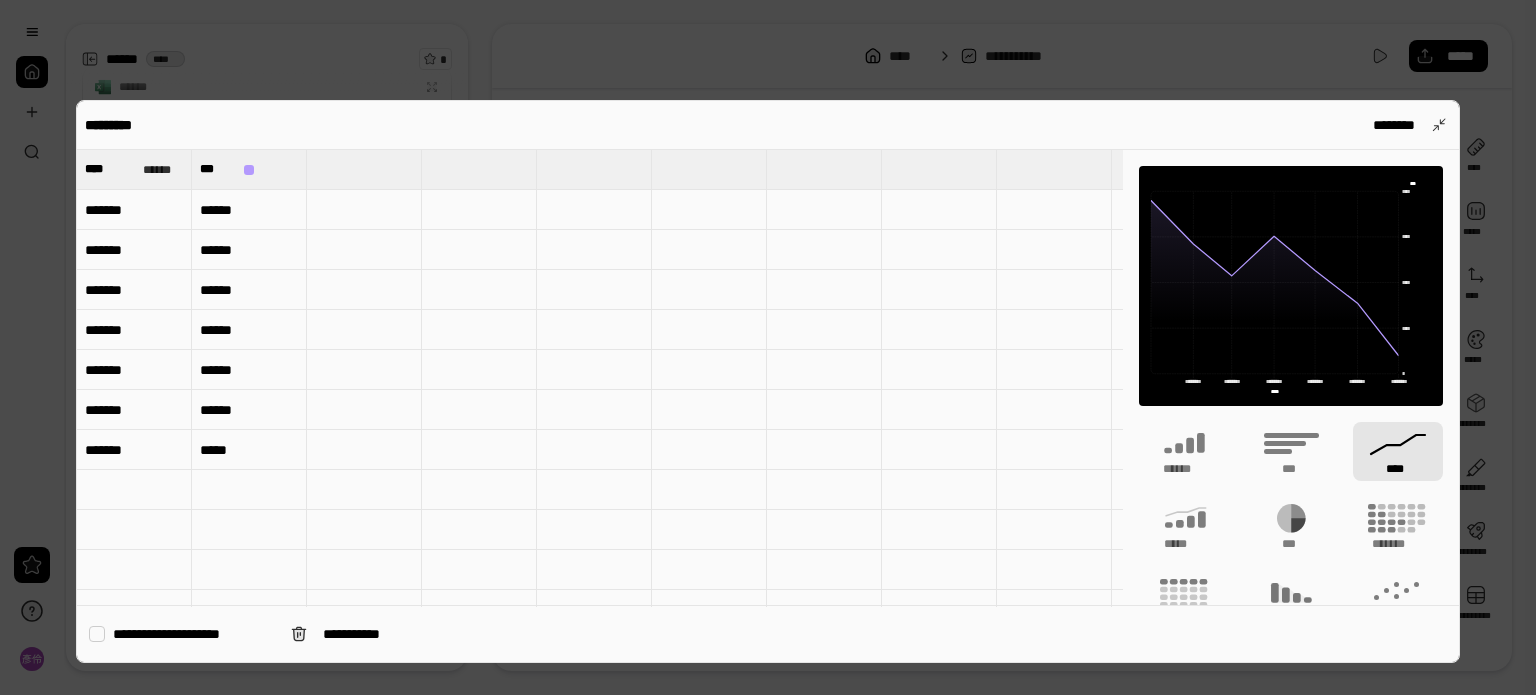 click on "******" at bounding box center (249, 210) 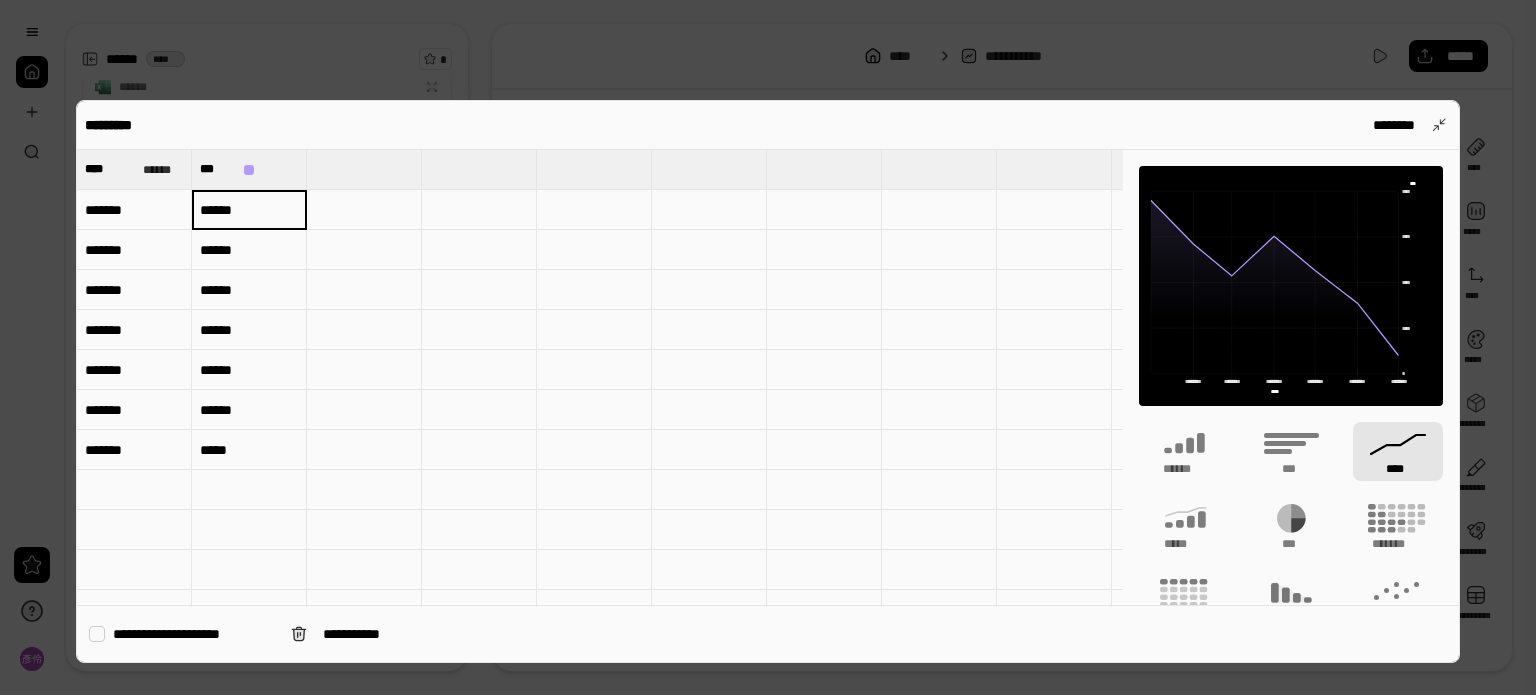 click at bounding box center [364, 210] 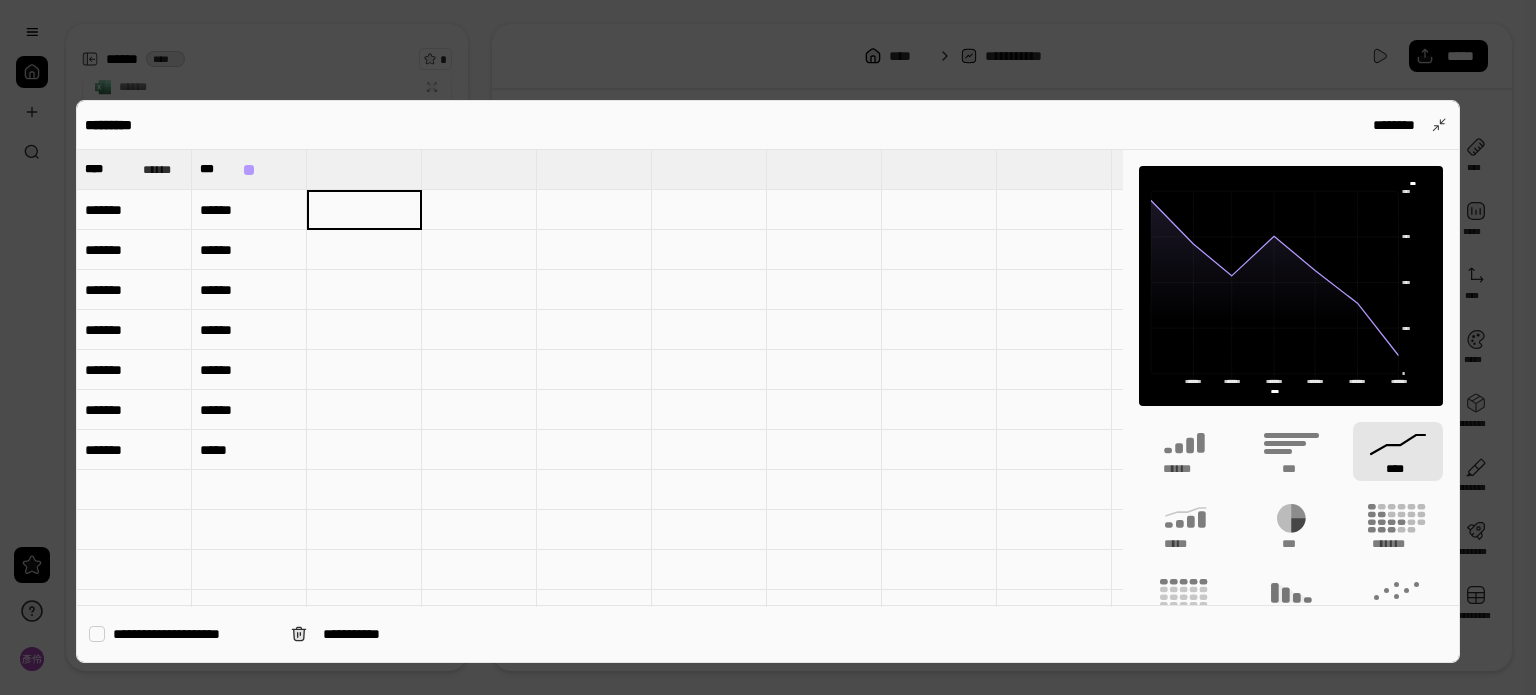 click at bounding box center [364, 210] 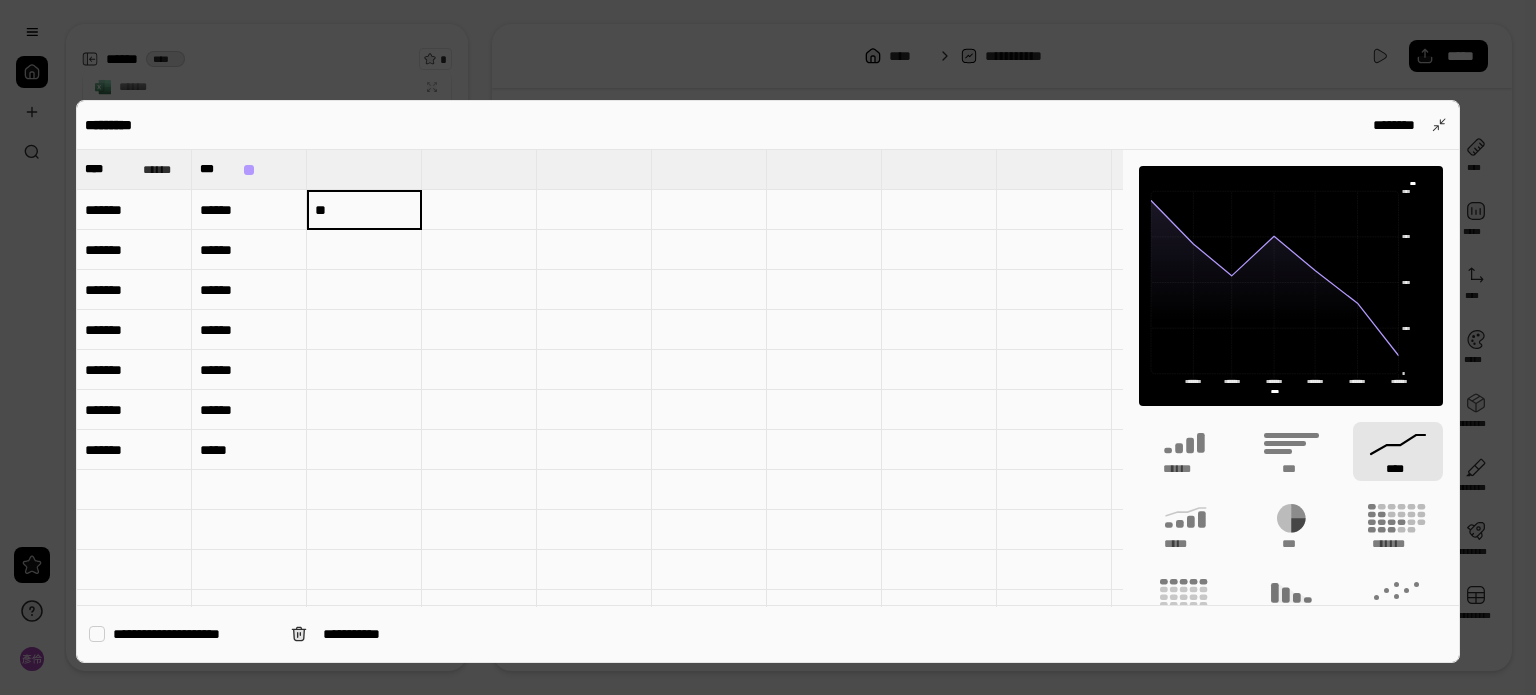 type on "*" 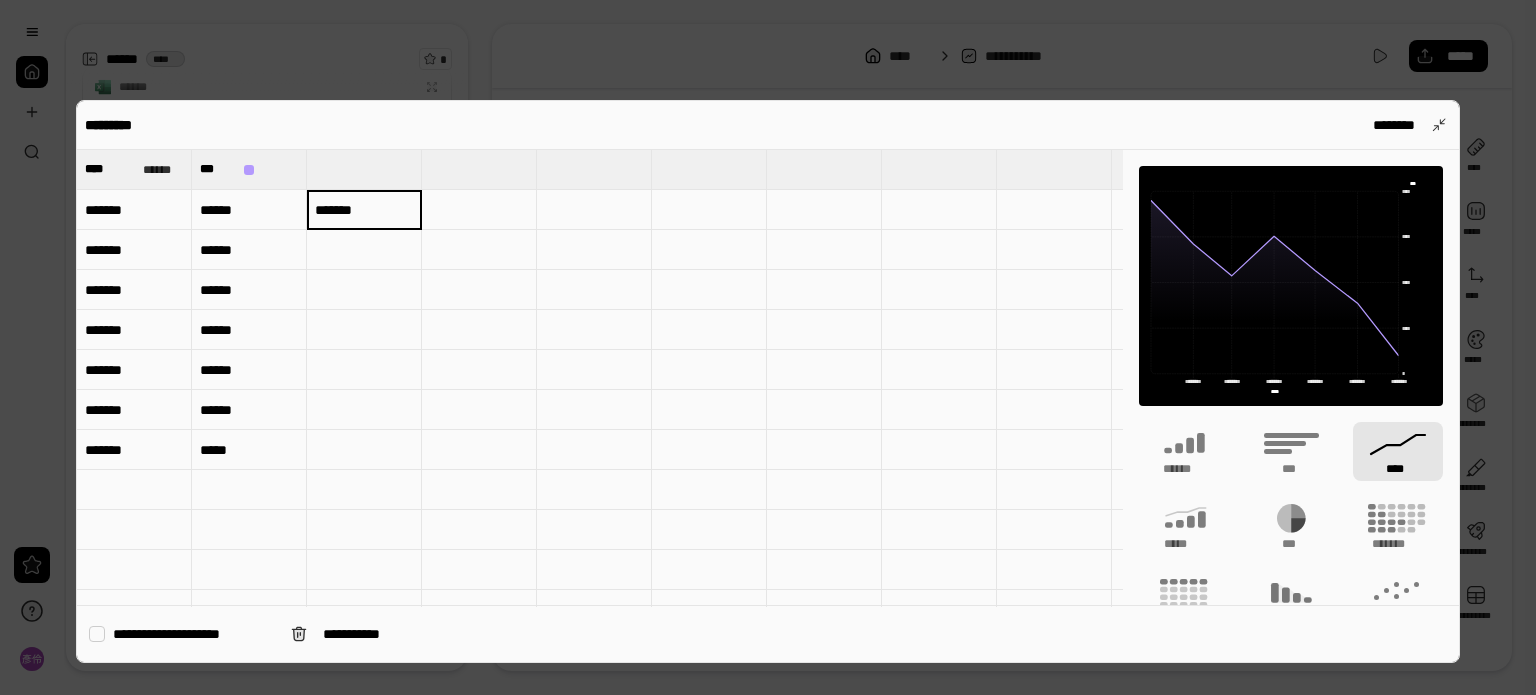 type on "*******" 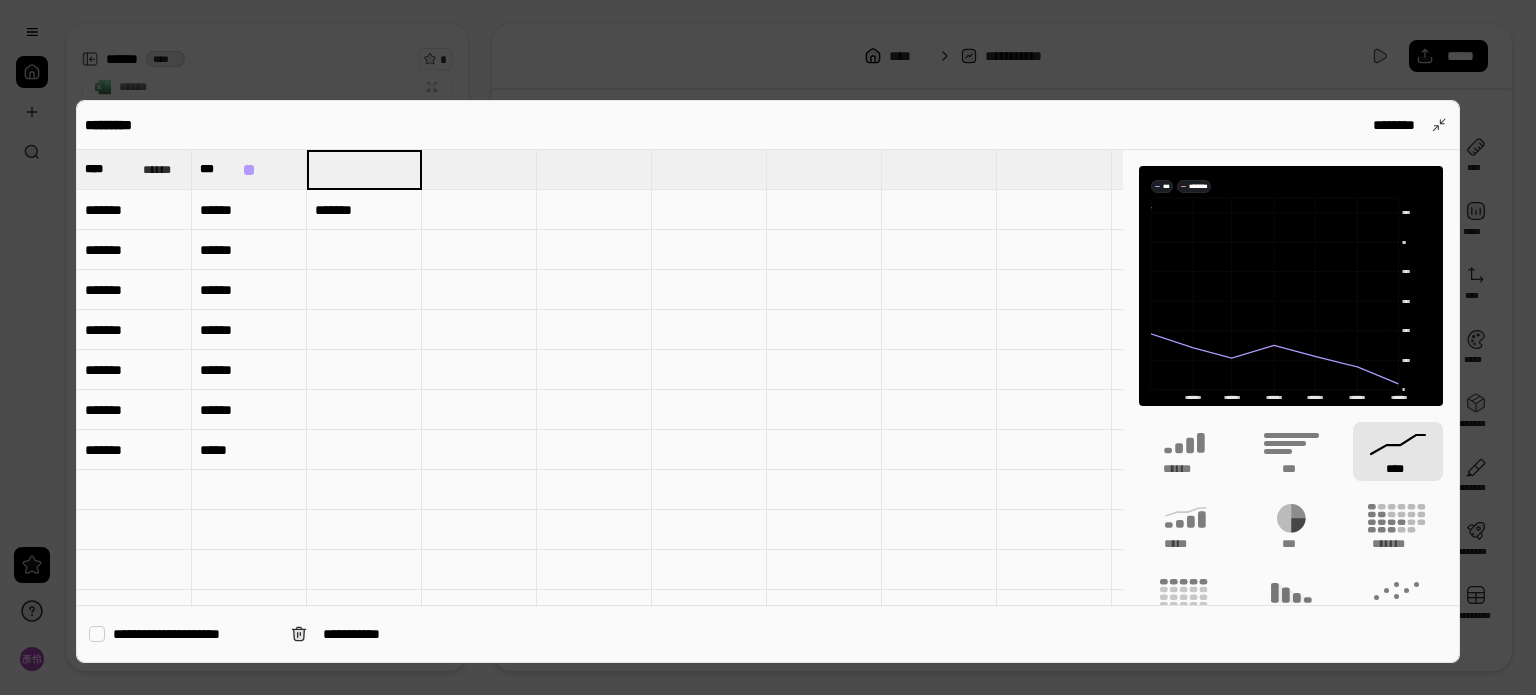 type 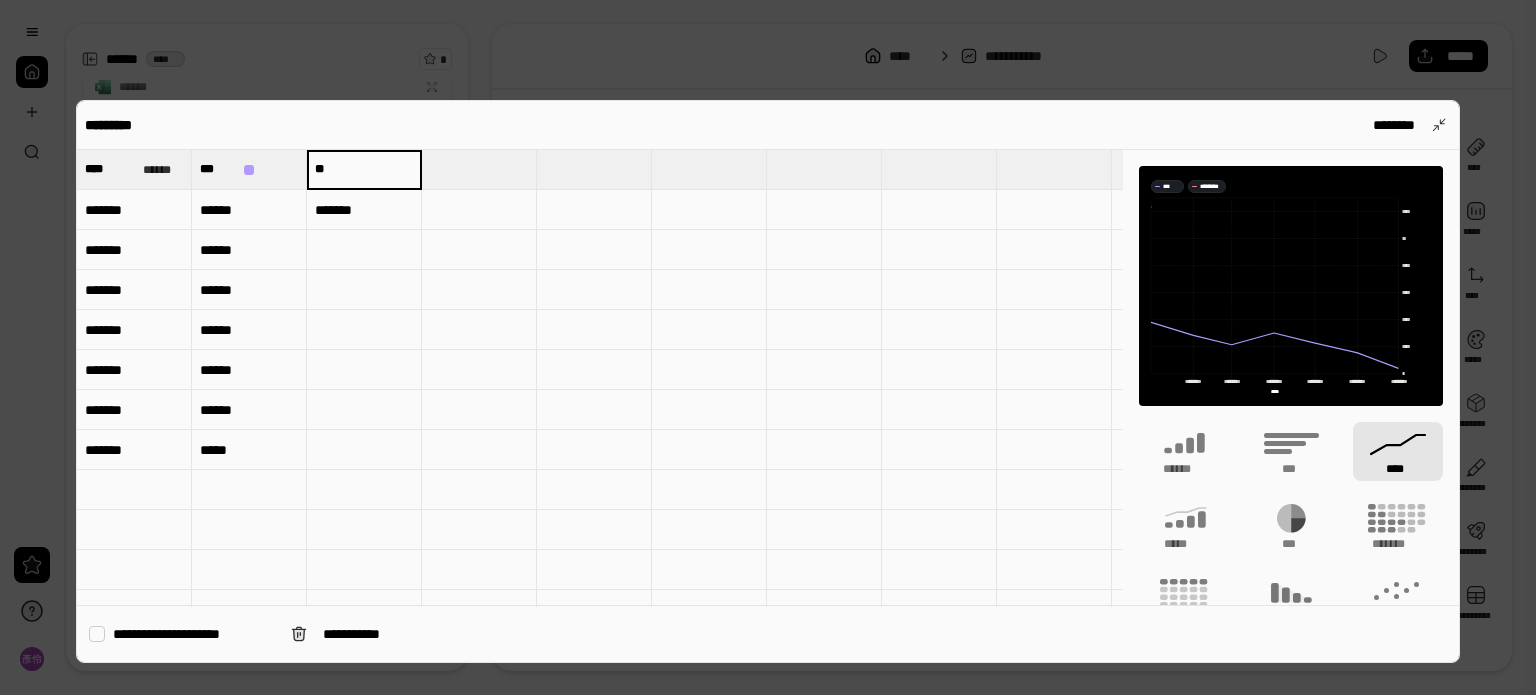 type on "*" 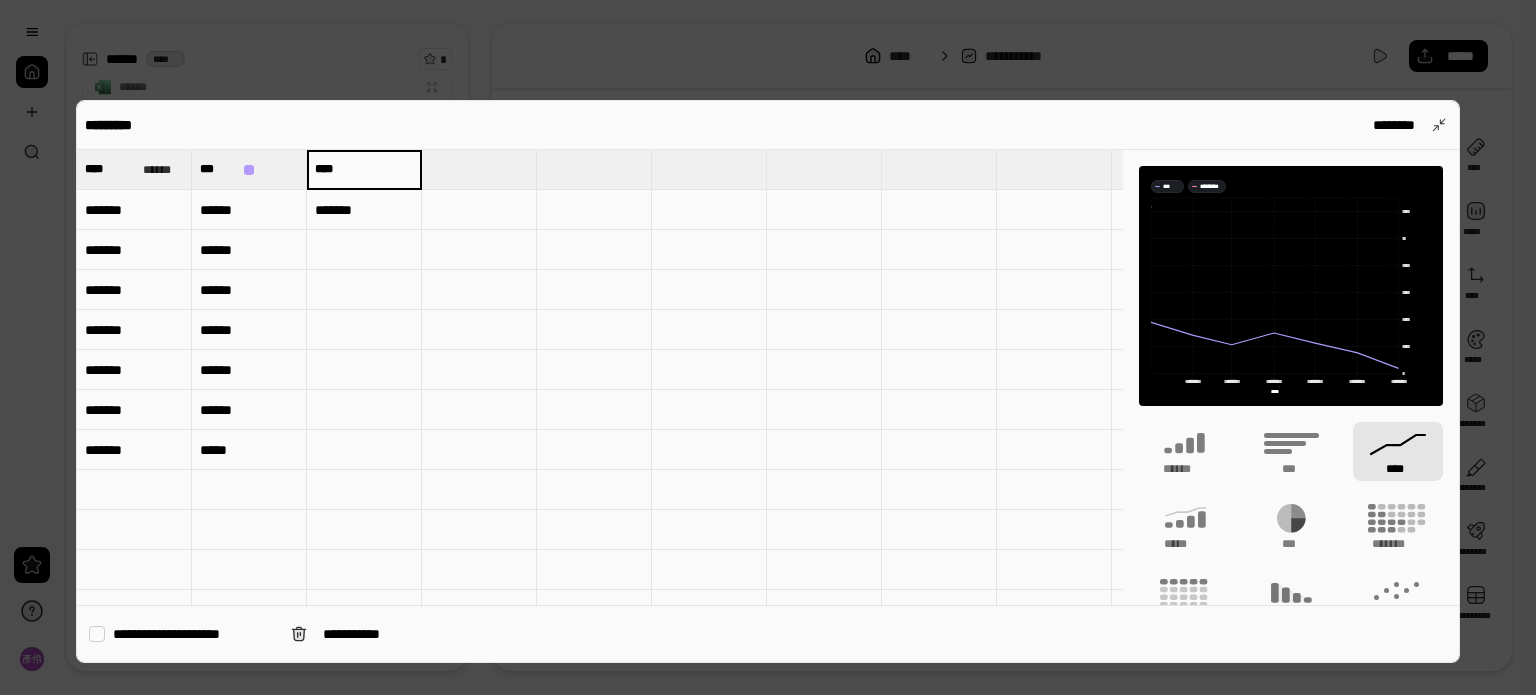 type on "****" 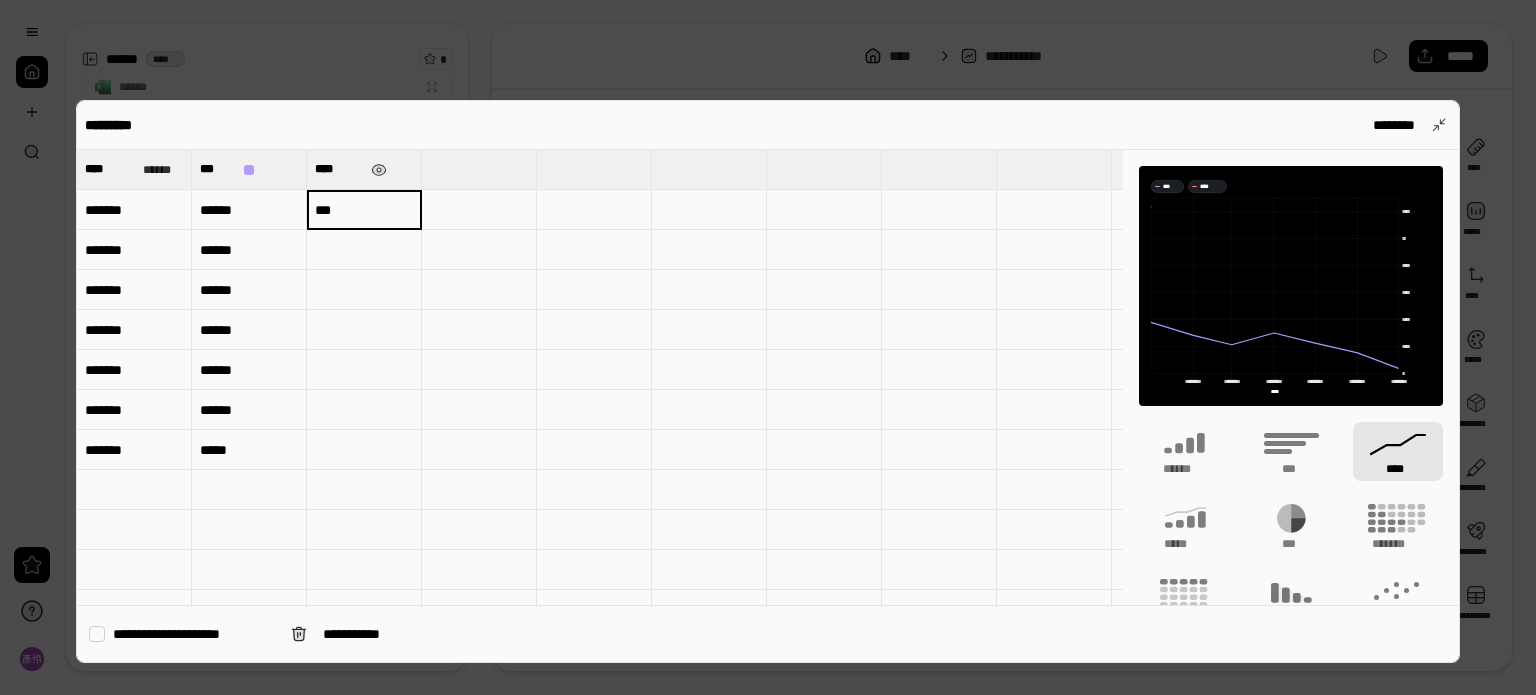 type on "***" 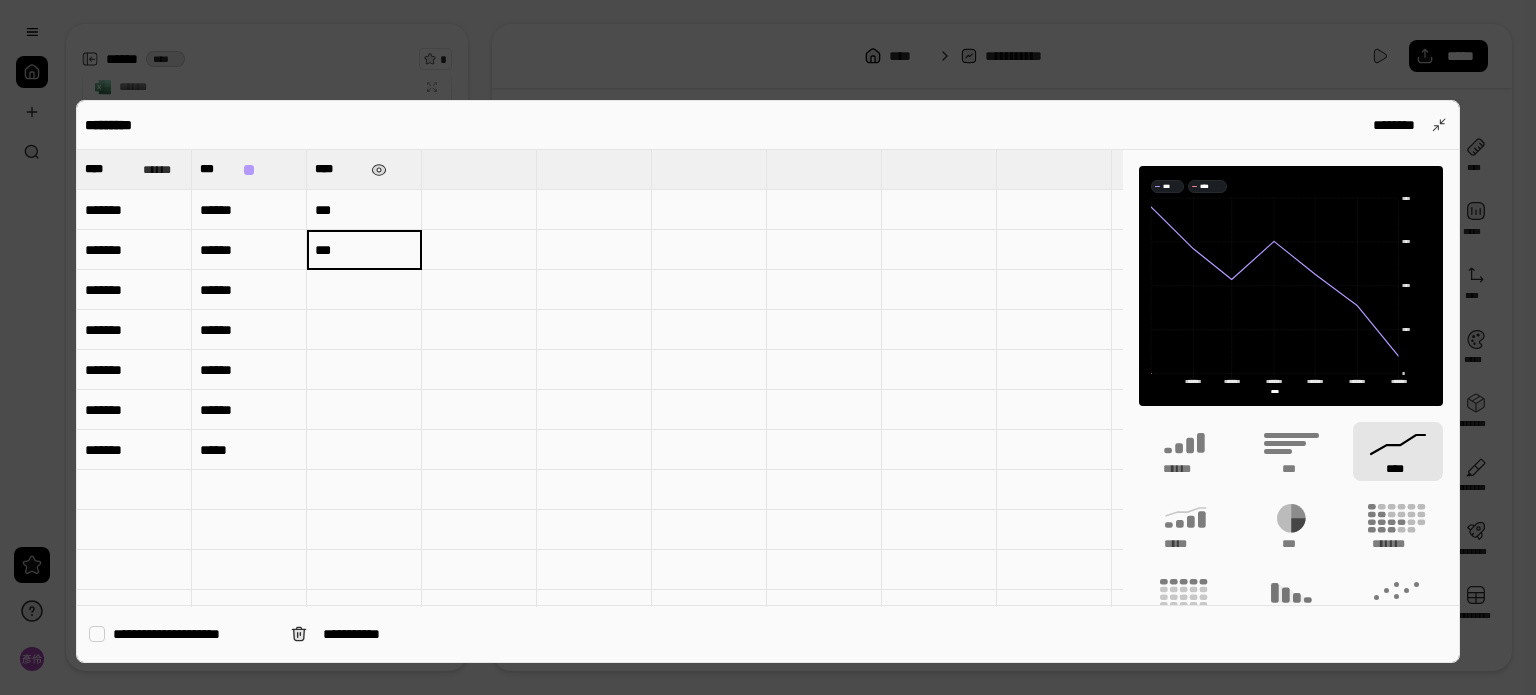 type on "***" 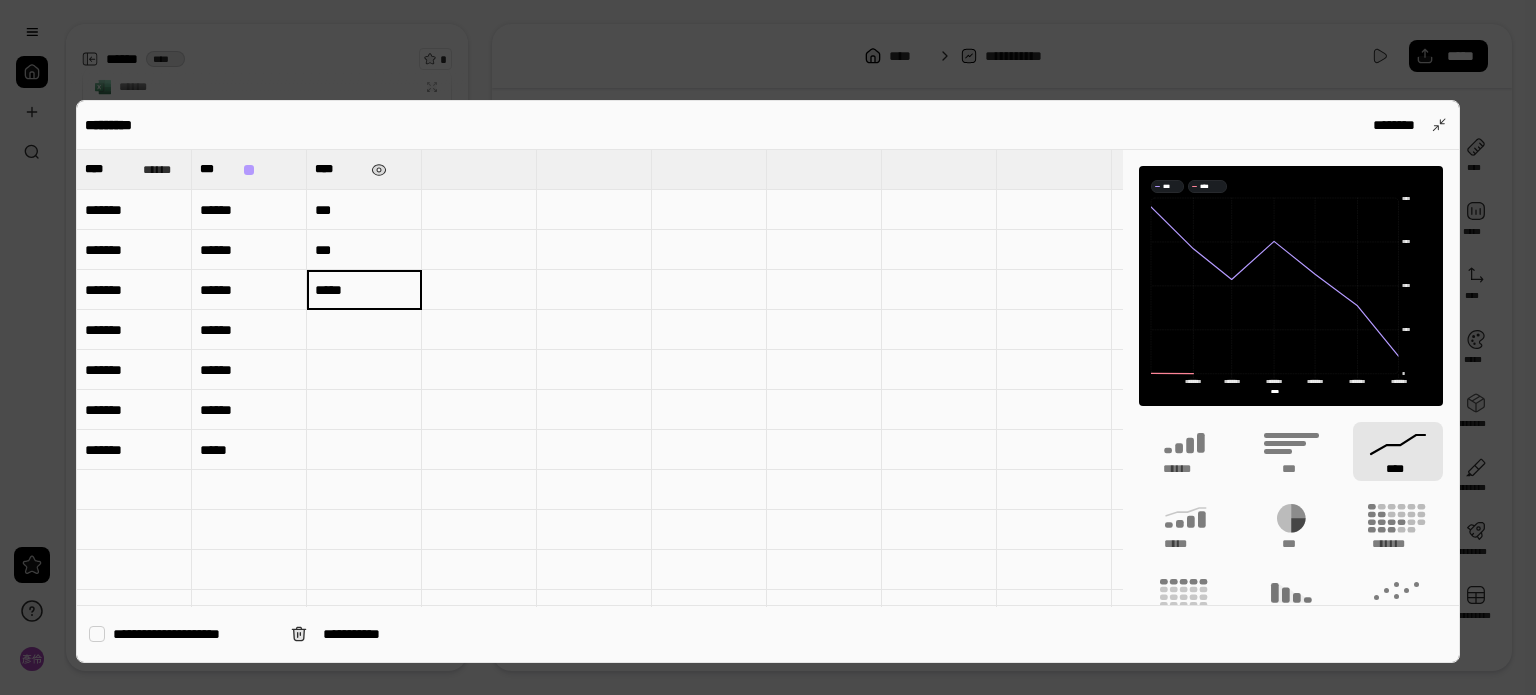 type on "*****" 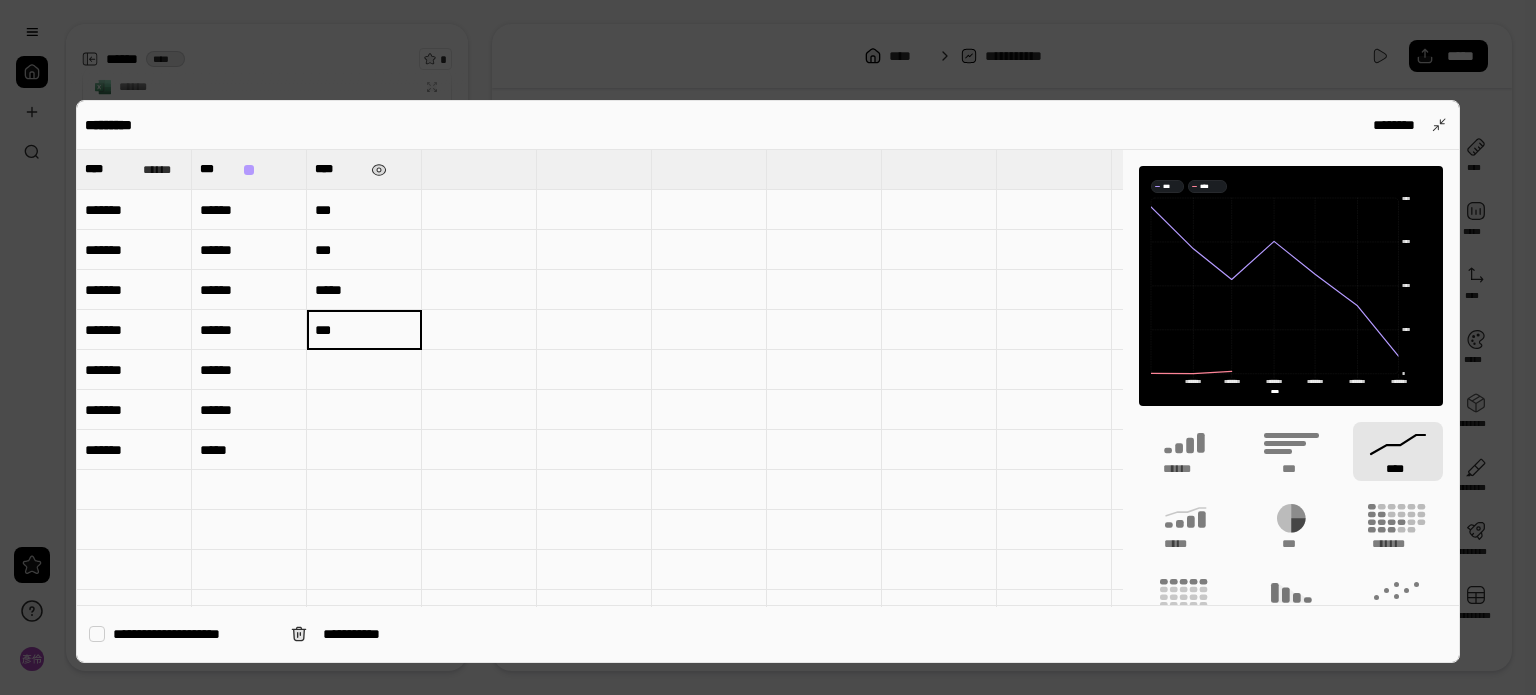 type on "***" 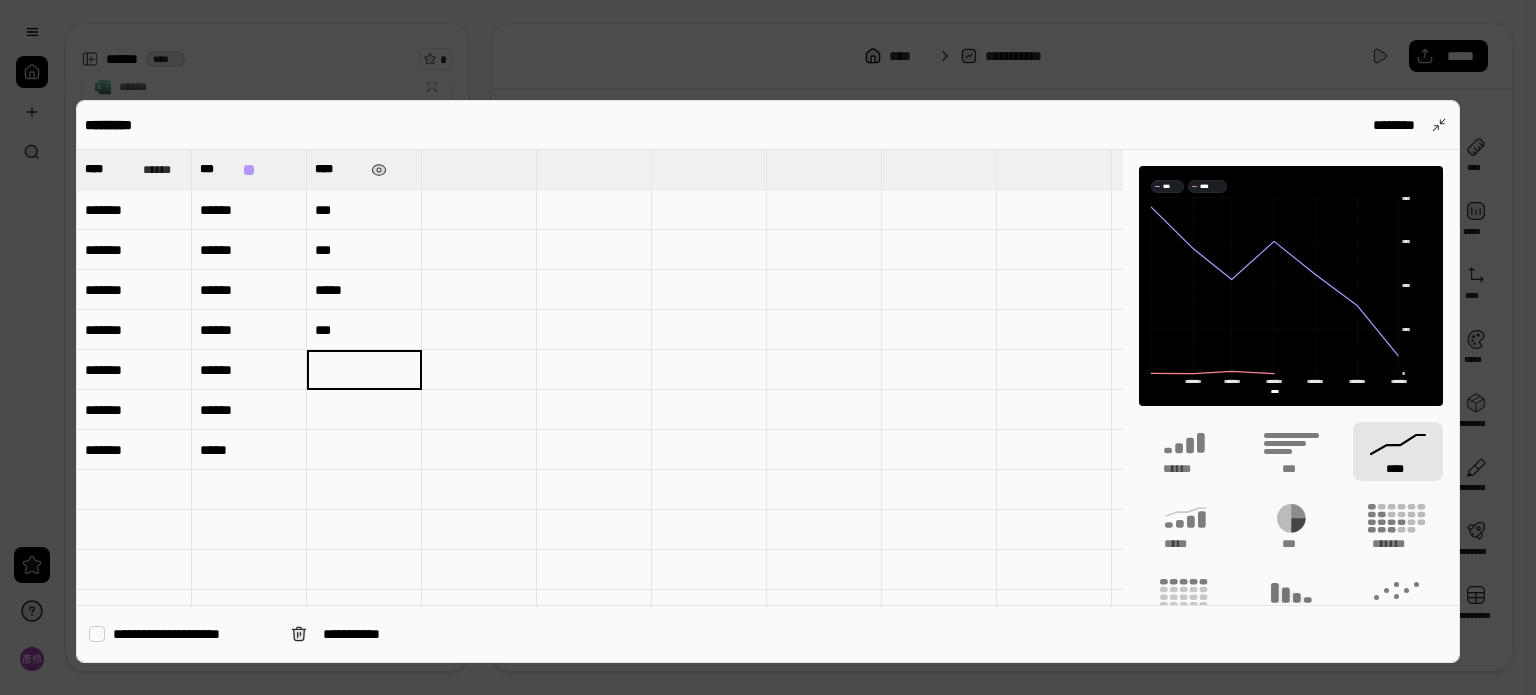 type on "*" 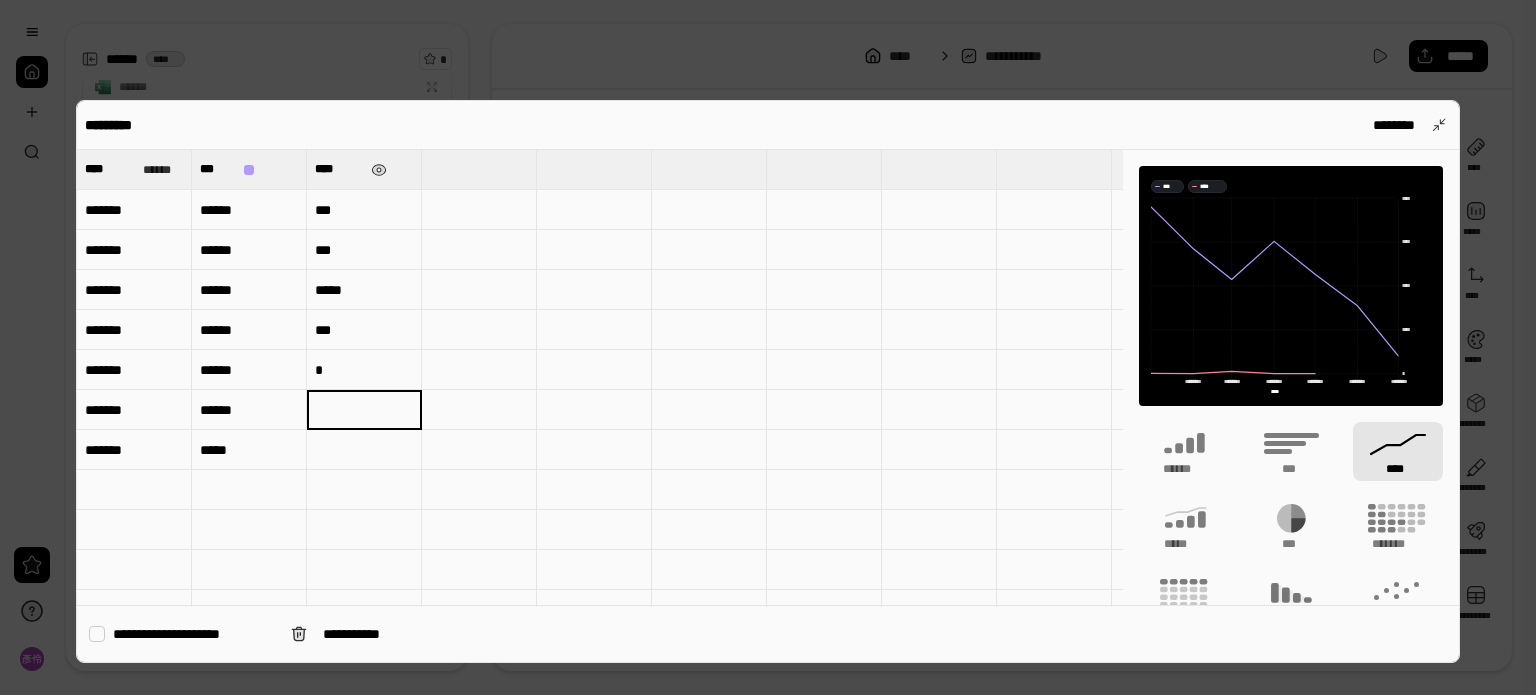 type on "*" 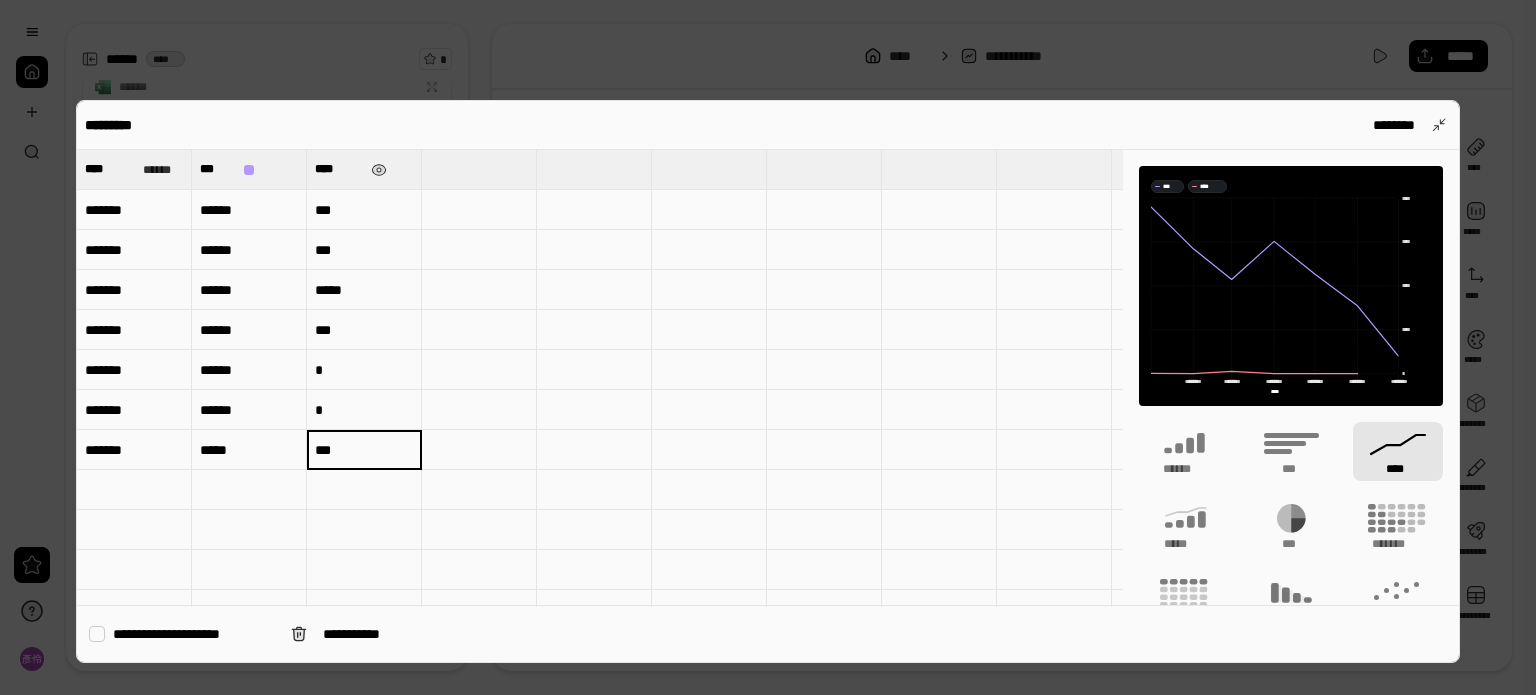drag, startPoint x: 323, startPoint y: 435, endPoint x: 368, endPoint y: 398, distance: 58.258045 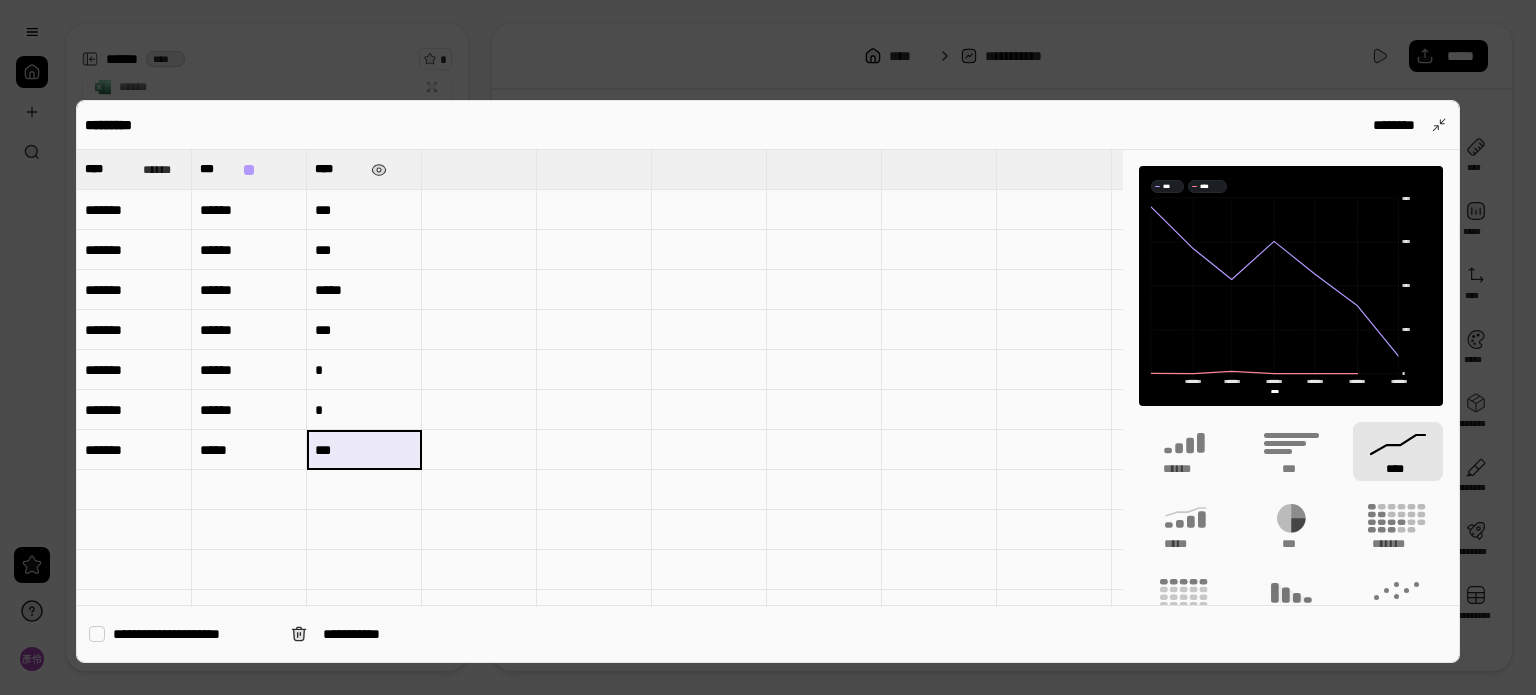 type on "***" 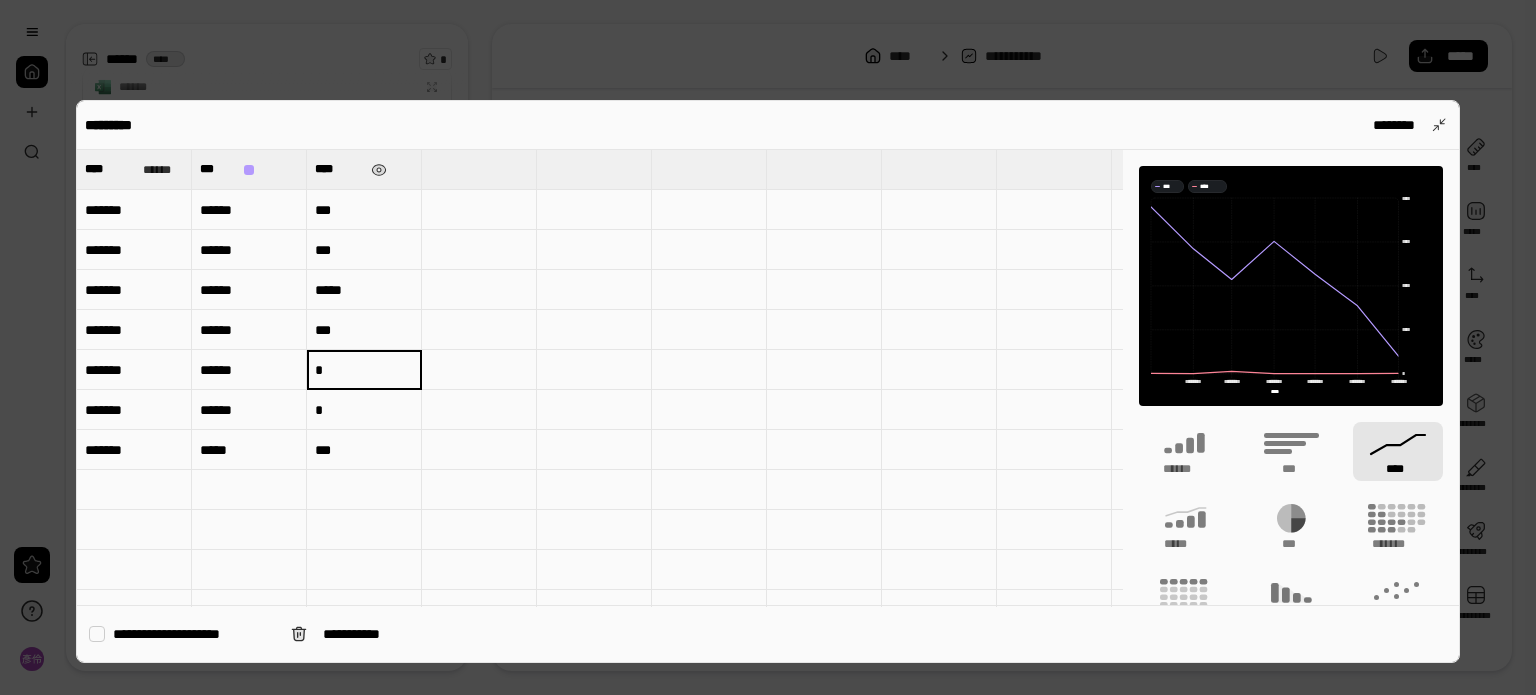 click on "*" at bounding box center [364, 370] 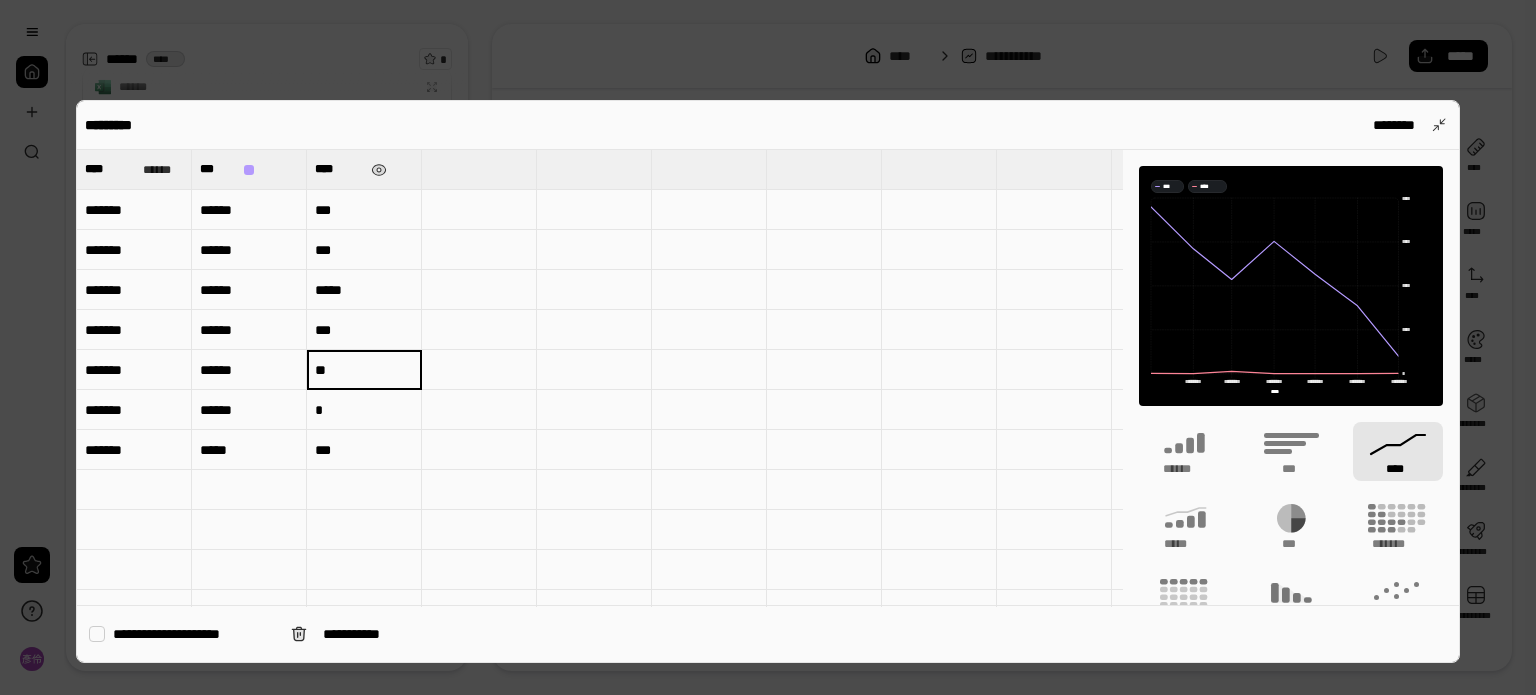 type on "**" 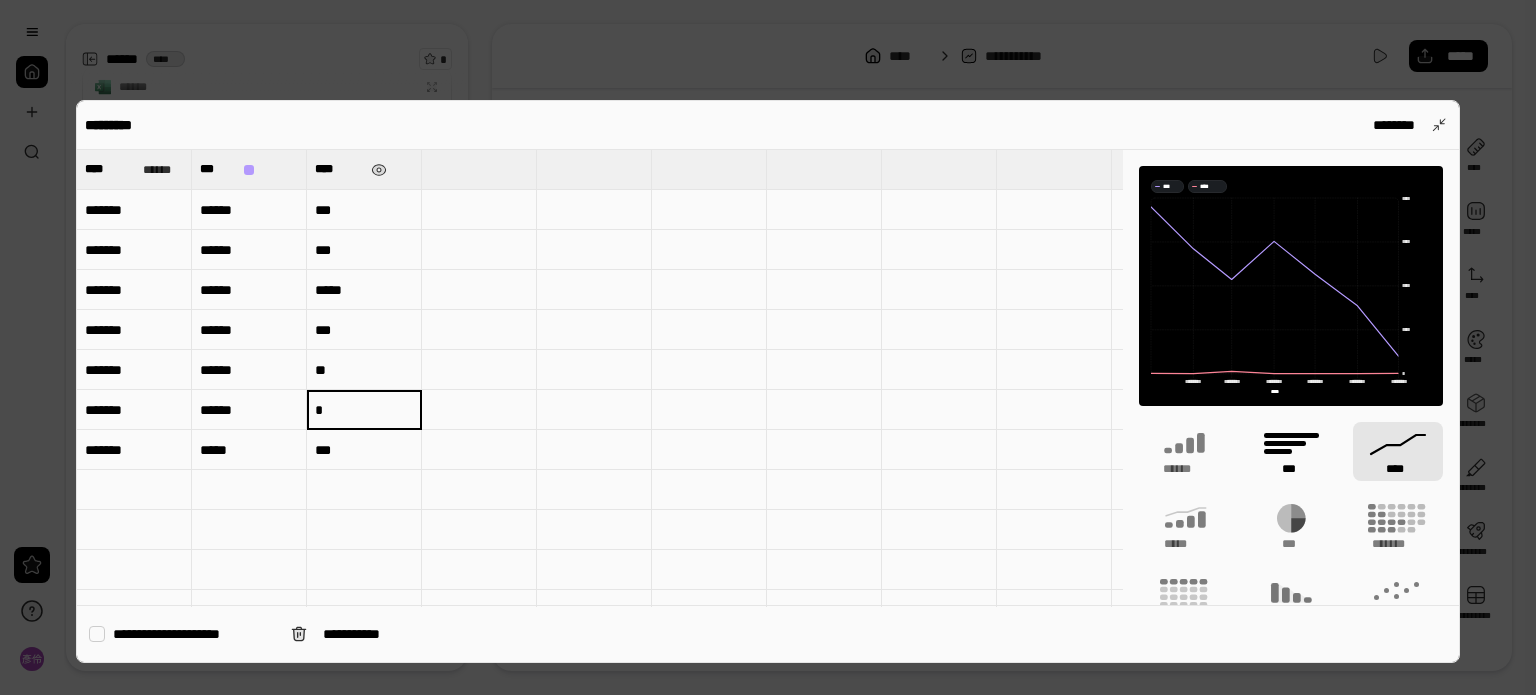 click 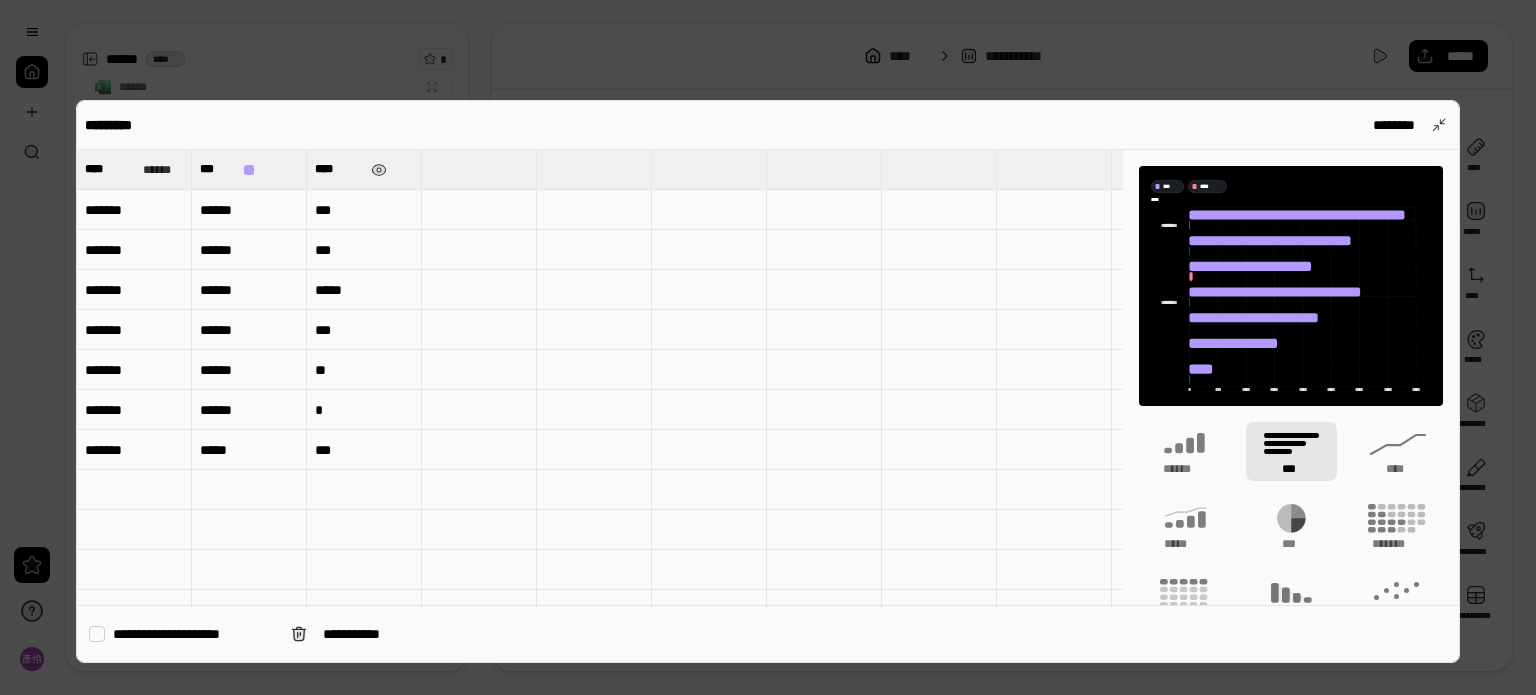 click on "**" at bounding box center (364, 370) 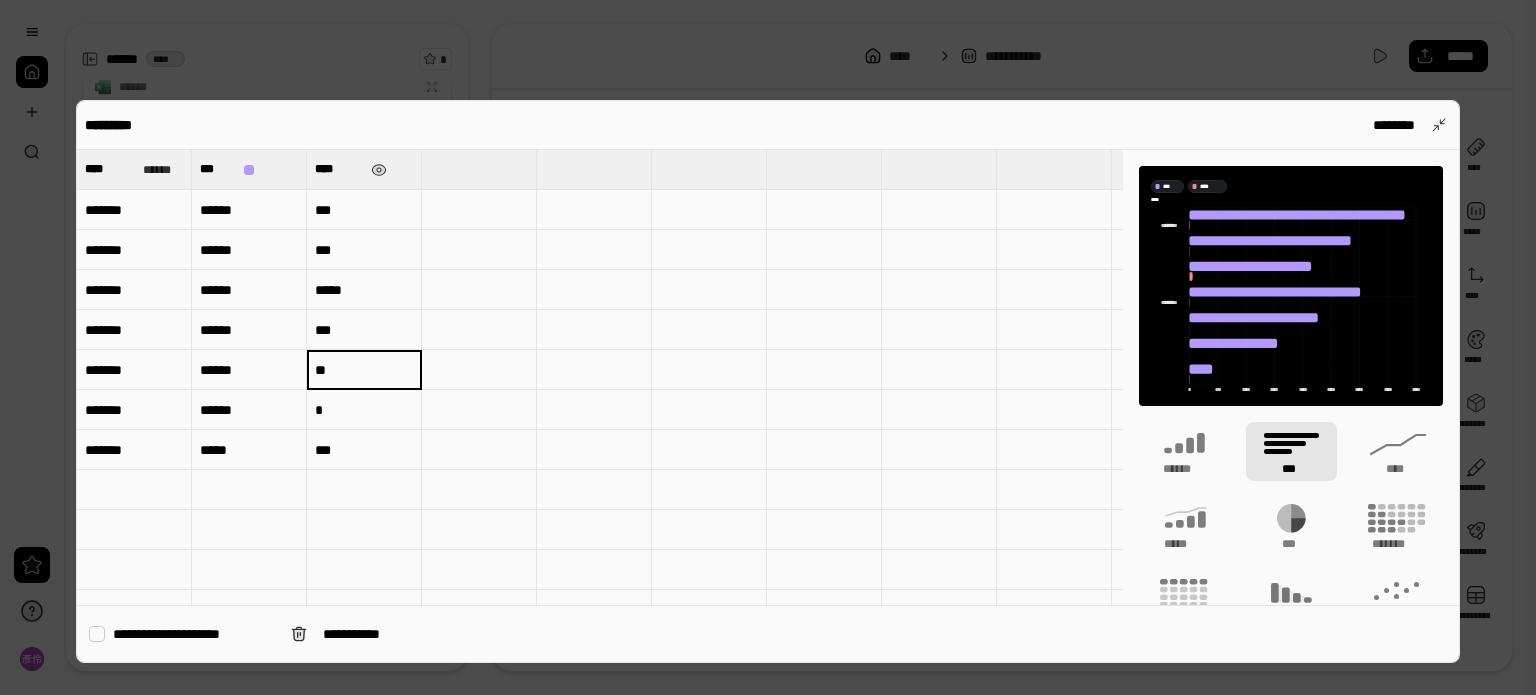 click on "***" at bounding box center (364, 210) 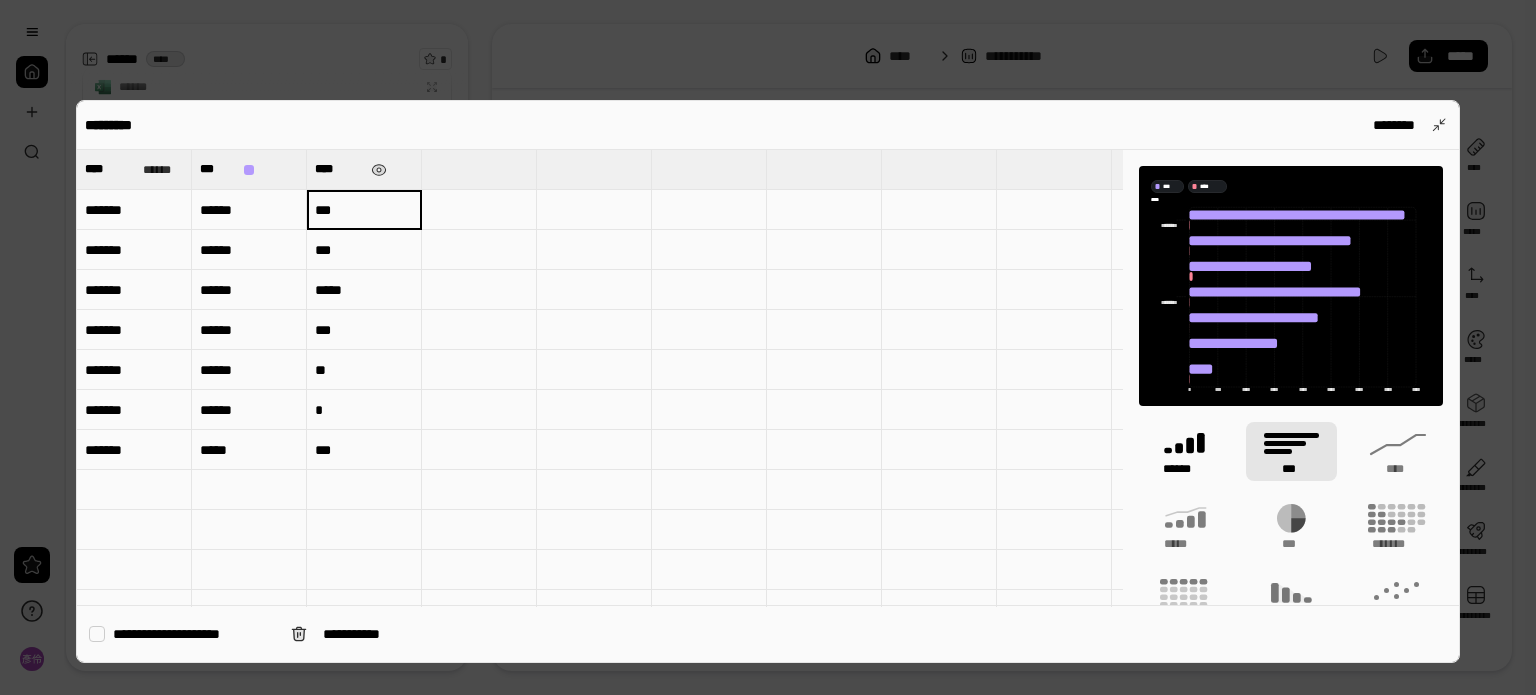 click 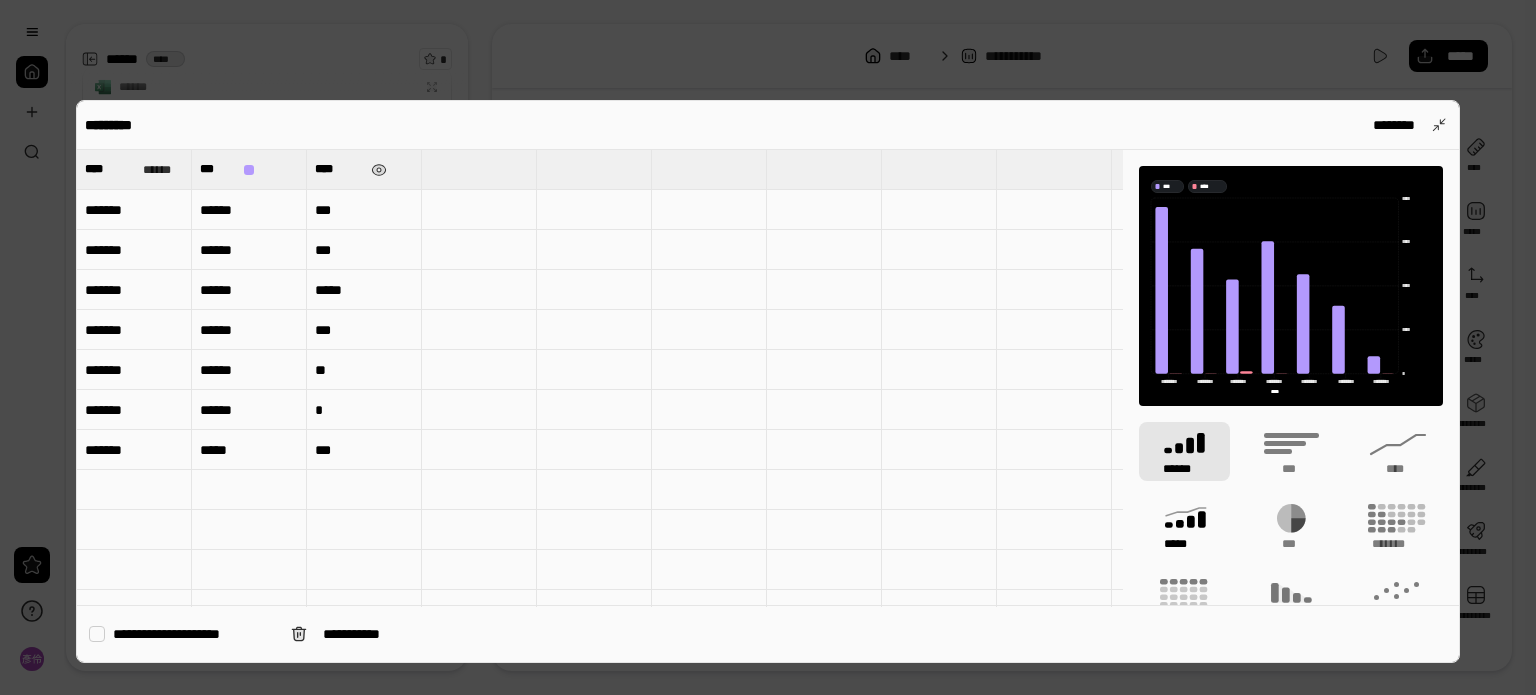 click 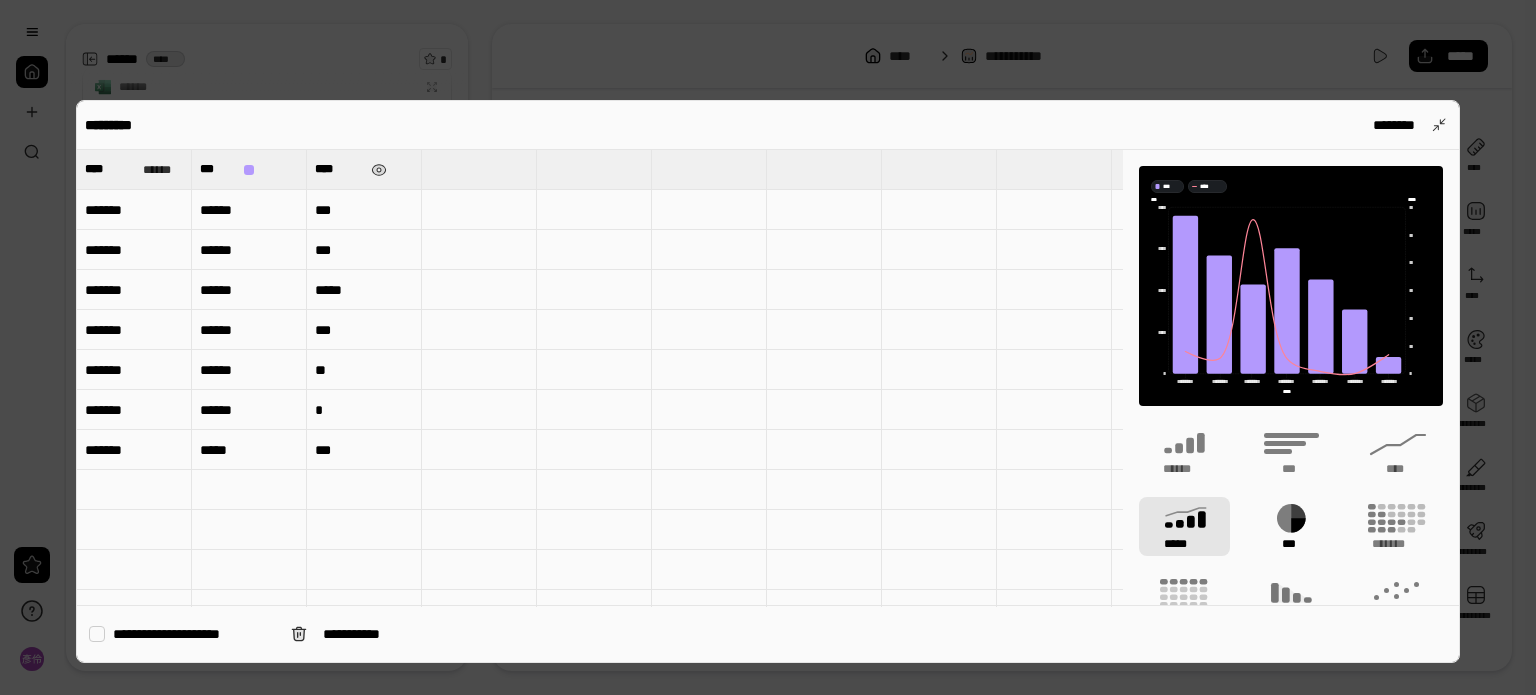 click 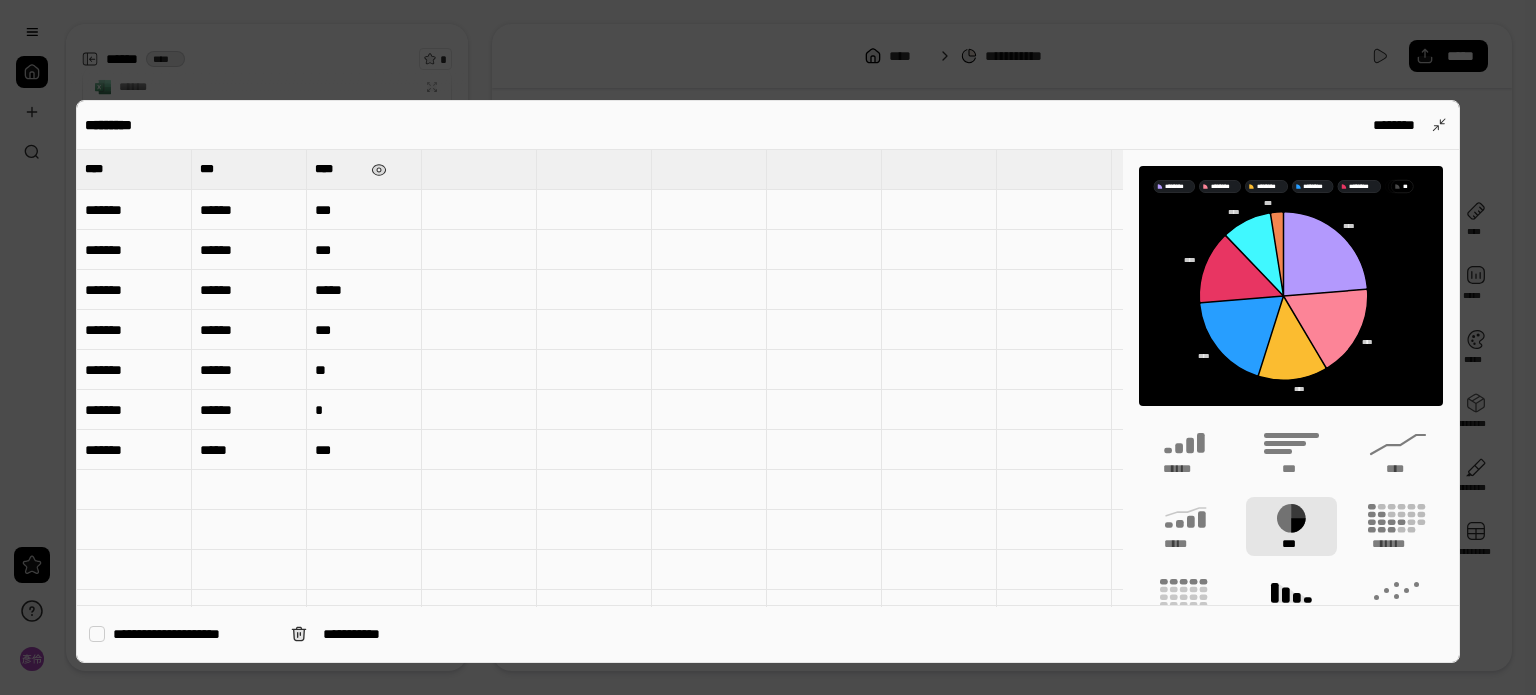 click 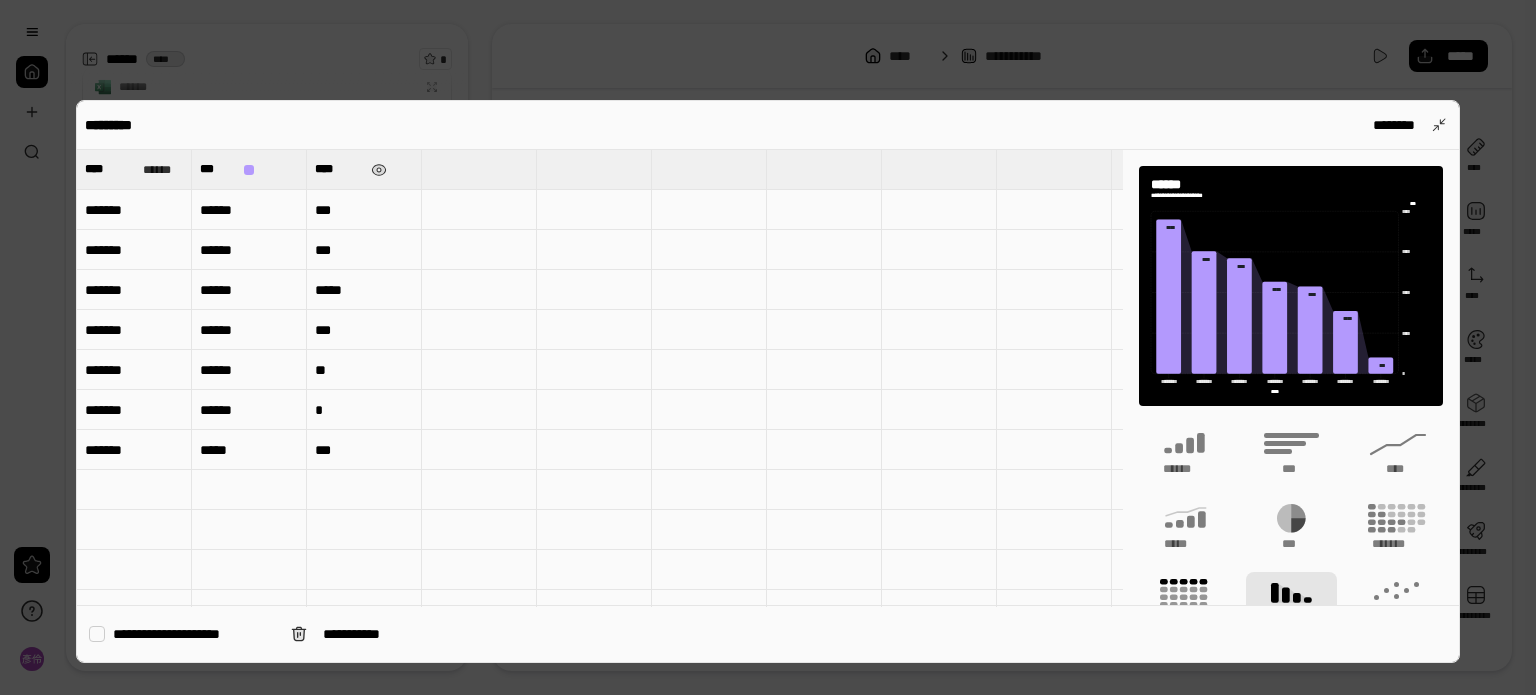 click 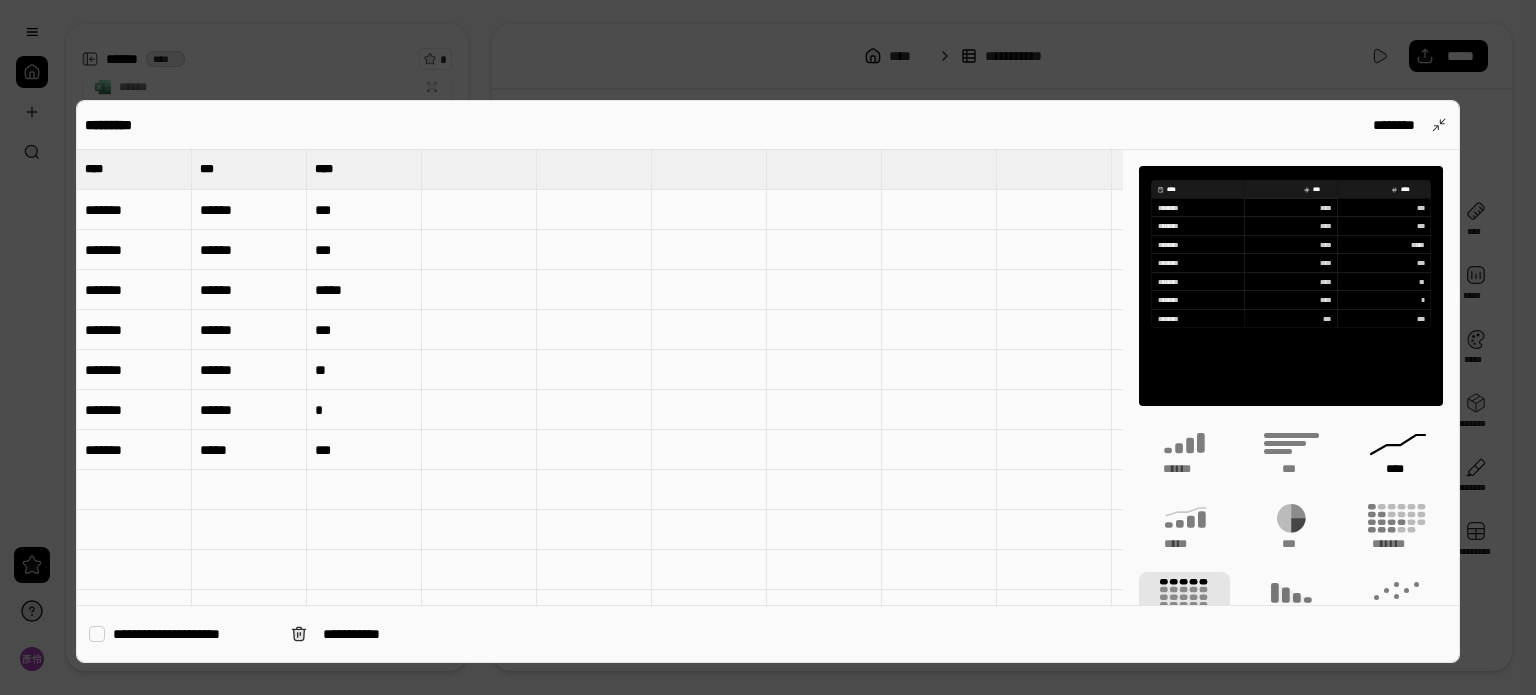 click on "****" at bounding box center (1398, 451) 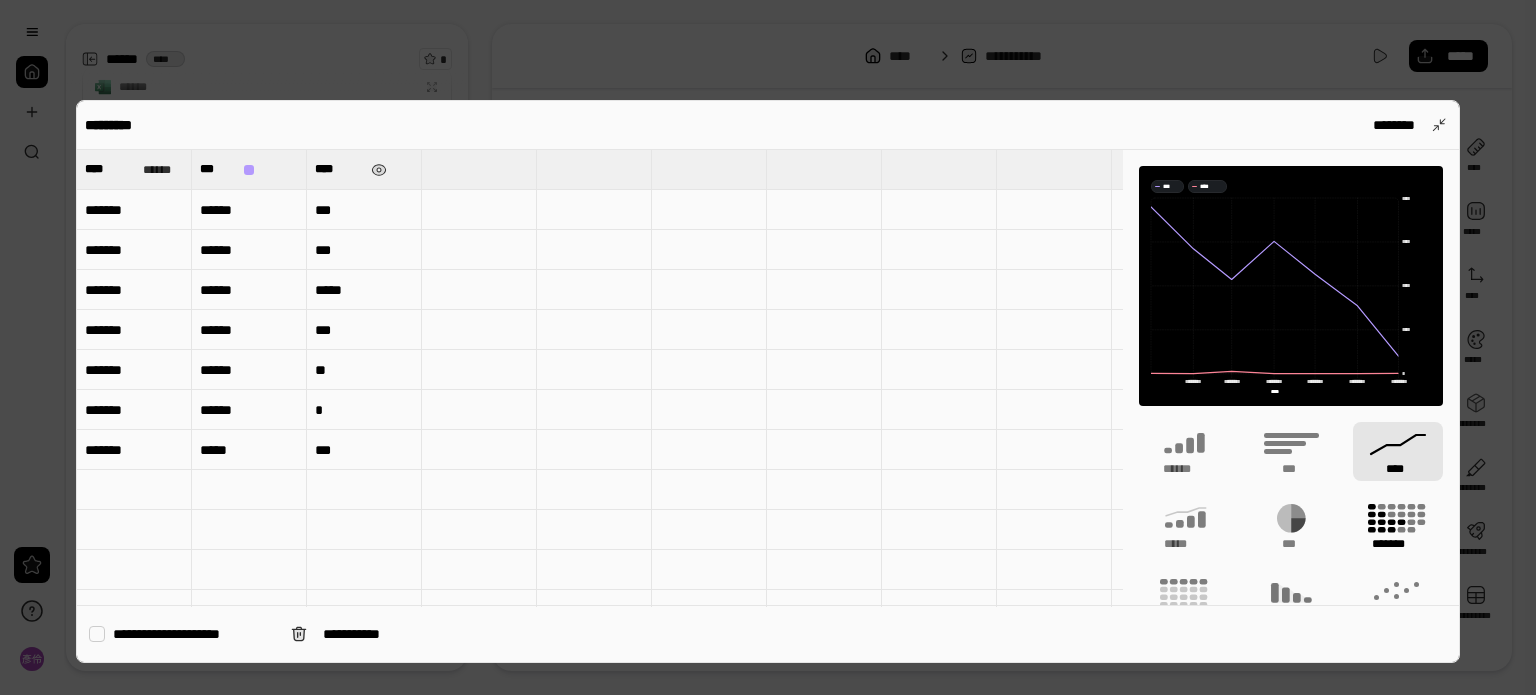 click 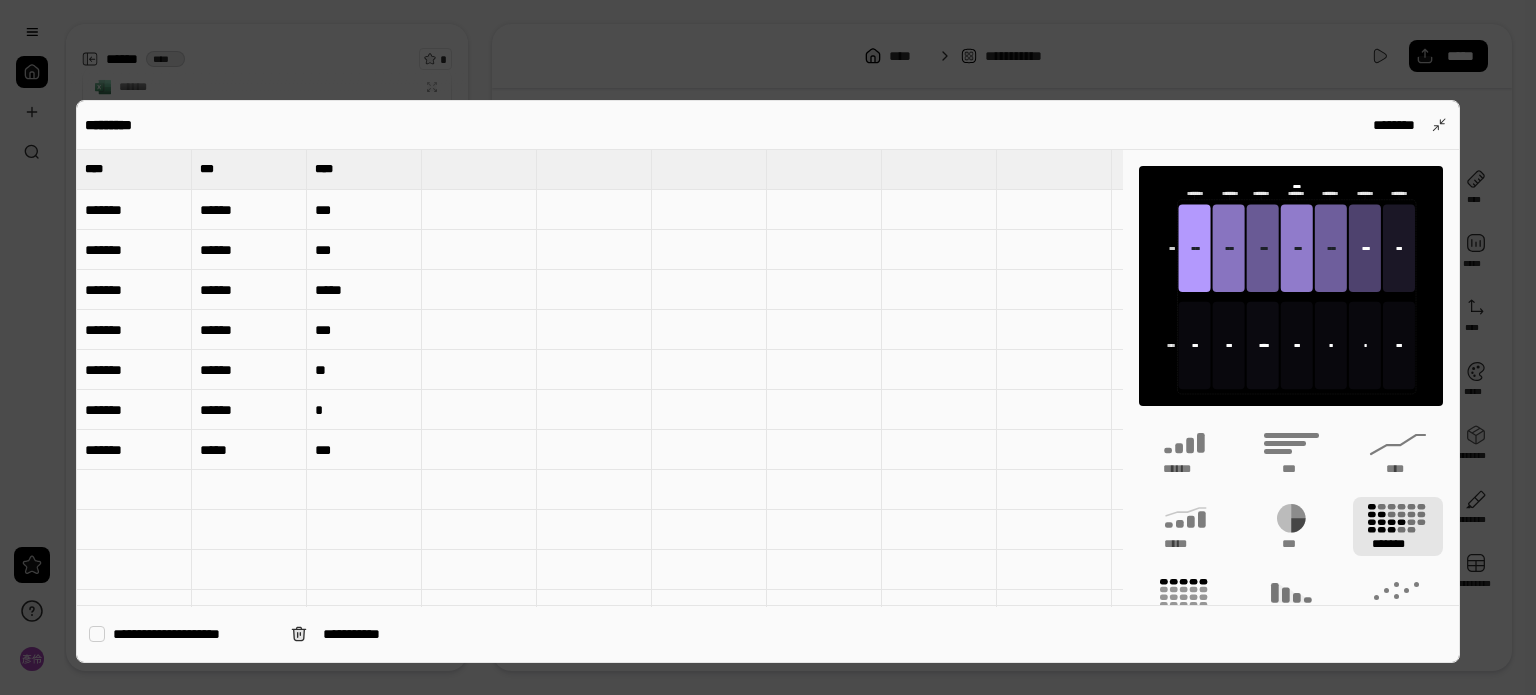 click 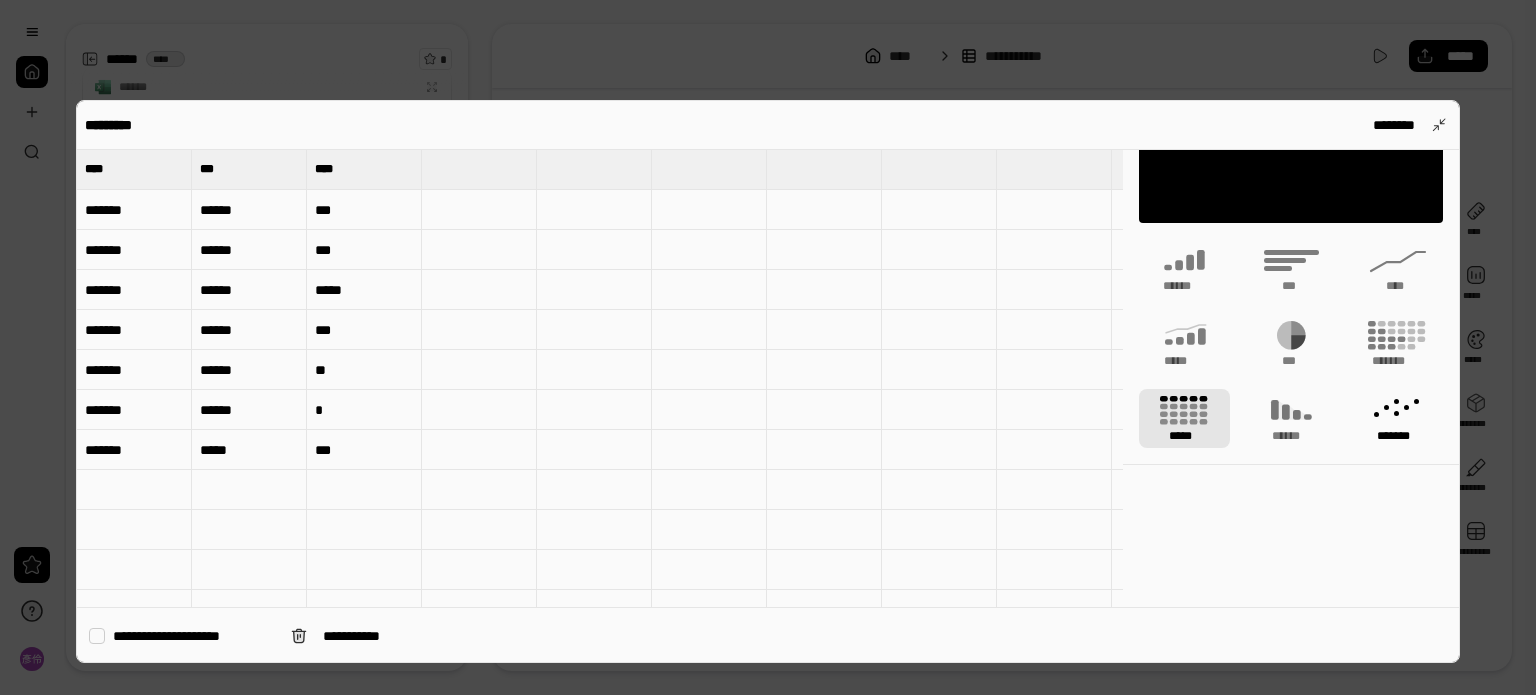click 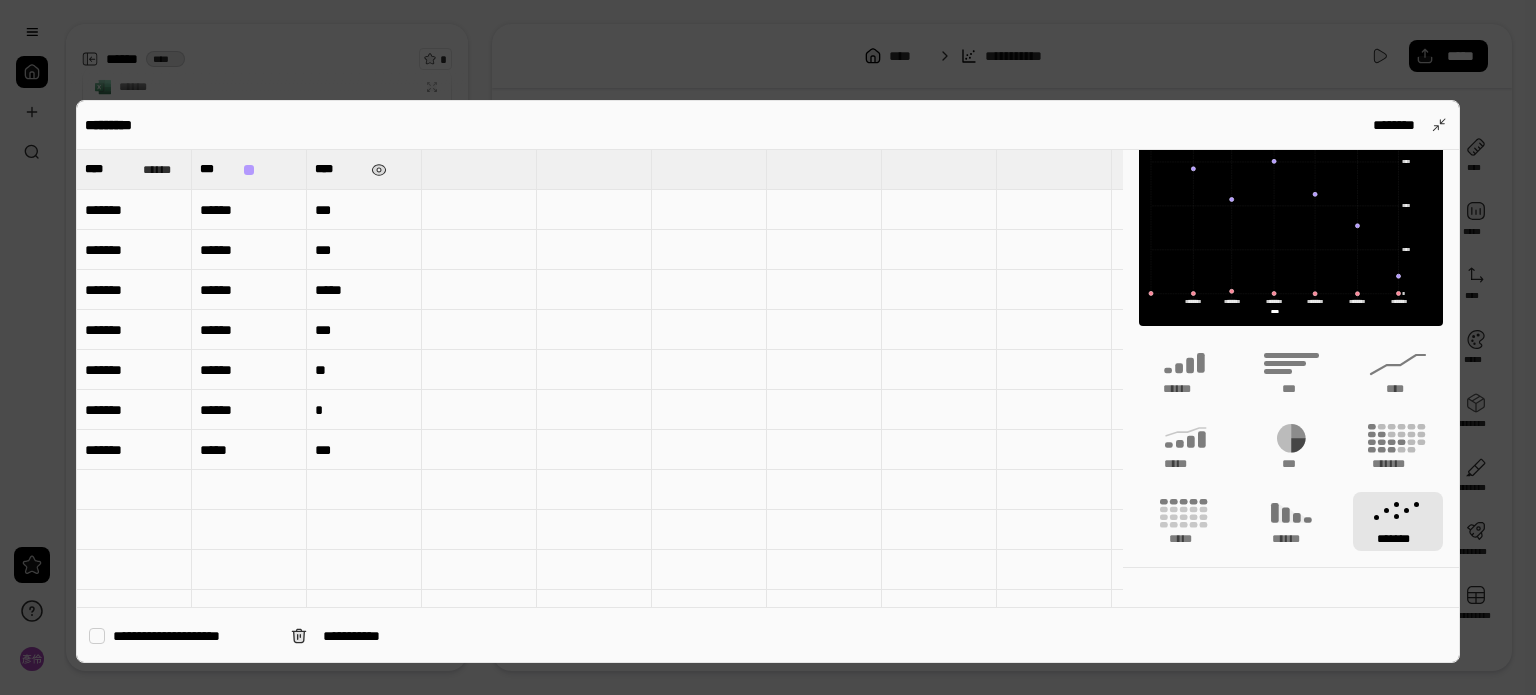scroll, scrollTop: 0, scrollLeft: 0, axis: both 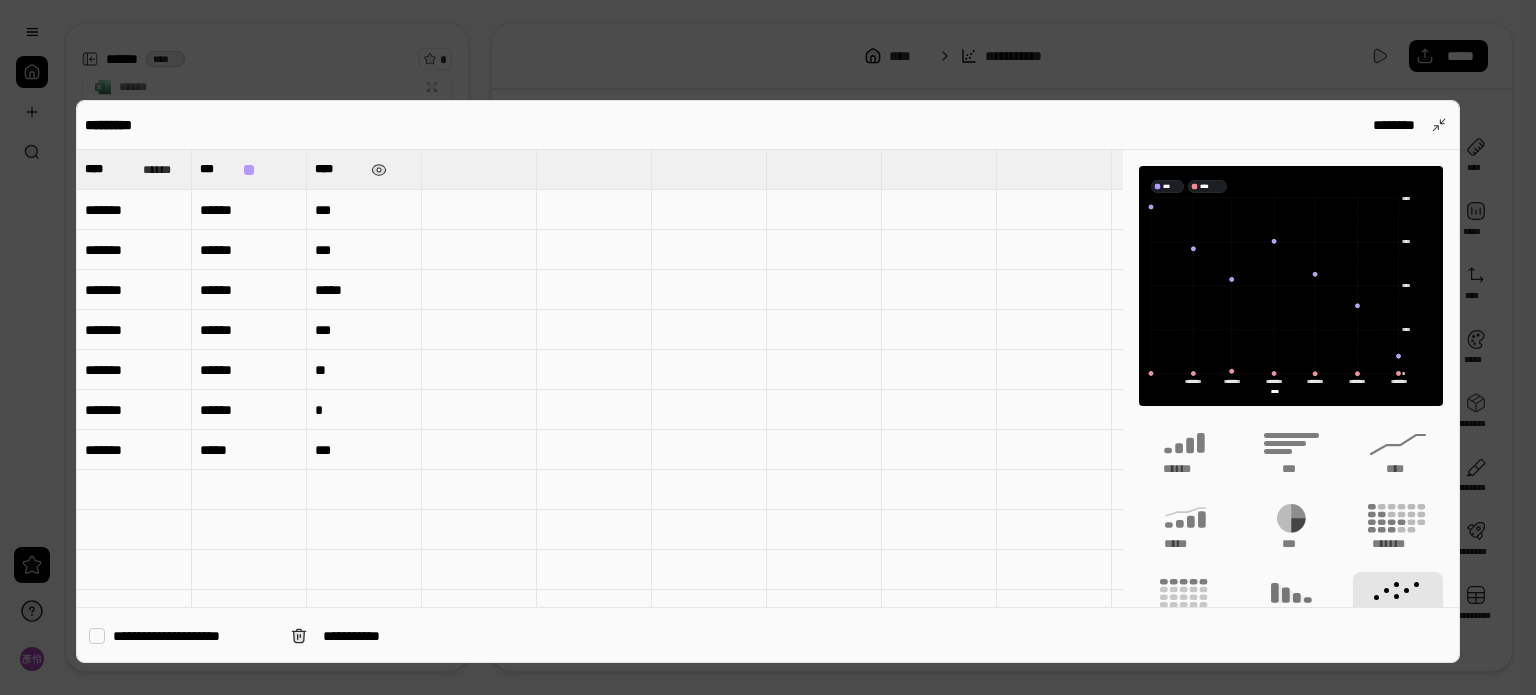click on "***" at bounding box center (364, 330) 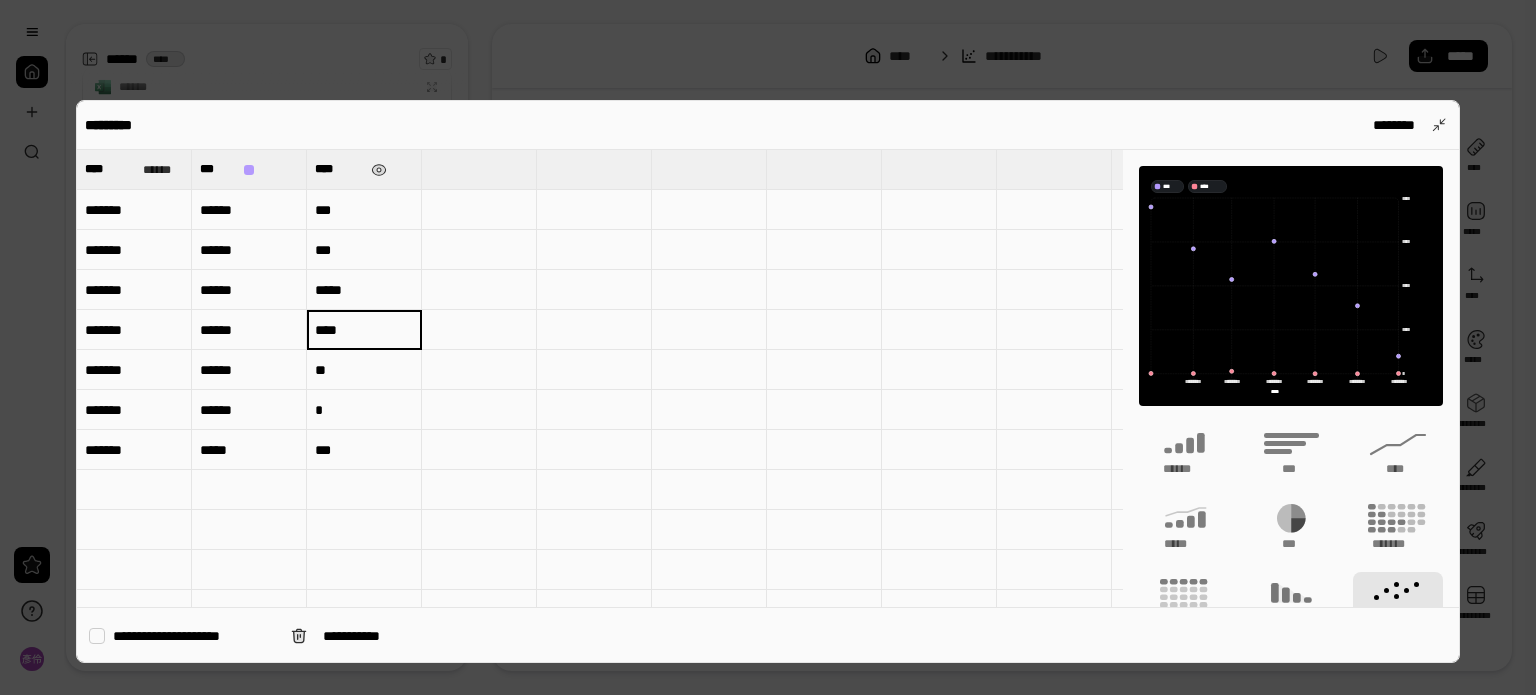 type on "****" 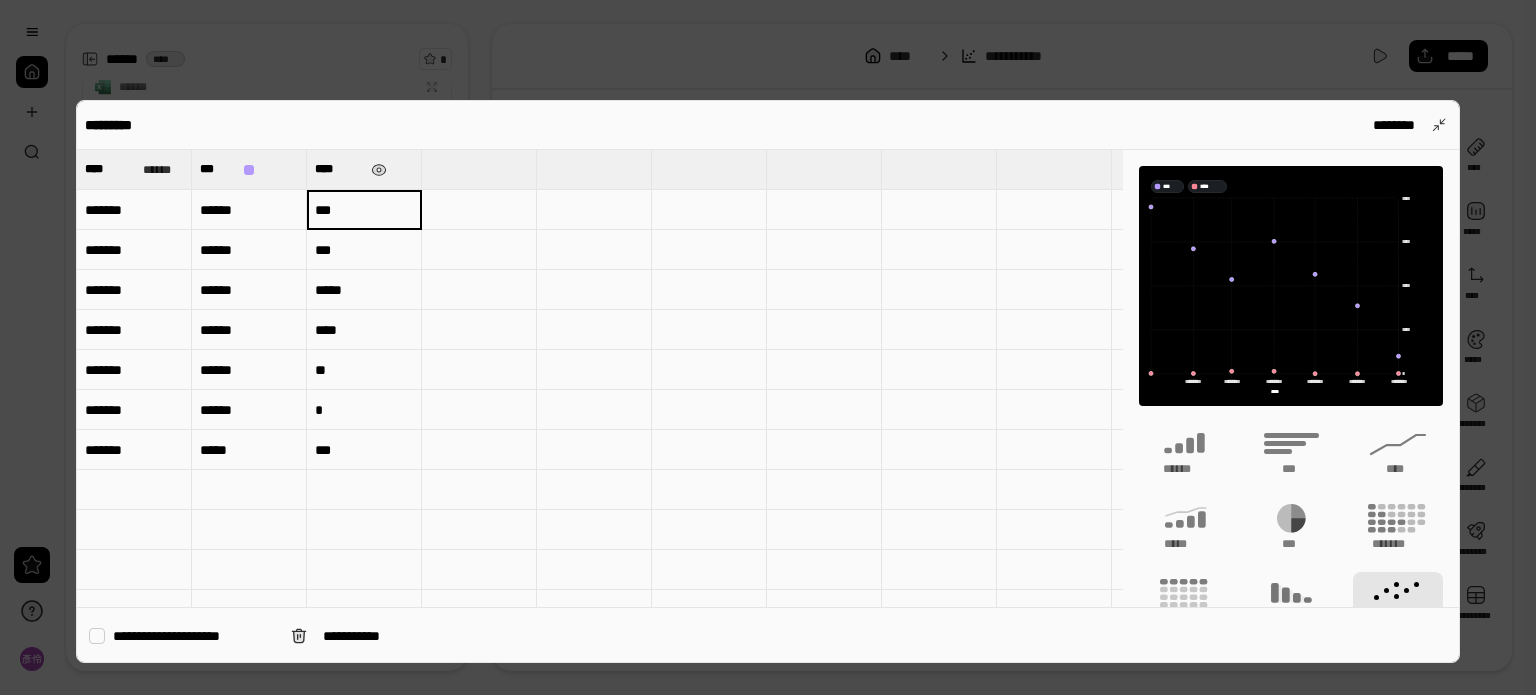 click on "****" at bounding box center [364, 330] 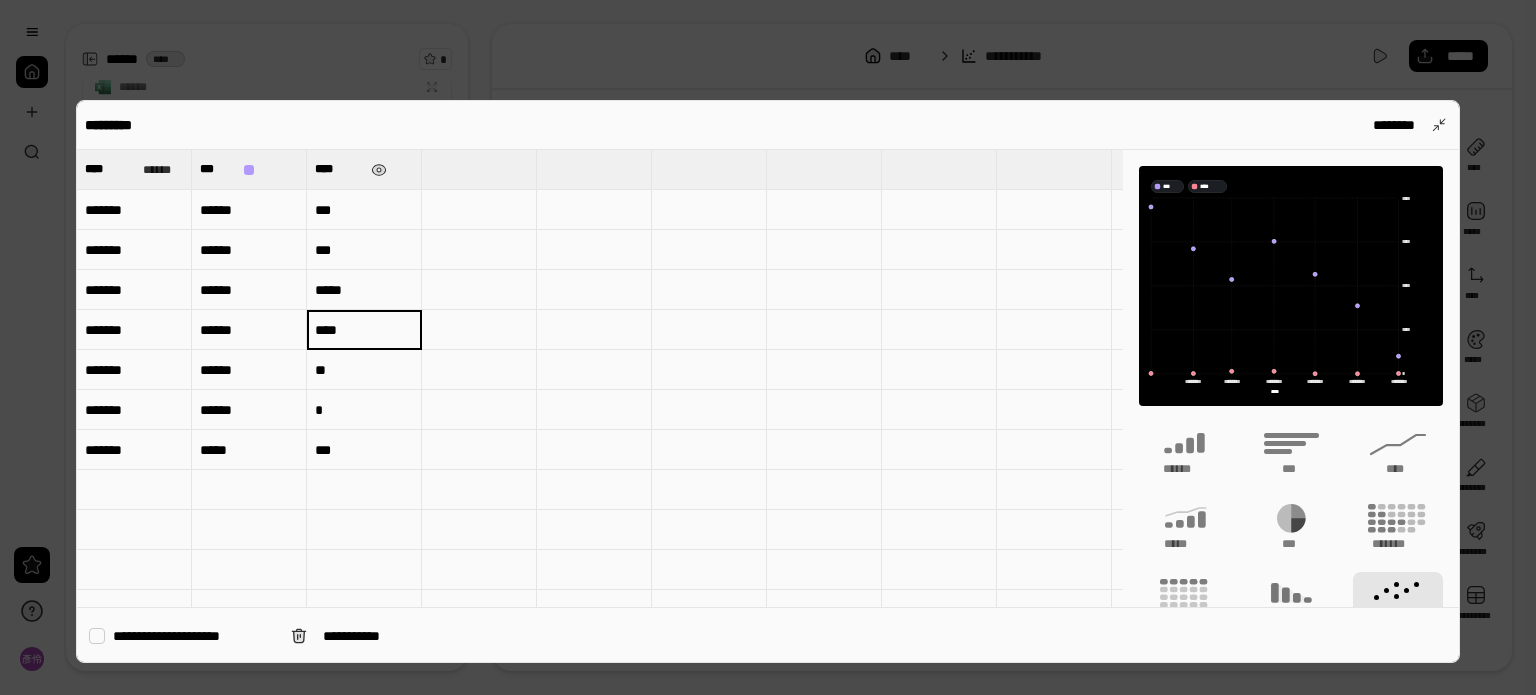 click on "**" at bounding box center (364, 370) 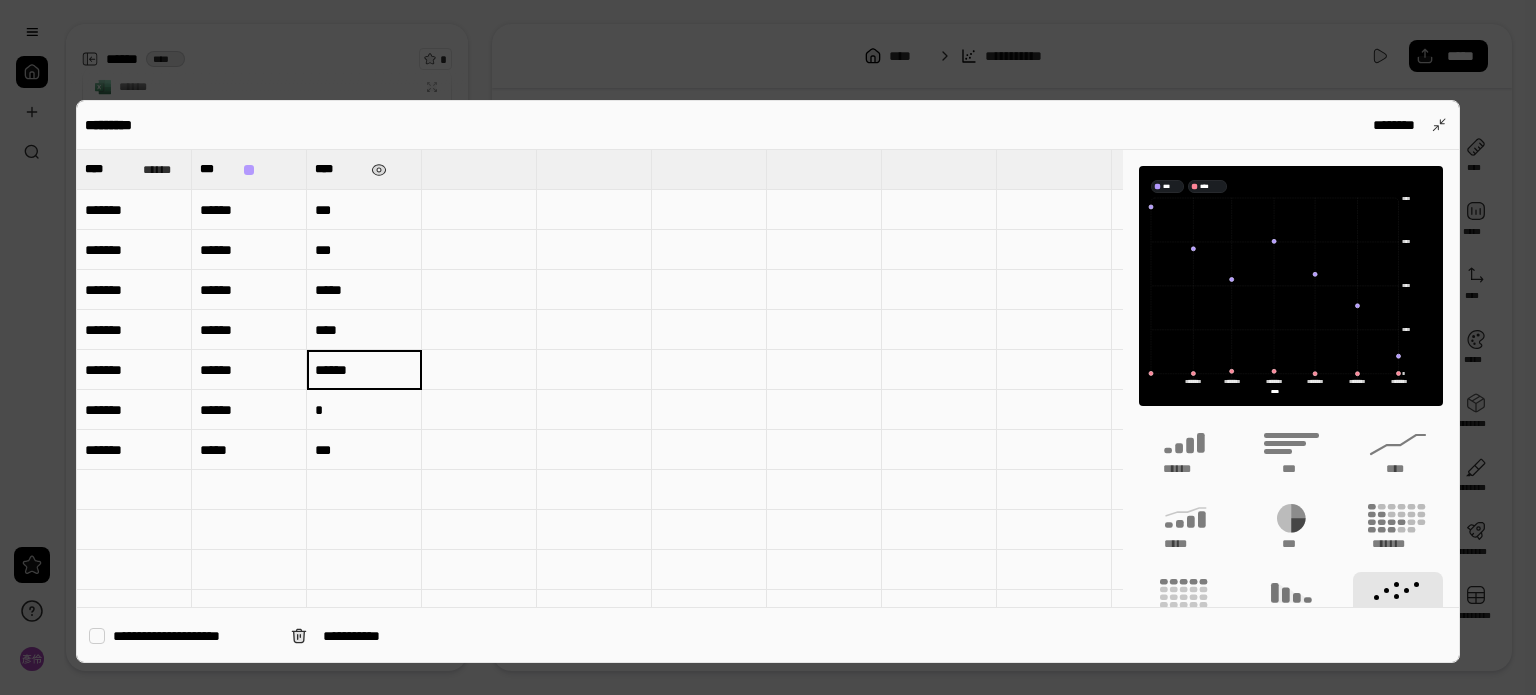 type on "******" 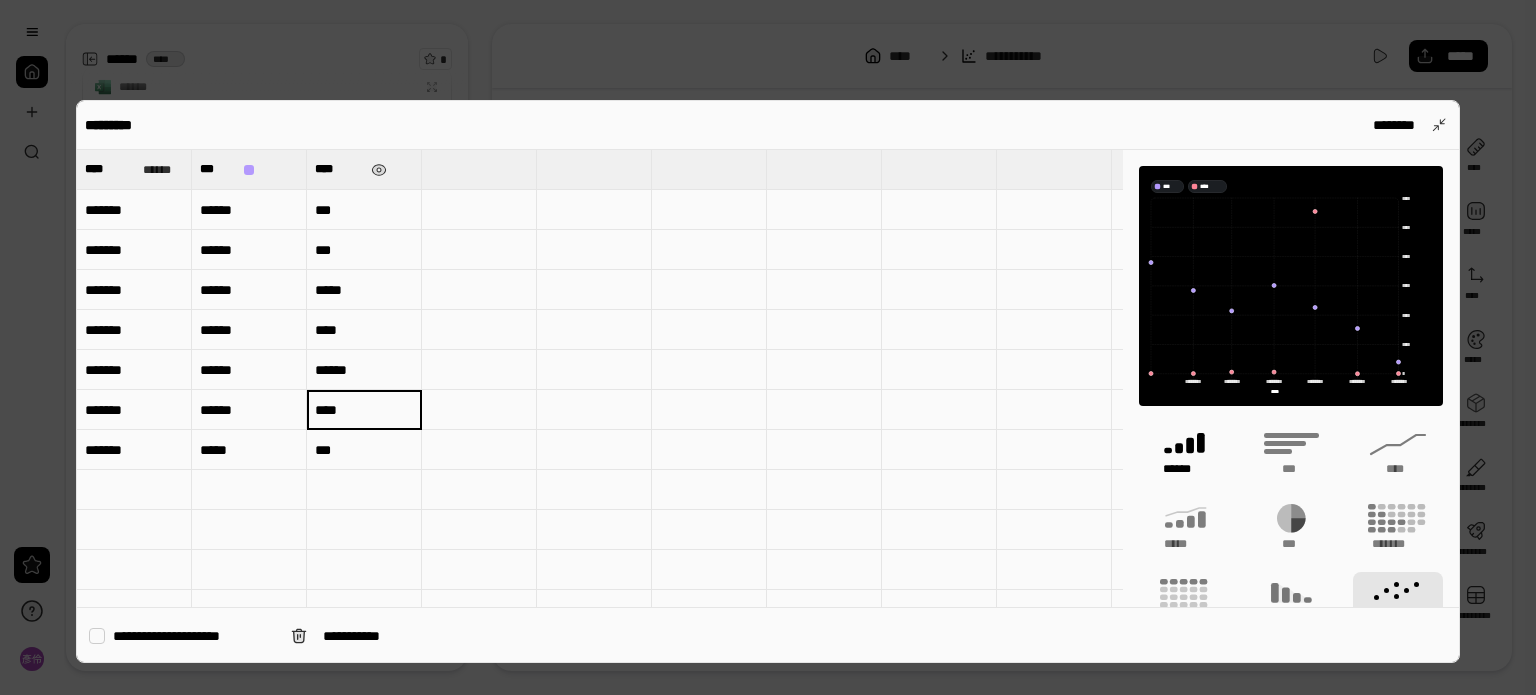 click on "******" at bounding box center (1185, 469) 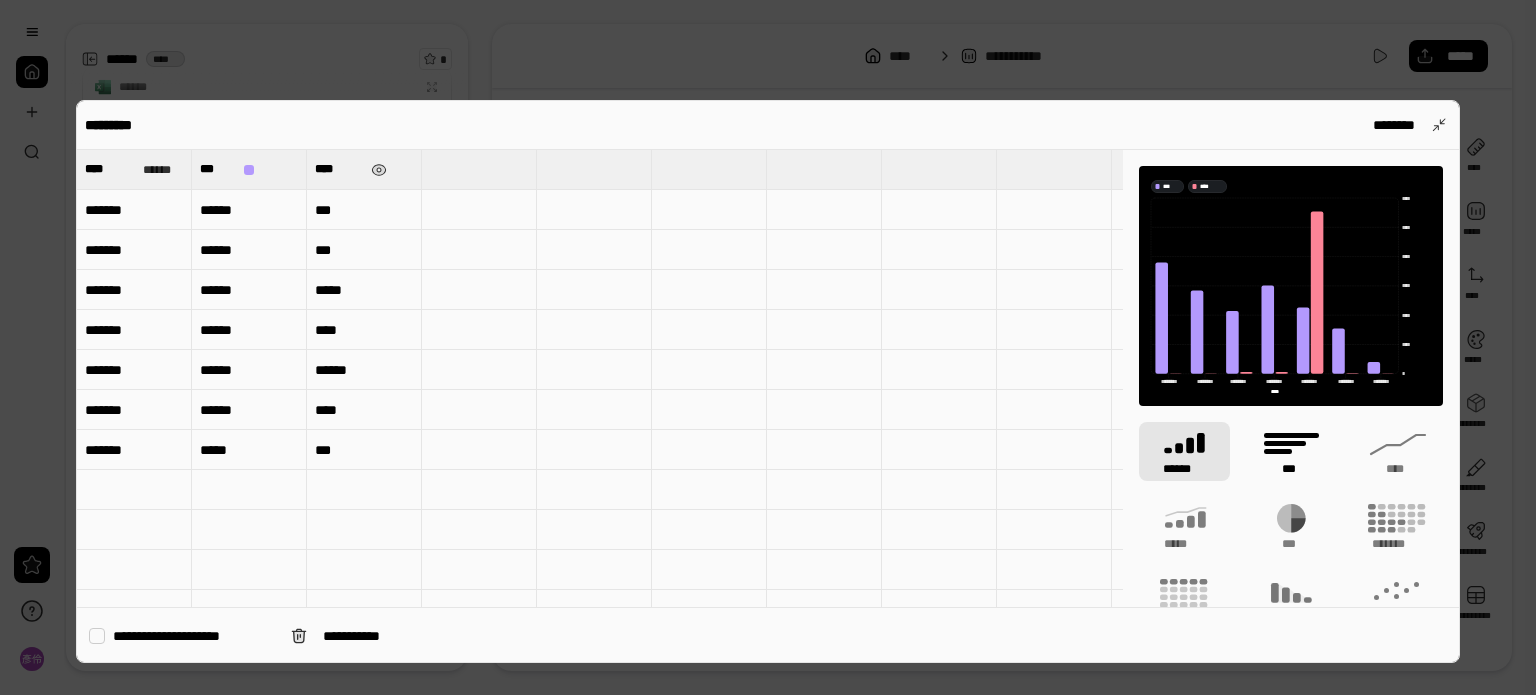 click 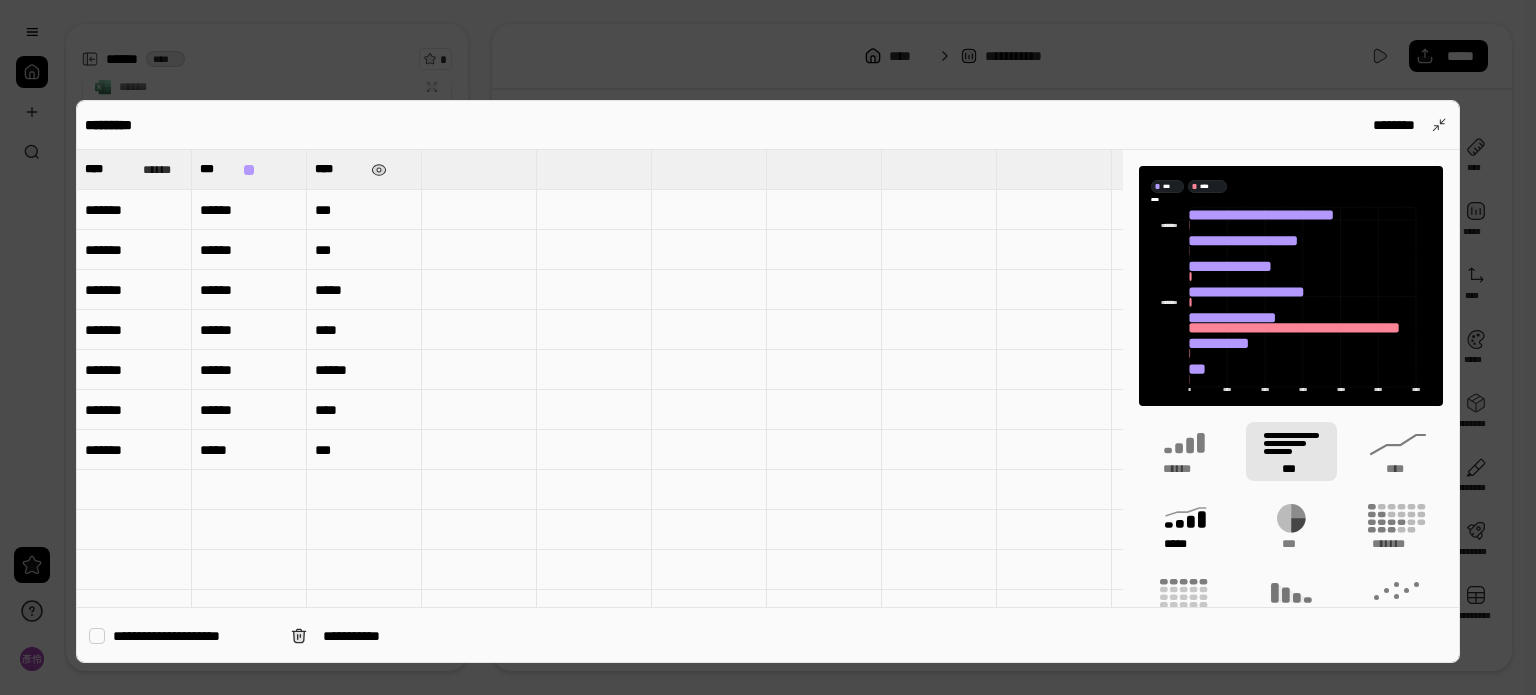 type on "*" 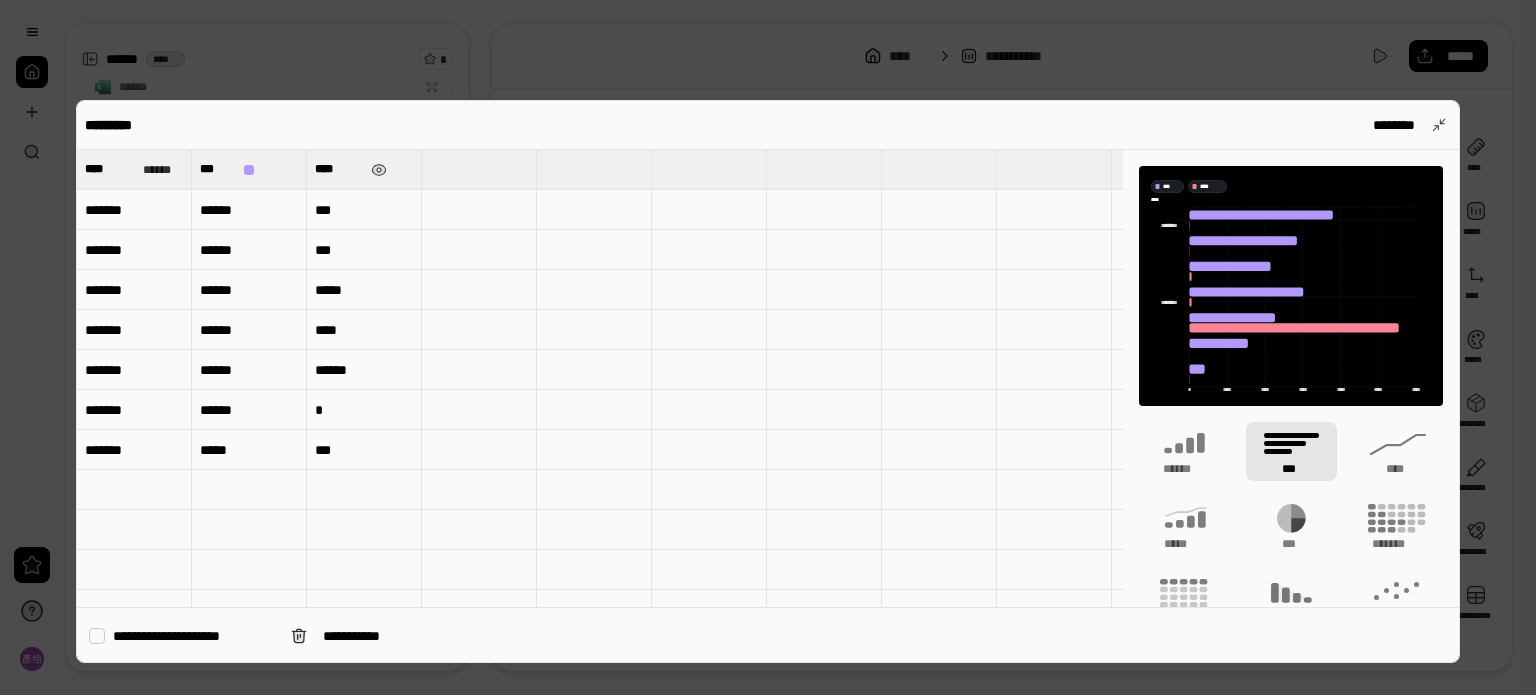 click at bounding box center (479, 370) 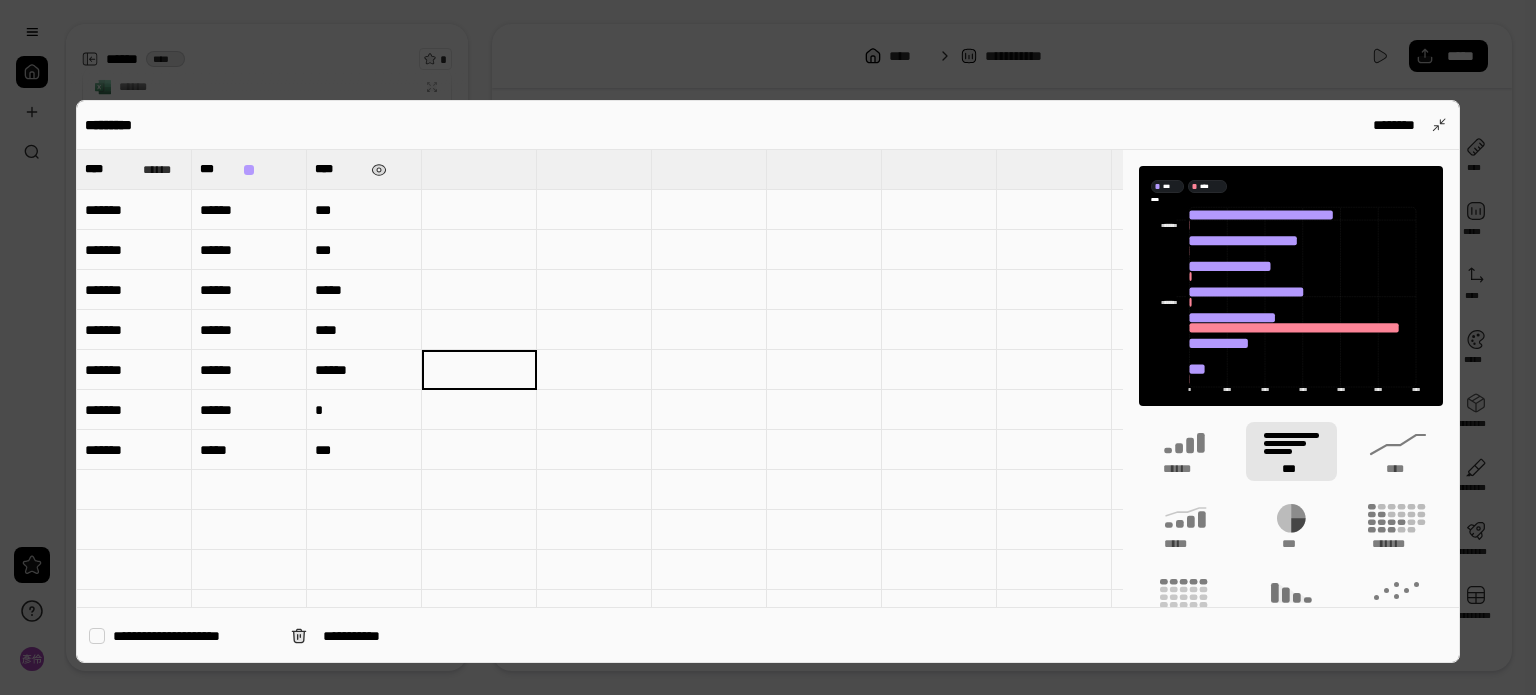 click on "******" at bounding box center [364, 370] 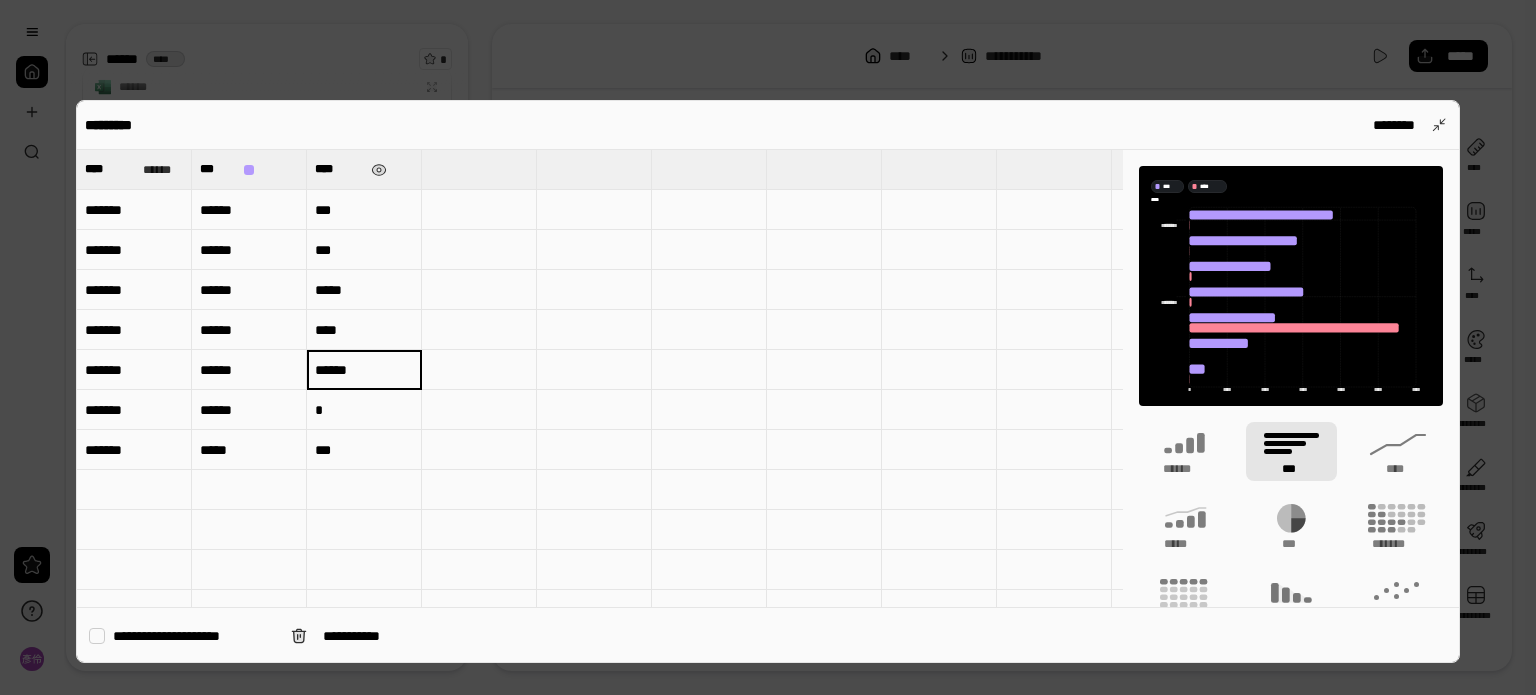 click on "******" at bounding box center (364, 370) 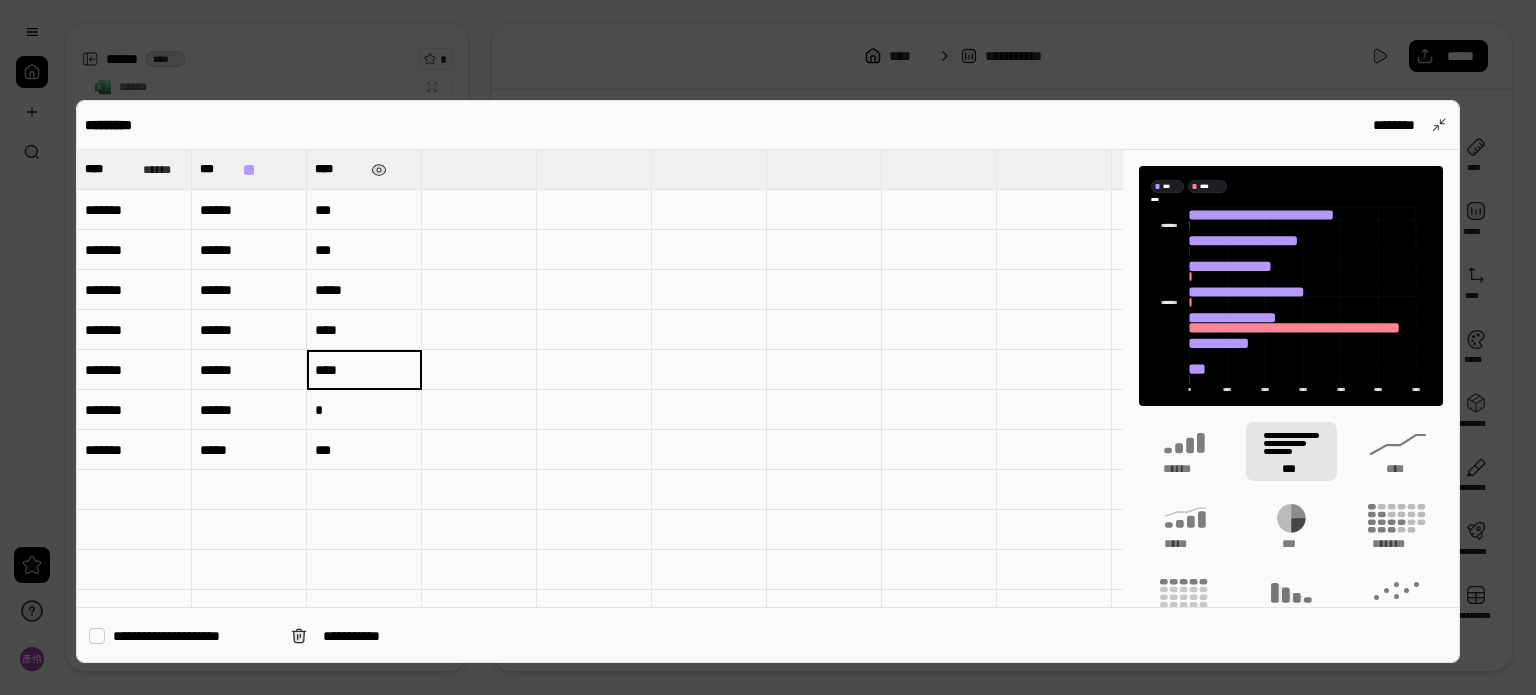 type on "****" 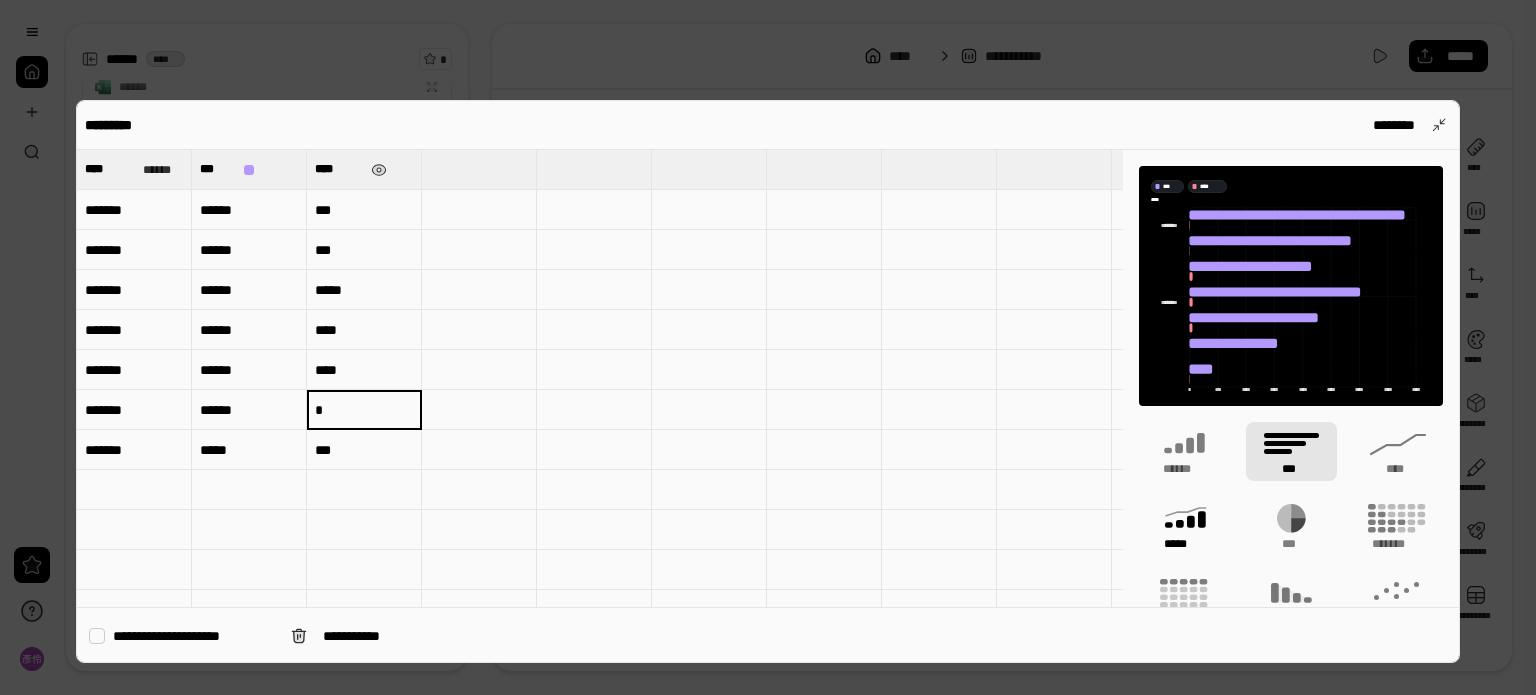 click on "*****" at bounding box center (1184, 544) 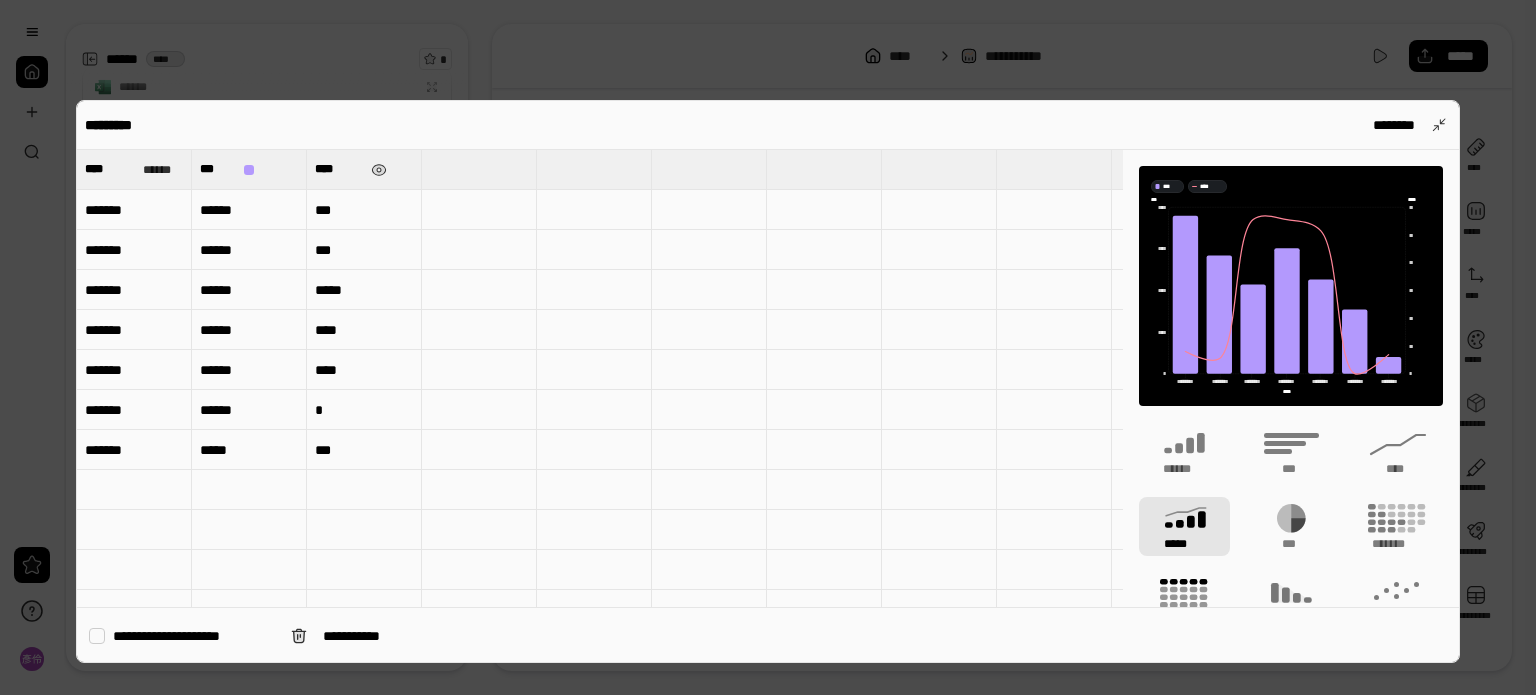 click 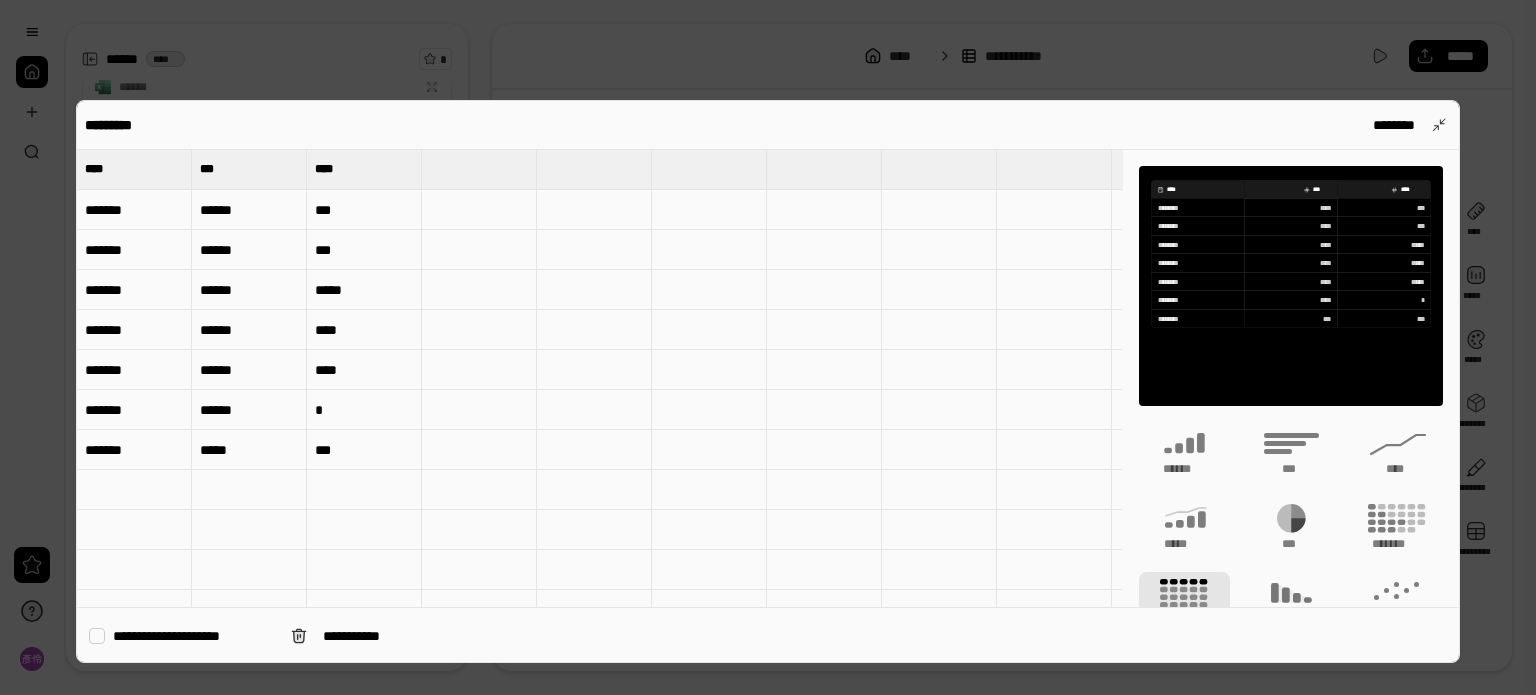click on "**********" at bounding box center [194, 636] 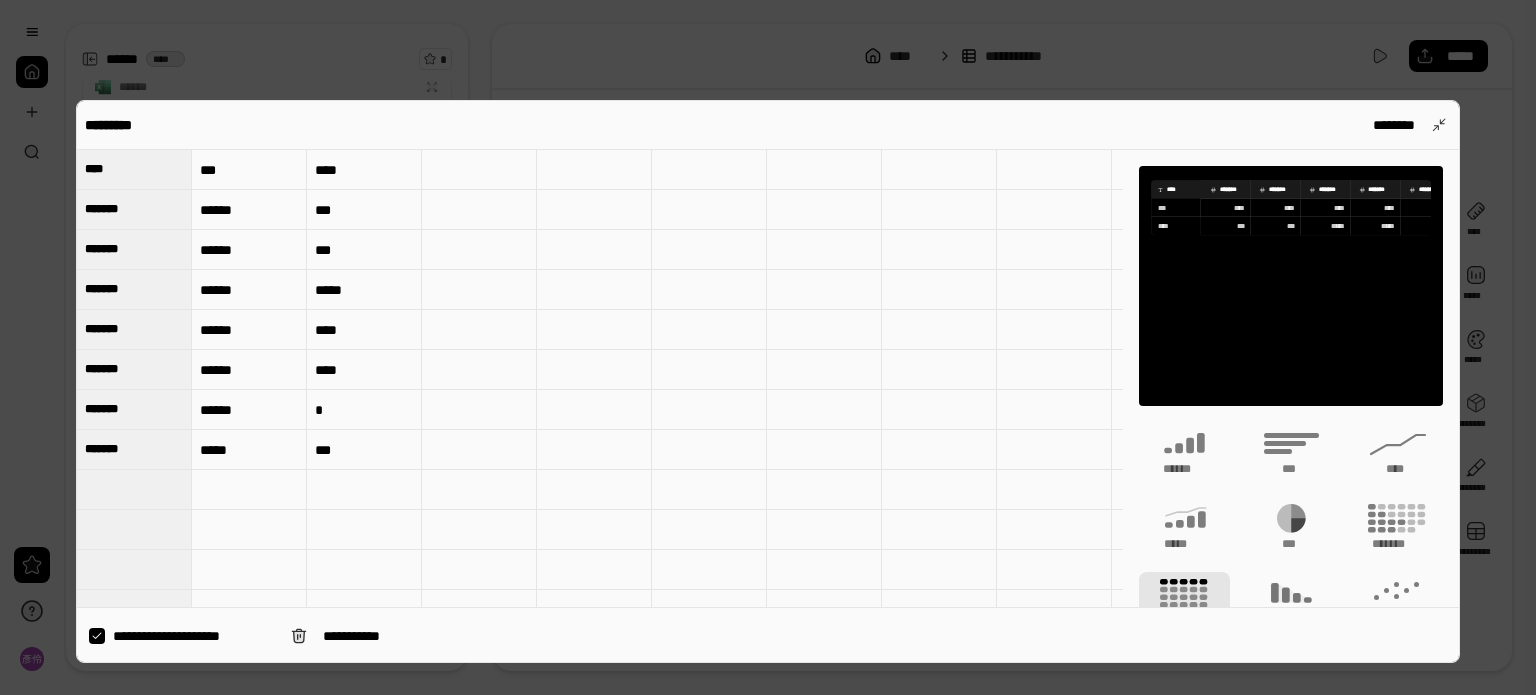 click on "**********" at bounding box center (194, 636) 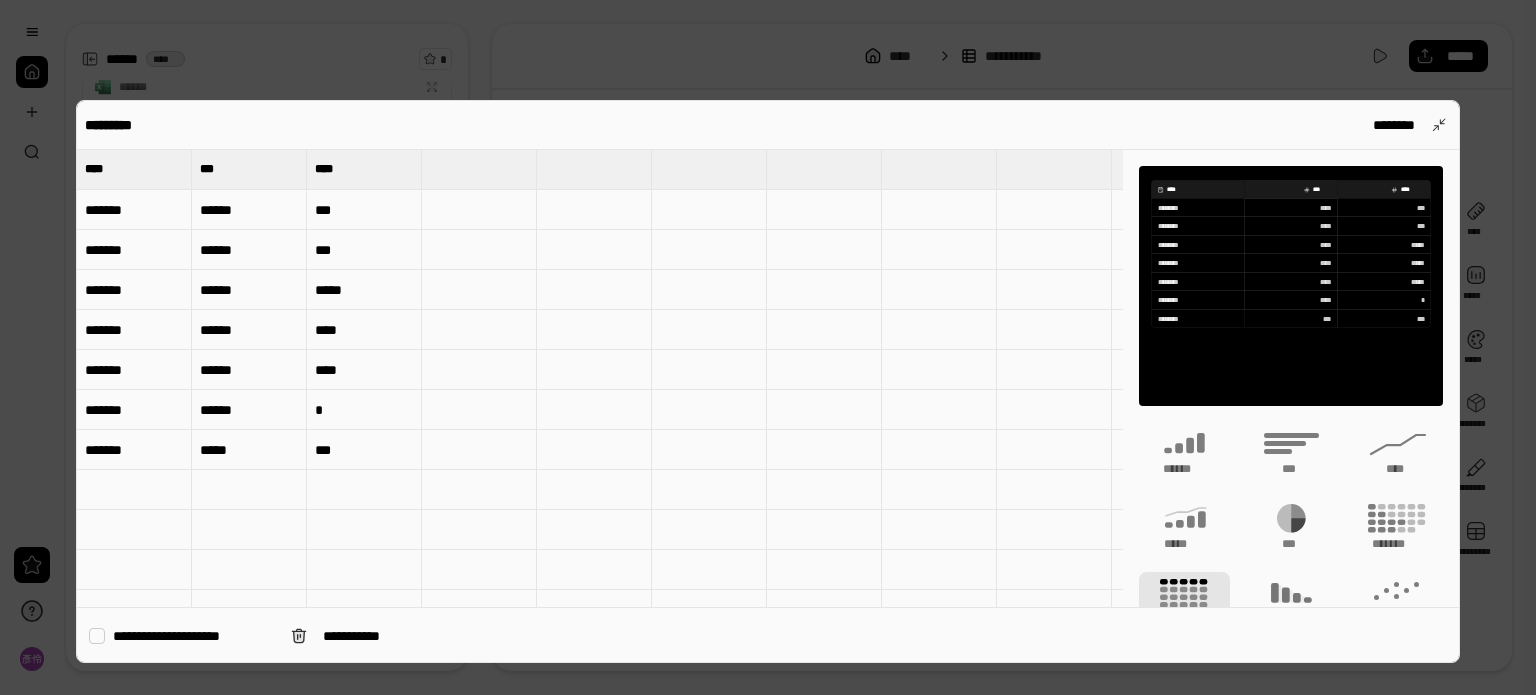 click on "**********" at bounding box center [194, 636] 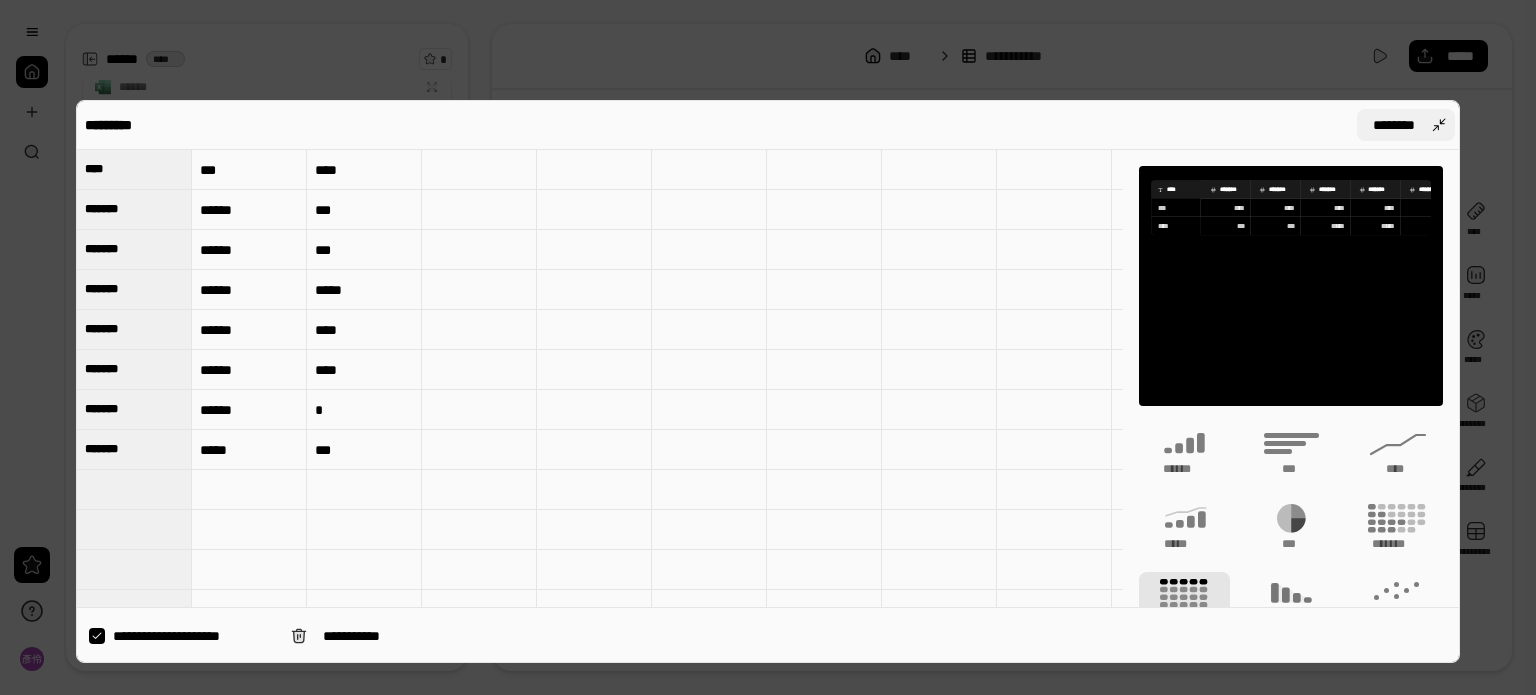 click on "********" at bounding box center (1406, 125) 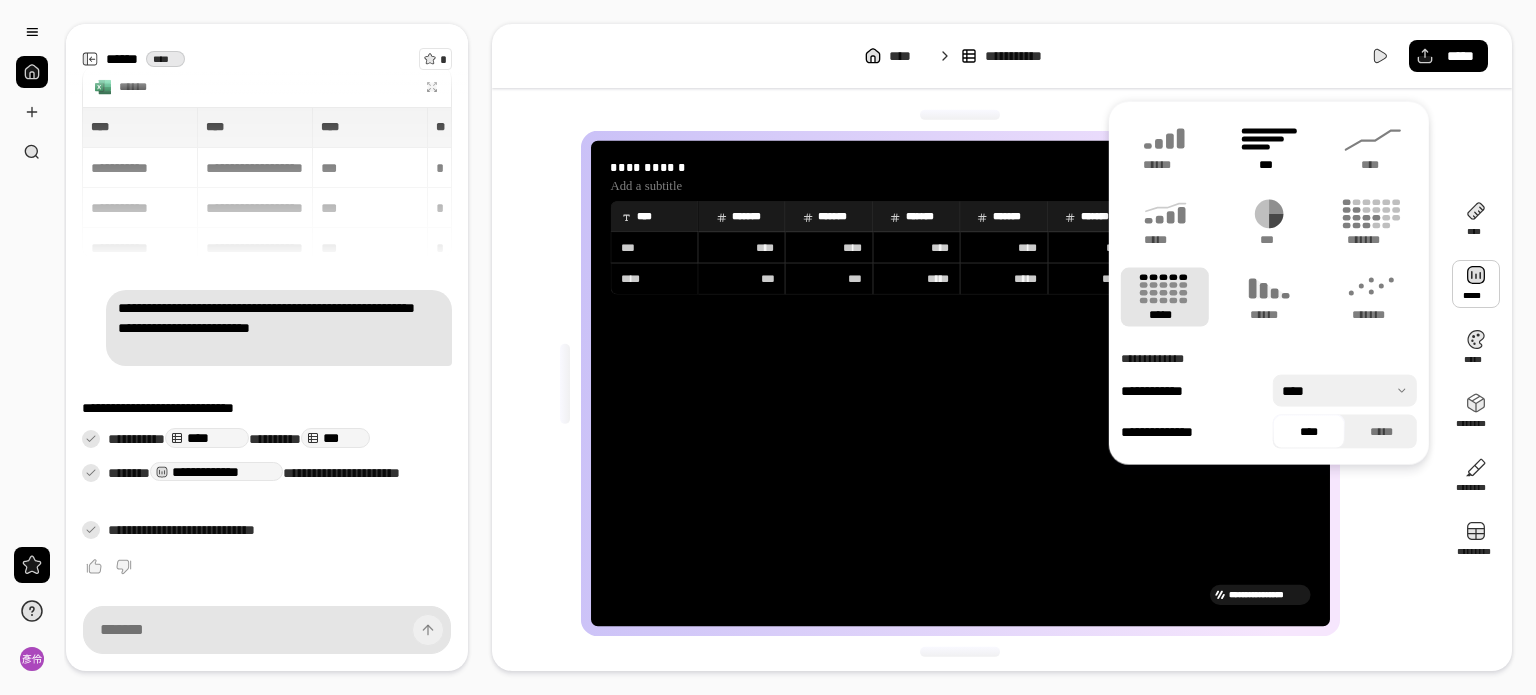 click 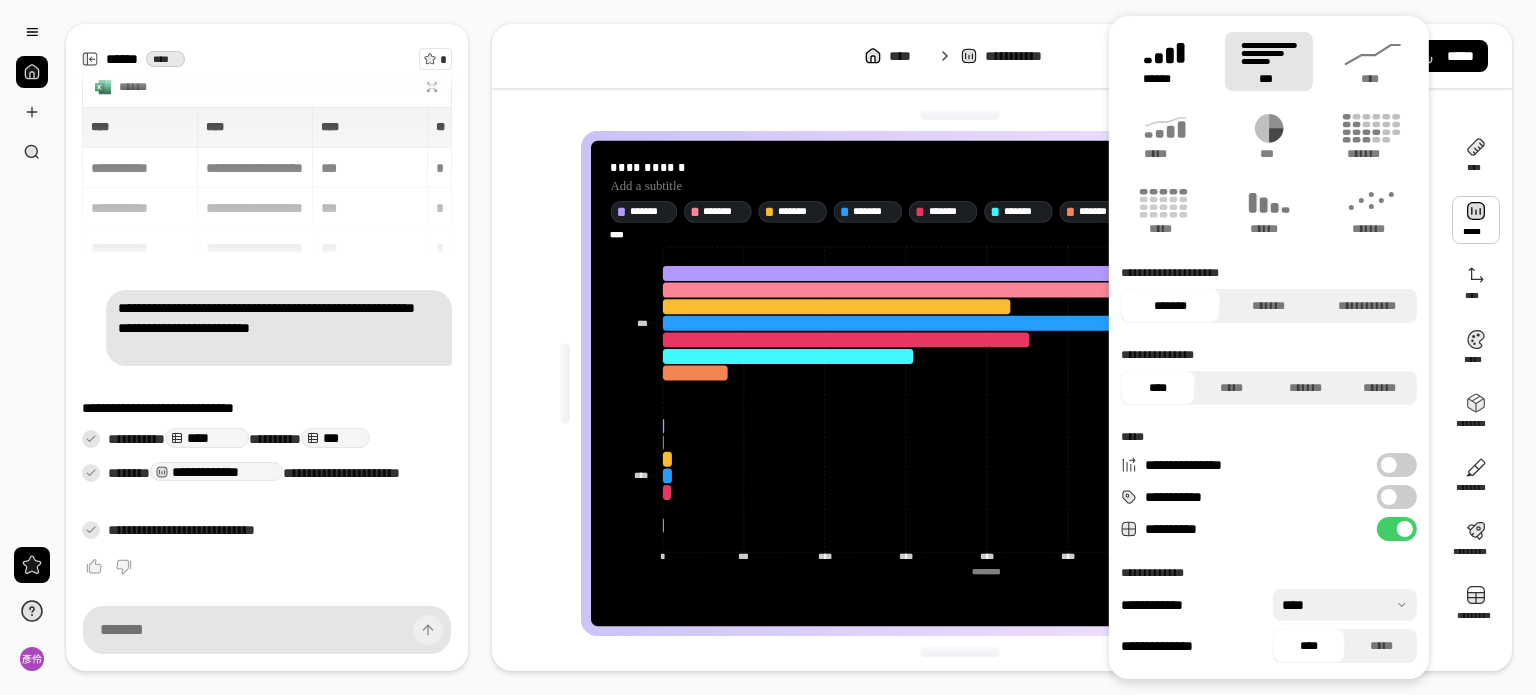 click 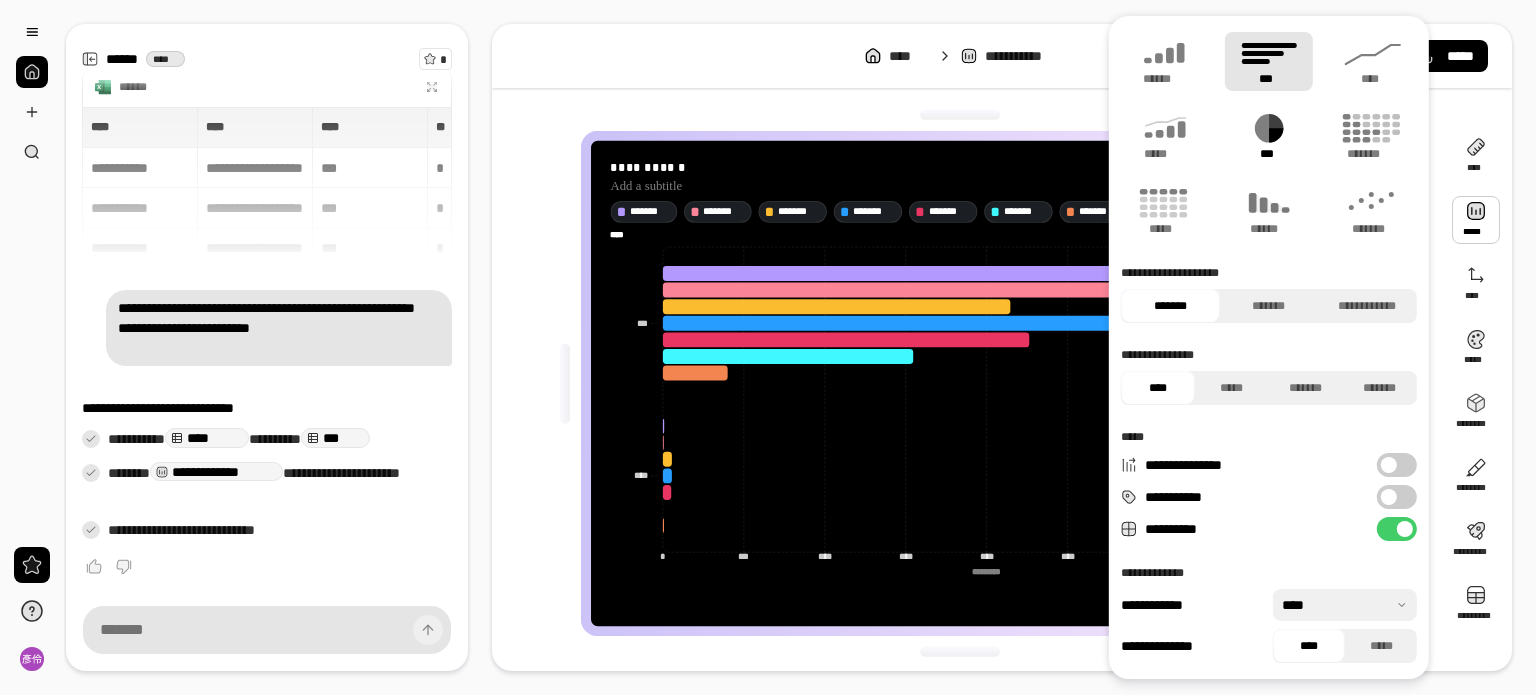 click on "***" at bounding box center (1269, 136) 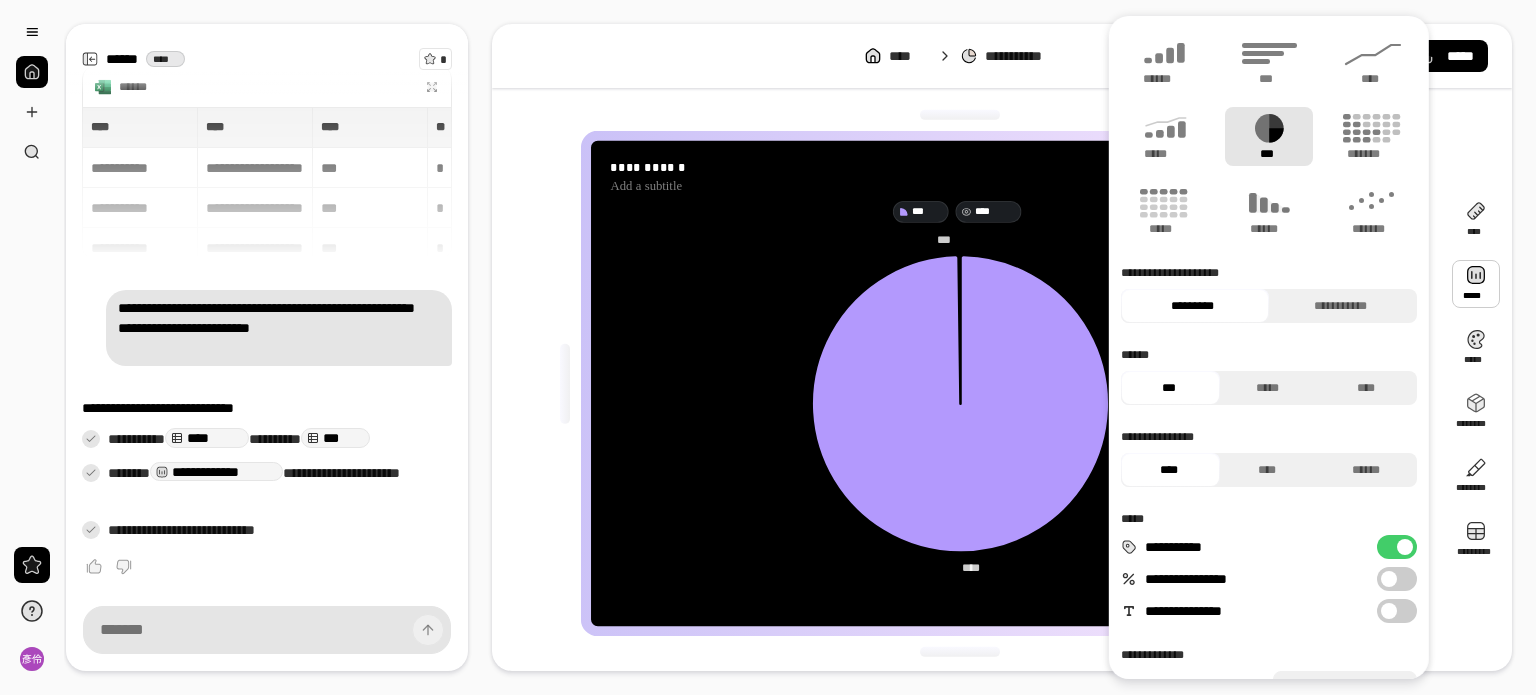 click on "****" at bounding box center (995, 211) 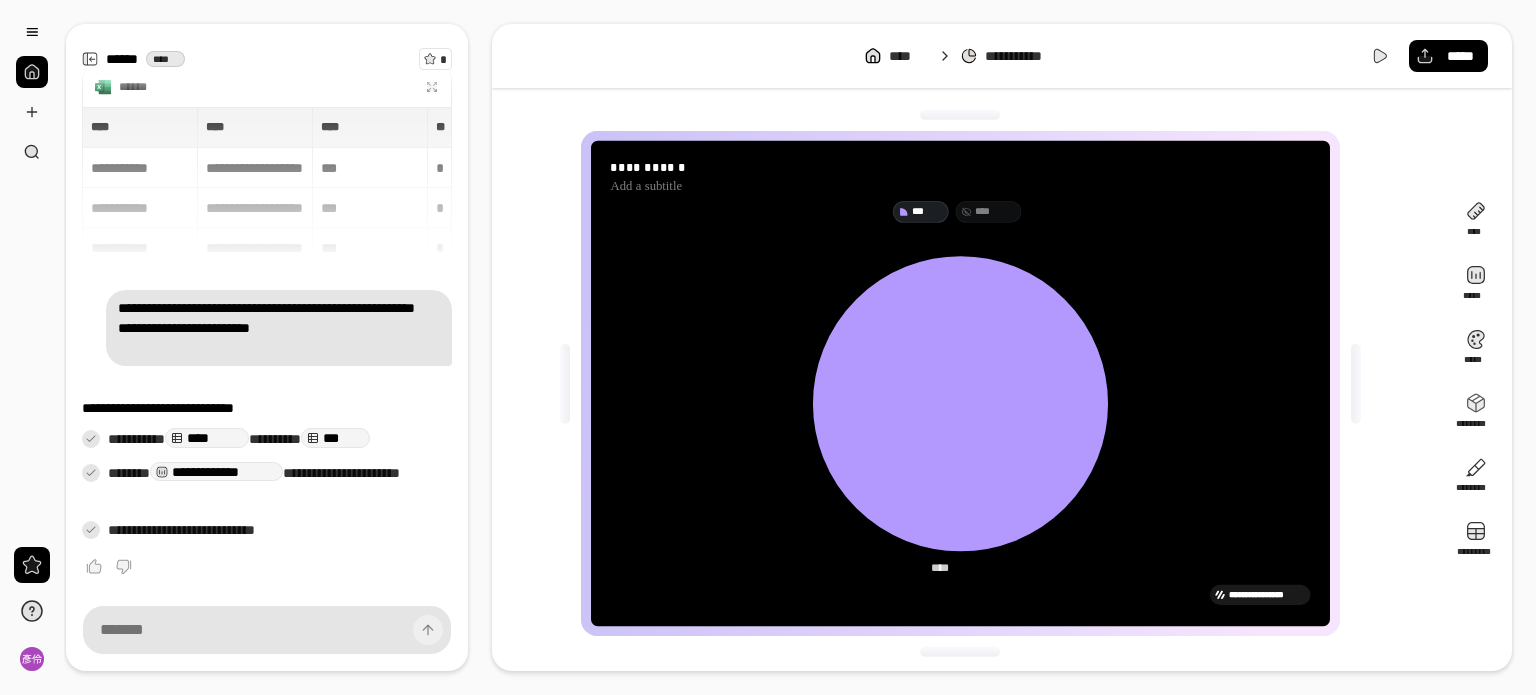 click on "***" at bounding box center [927, 211] 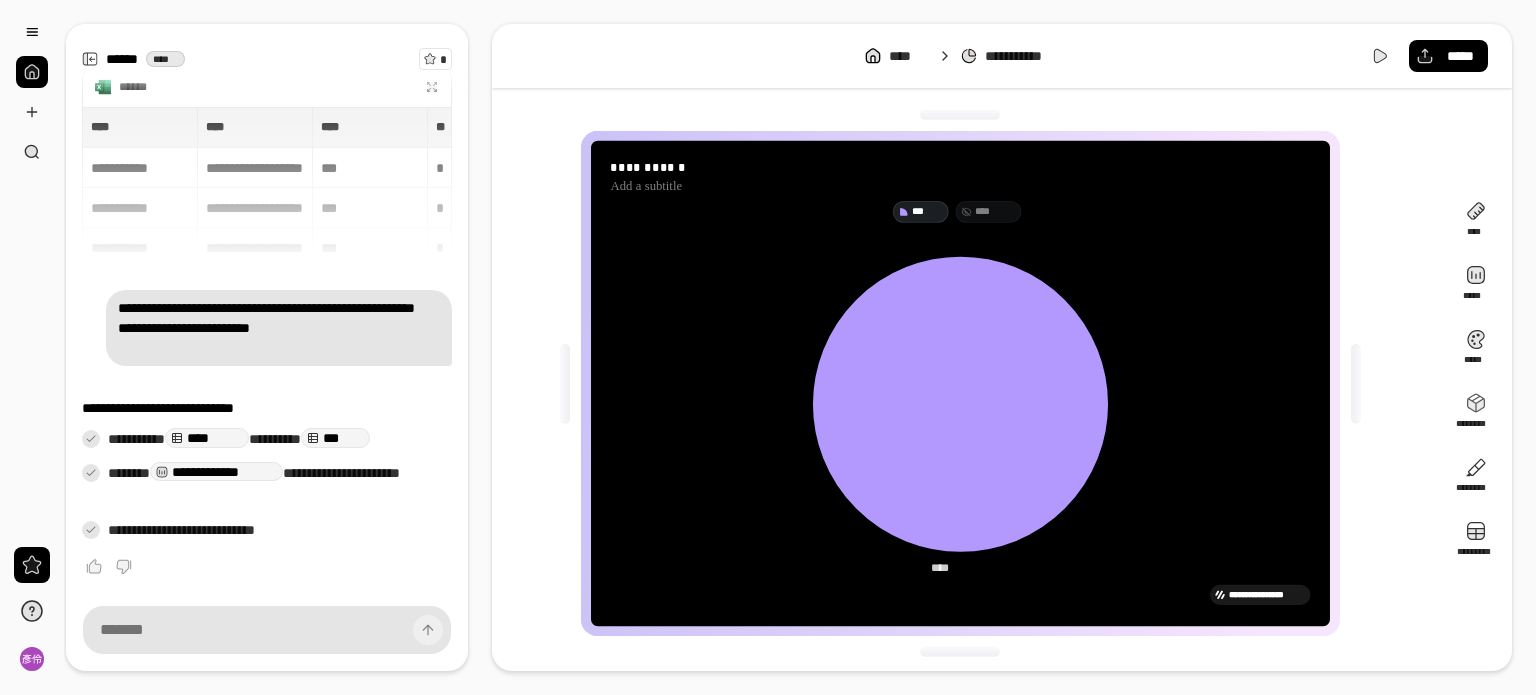 click on "****" at bounding box center (995, 211) 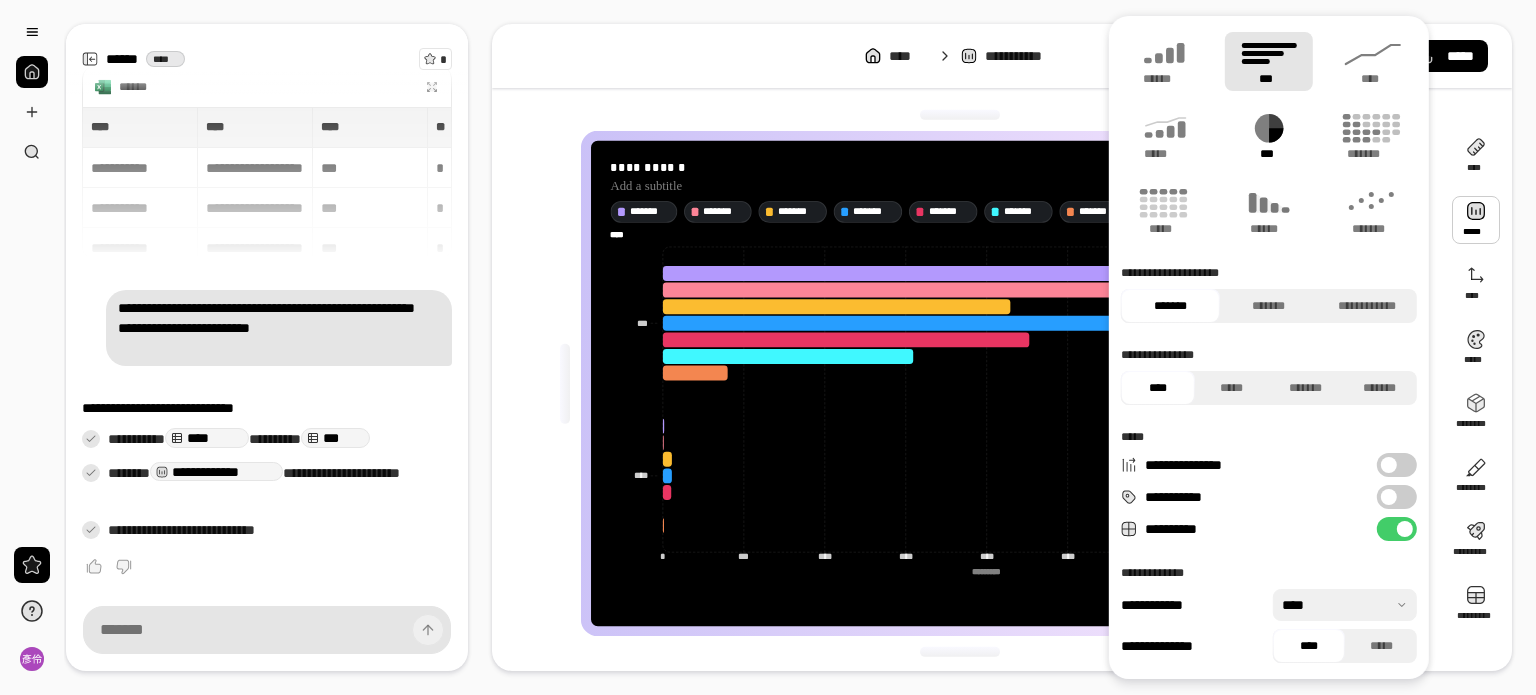click on "***" at bounding box center [1269, 136] 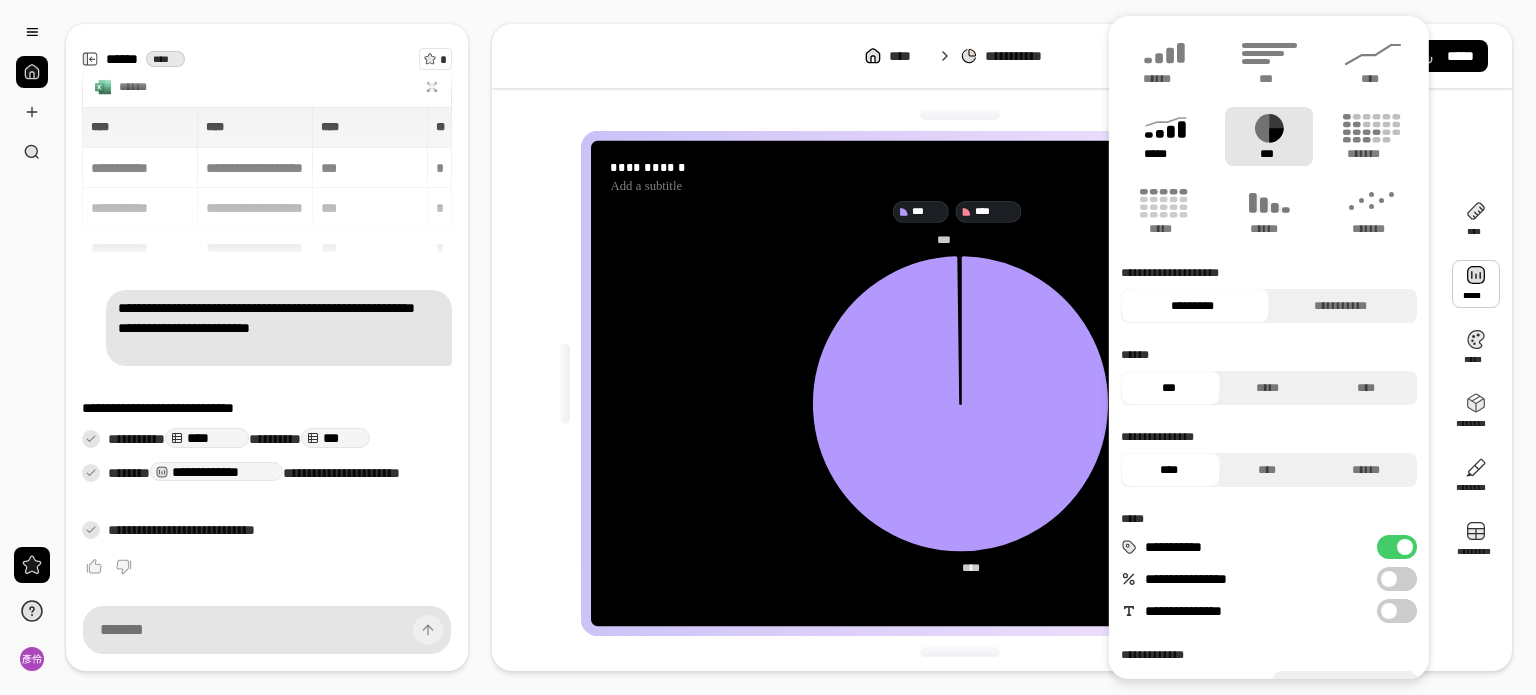 click 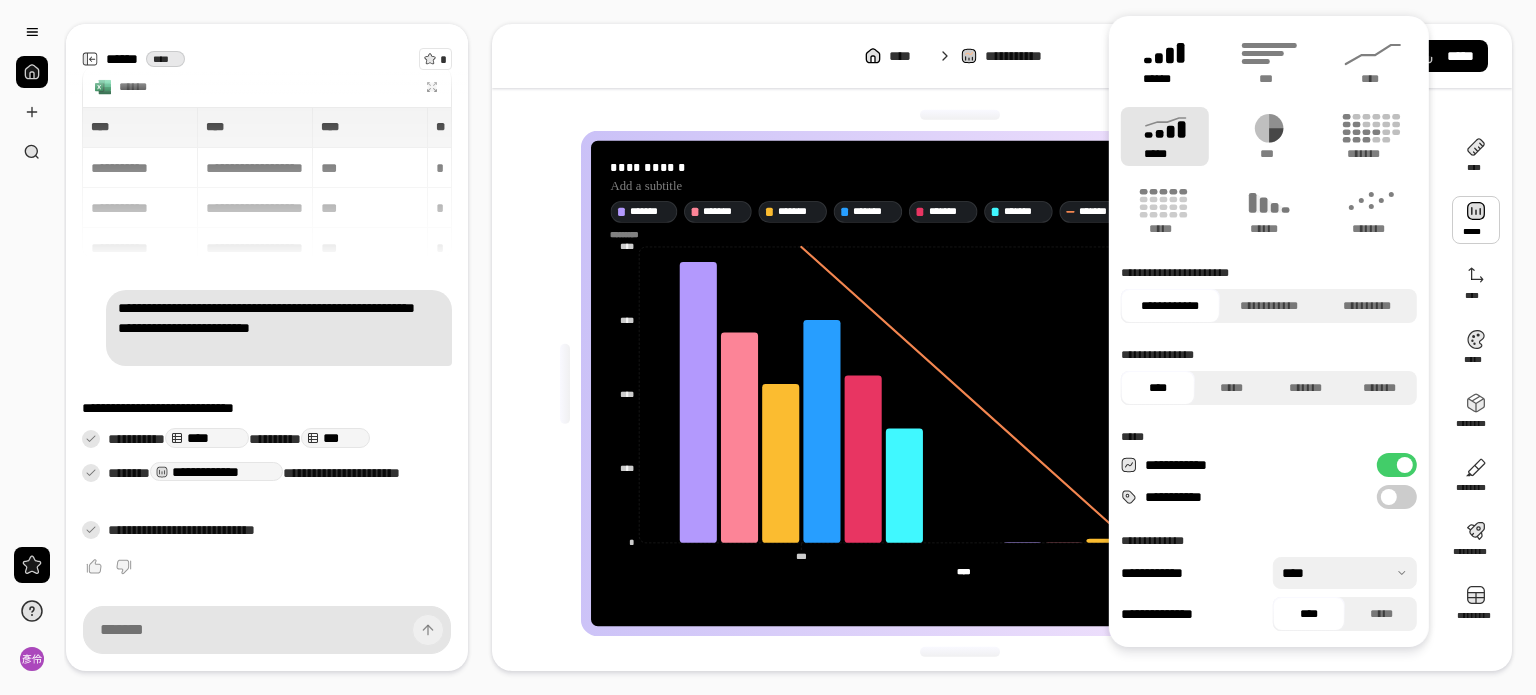 click on "******" at bounding box center [1165, 79] 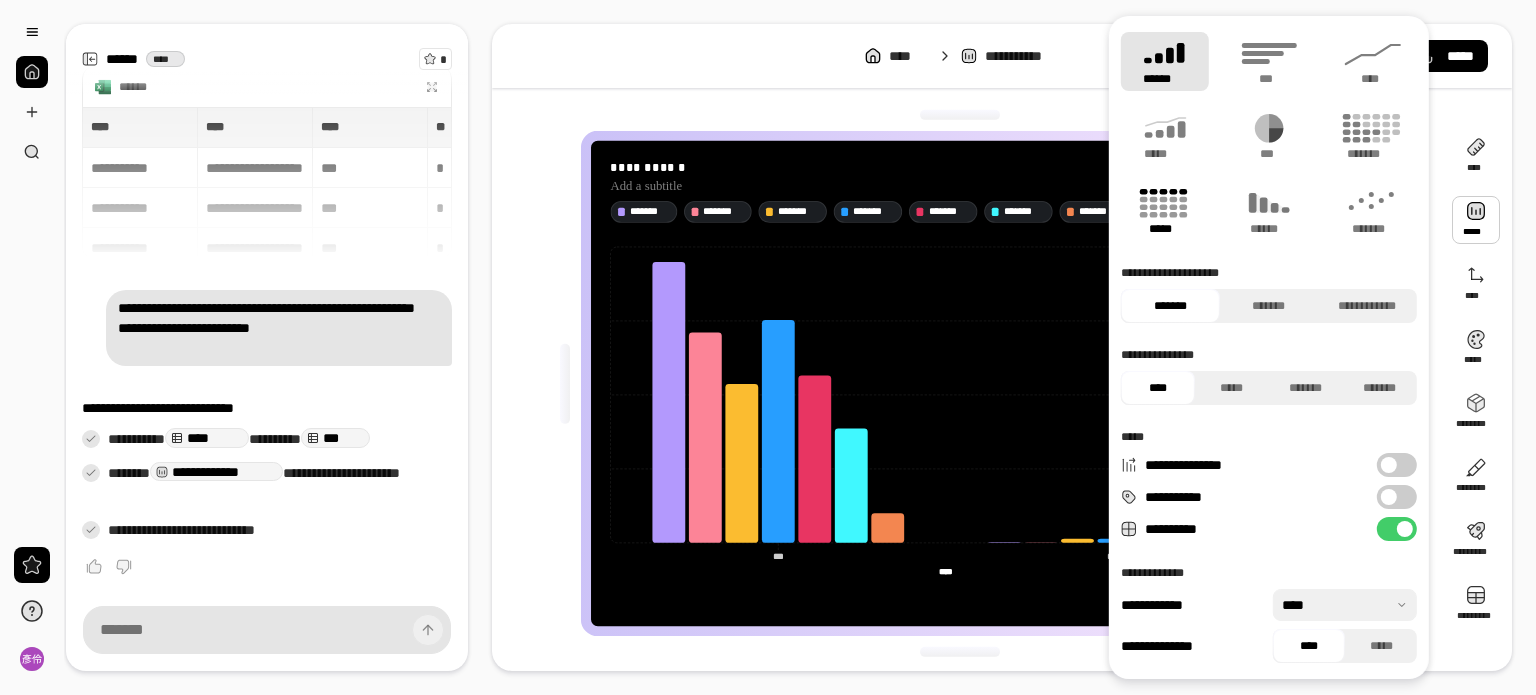 click 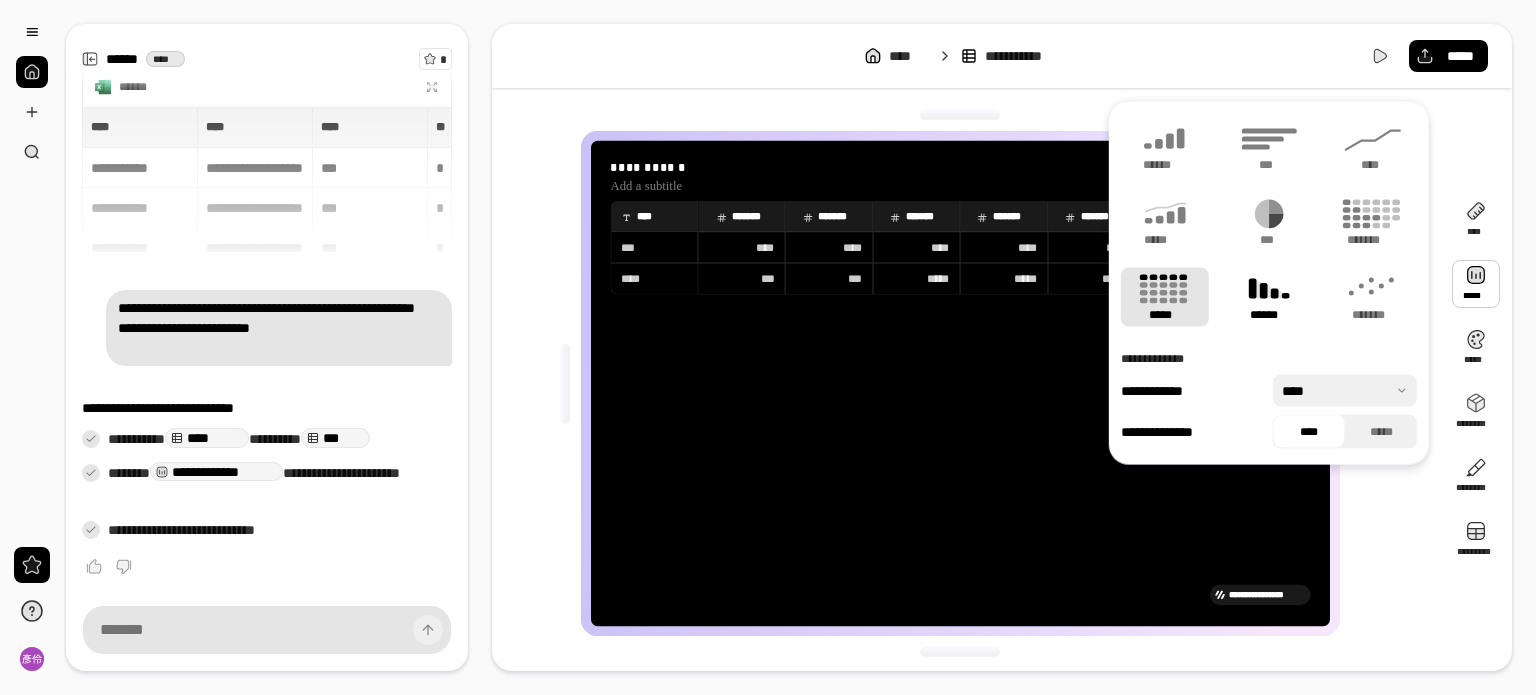 click 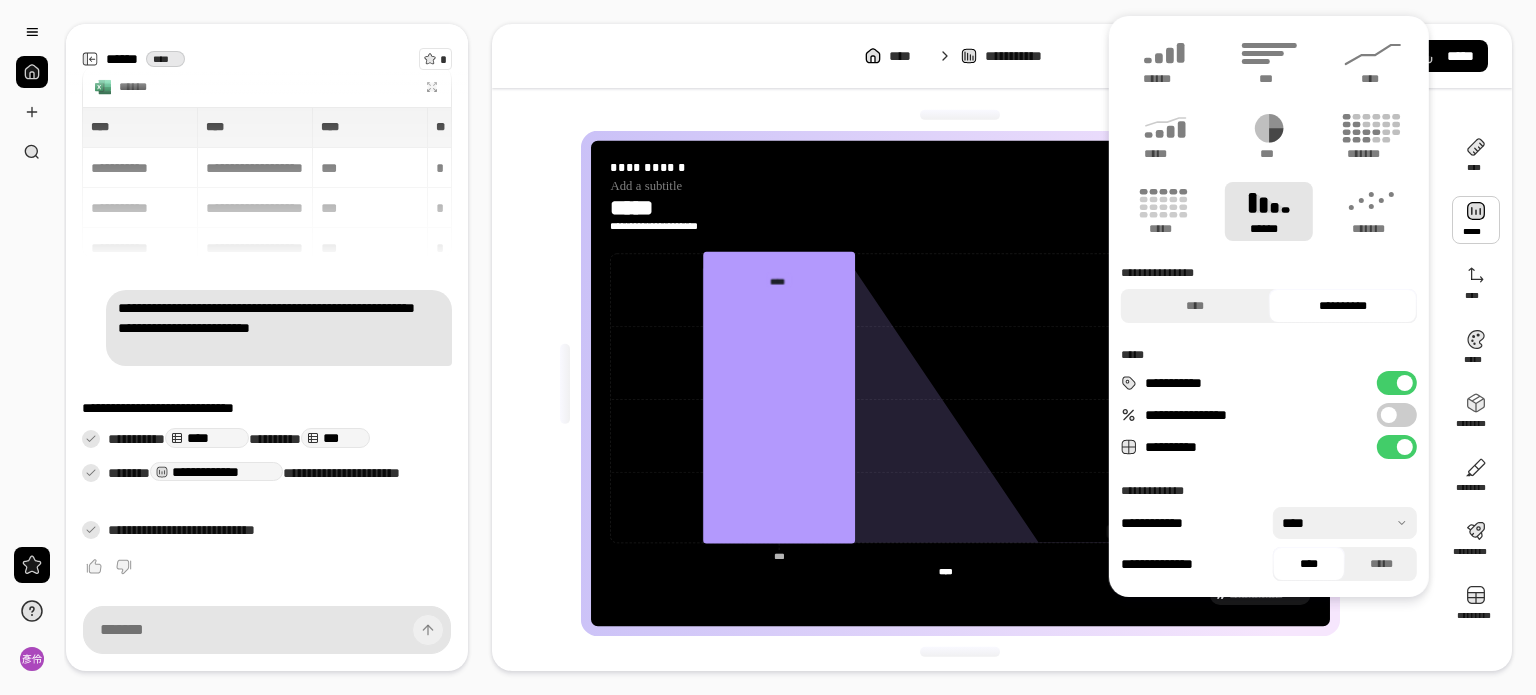 click on "**********" at bounding box center (1343, 306) 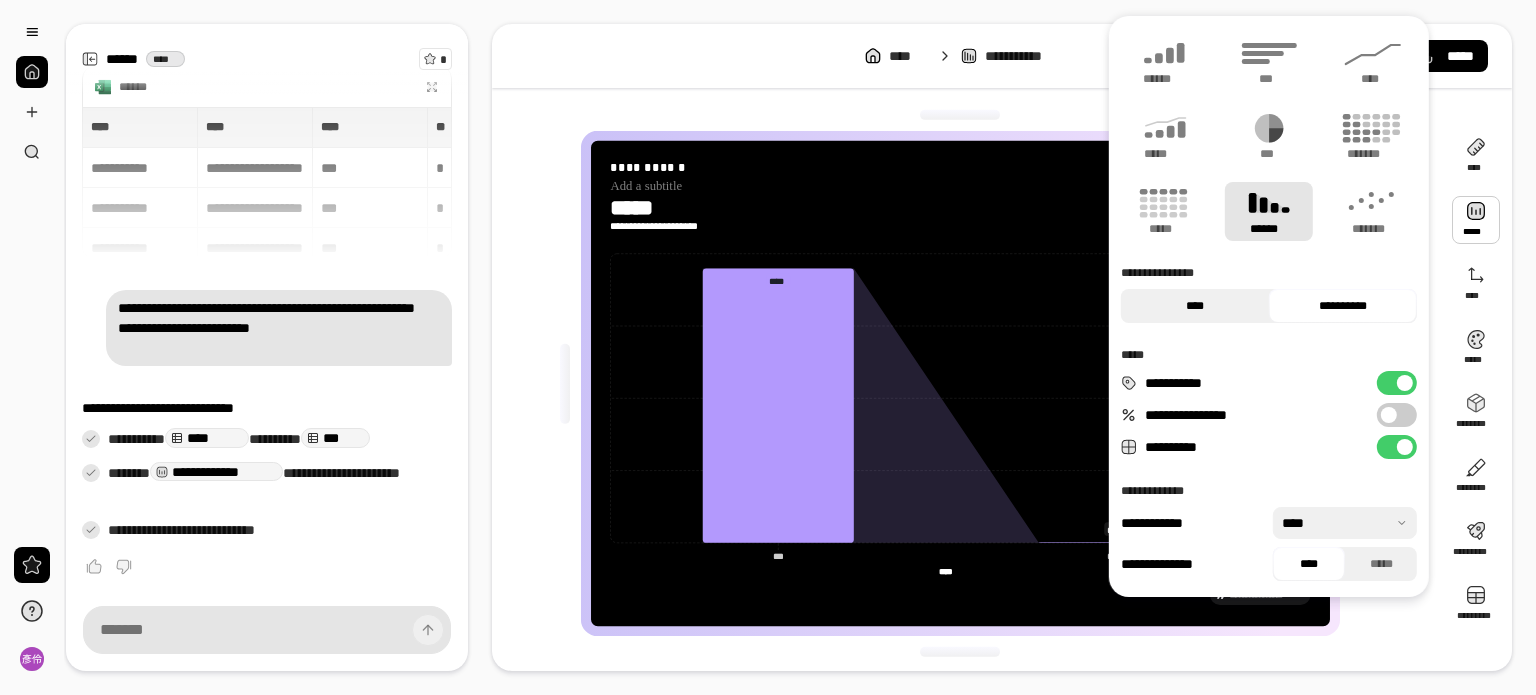 click on "****" at bounding box center (1195, 306) 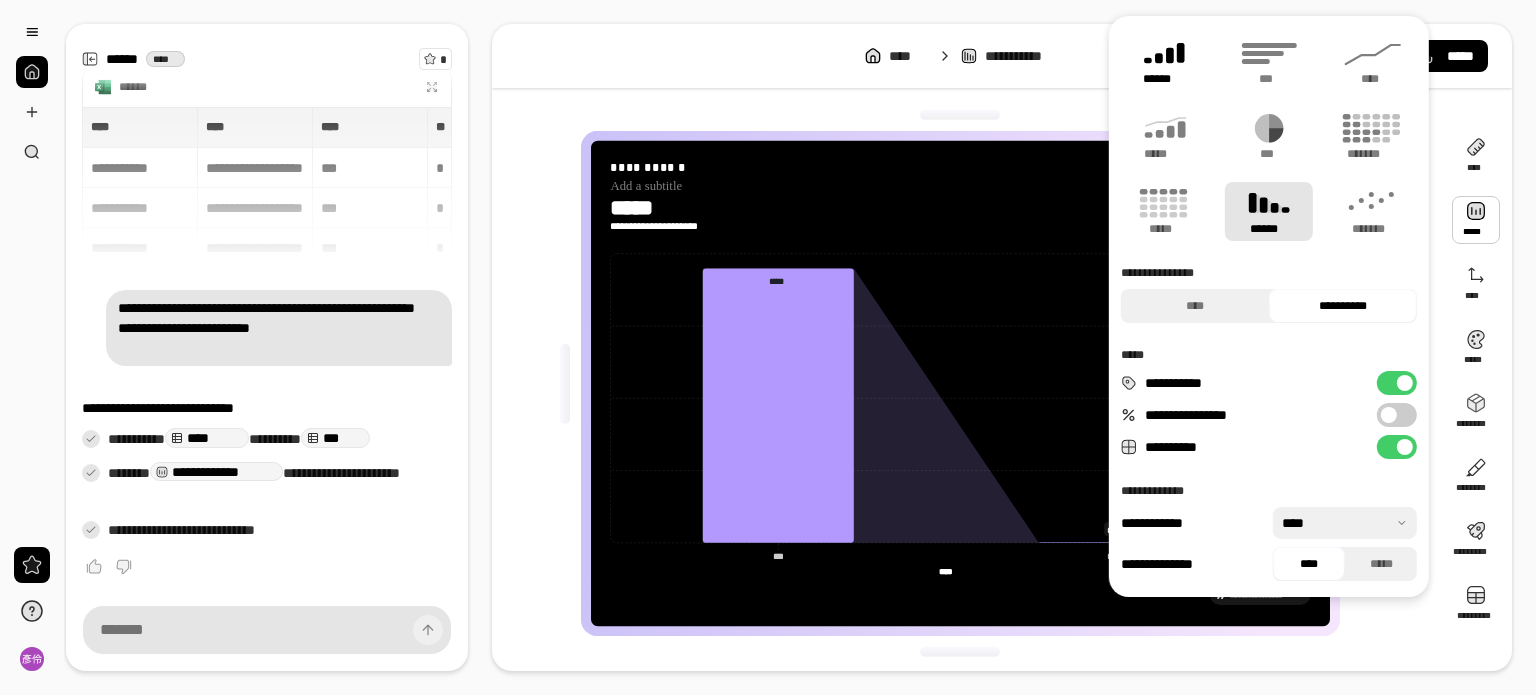 click on "******" at bounding box center [1165, 61] 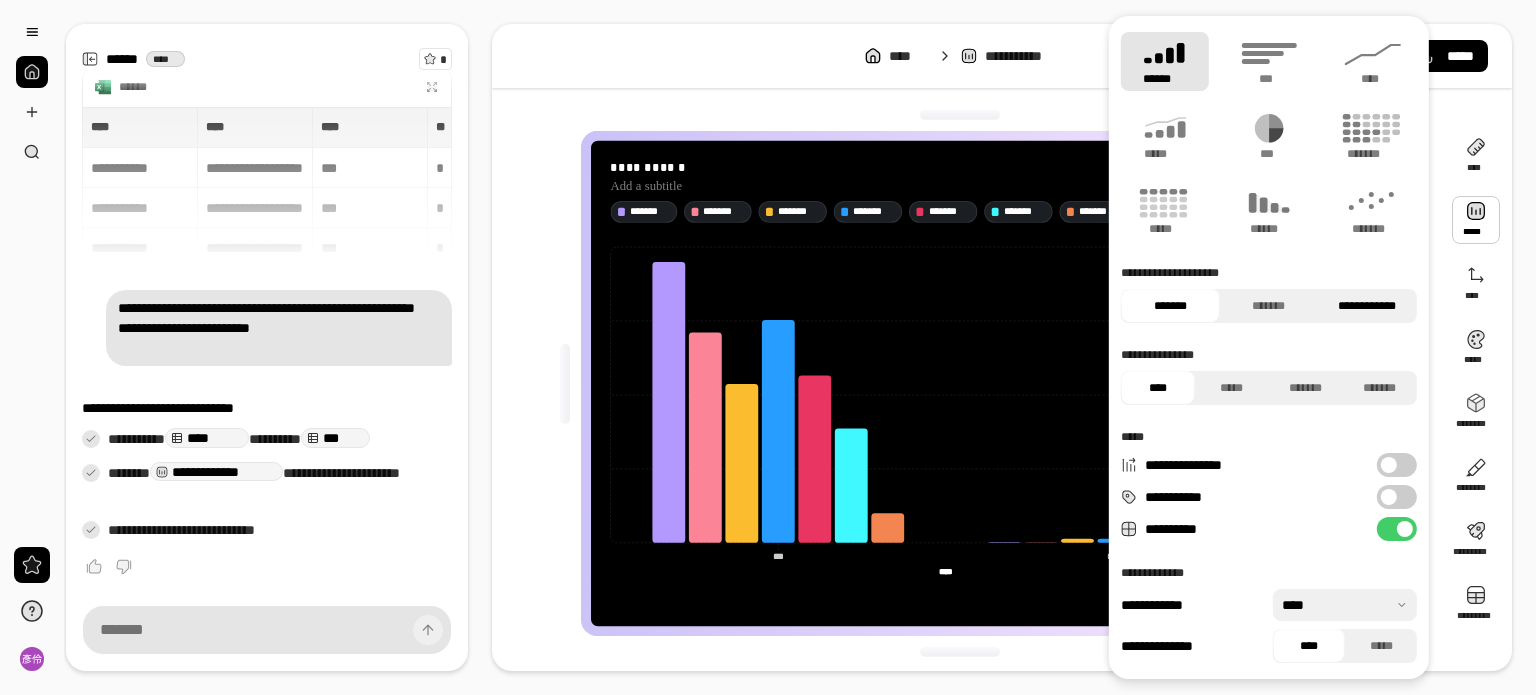 click on "**********" at bounding box center (1367, 306) 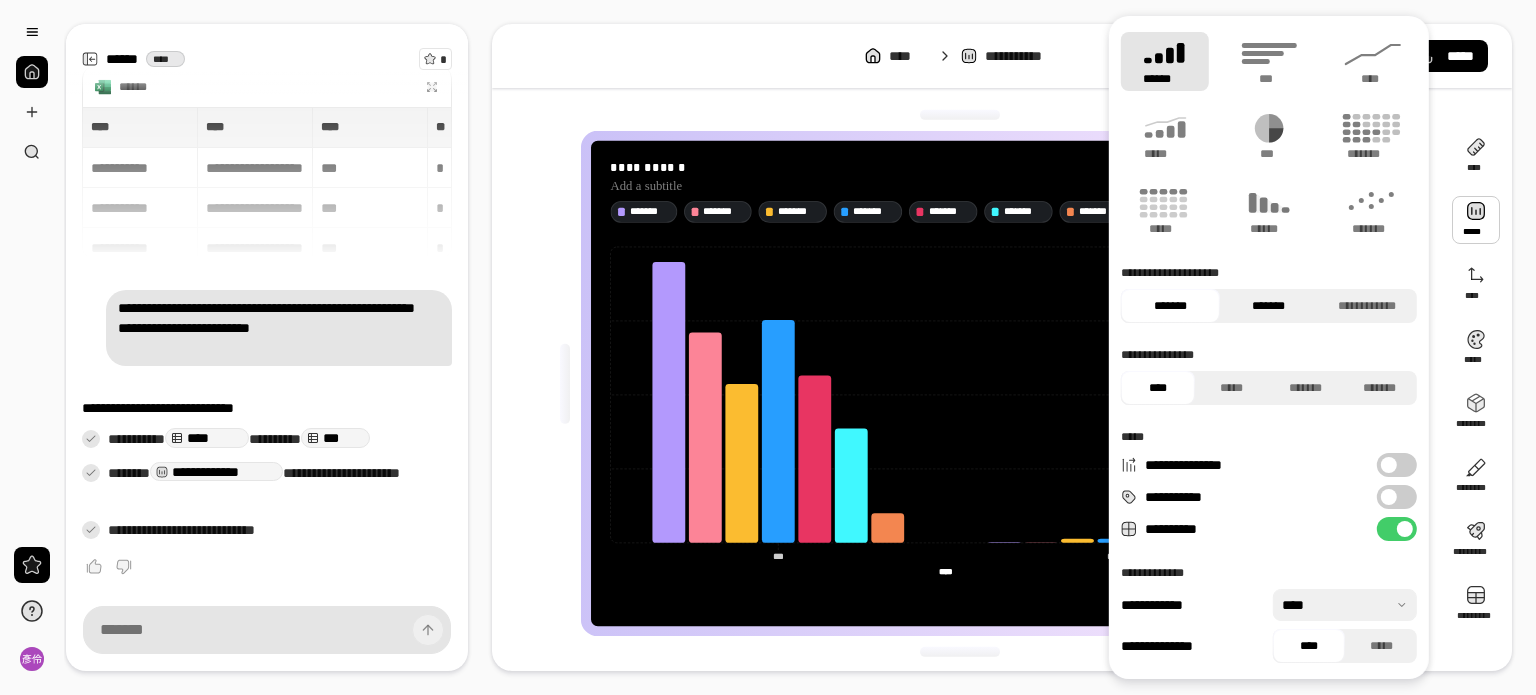 click on "*******" at bounding box center [1268, 306] 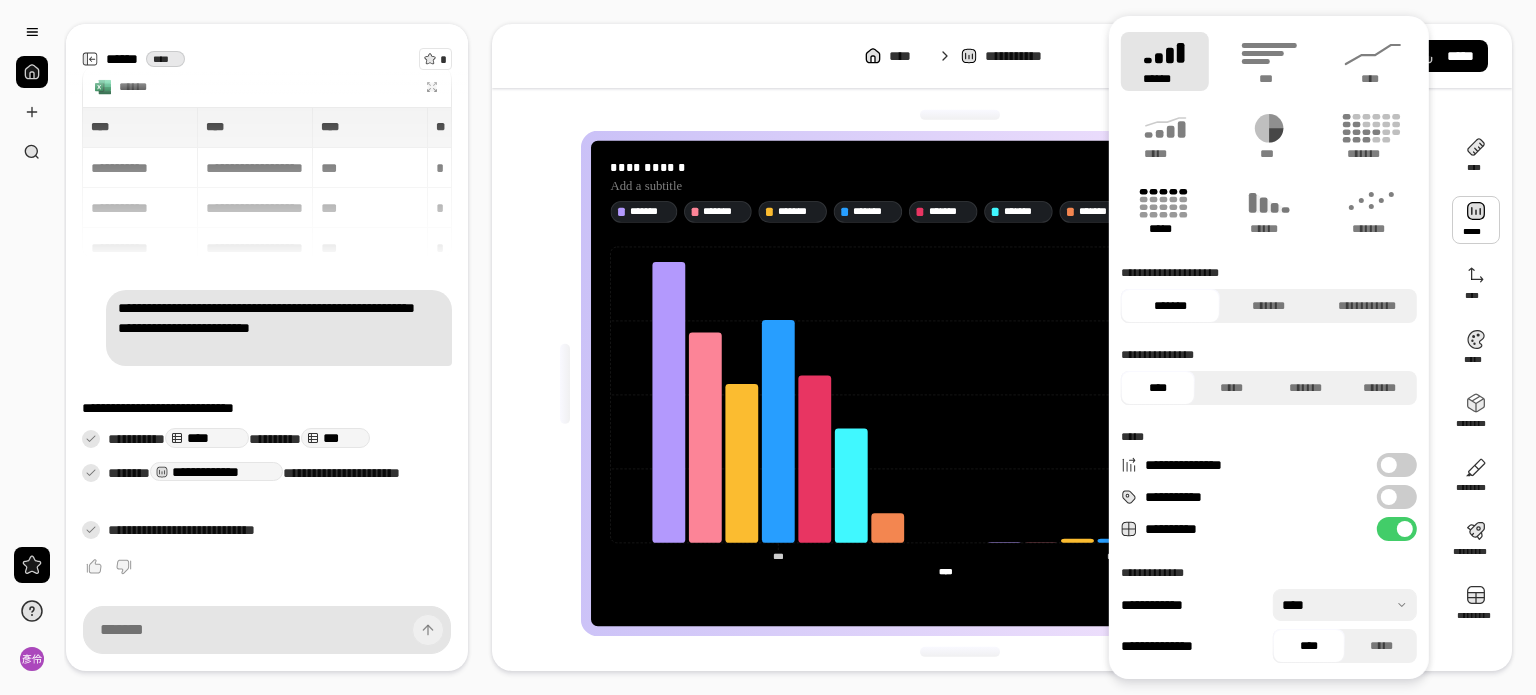 click 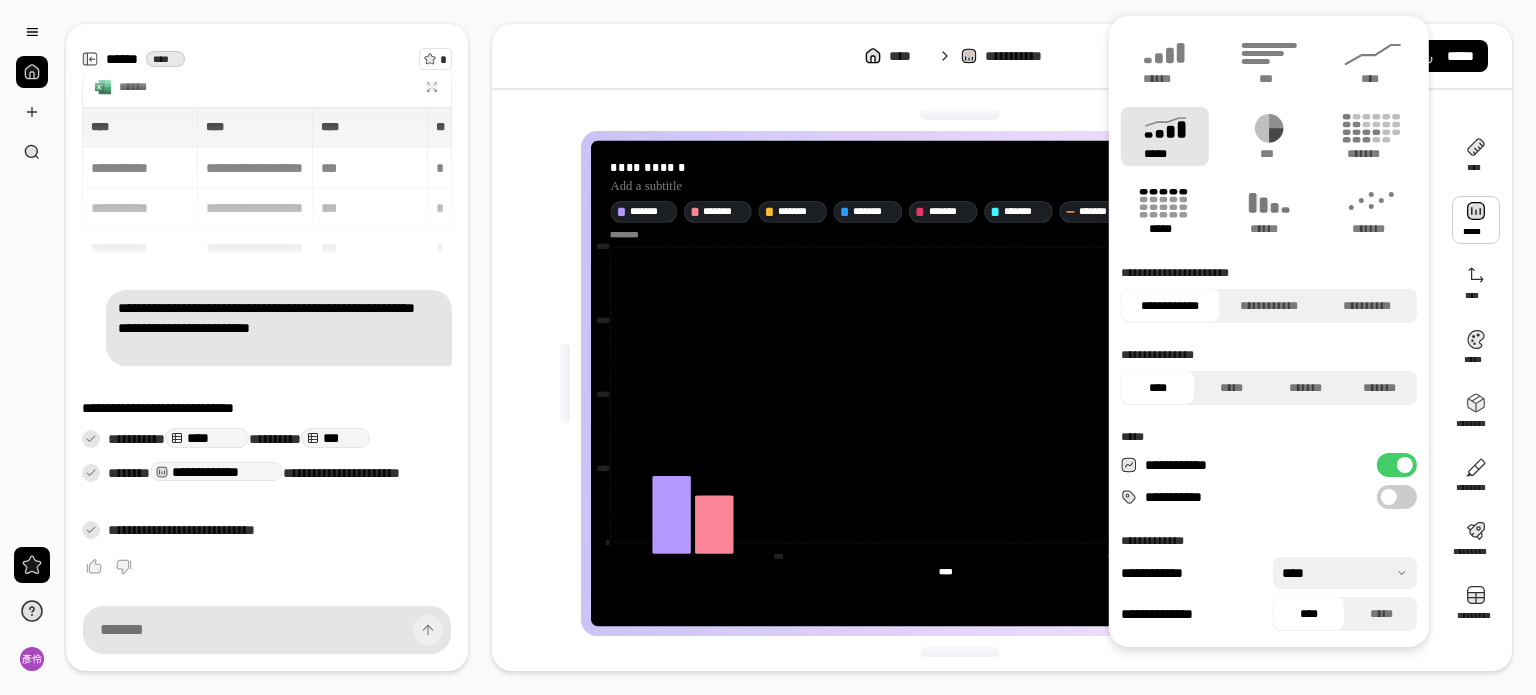 type on "*******" 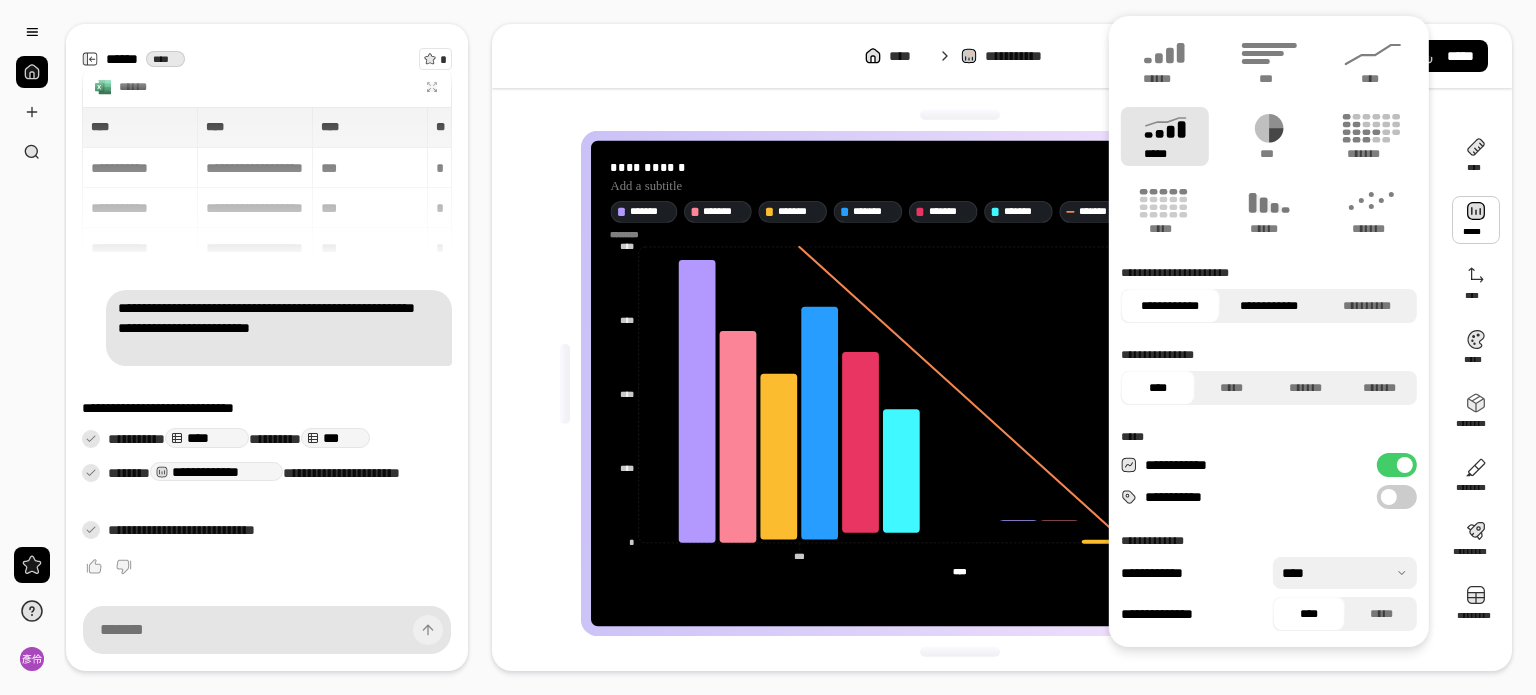 click on "**********" at bounding box center [1268, 306] 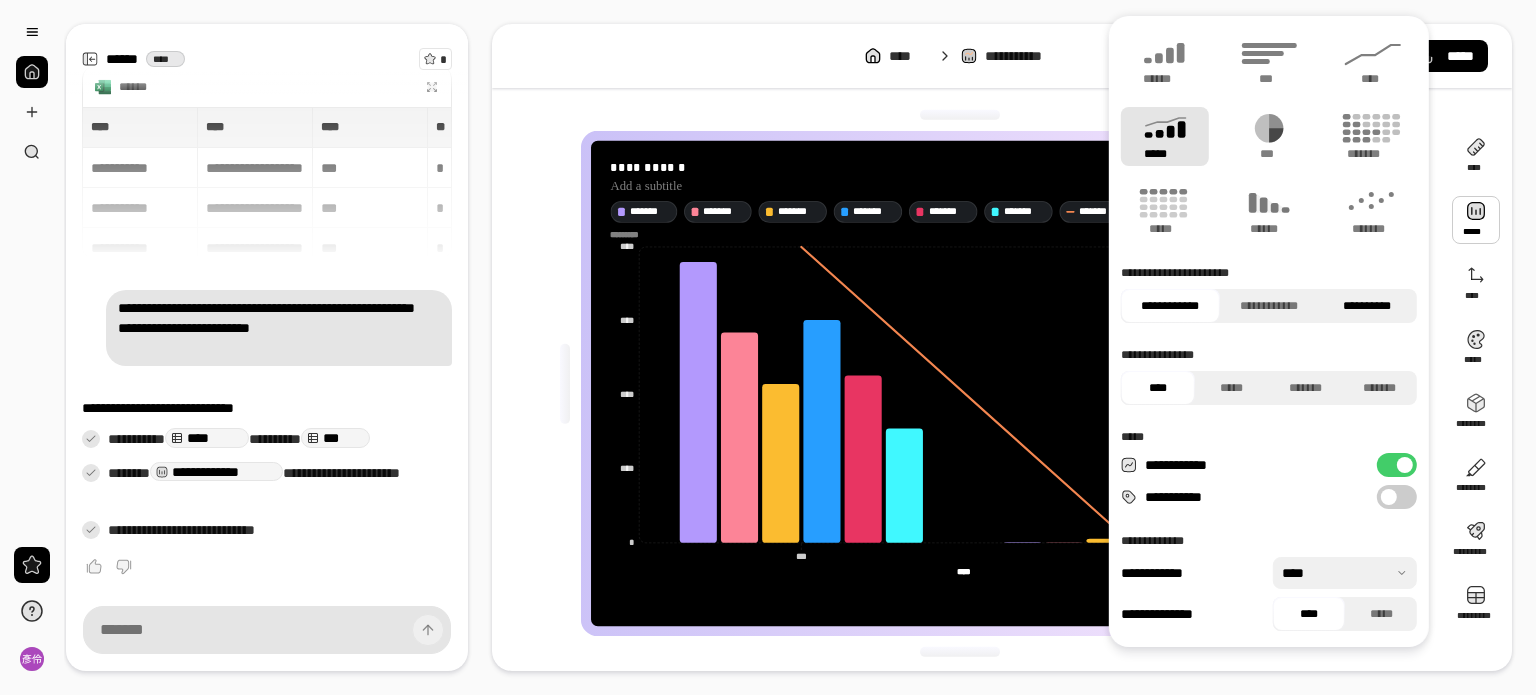click on "**********" at bounding box center (1367, 306) 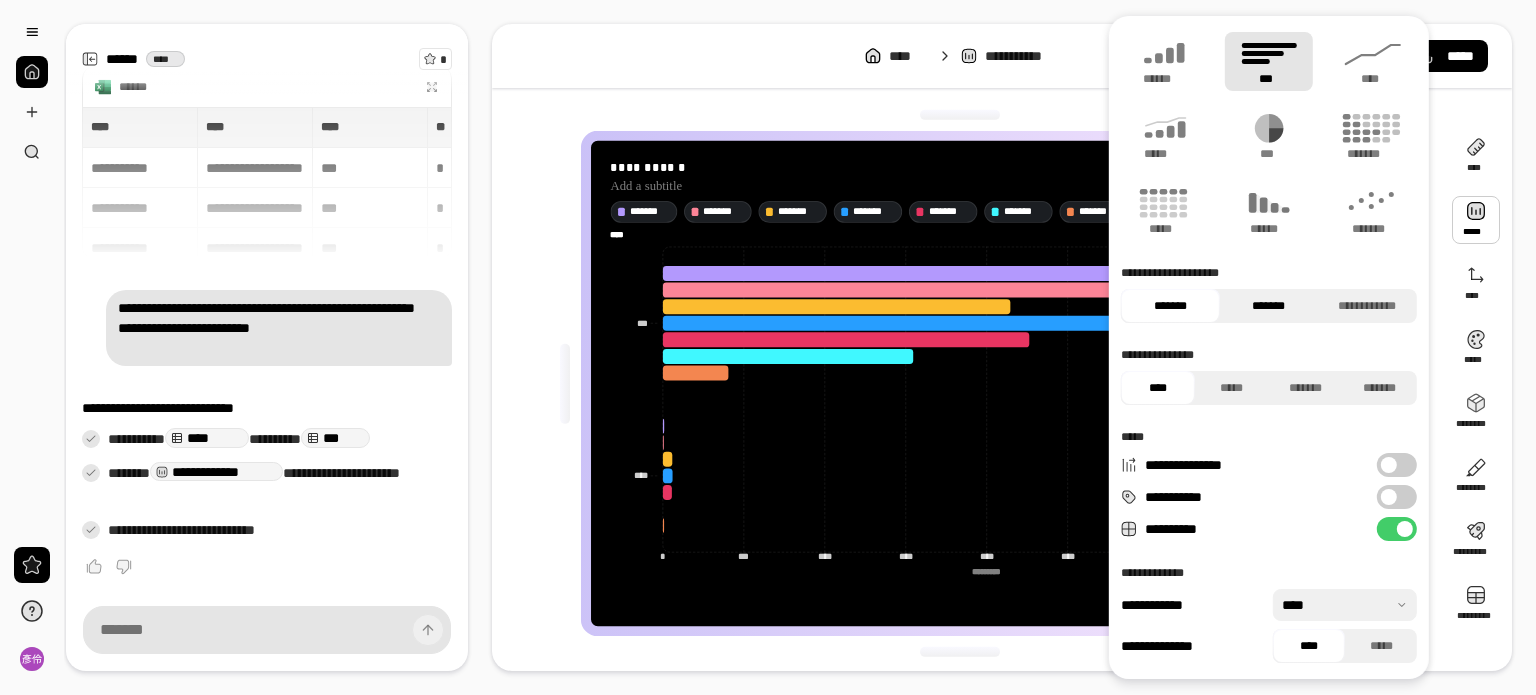 click on "*******" at bounding box center (1268, 306) 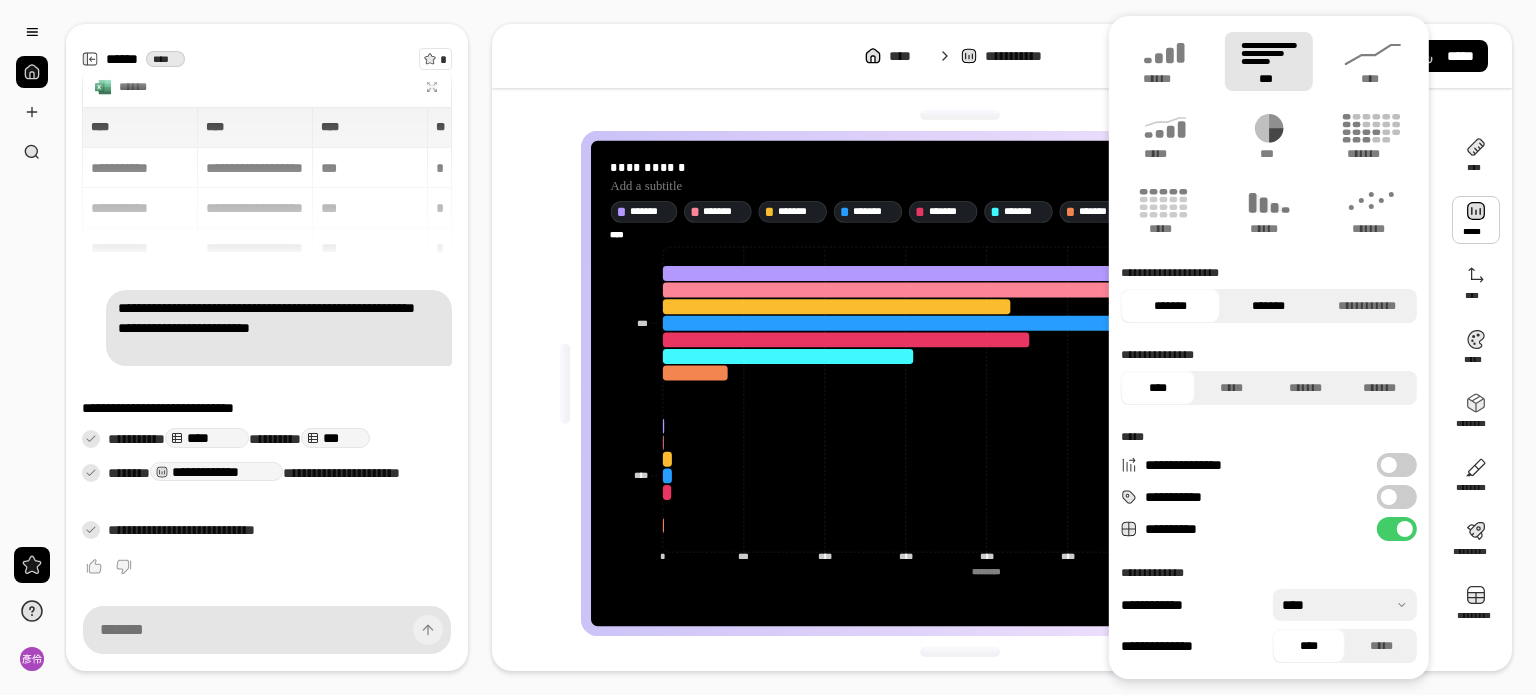 click on "*******" at bounding box center (1268, 306) 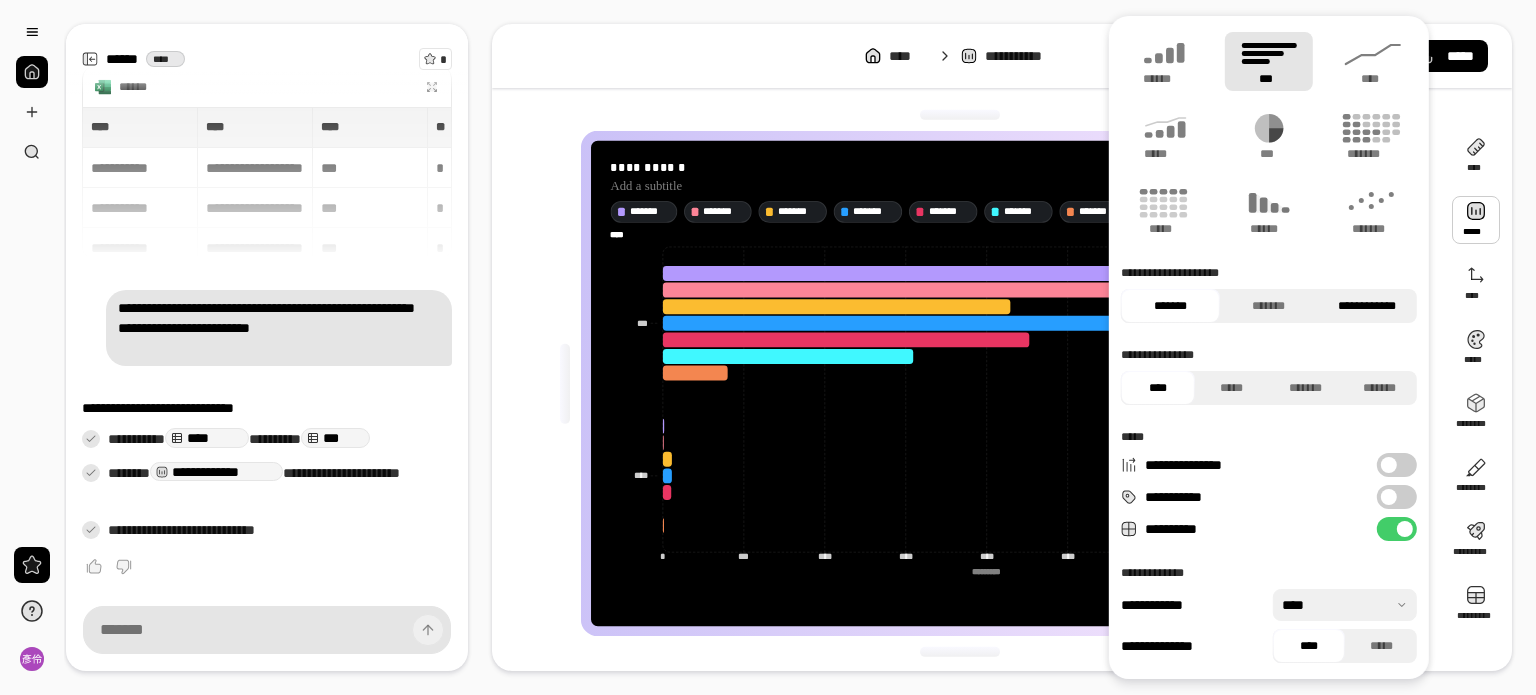 click on "**********" at bounding box center [1367, 306] 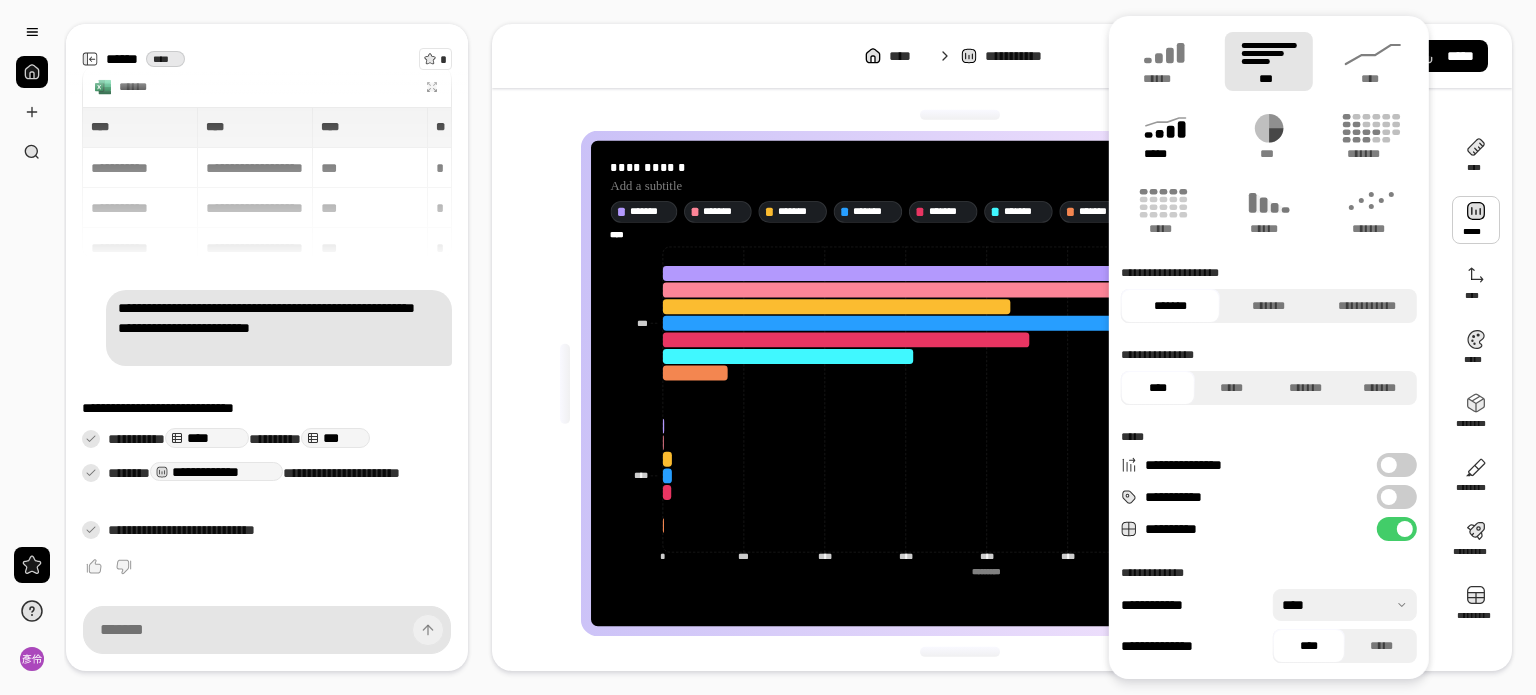 click on "*****" at bounding box center [1164, 154] 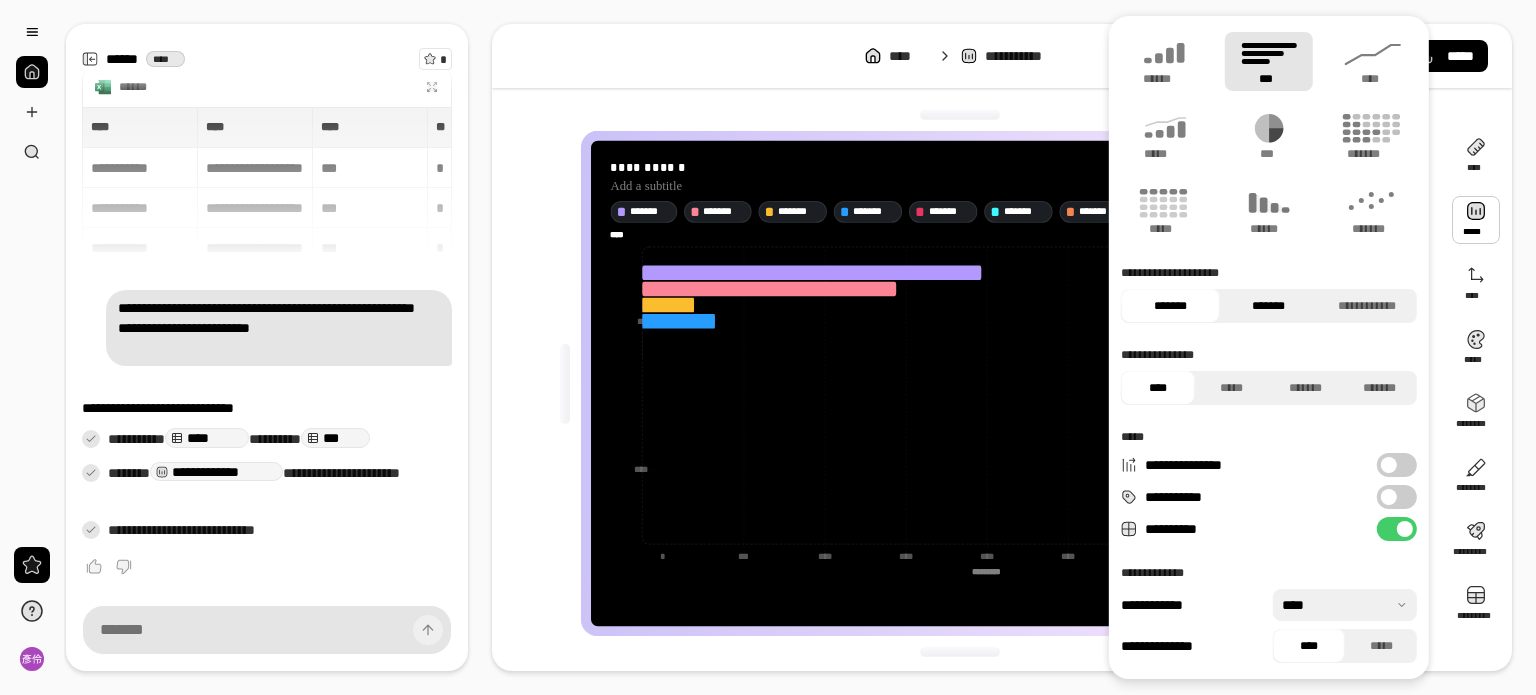 click on "*******" at bounding box center (1268, 306) 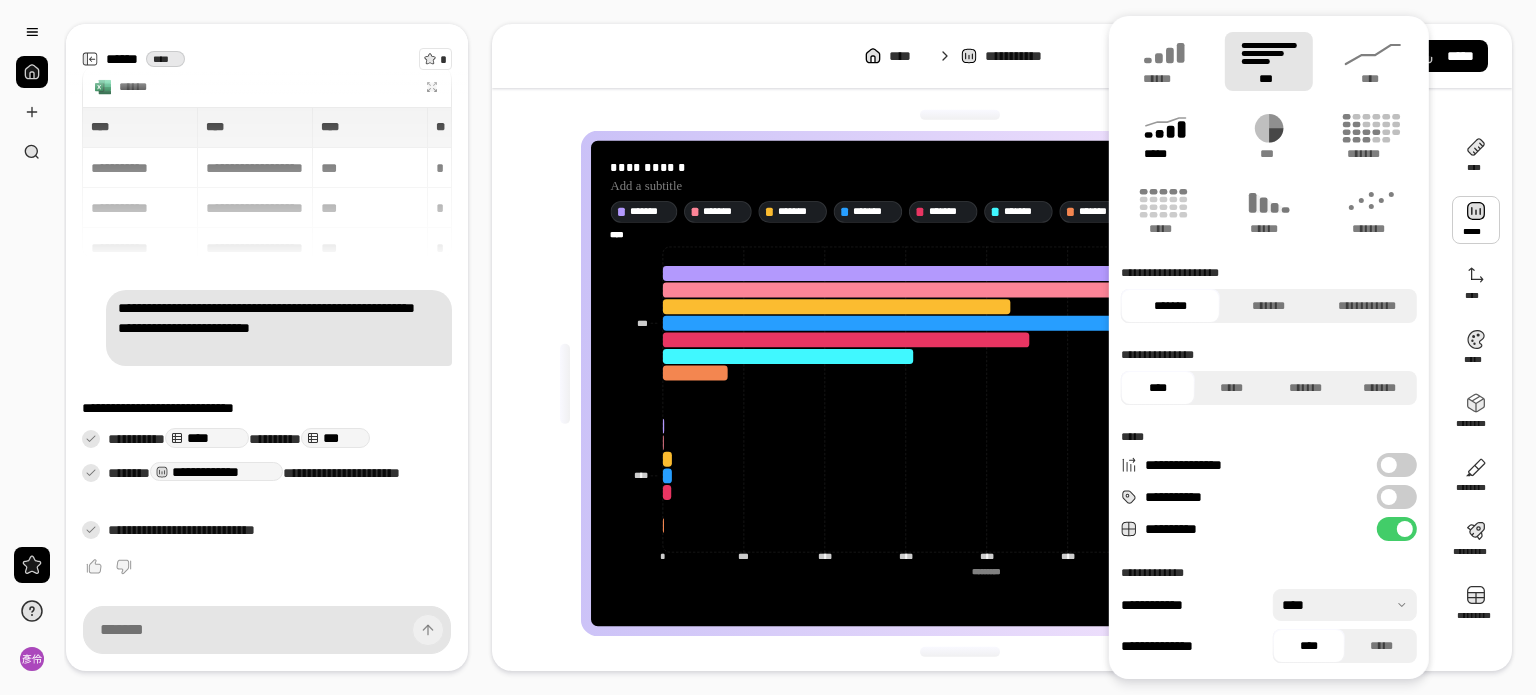 click 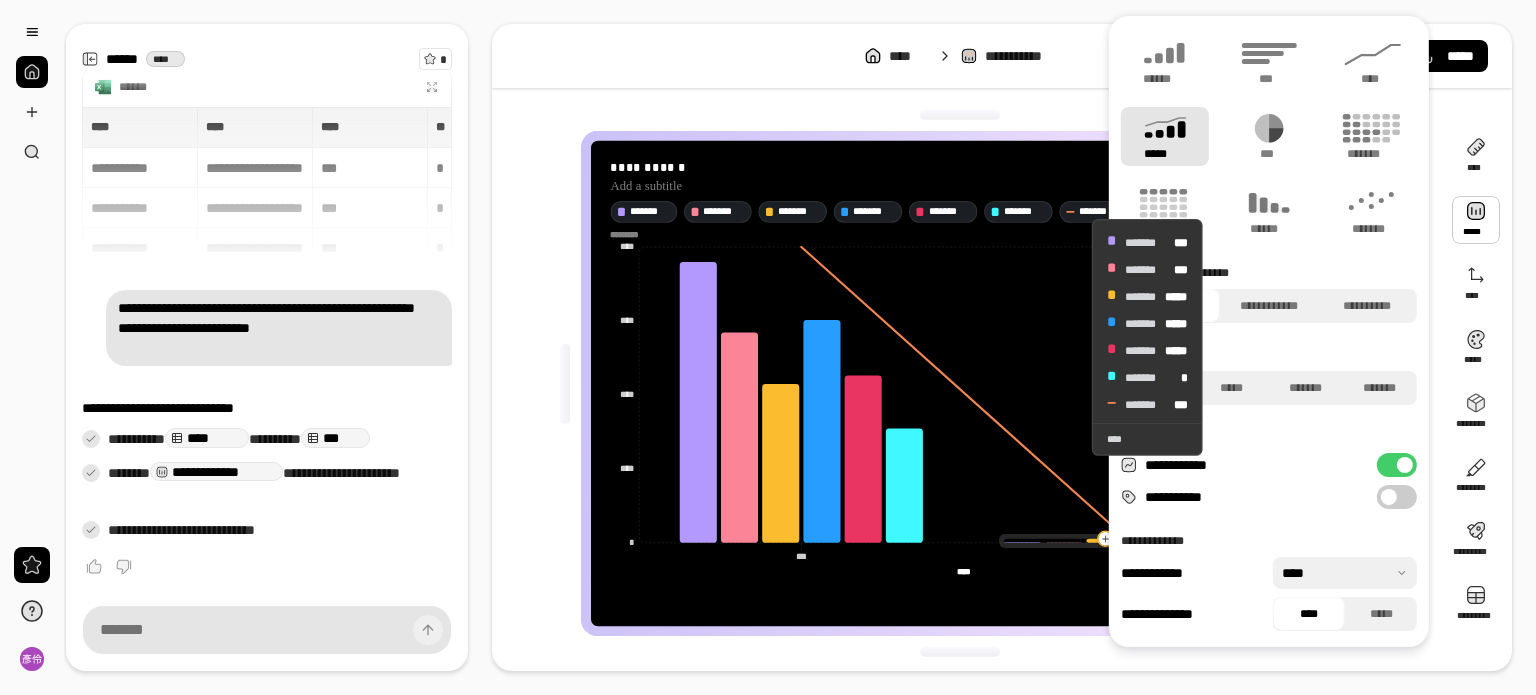 click 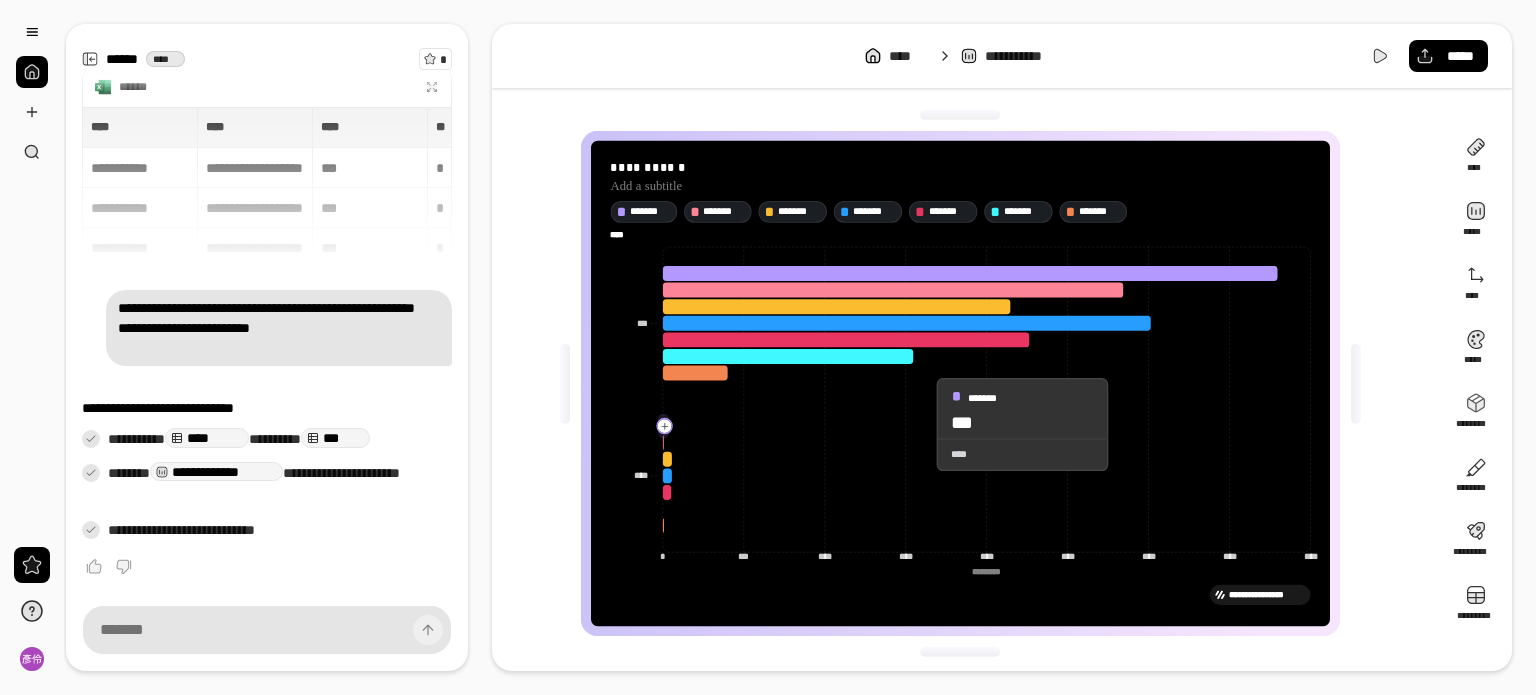 click 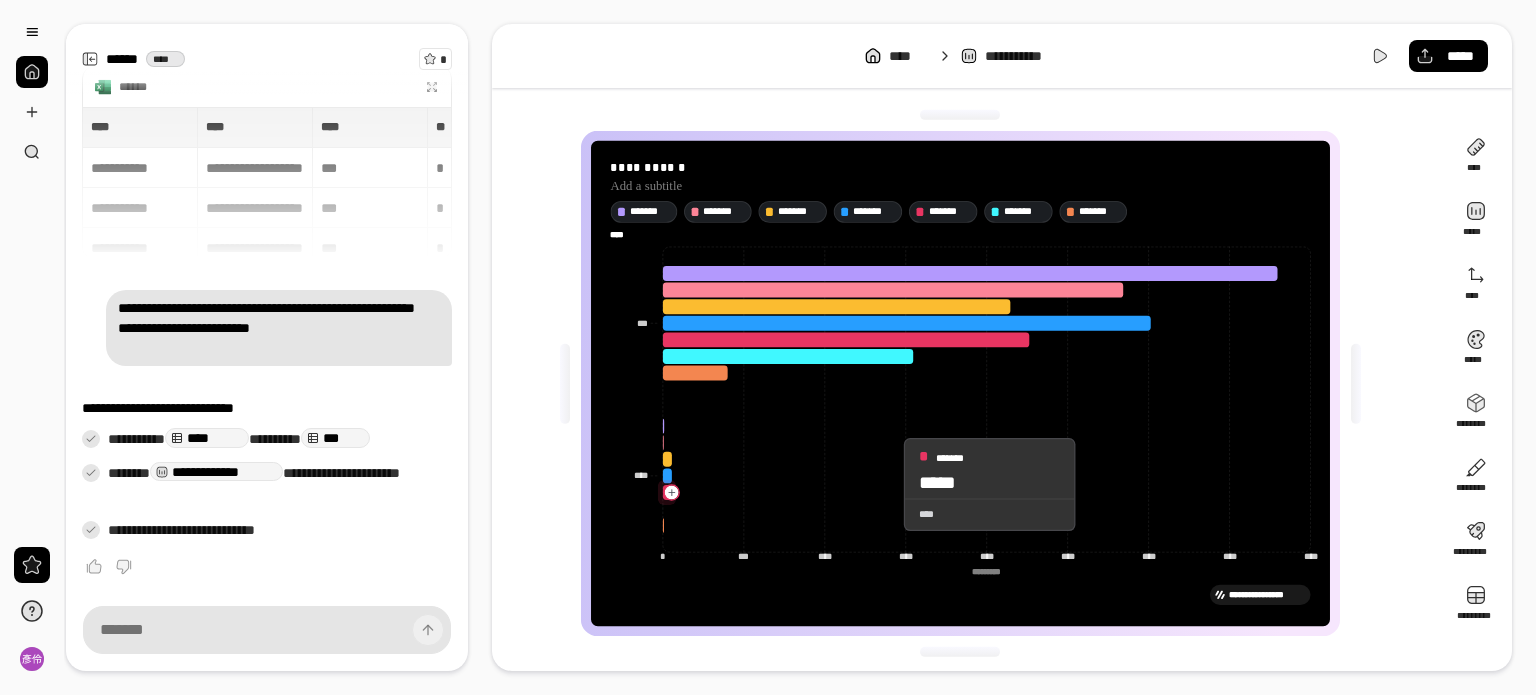 click 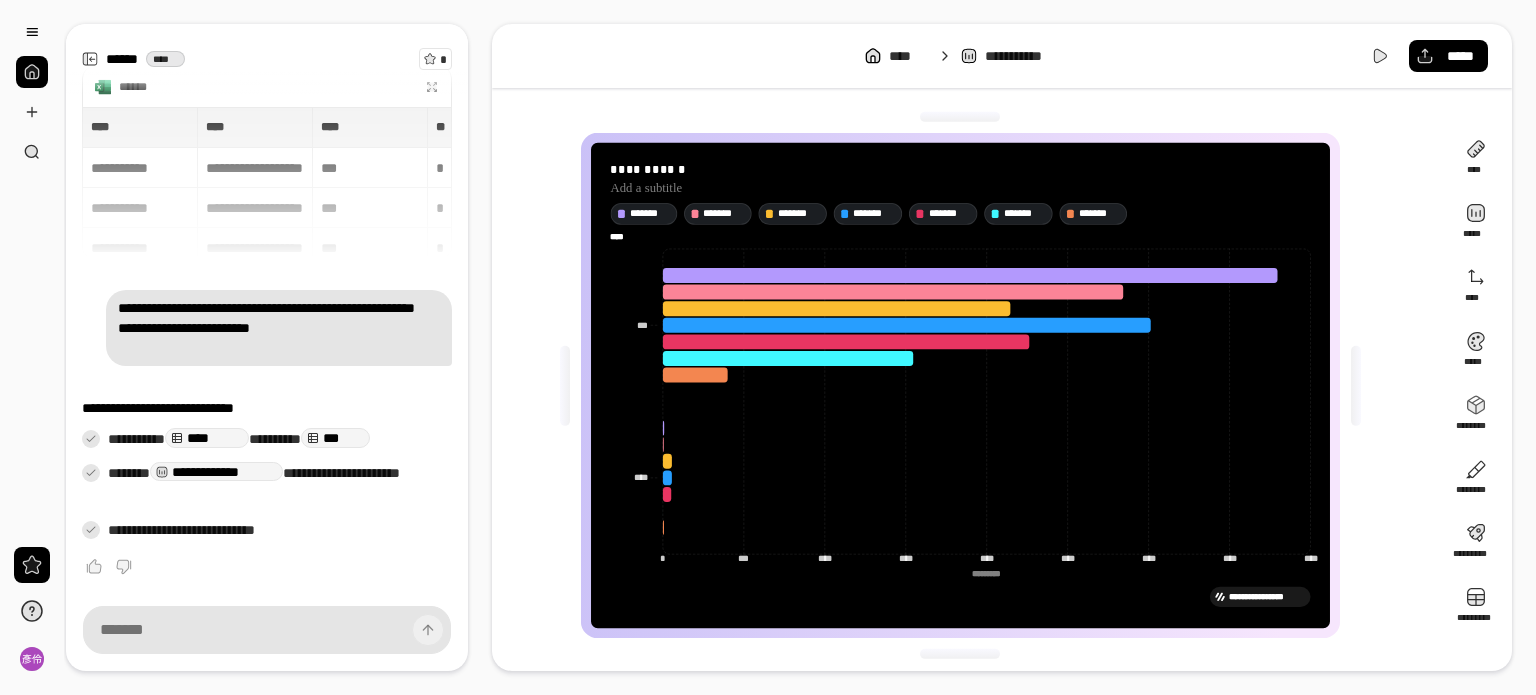 scroll, scrollTop: 4, scrollLeft: 0, axis: vertical 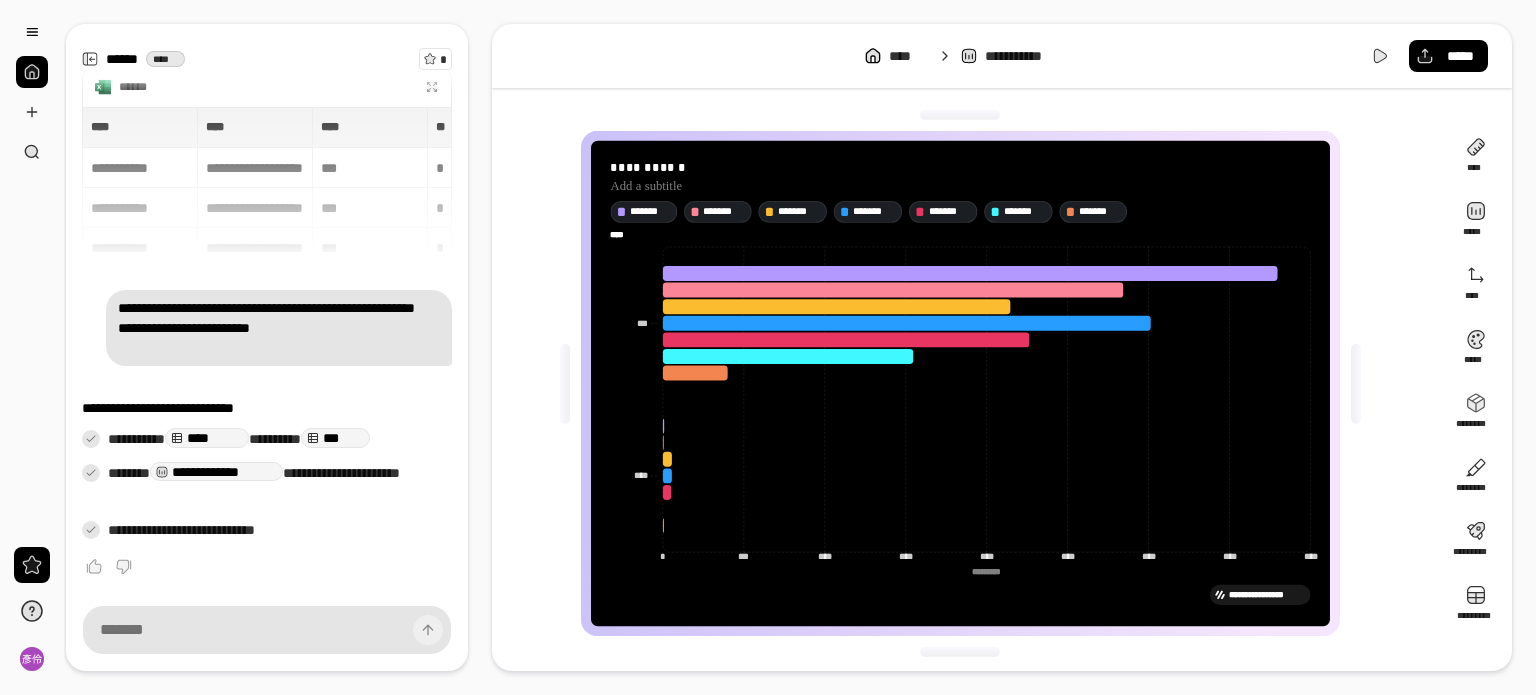 click on "**********" at bounding box center [1002, 56] 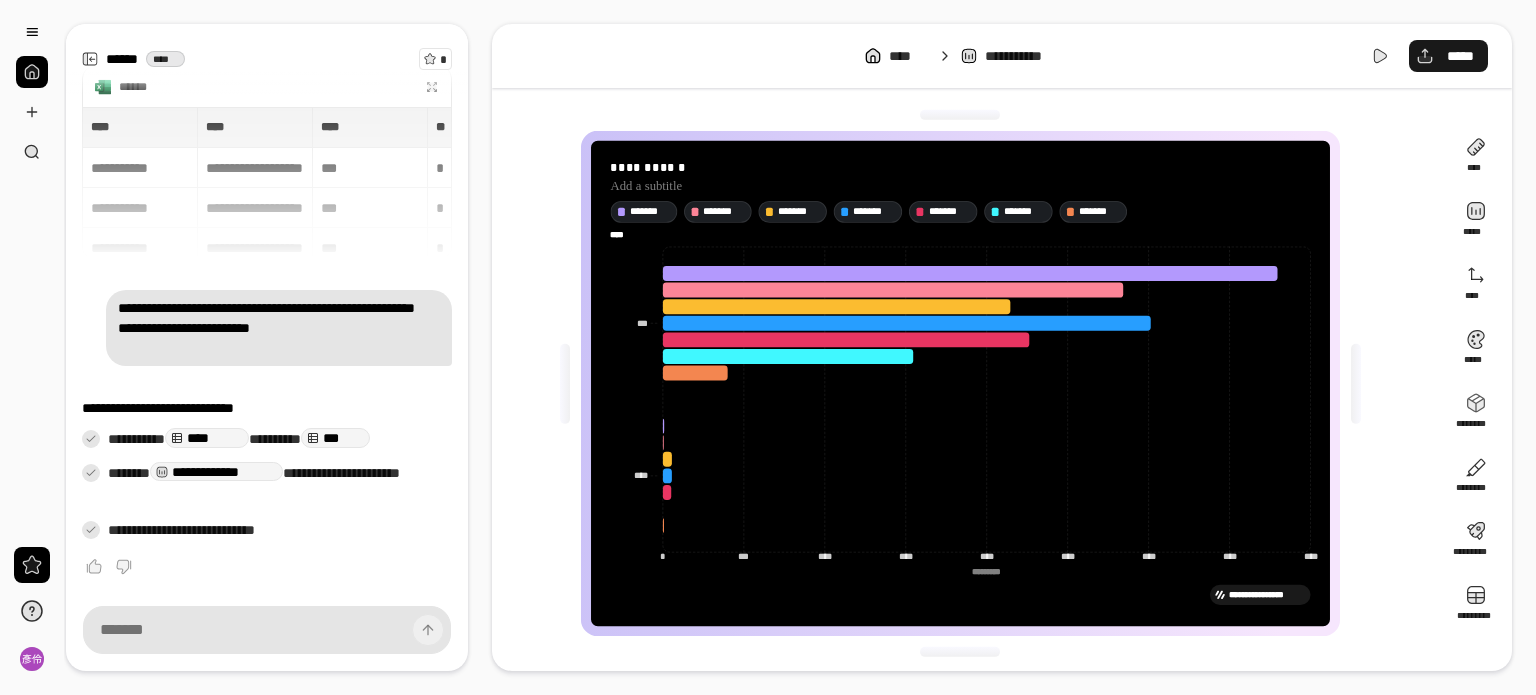click on "*****" at bounding box center [1460, 56] 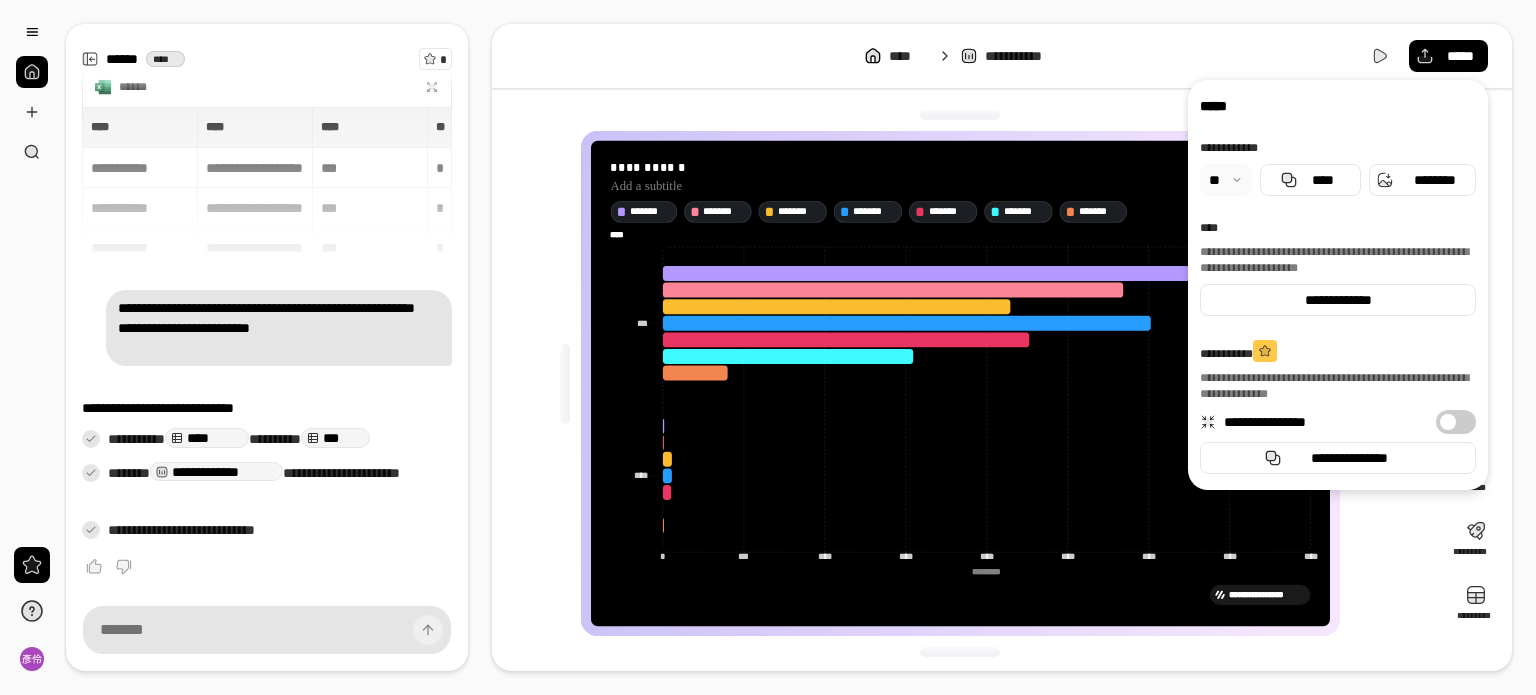 click at bounding box center (1226, 180) 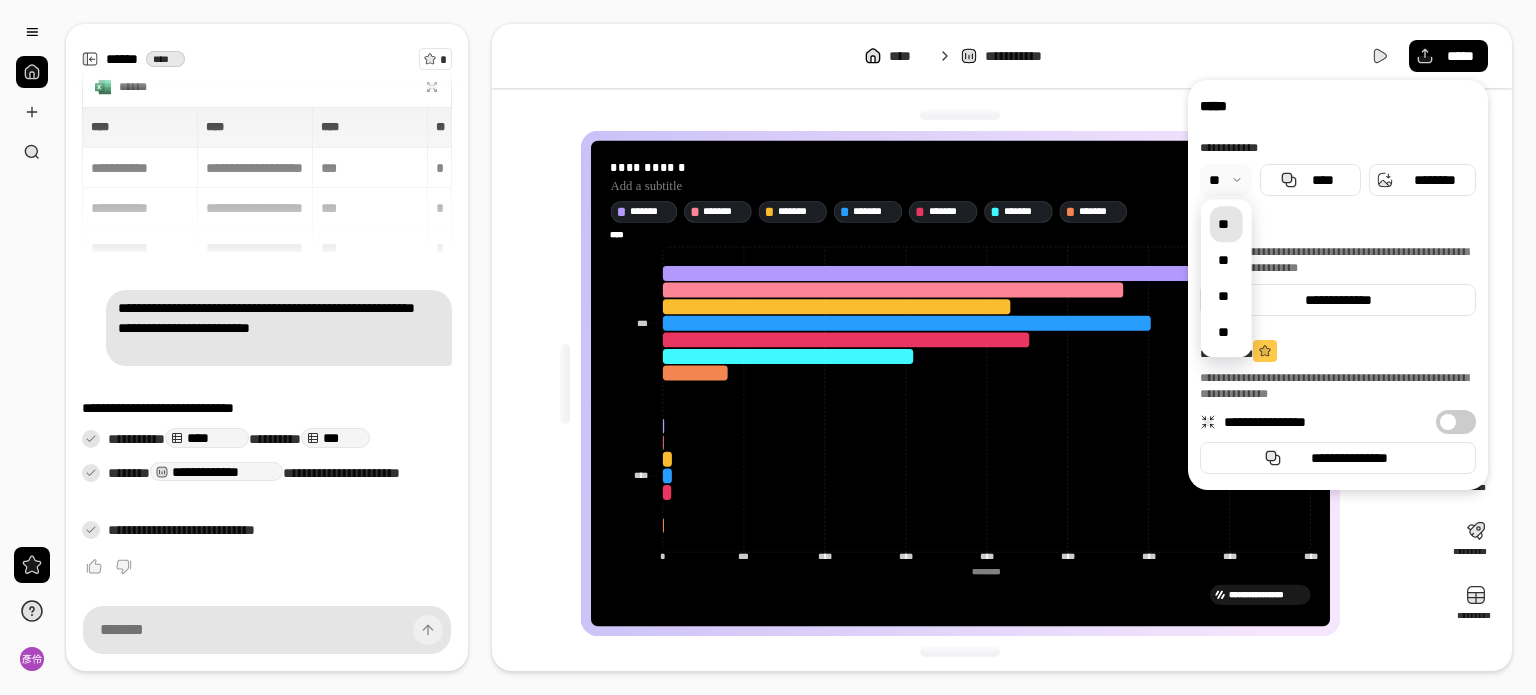 click at bounding box center (1226, 180) 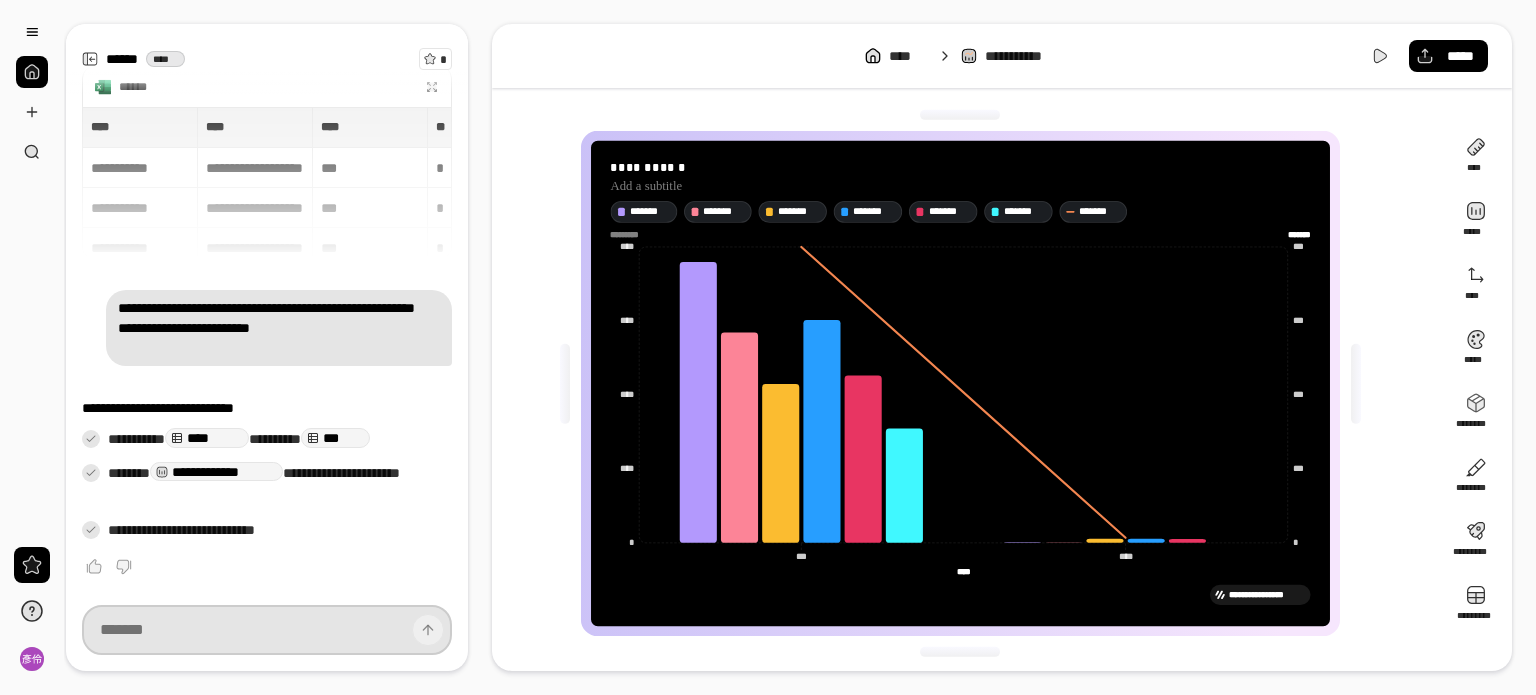 click at bounding box center (267, 630) 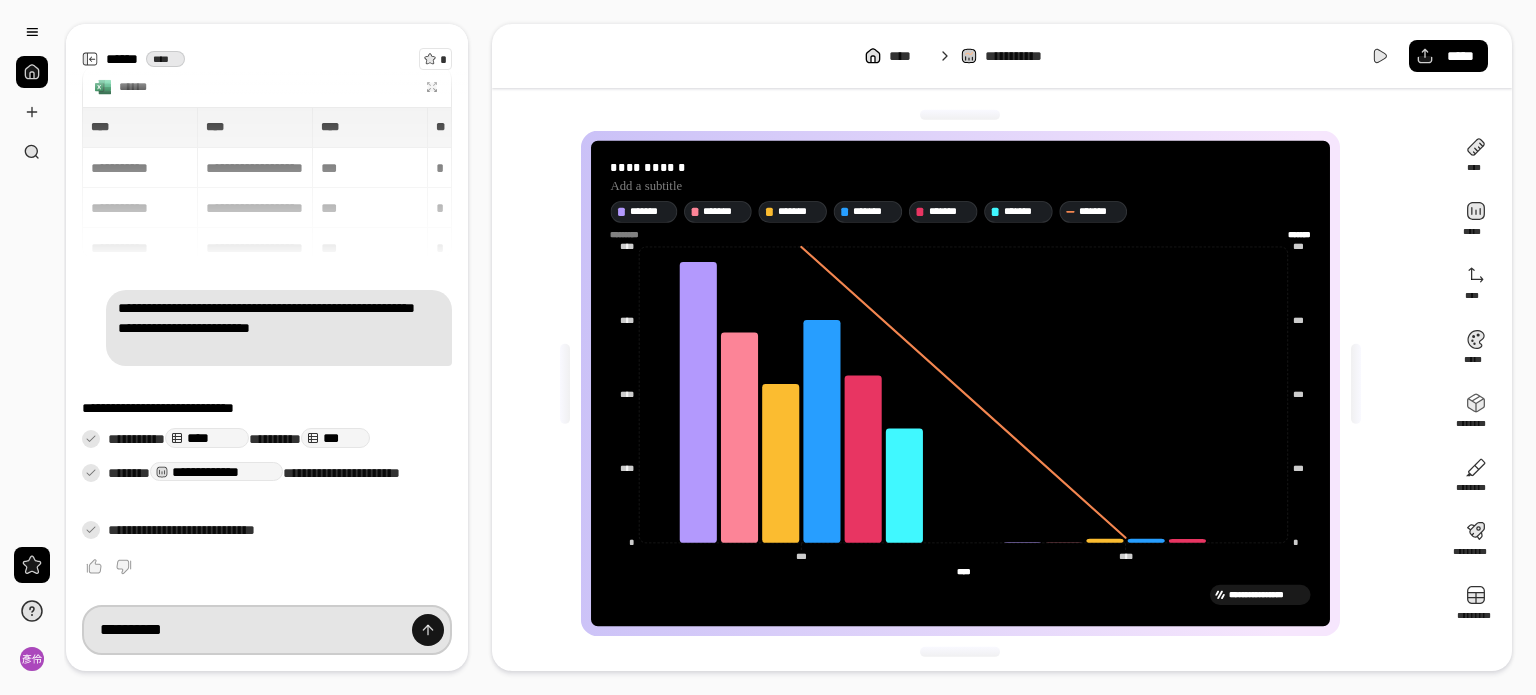 type on "**********" 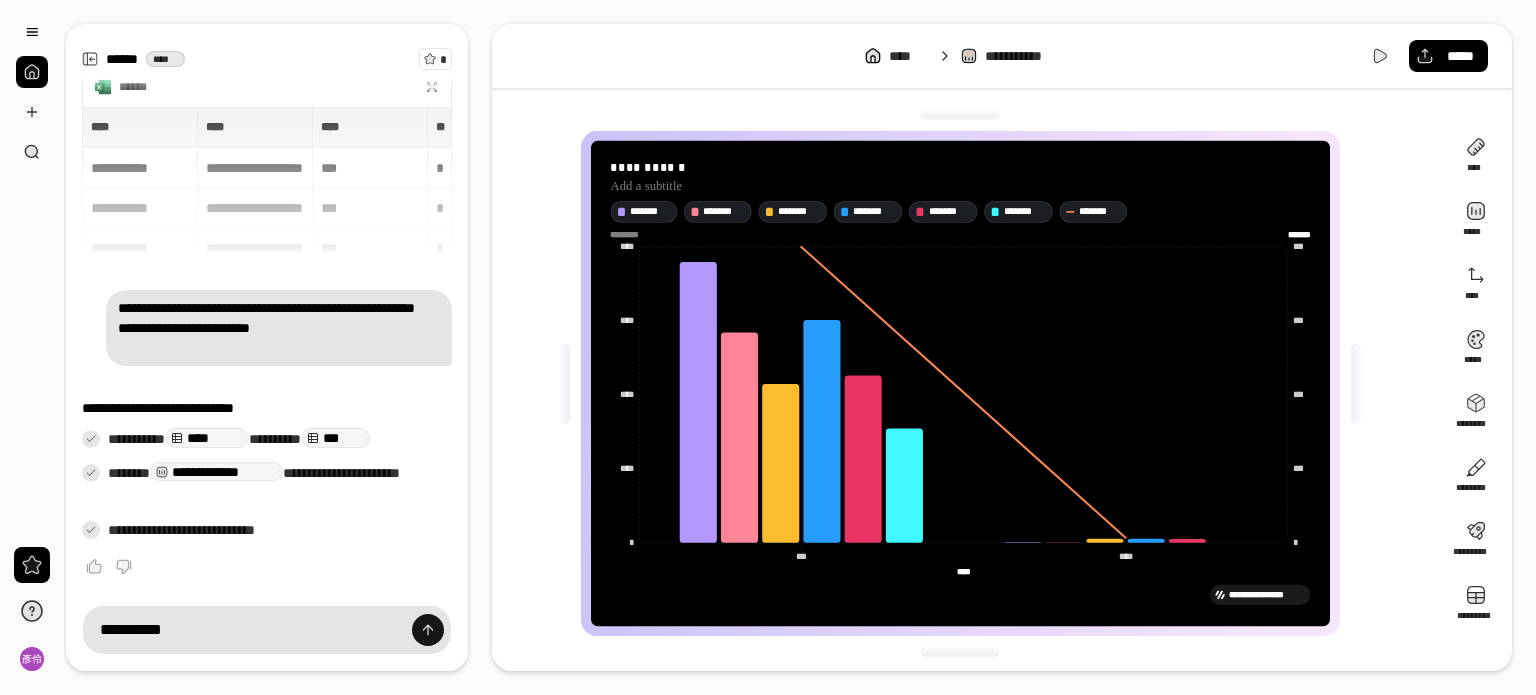 click at bounding box center [428, 630] 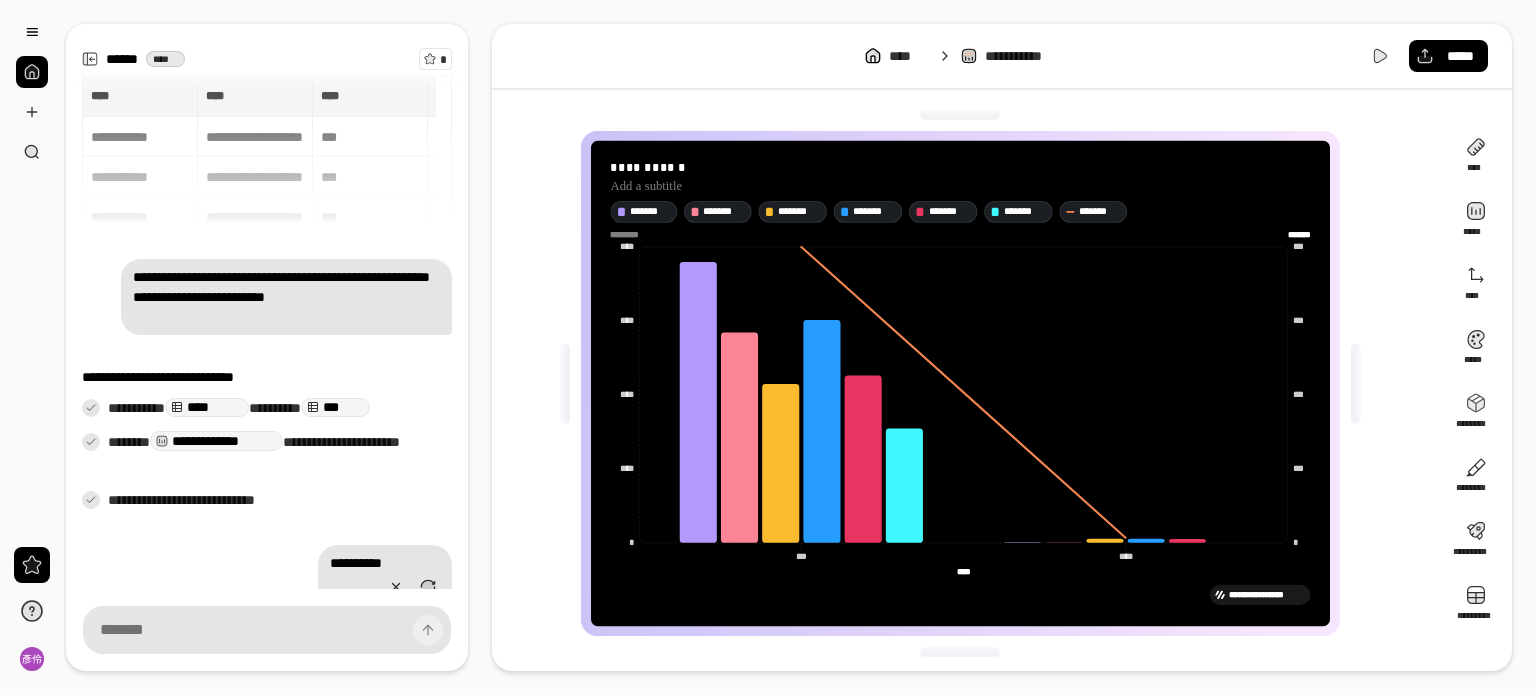 scroll, scrollTop: 131, scrollLeft: 0, axis: vertical 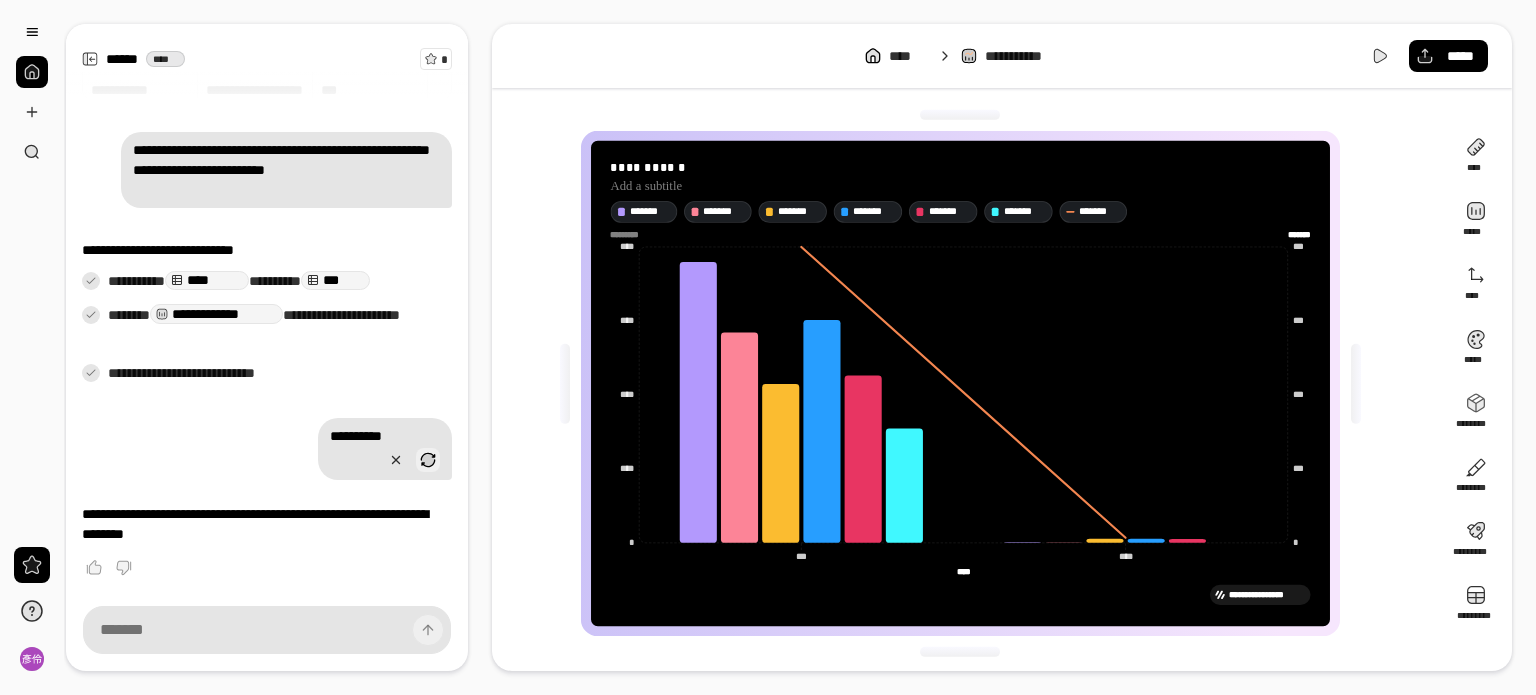 click at bounding box center (428, 460) 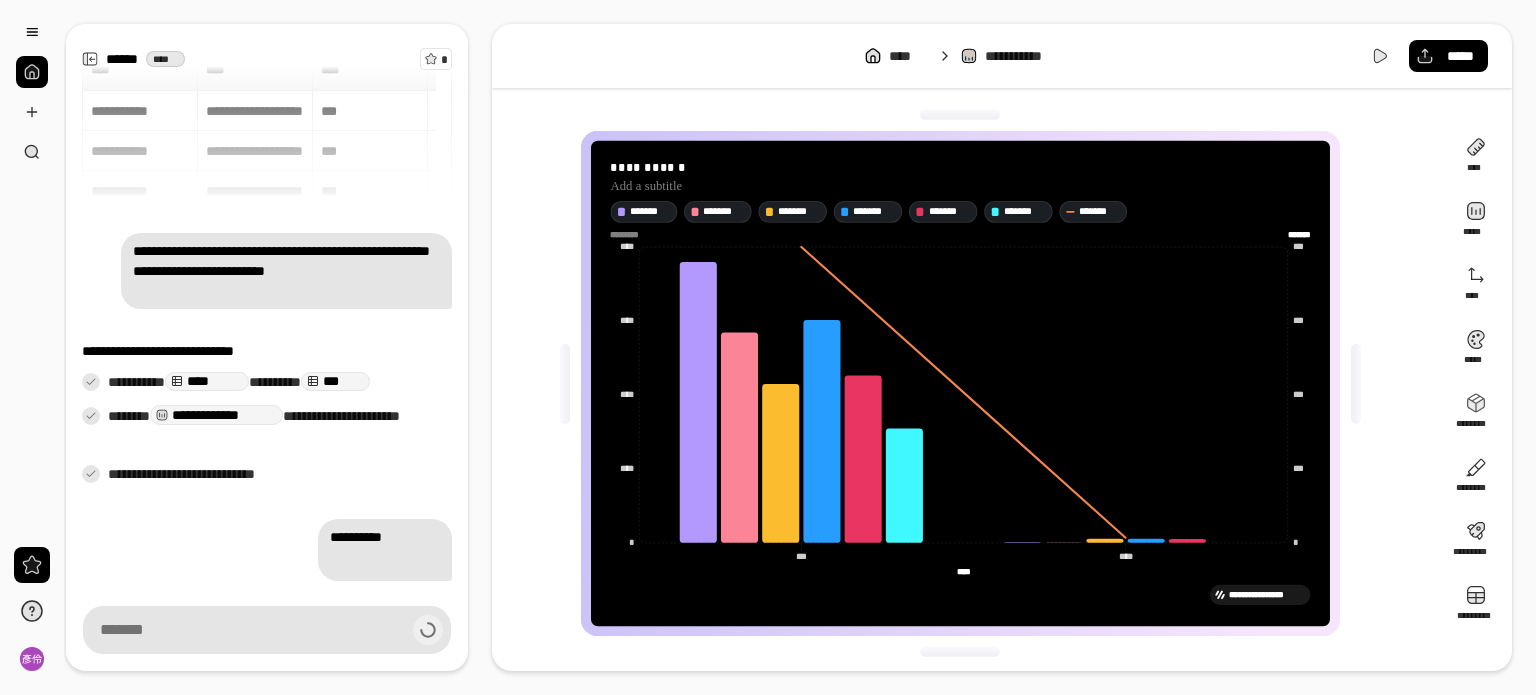 scroll, scrollTop: 4, scrollLeft: 0, axis: vertical 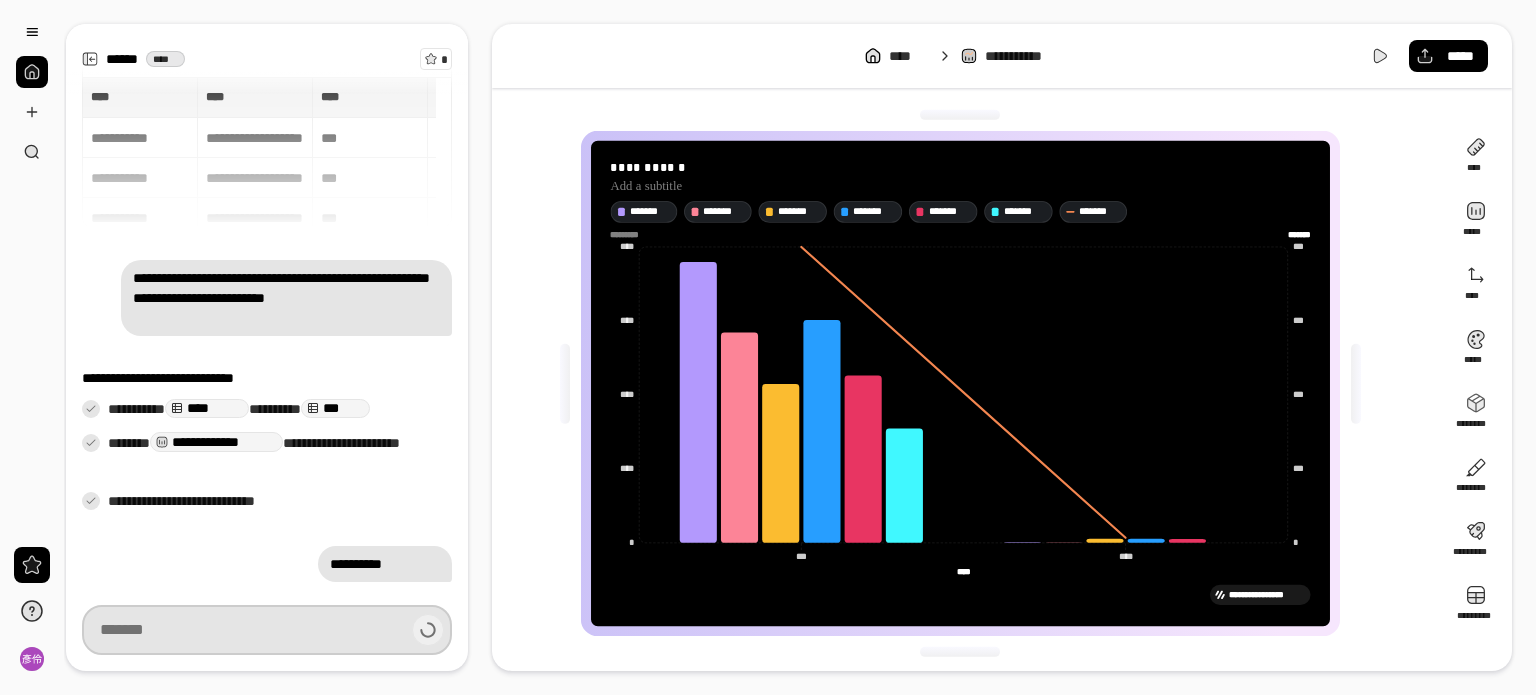 click at bounding box center [267, 630] 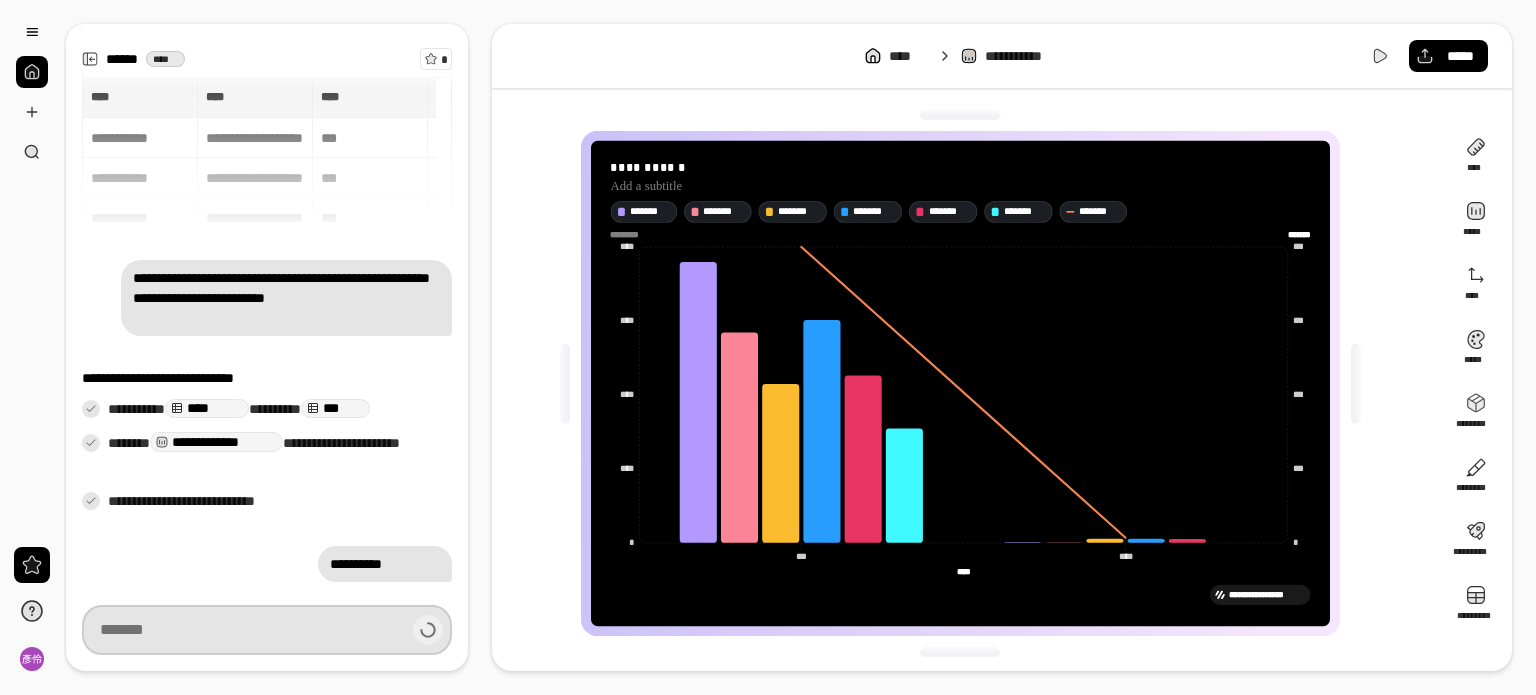 scroll, scrollTop: 3, scrollLeft: 0, axis: vertical 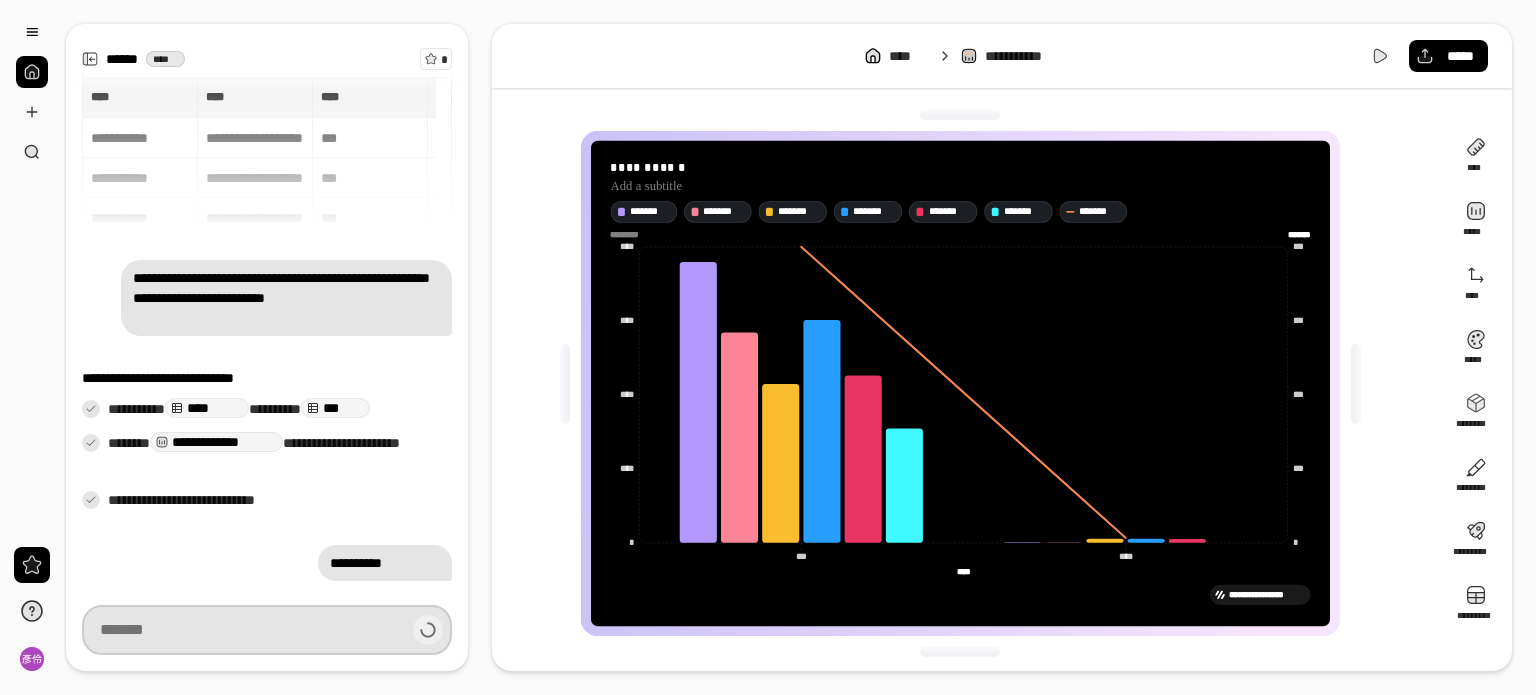type on "***" 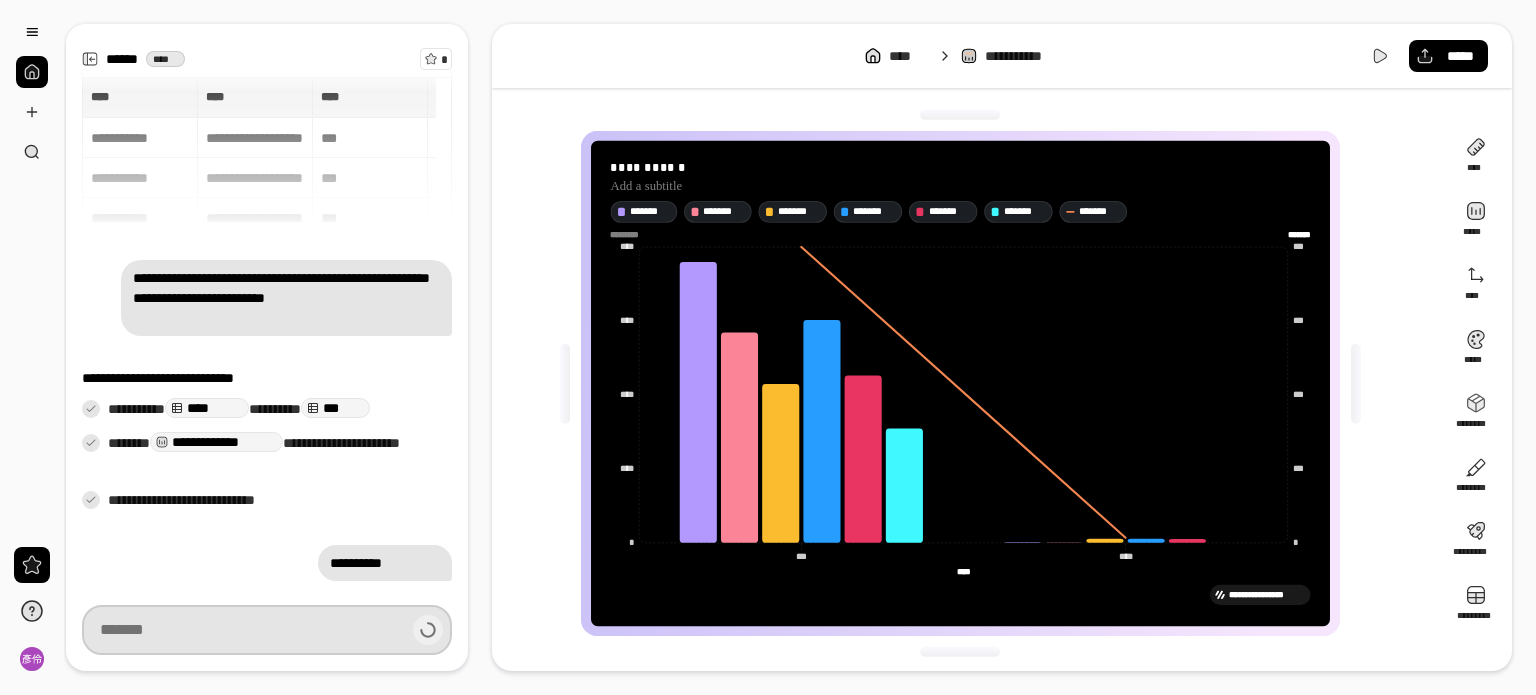 type on "****" 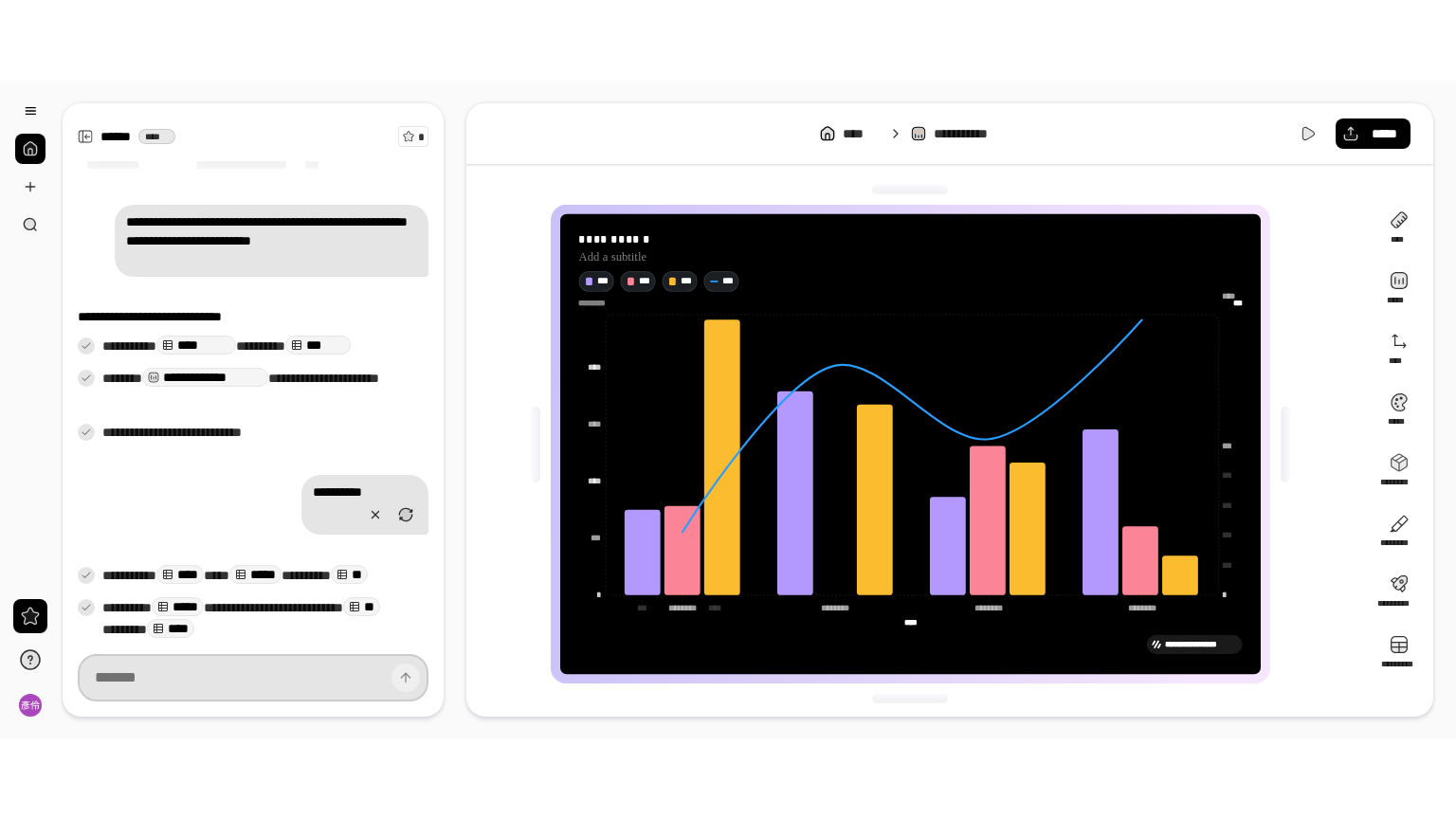 scroll, scrollTop: 192, scrollLeft: 0, axis: vertical 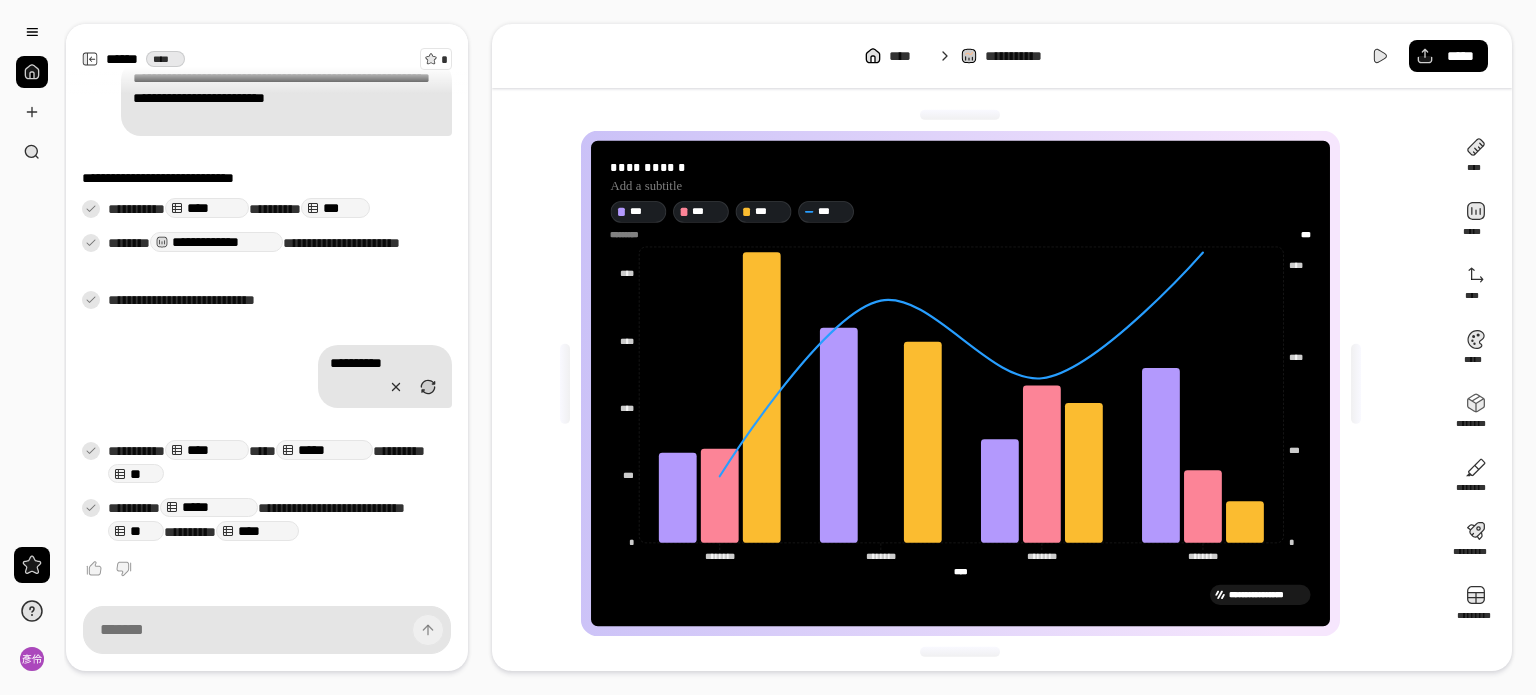 click 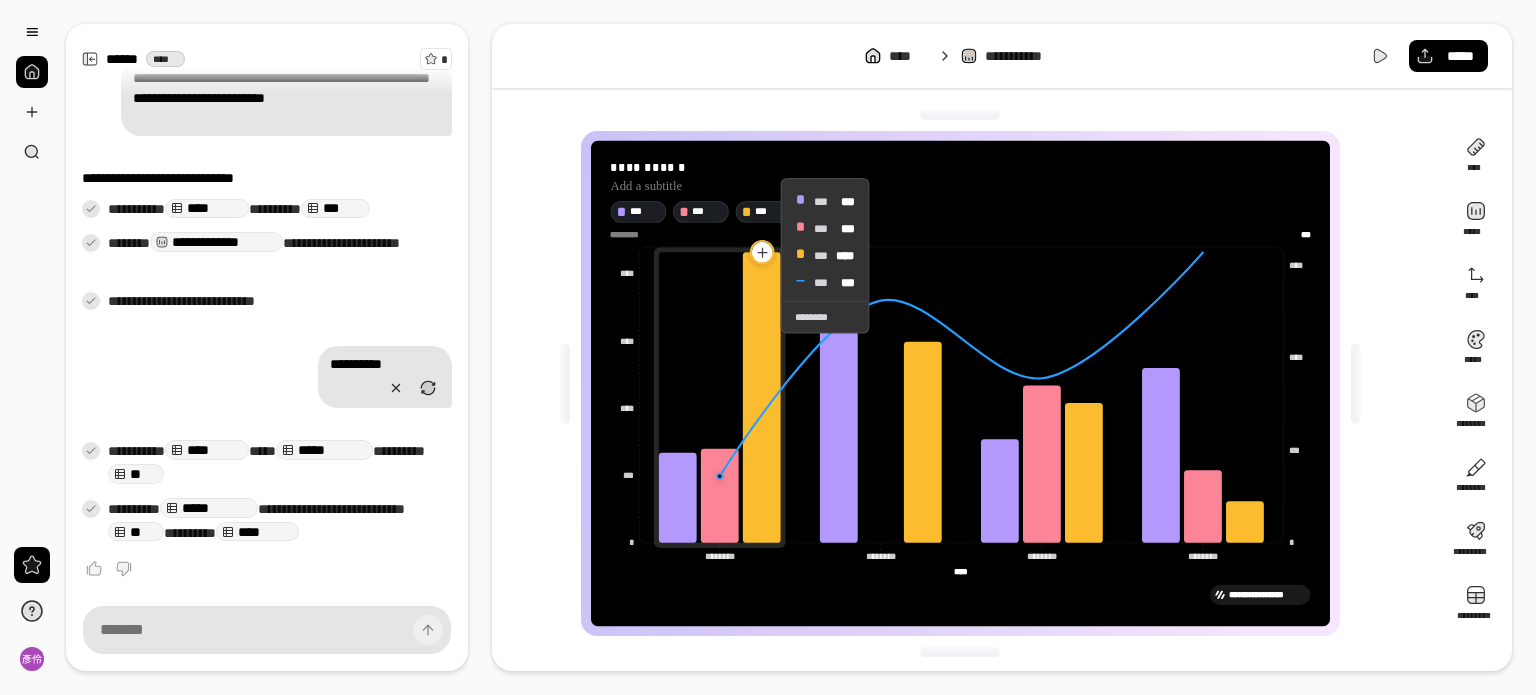 click 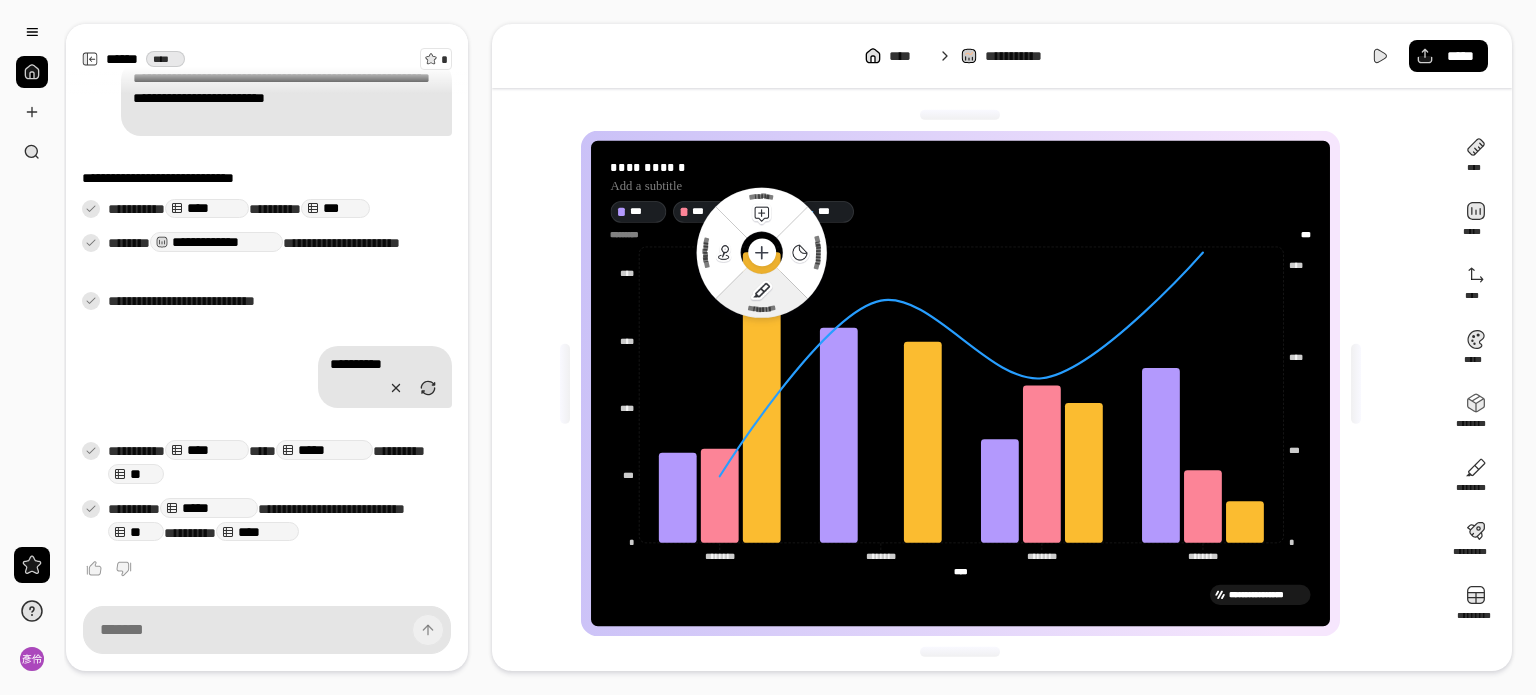 click 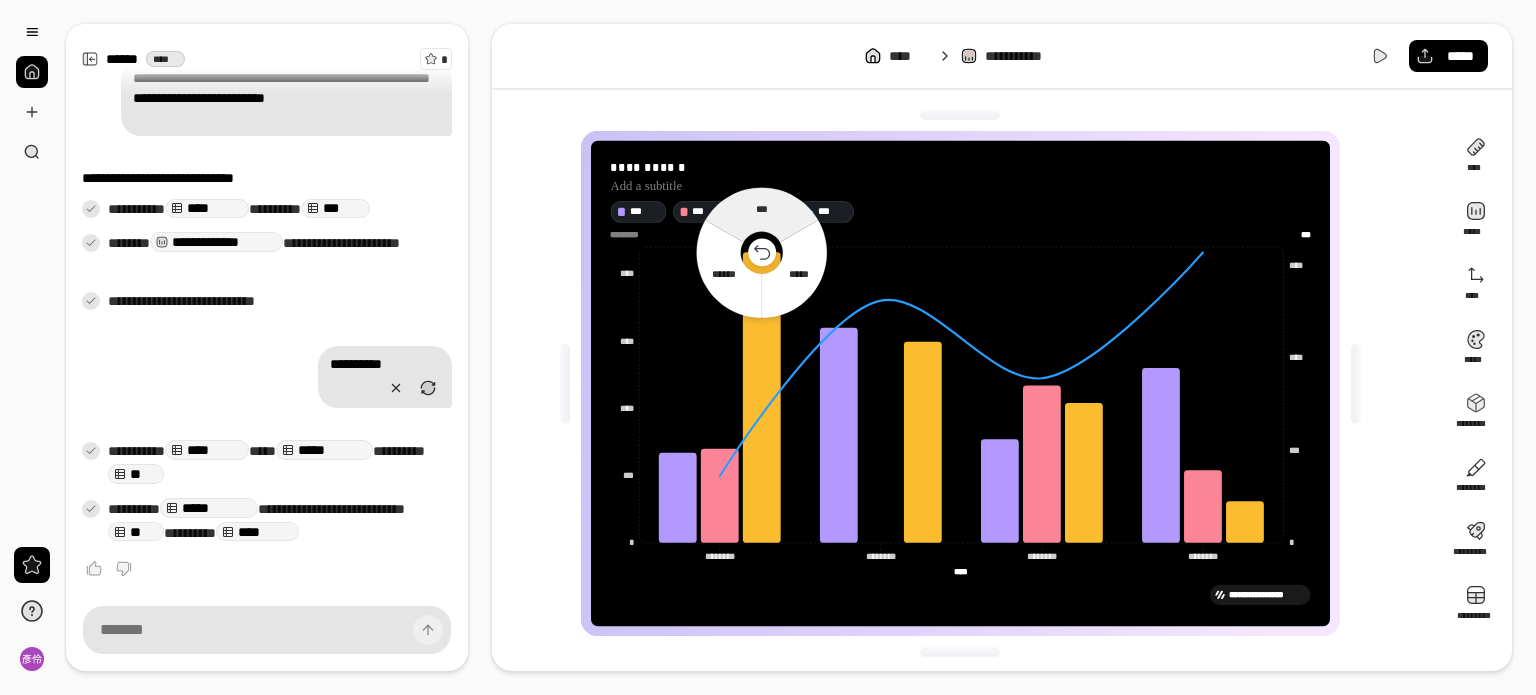 click 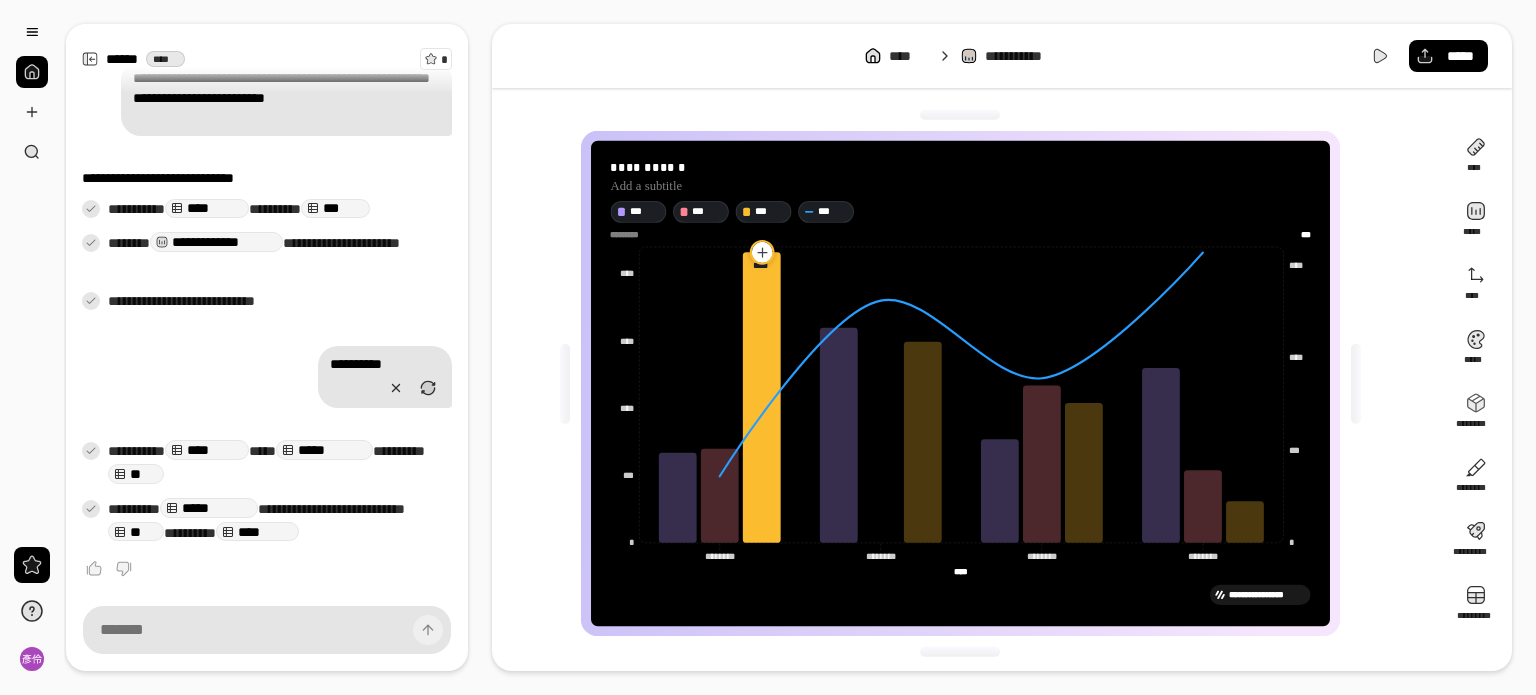 click 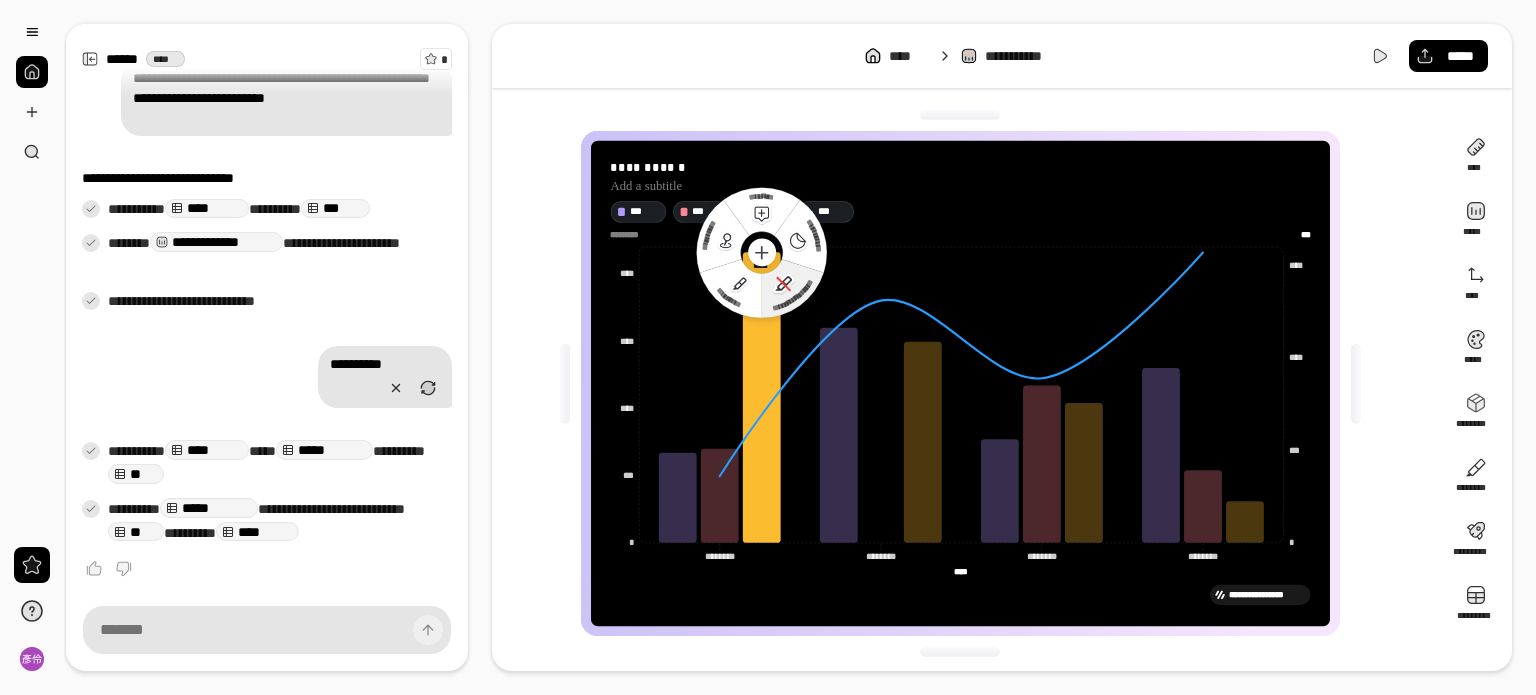 click 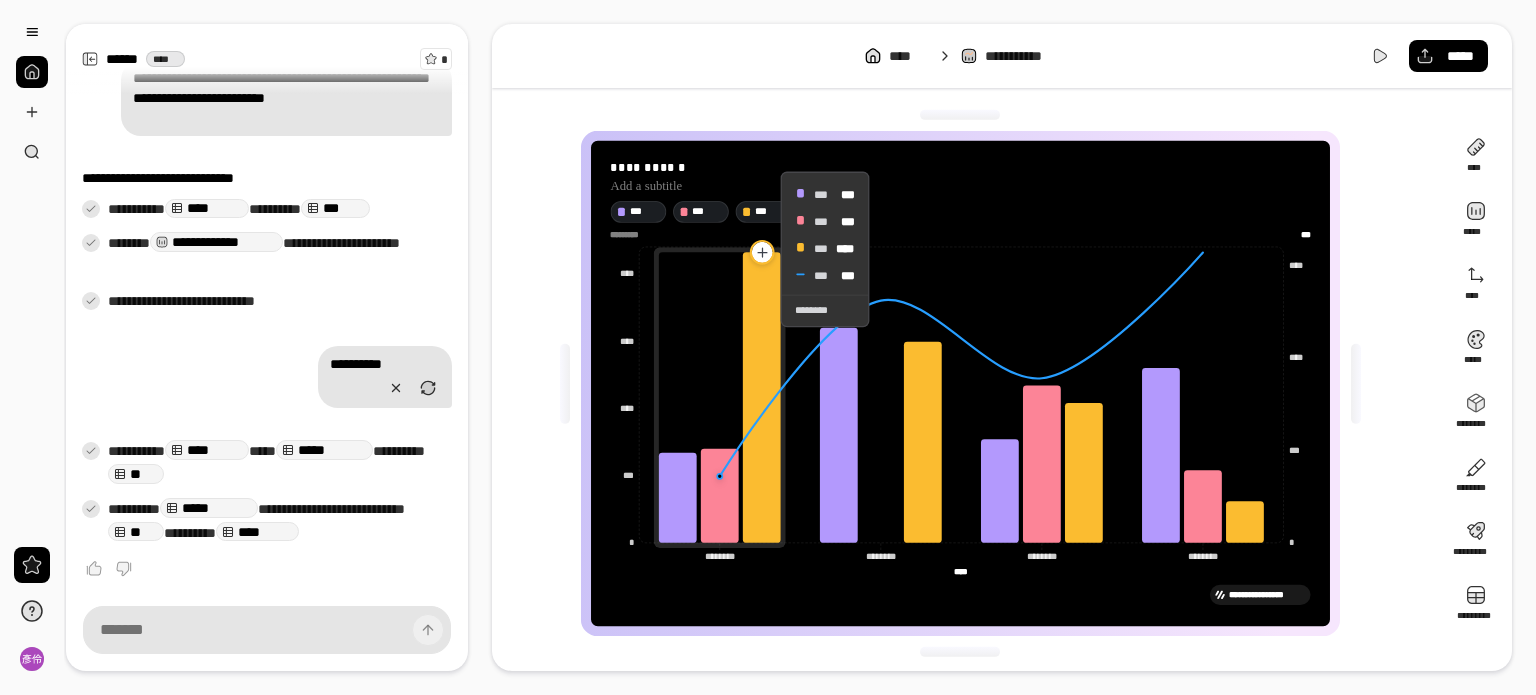 click 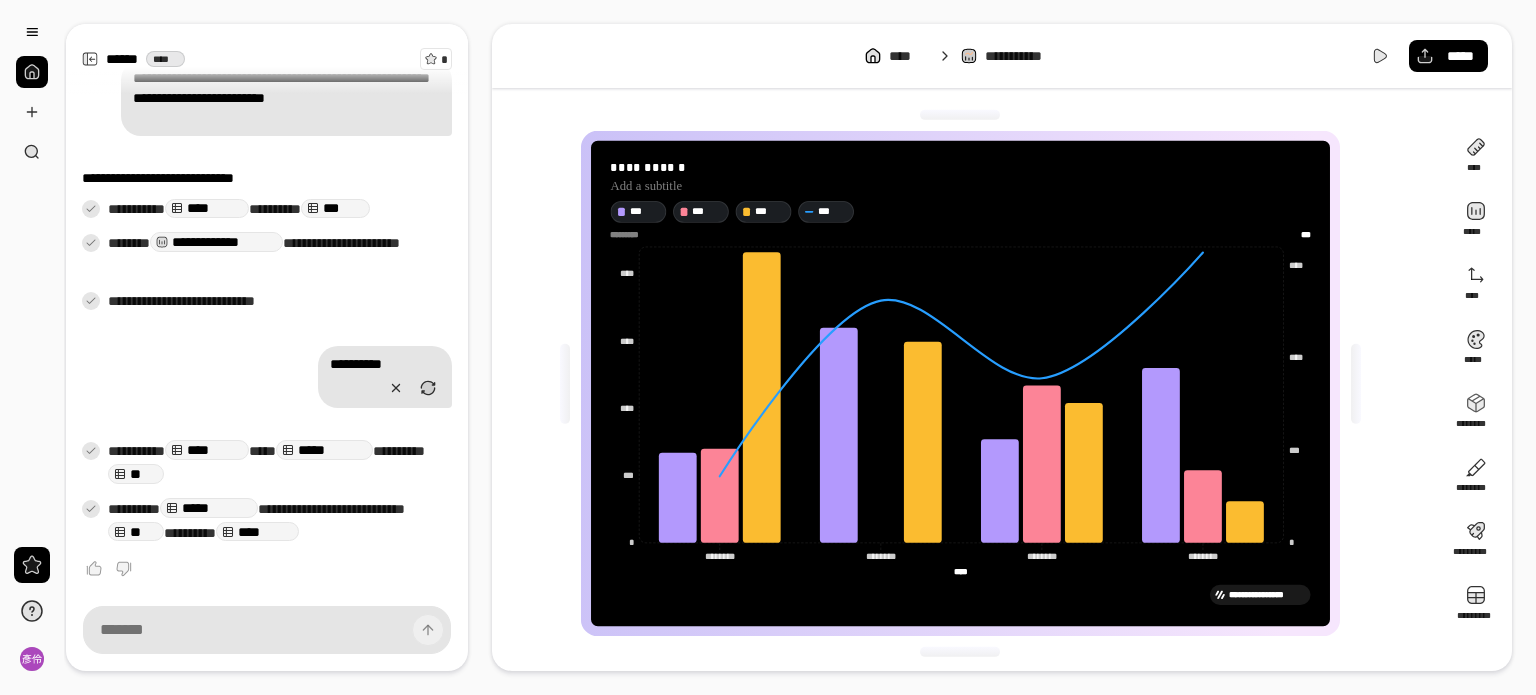 click on "* *** **** **** *** *** ******** ******** ******** ******** ******** ******** ******** ******** **** **** * *** **** **** **** *********" 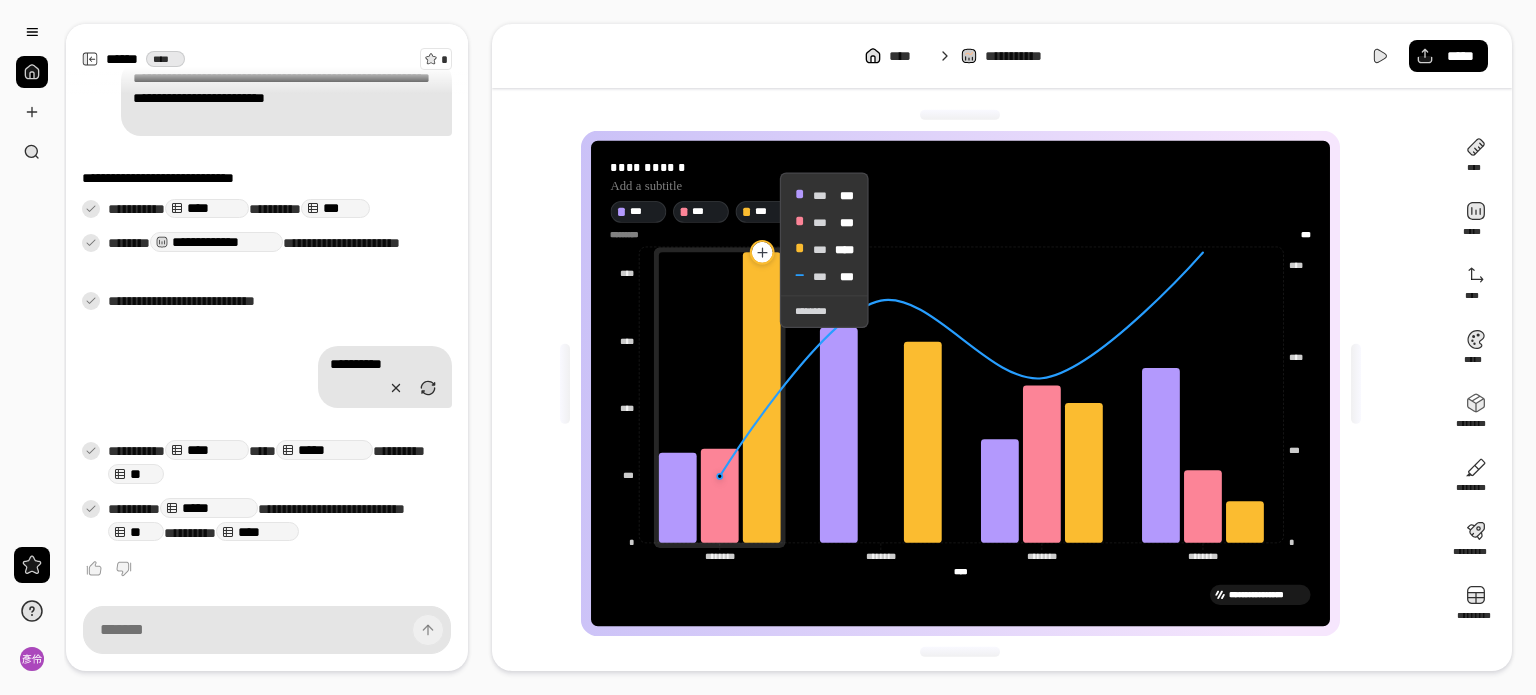 click 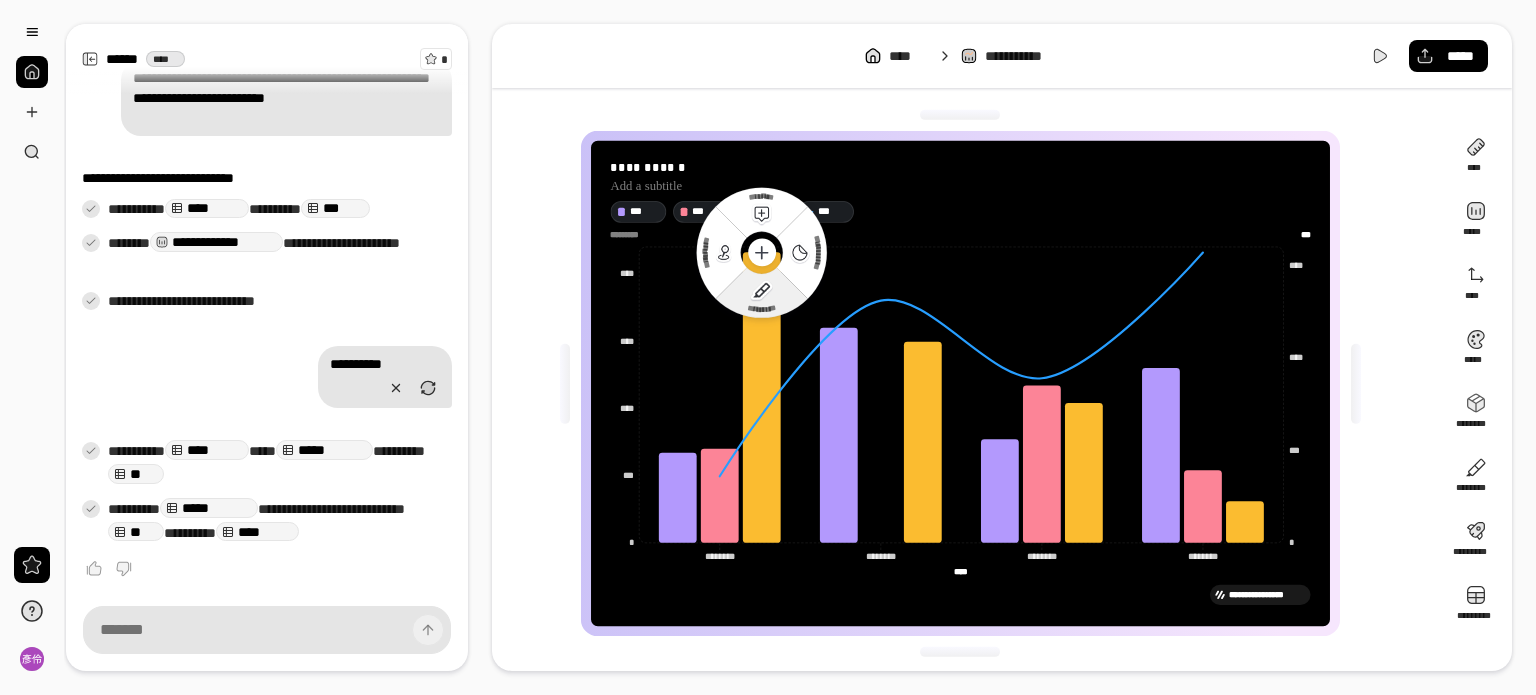 click 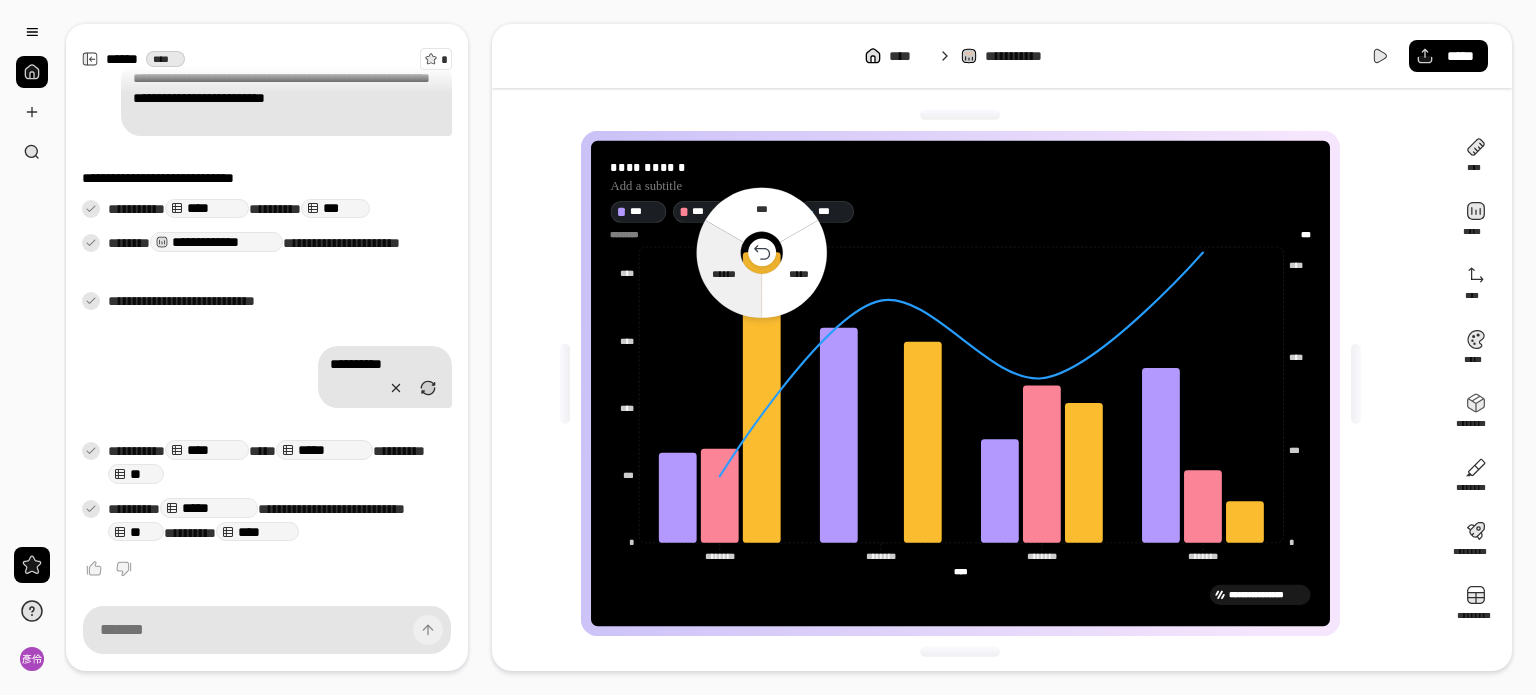 click 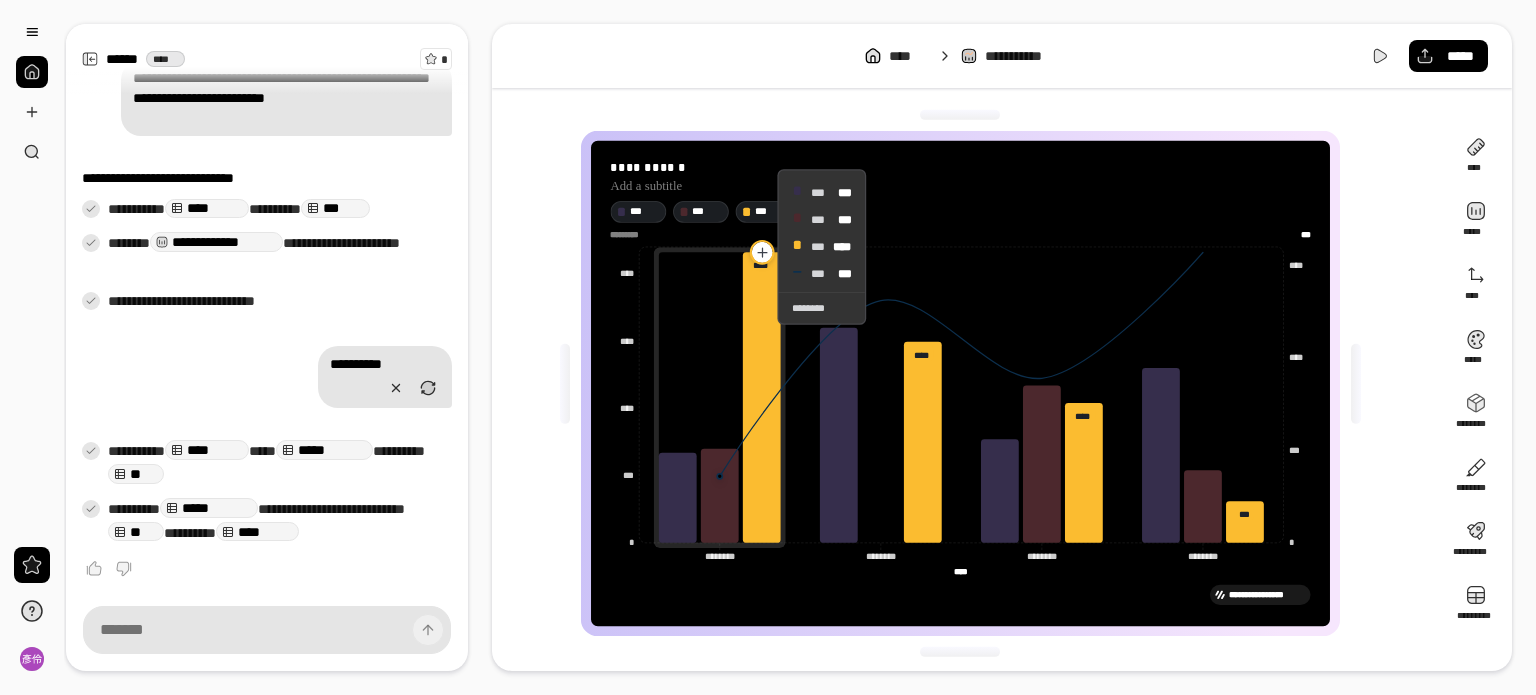 click 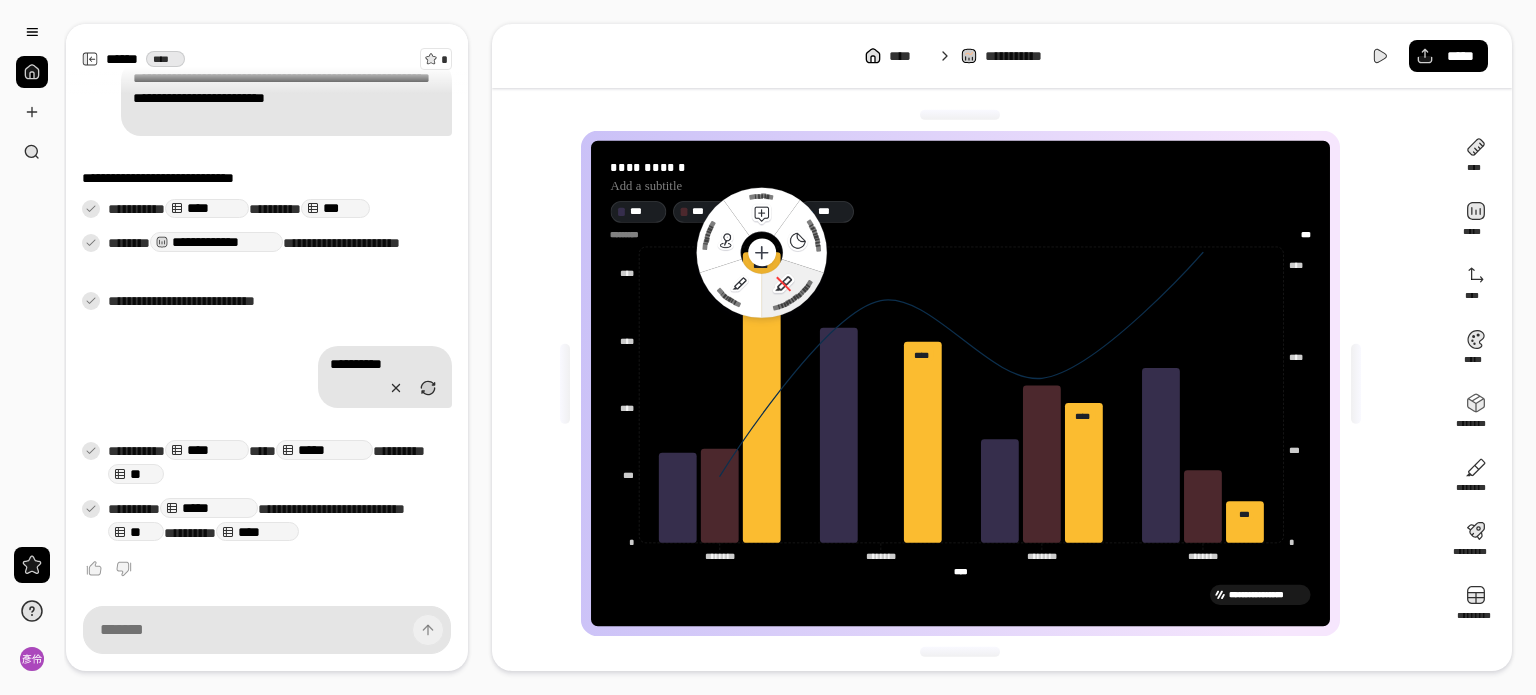 click 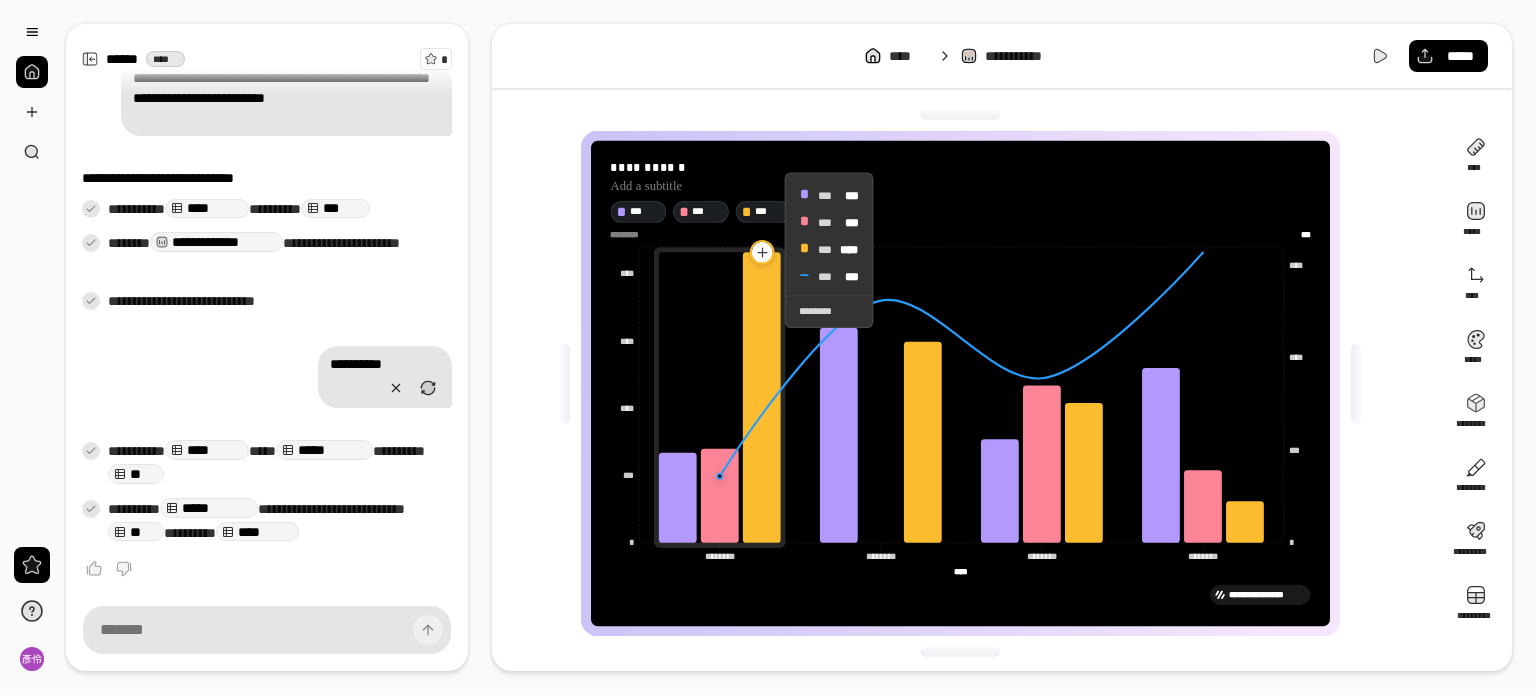 click 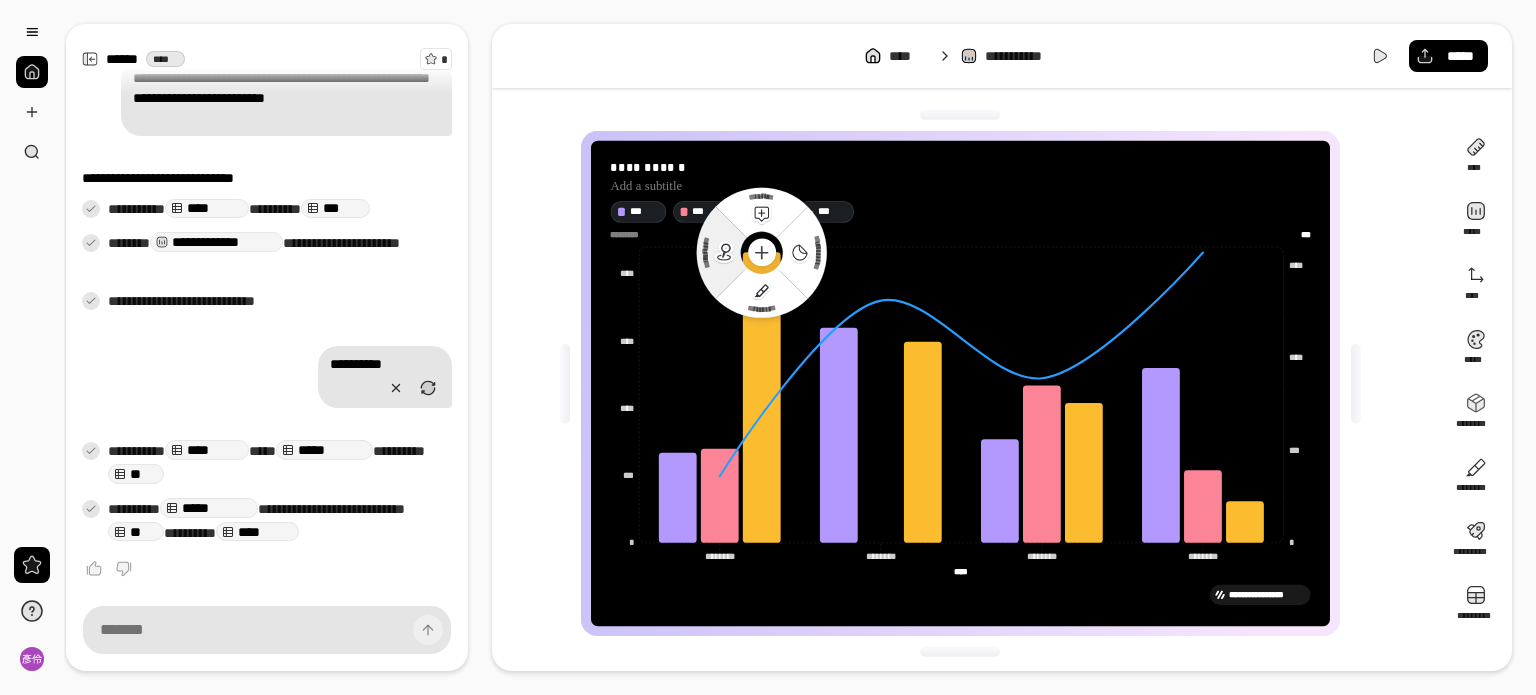 click 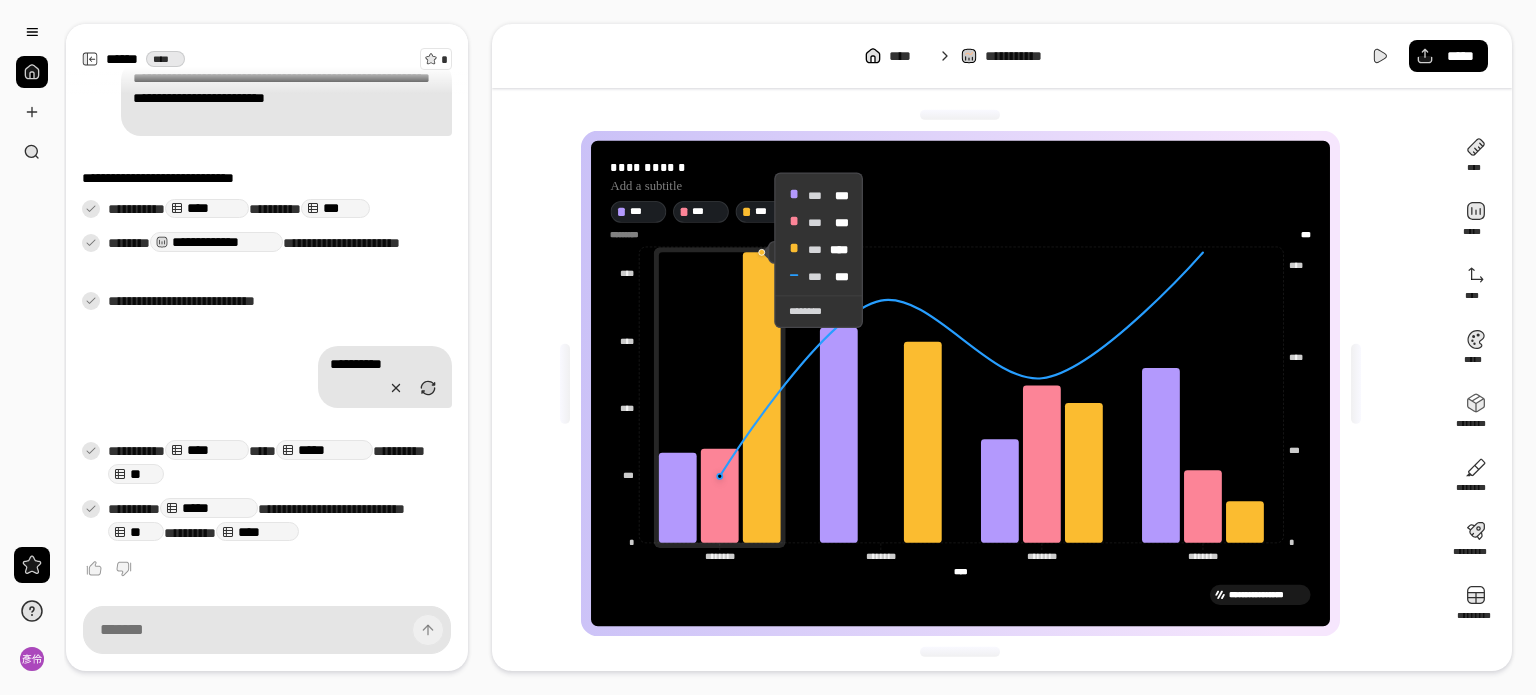 click 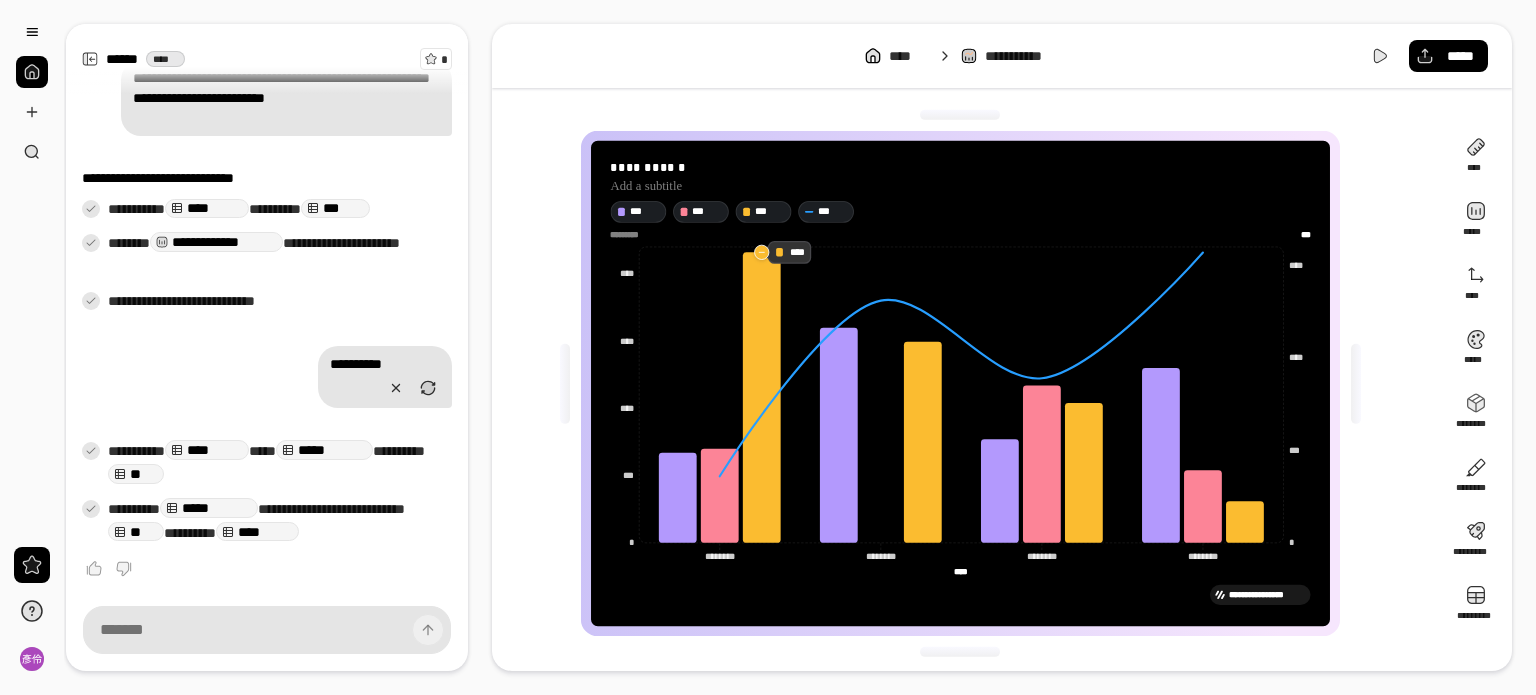 click at bounding box center (761, 252) 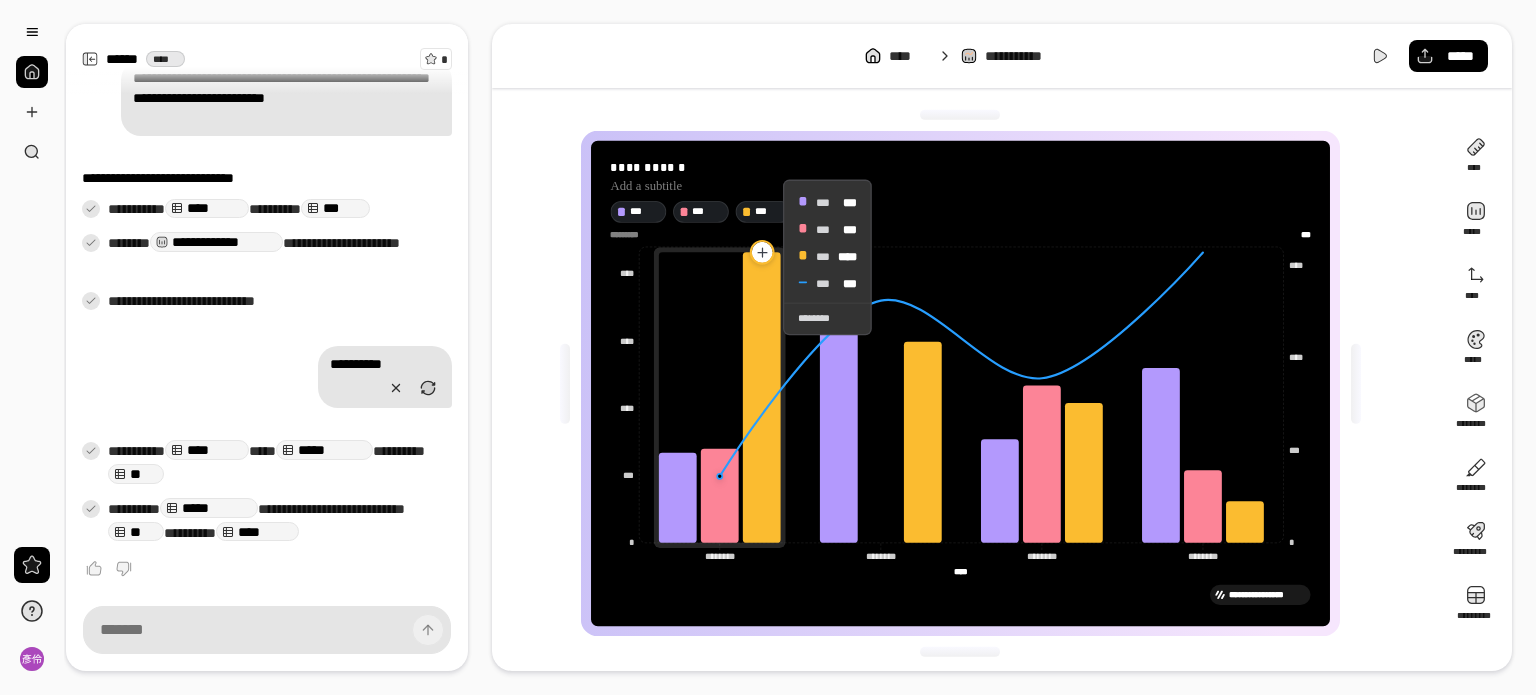 click 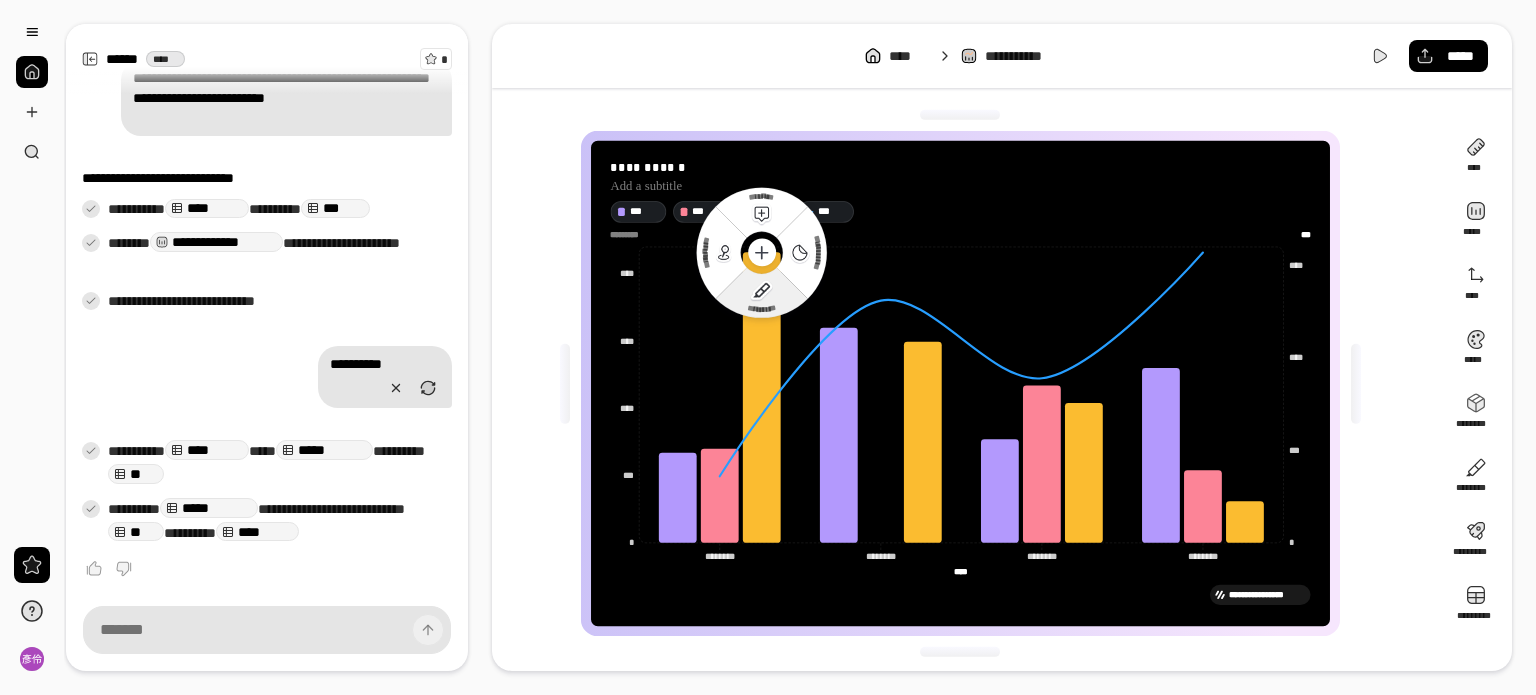 click 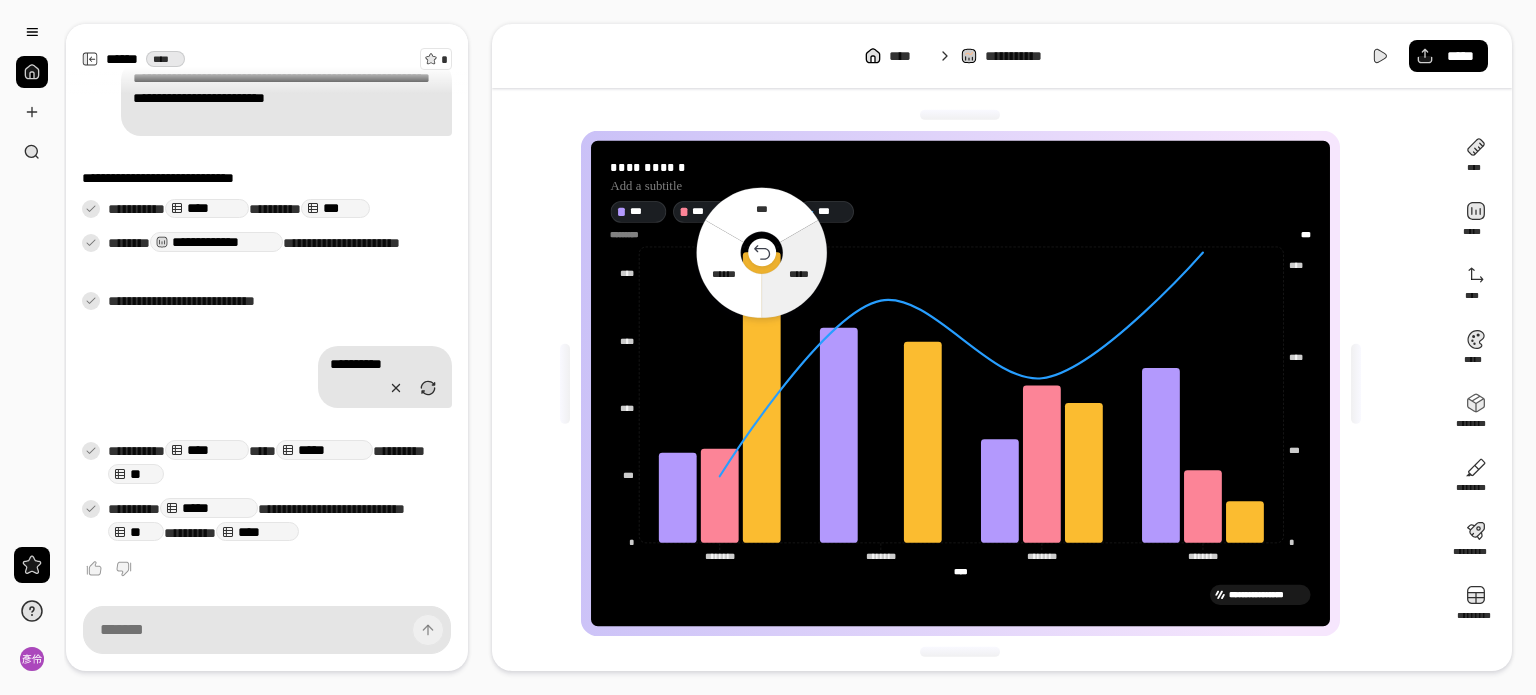 click 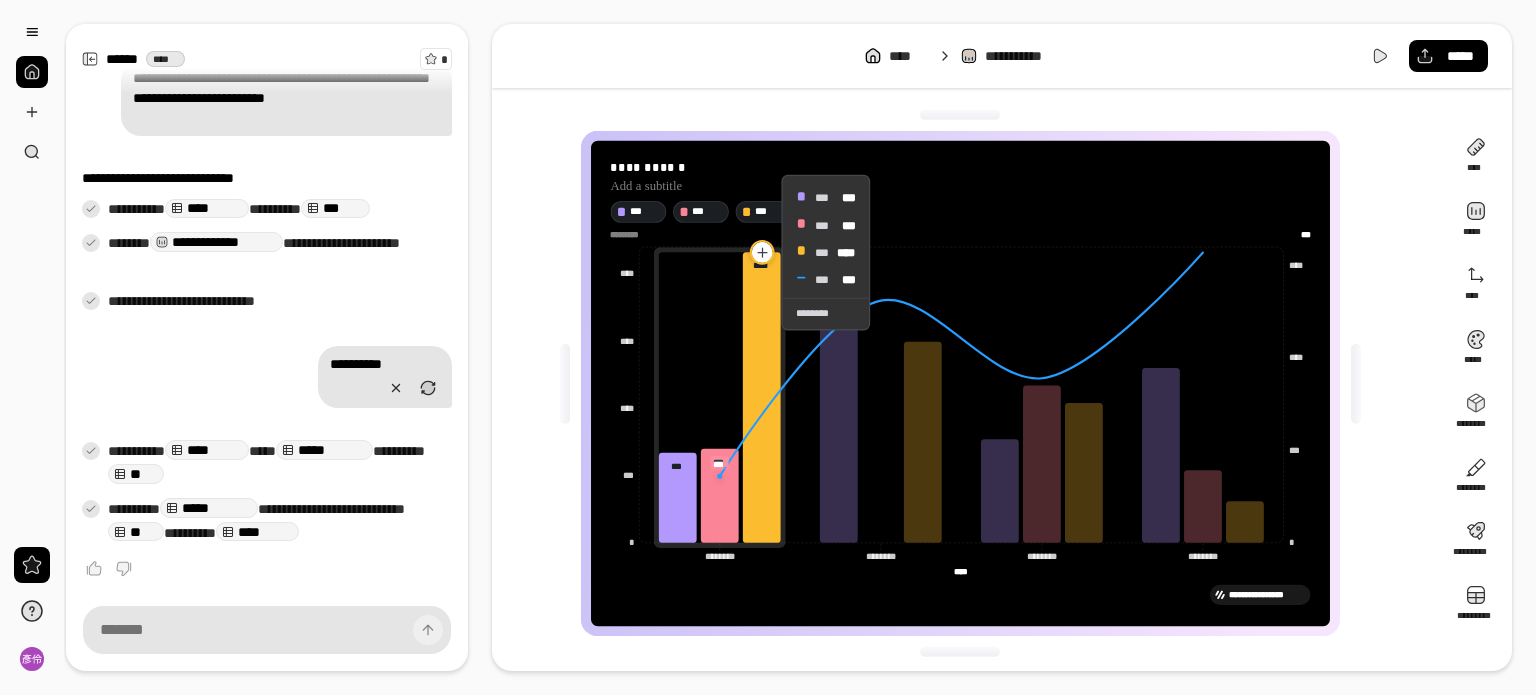click 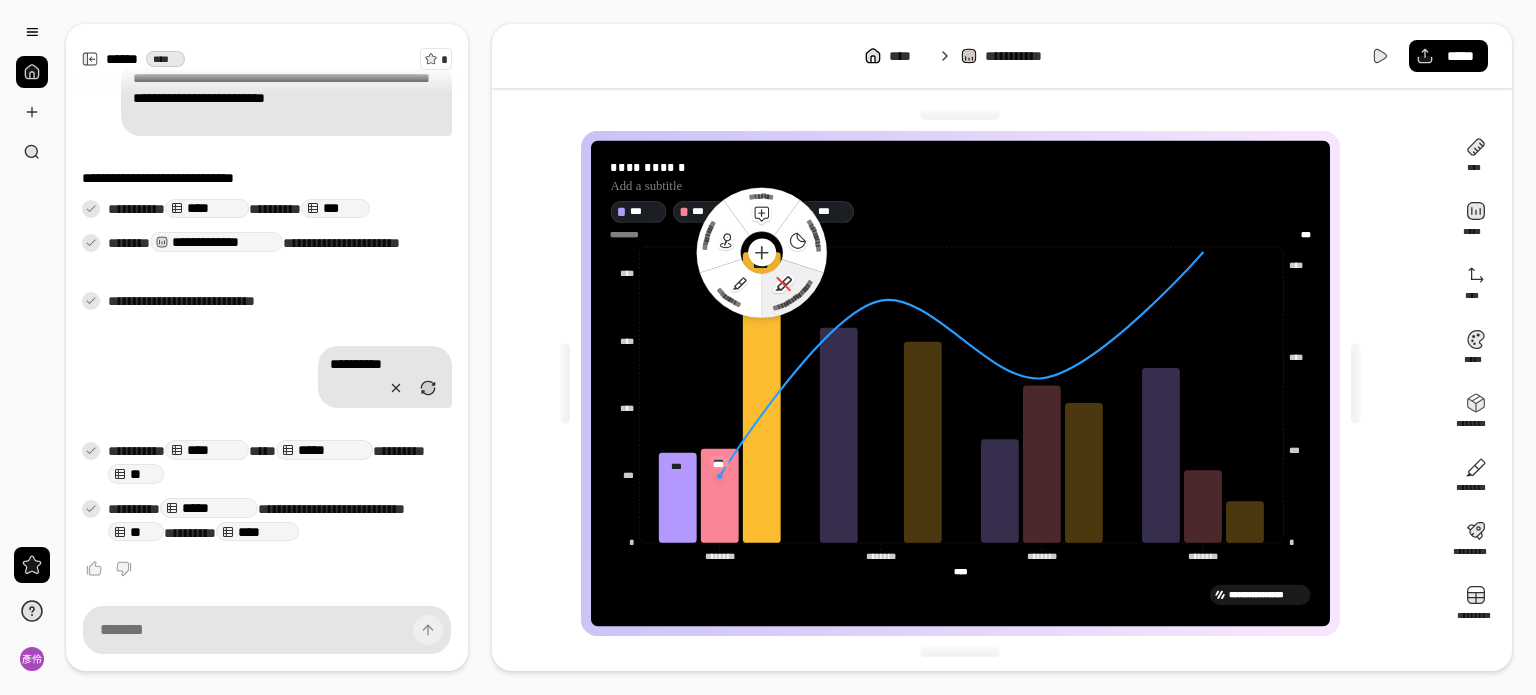 click 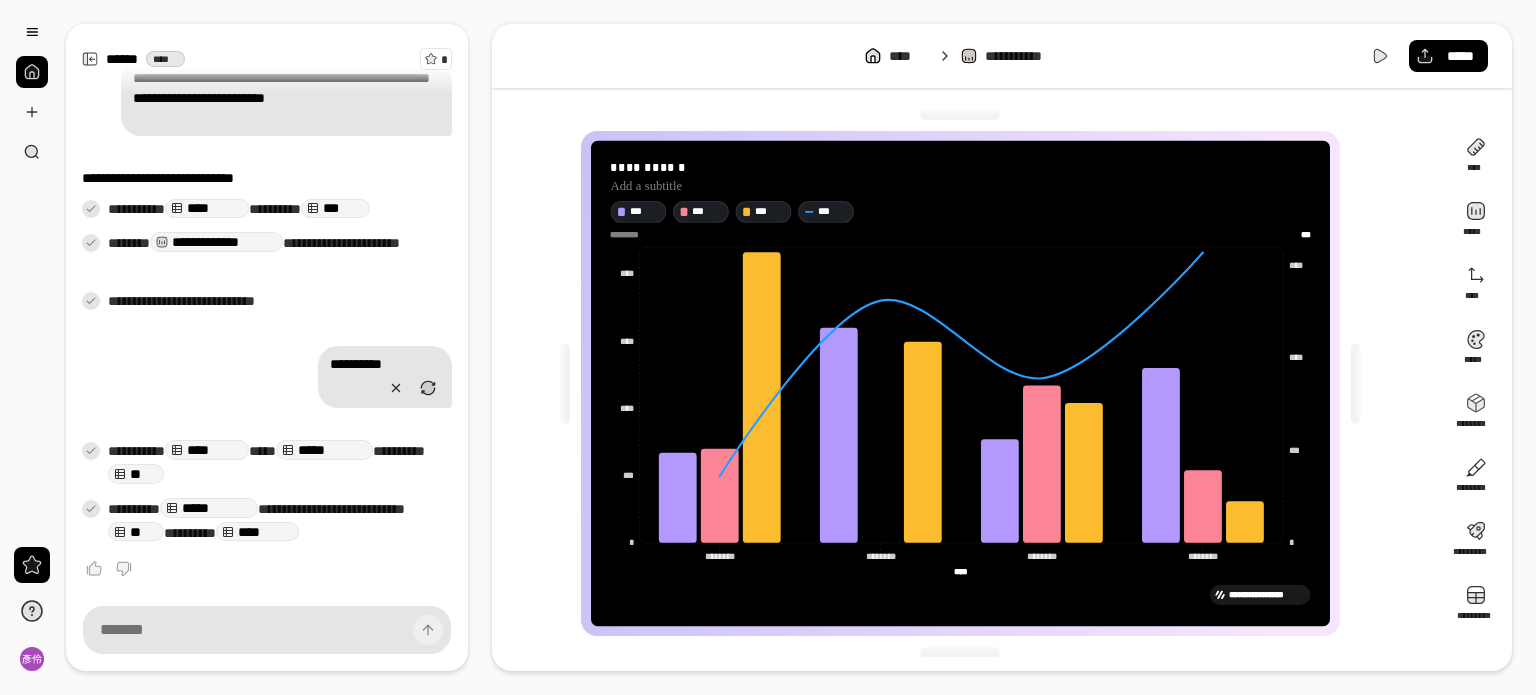 click on "* *** **** **** *** *** ******** ******** ******** ******** ******** ******** ******** ******** **** **** * *** **** **** **** *********" 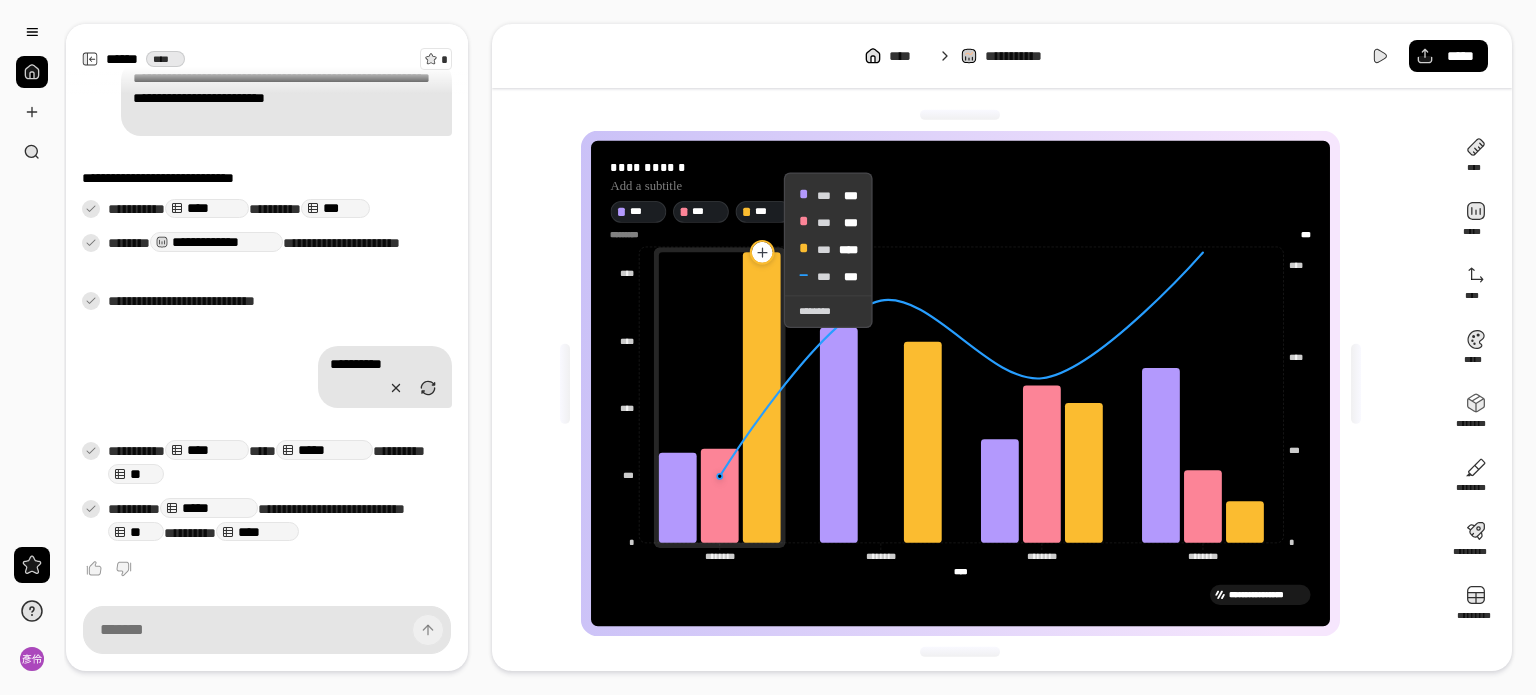 click 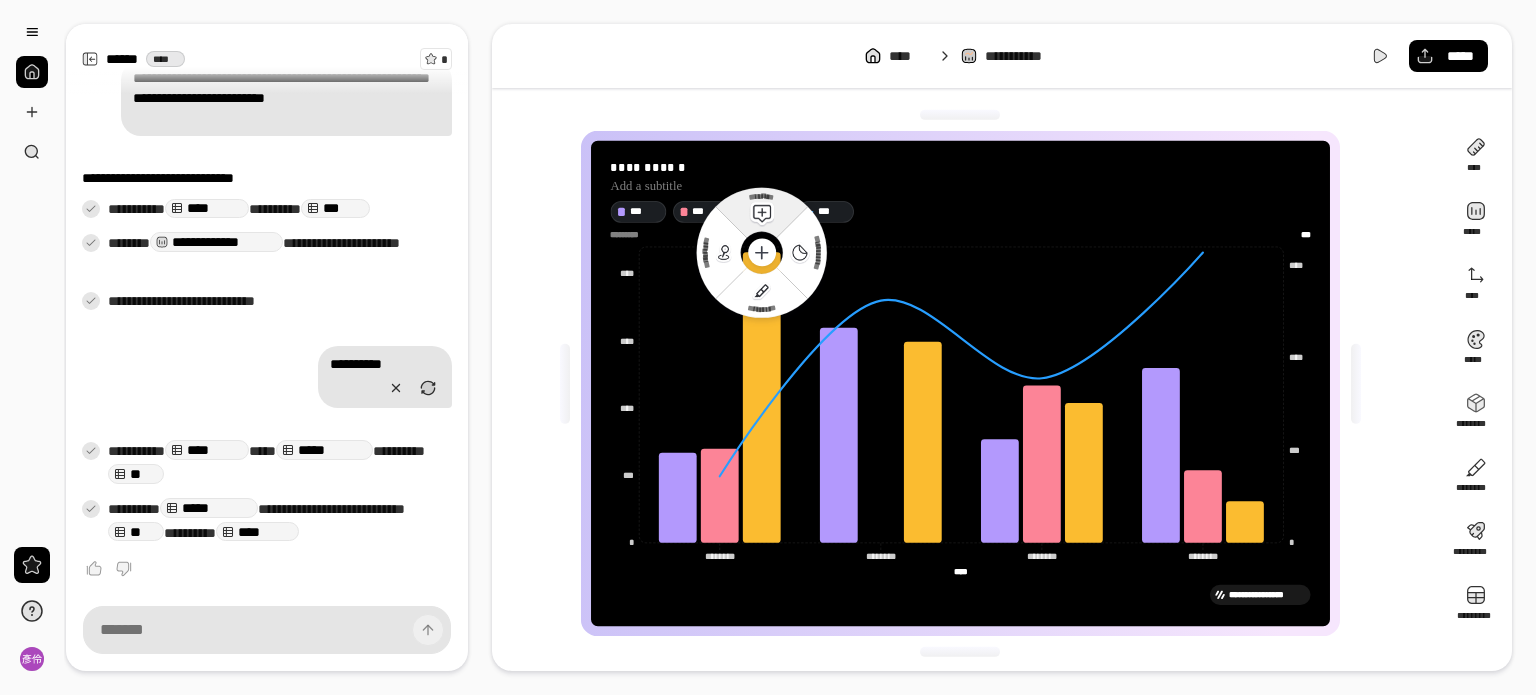 click 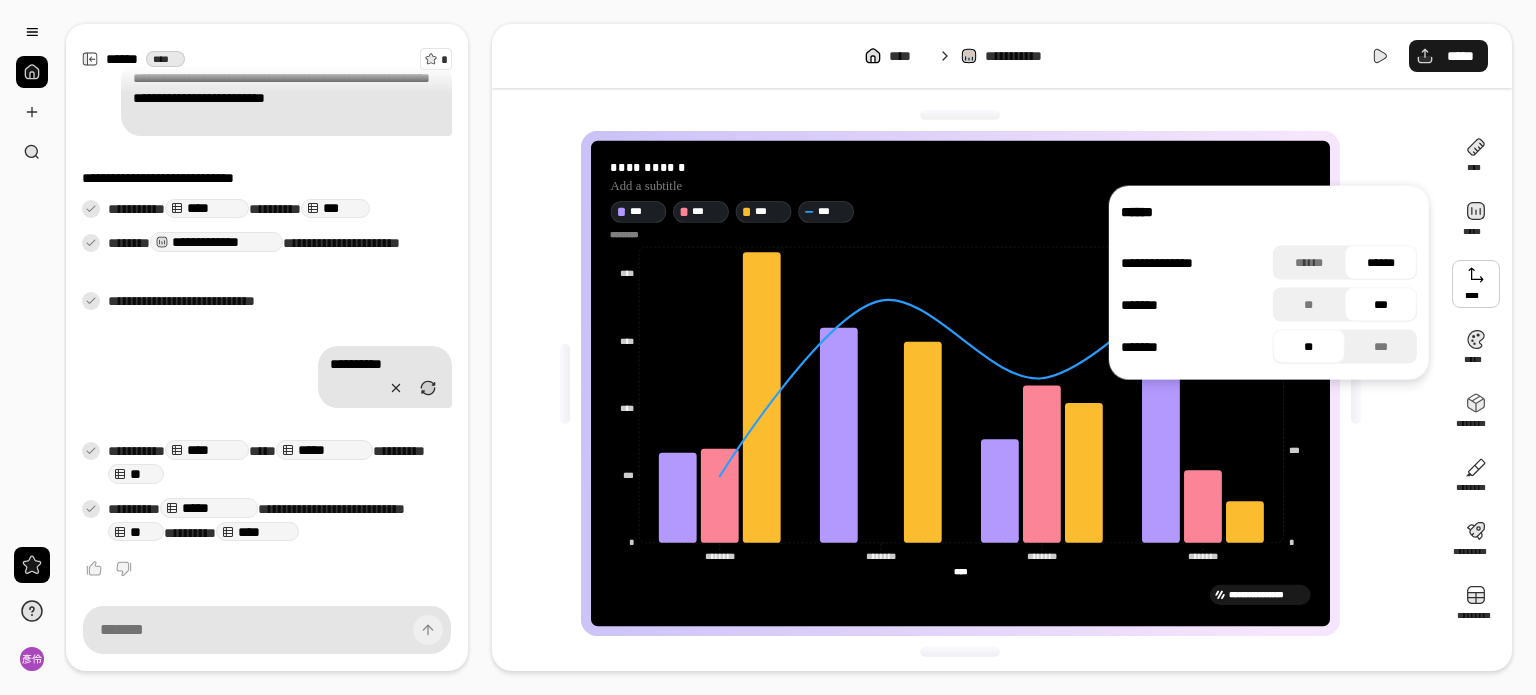 click on "*****" at bounding box center (1448, 56) 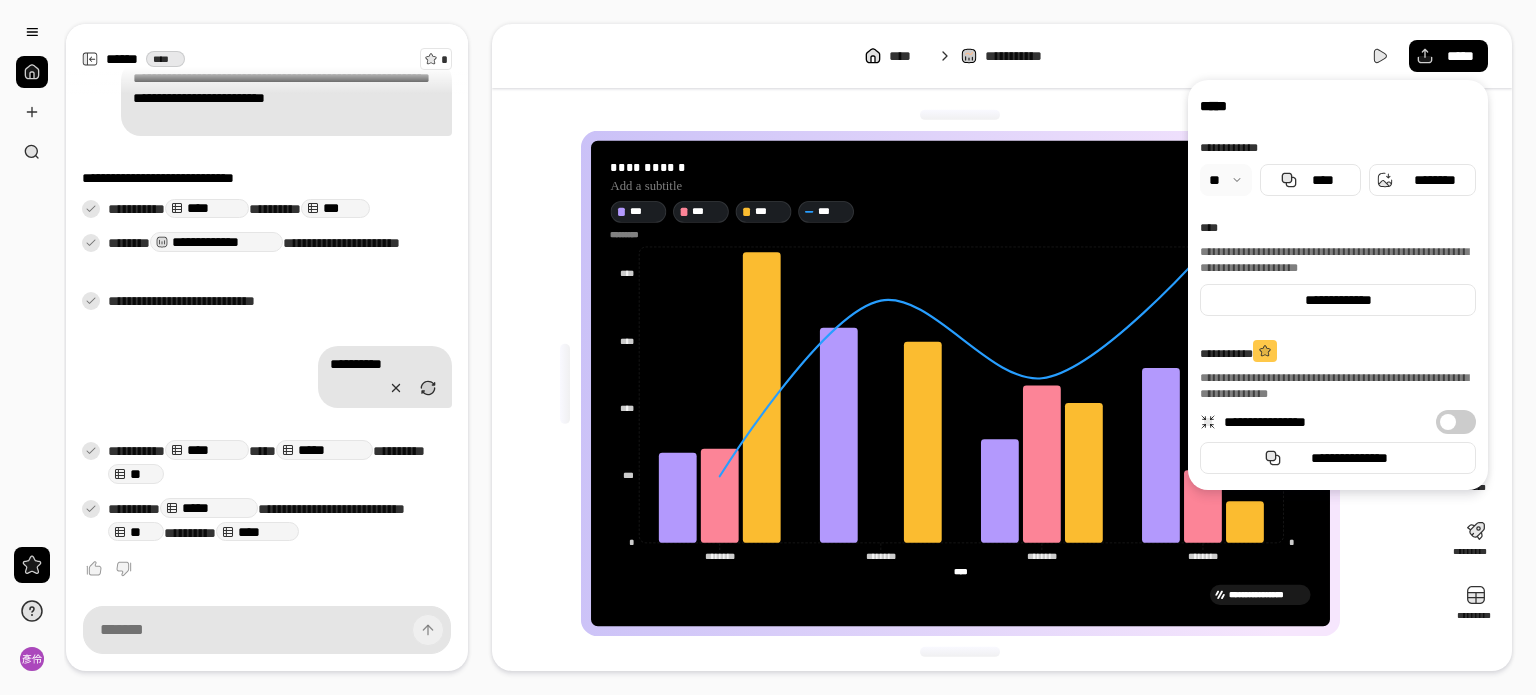 click on "**********" at bounding box center (1002, 347) 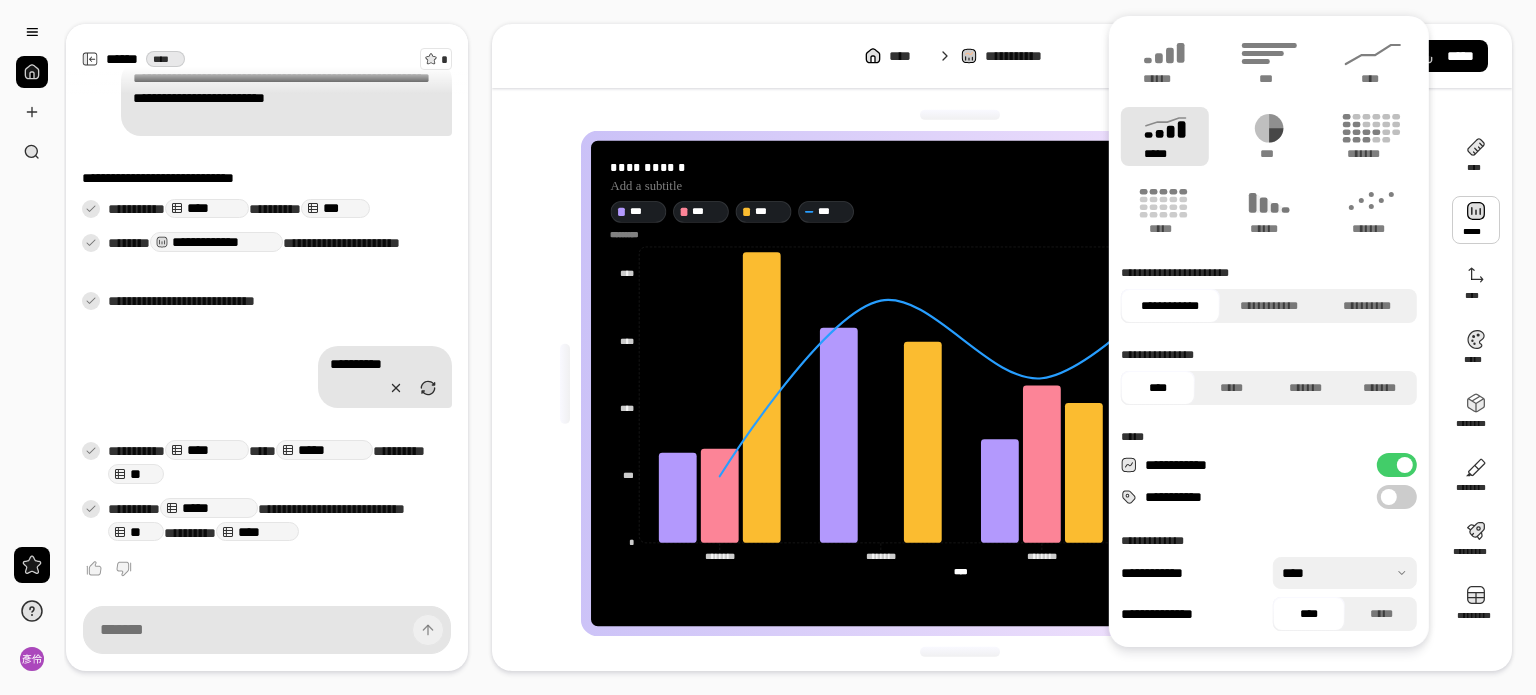 click on "**********" at bounding box center (1397, 497) 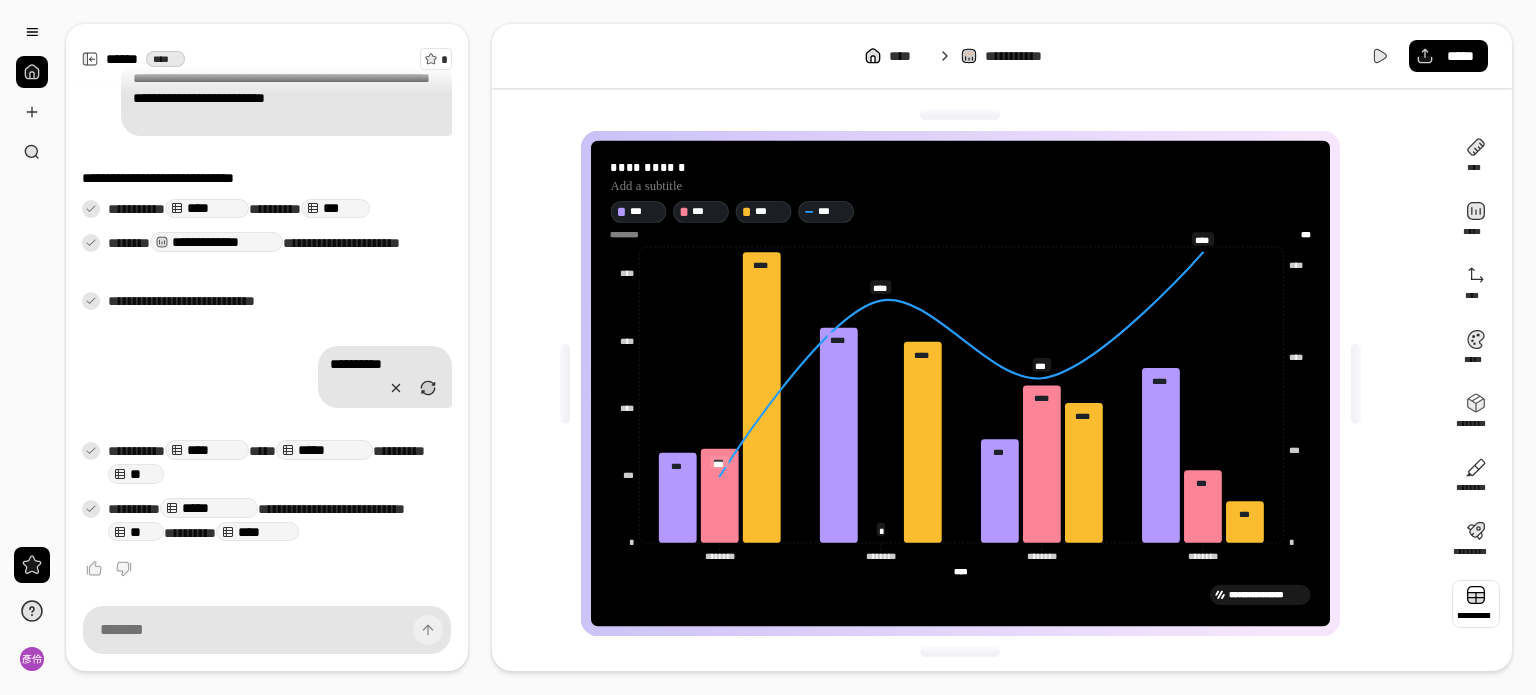 click at bounding box center (1476, 604) 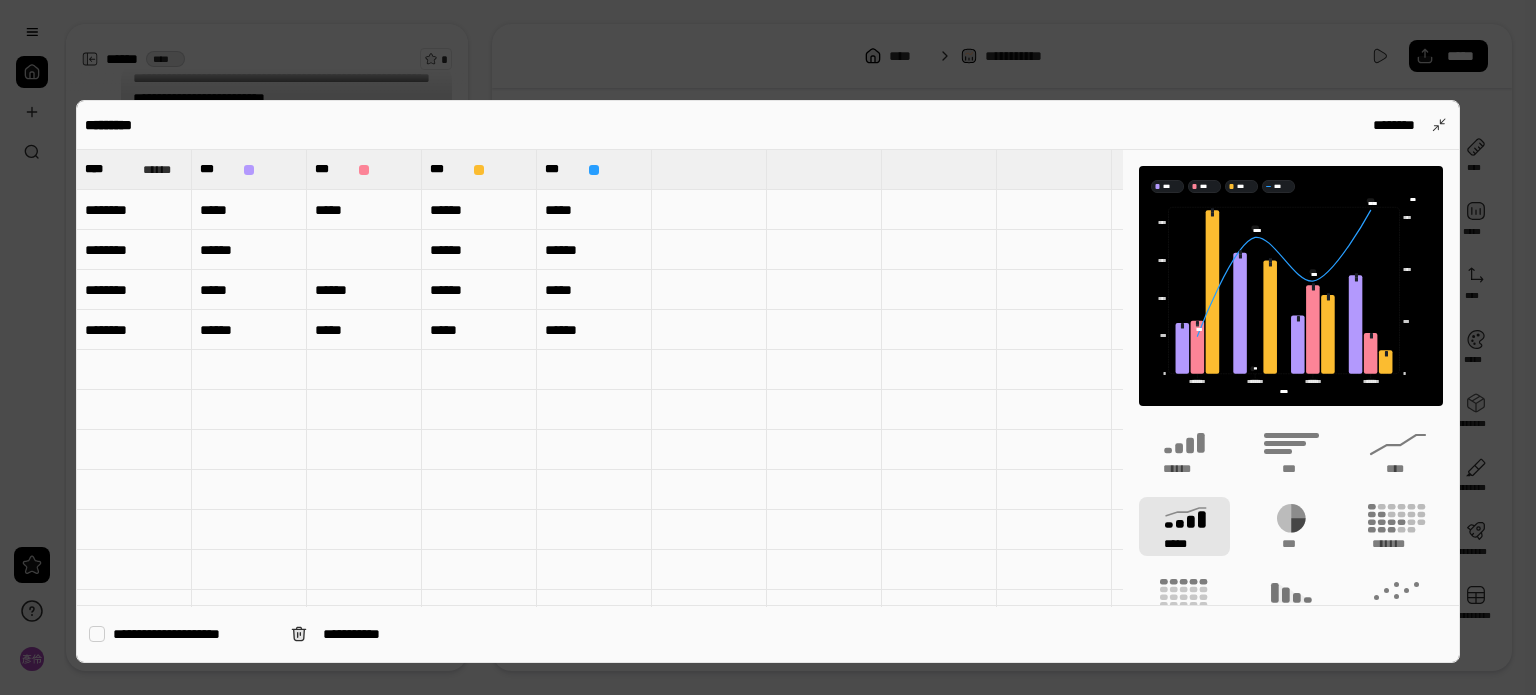 click at bounding box center [768, 347] 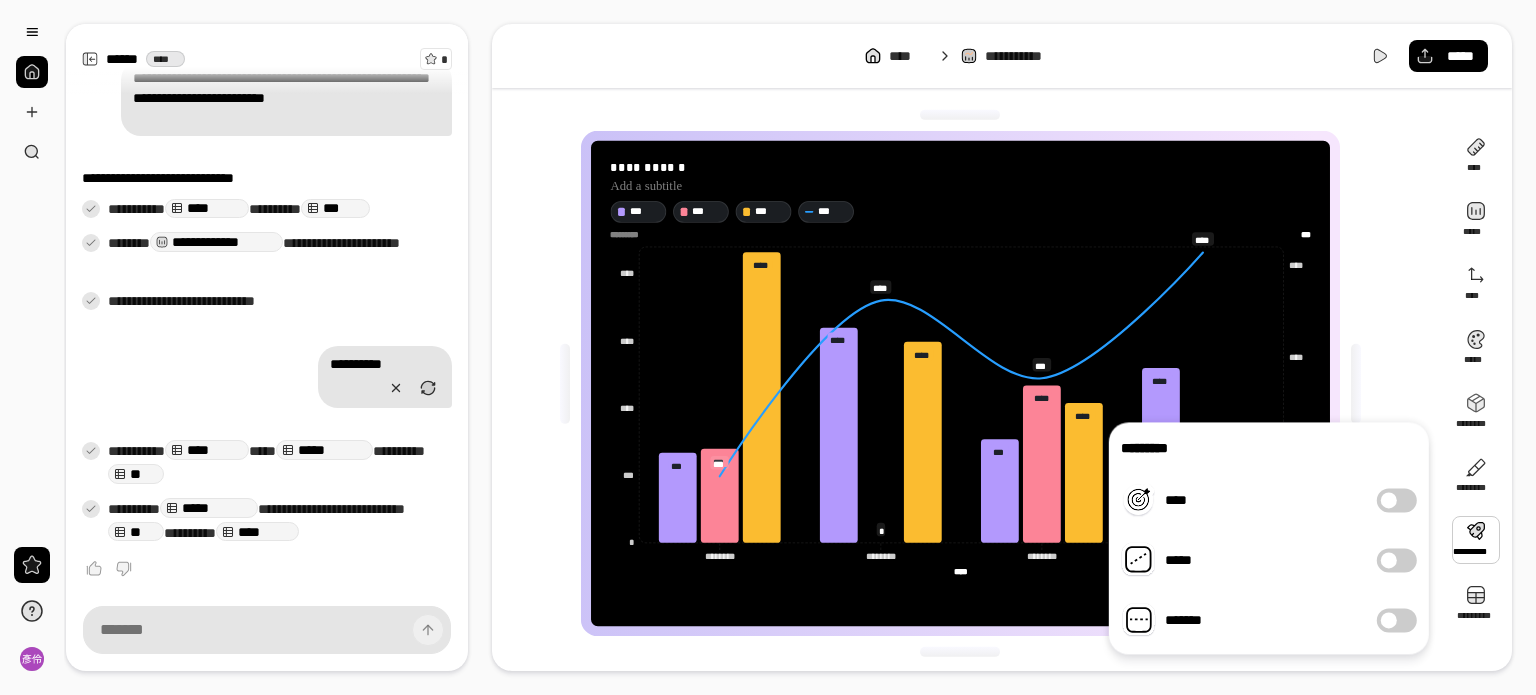 click at bounding box center [1389, 500] 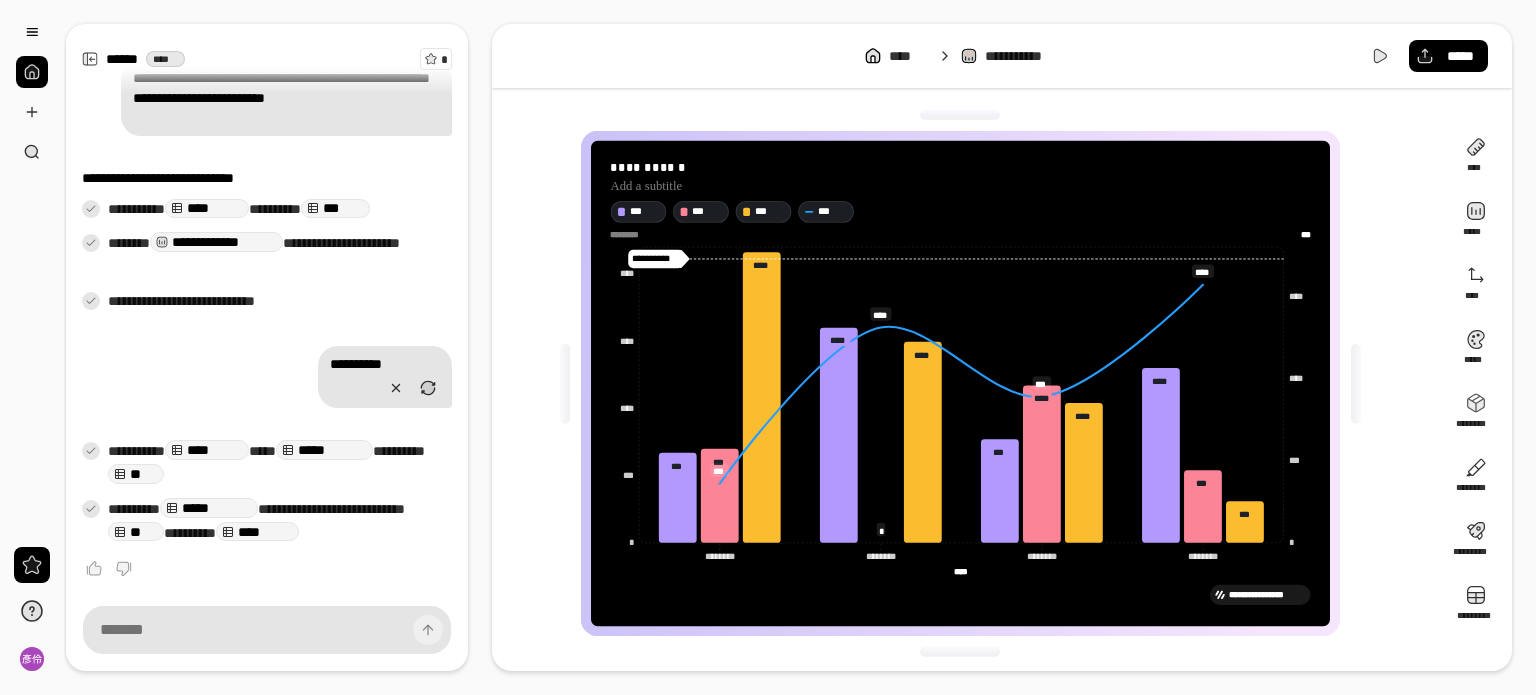 click on "**********" at bounding box center [960, 383] 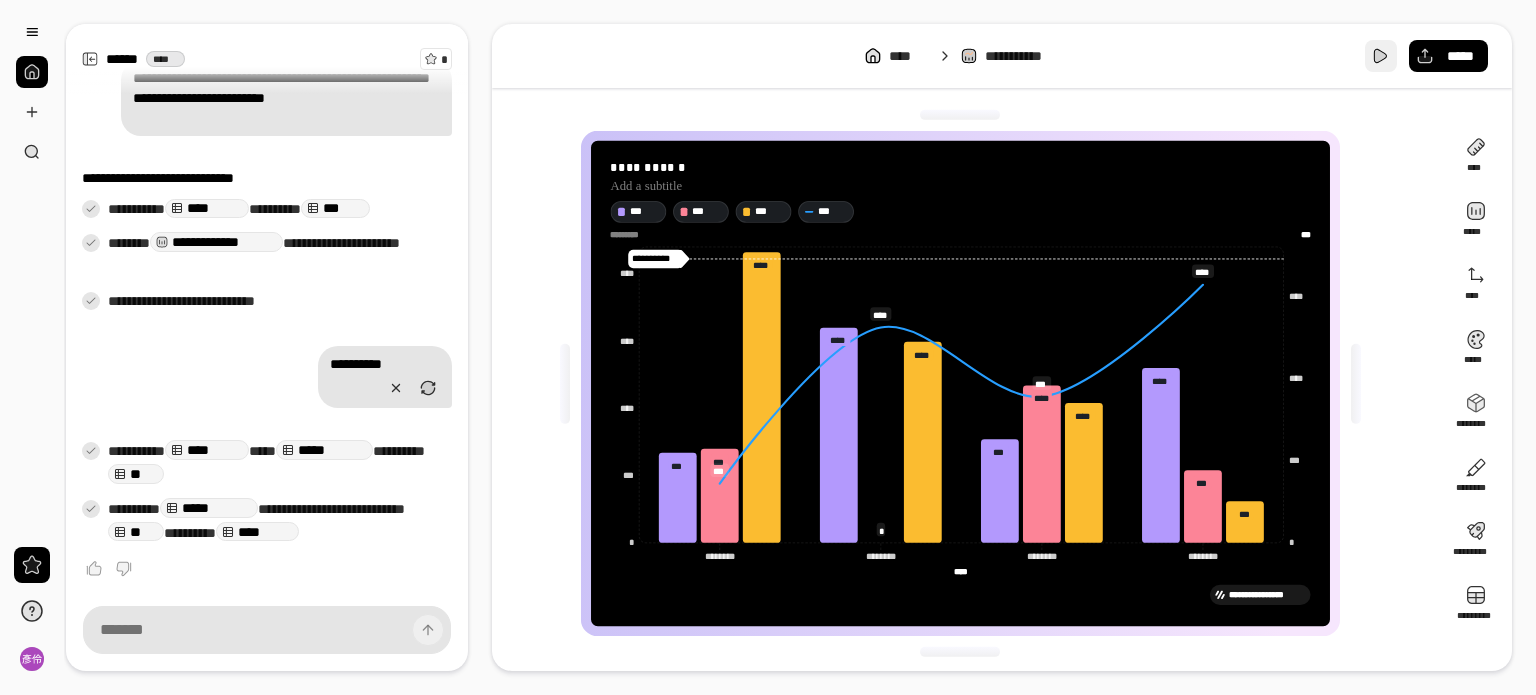 click at bounding box center (1381, 56) 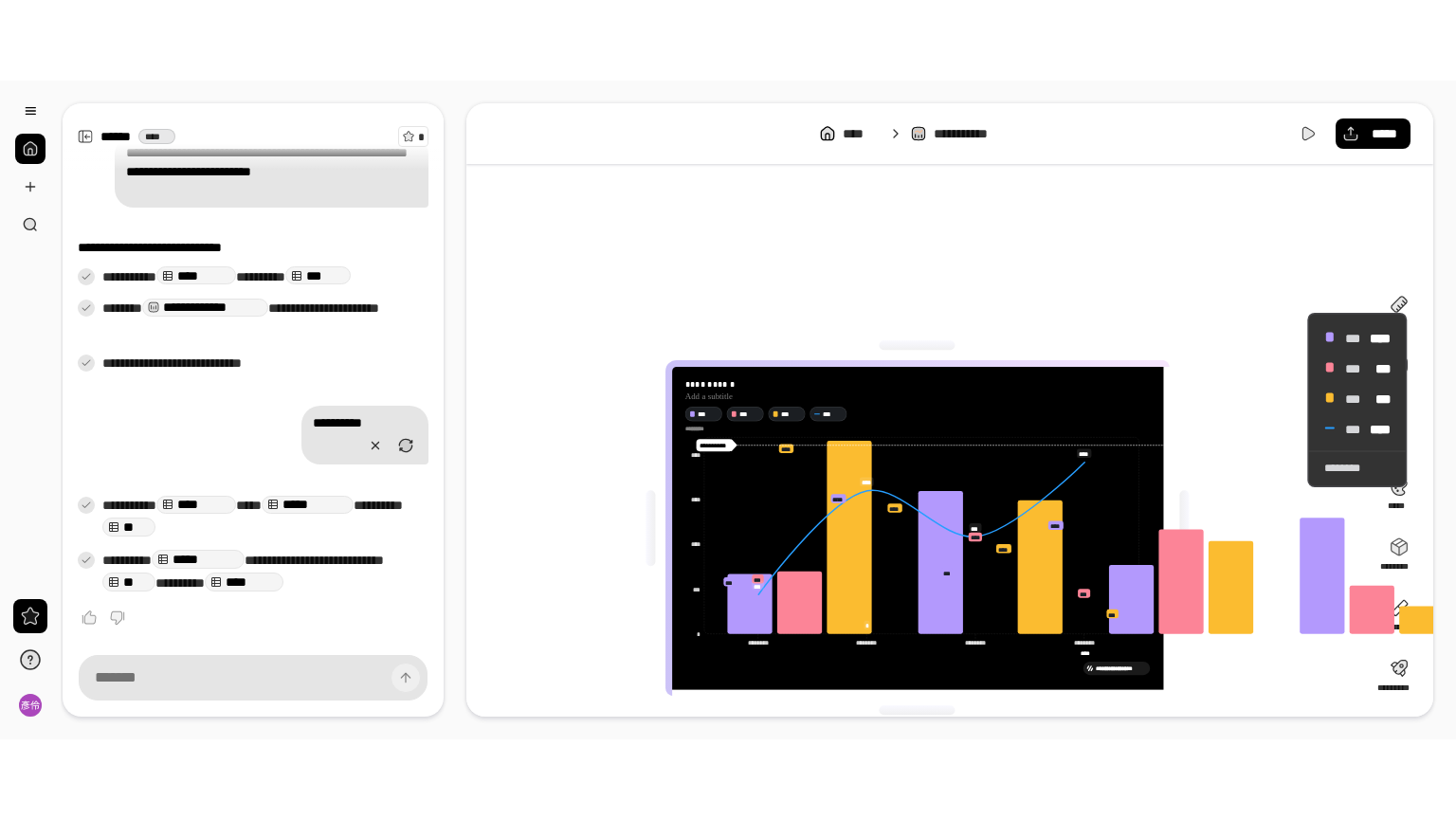 scroll, scrollTop: 33, scrollLeft: 0, axis: vertical 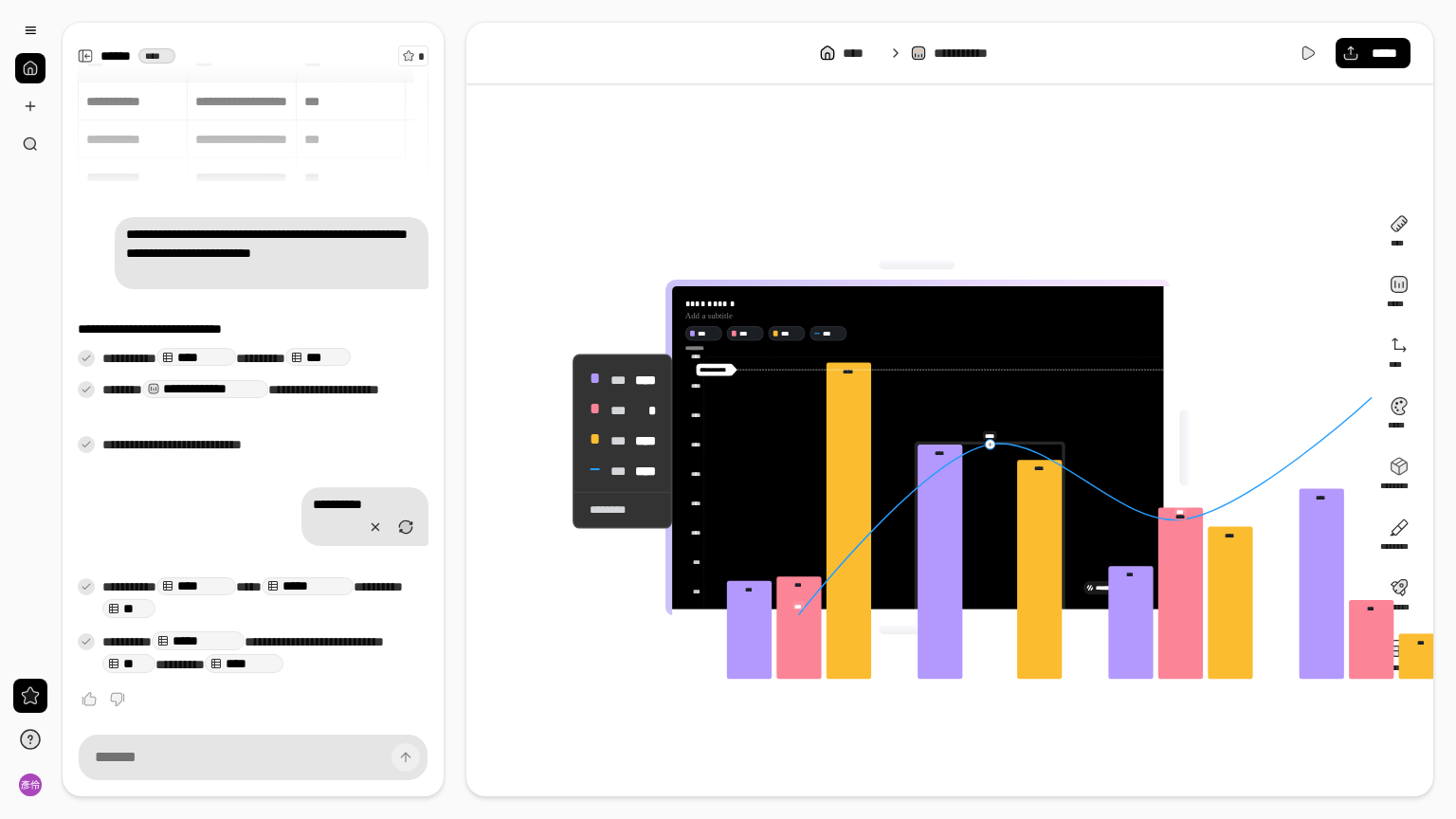 drag, startPoint x: 755, startPoint y: 308, endPoint x: 551, endPoint y: 441, distance: 243.52618 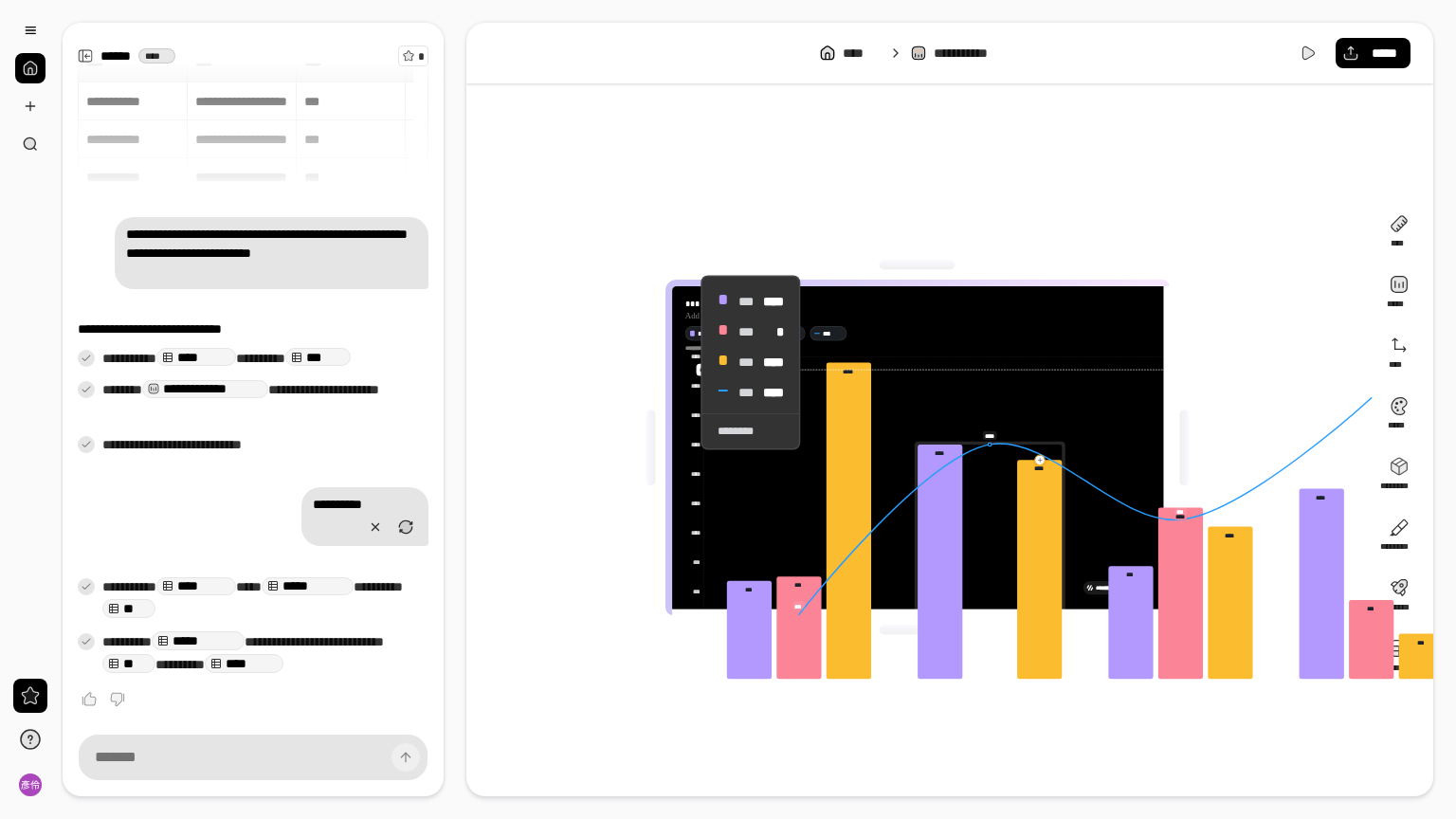click 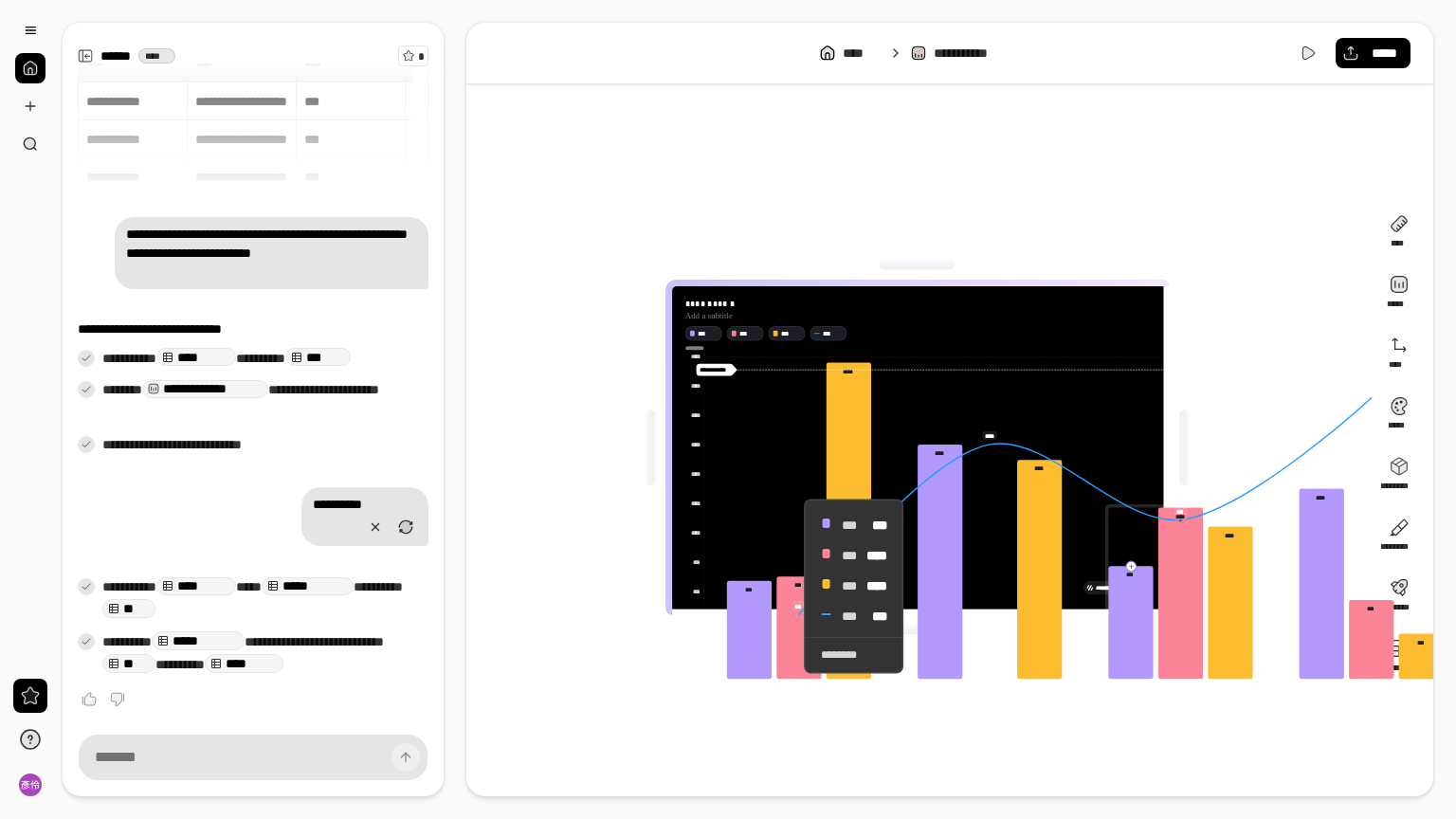 click 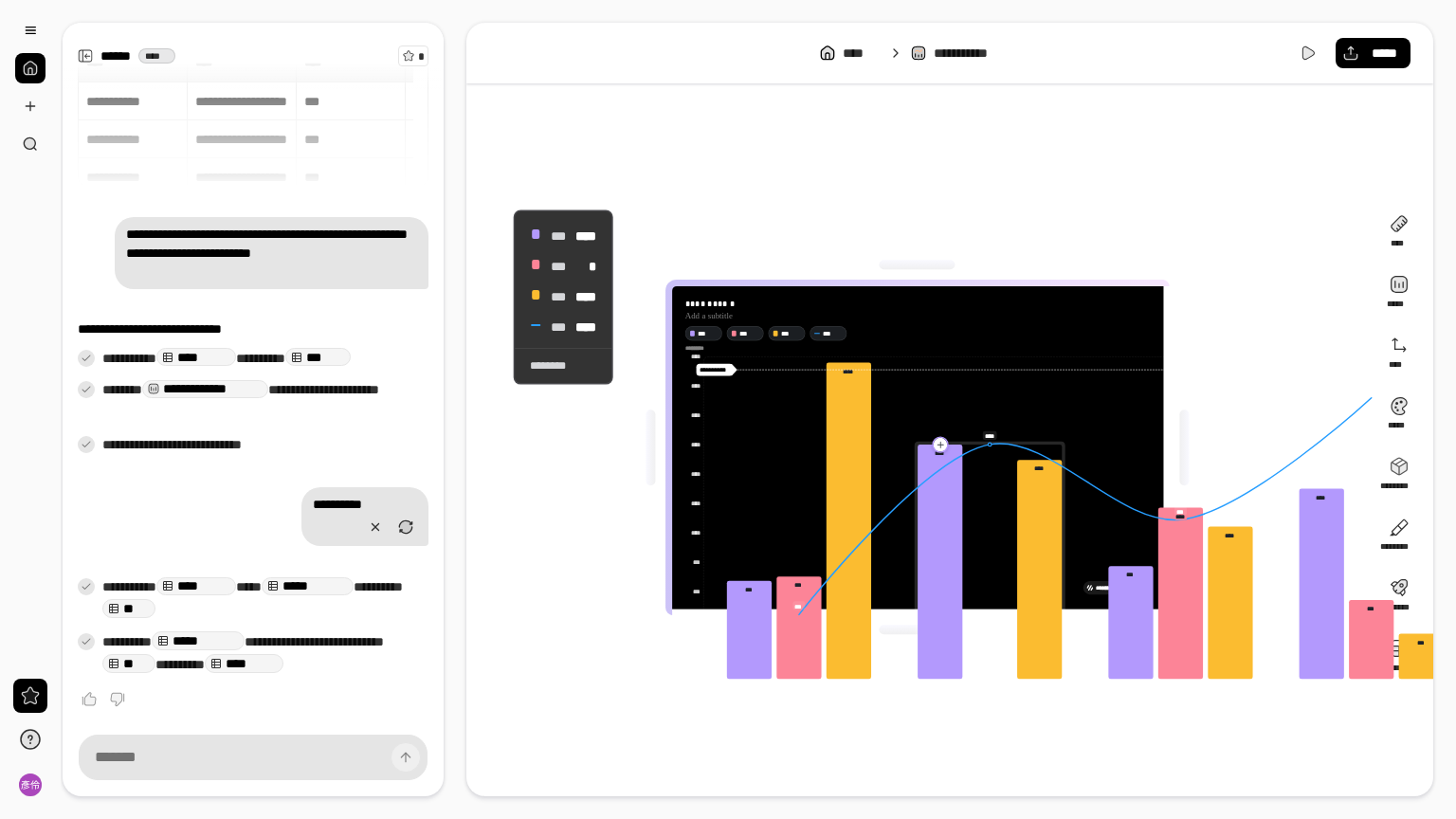 click 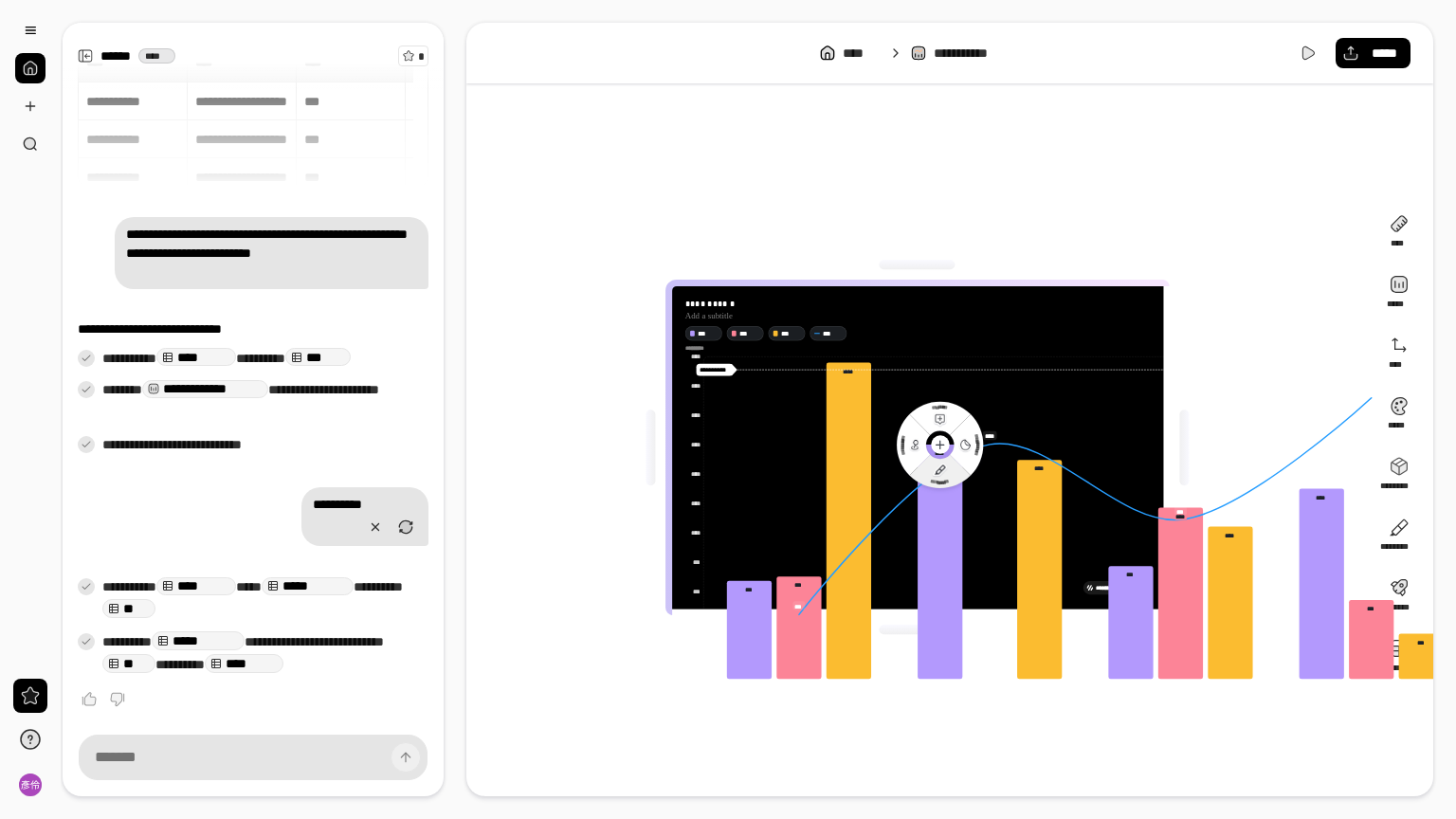 click 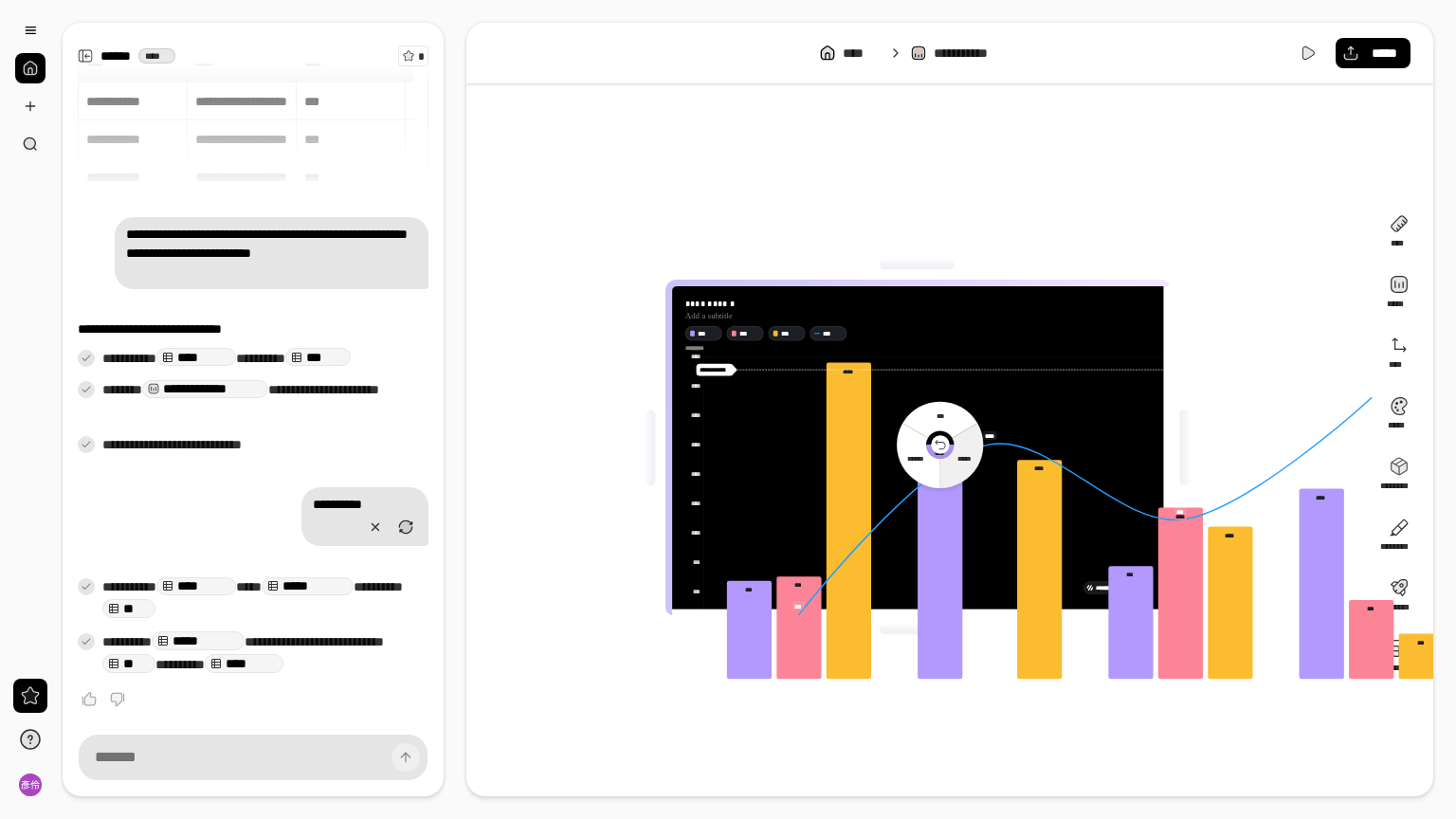click 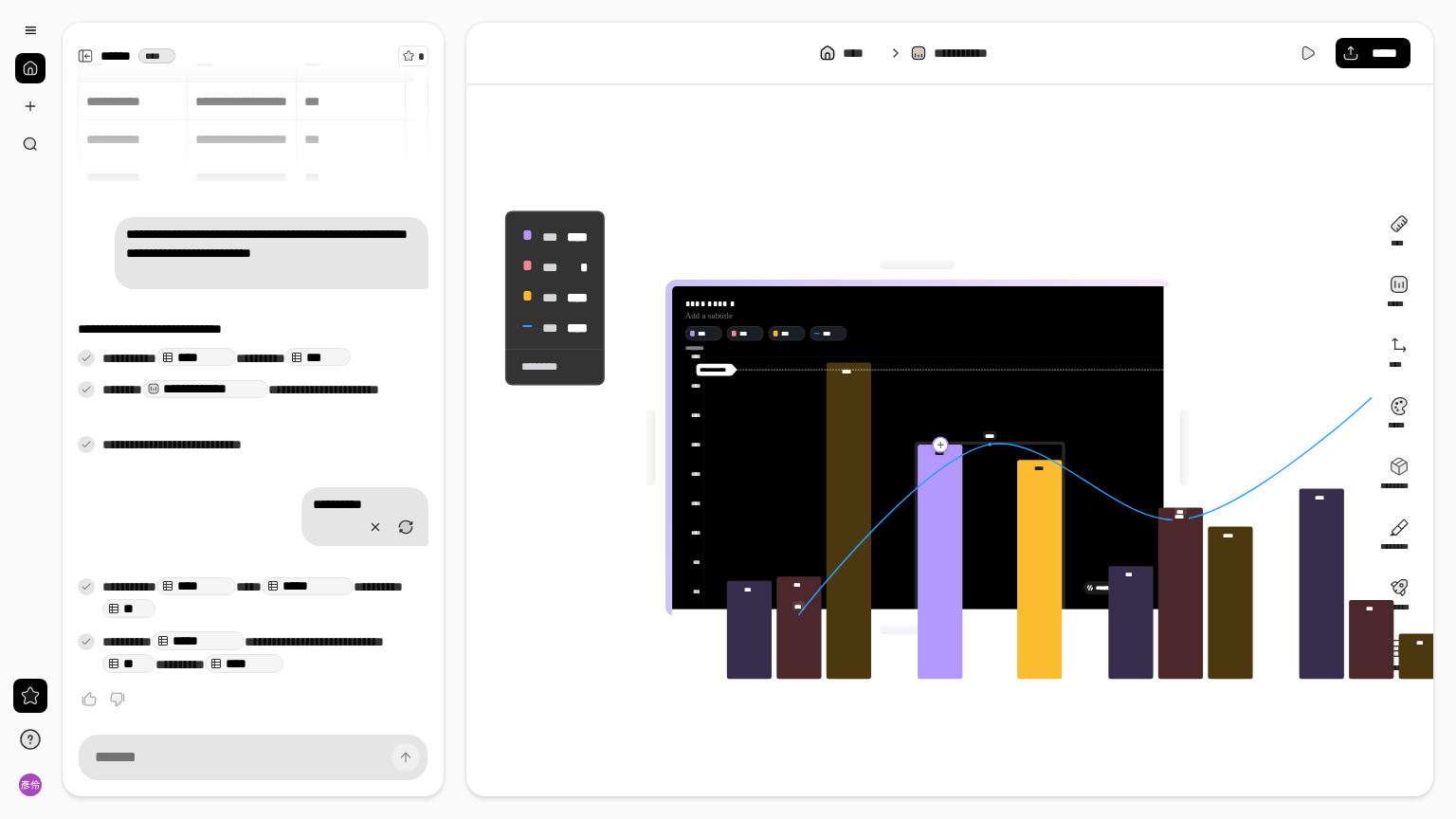 click 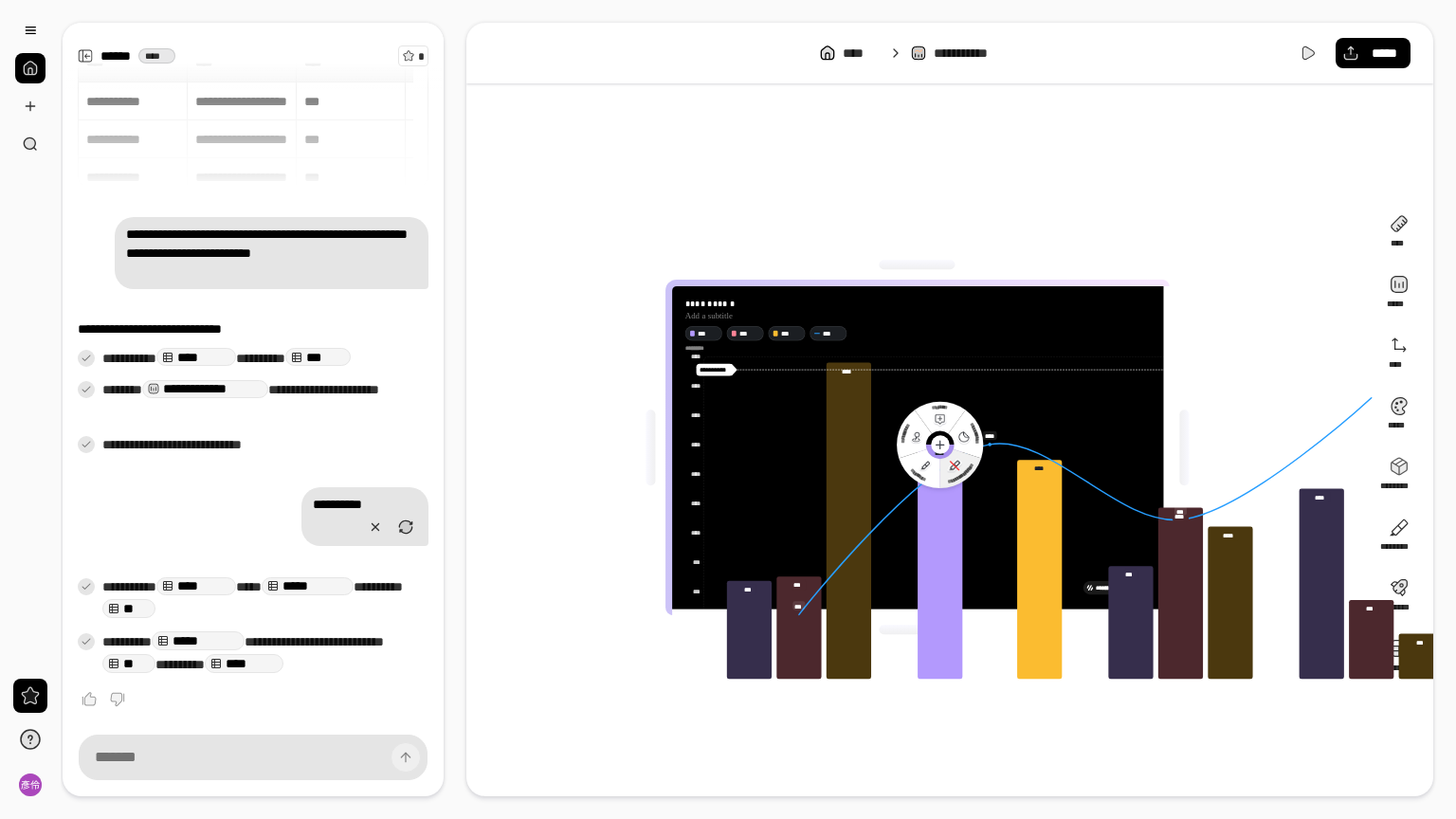 click on "**********" 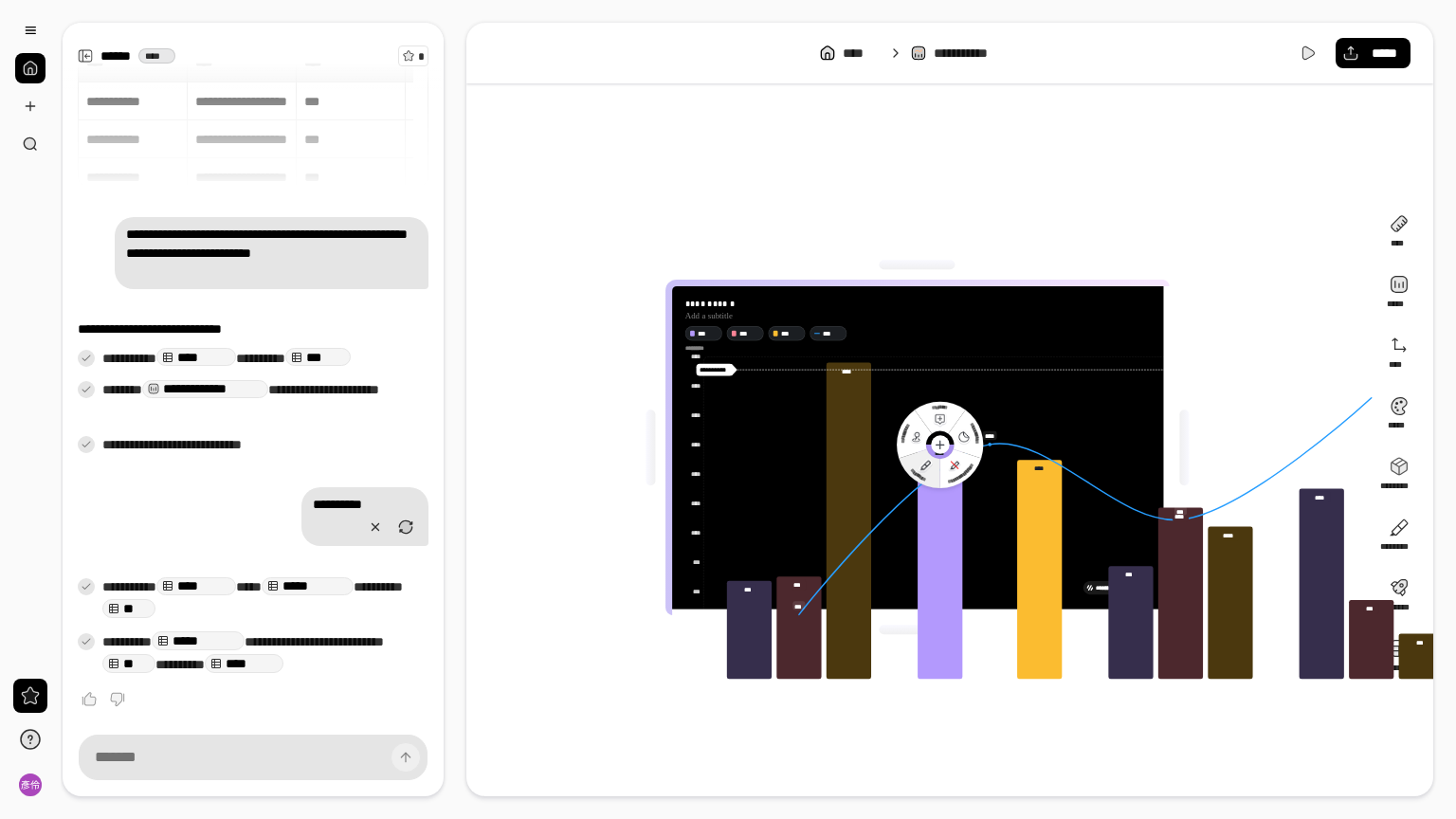 click 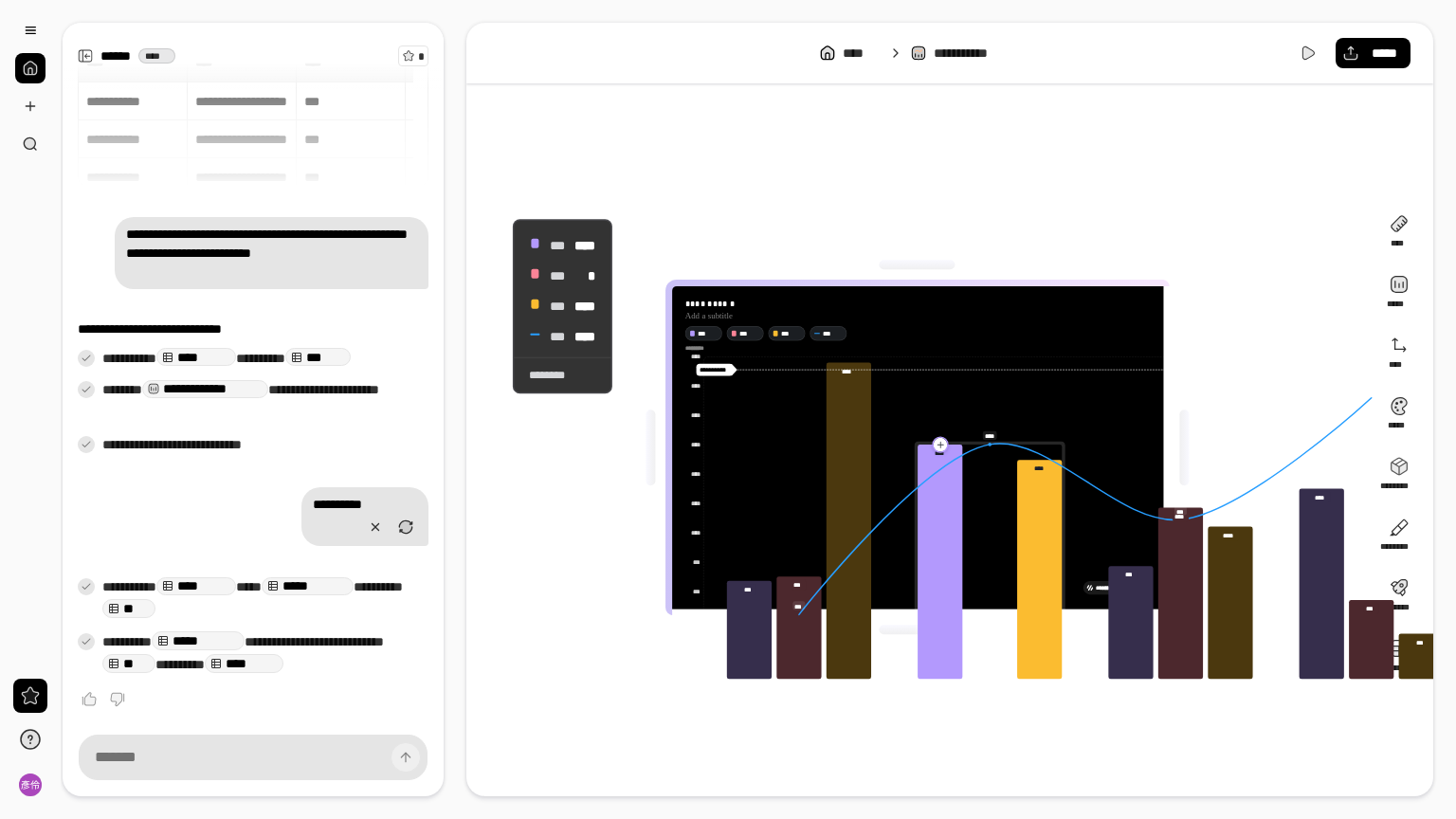 click 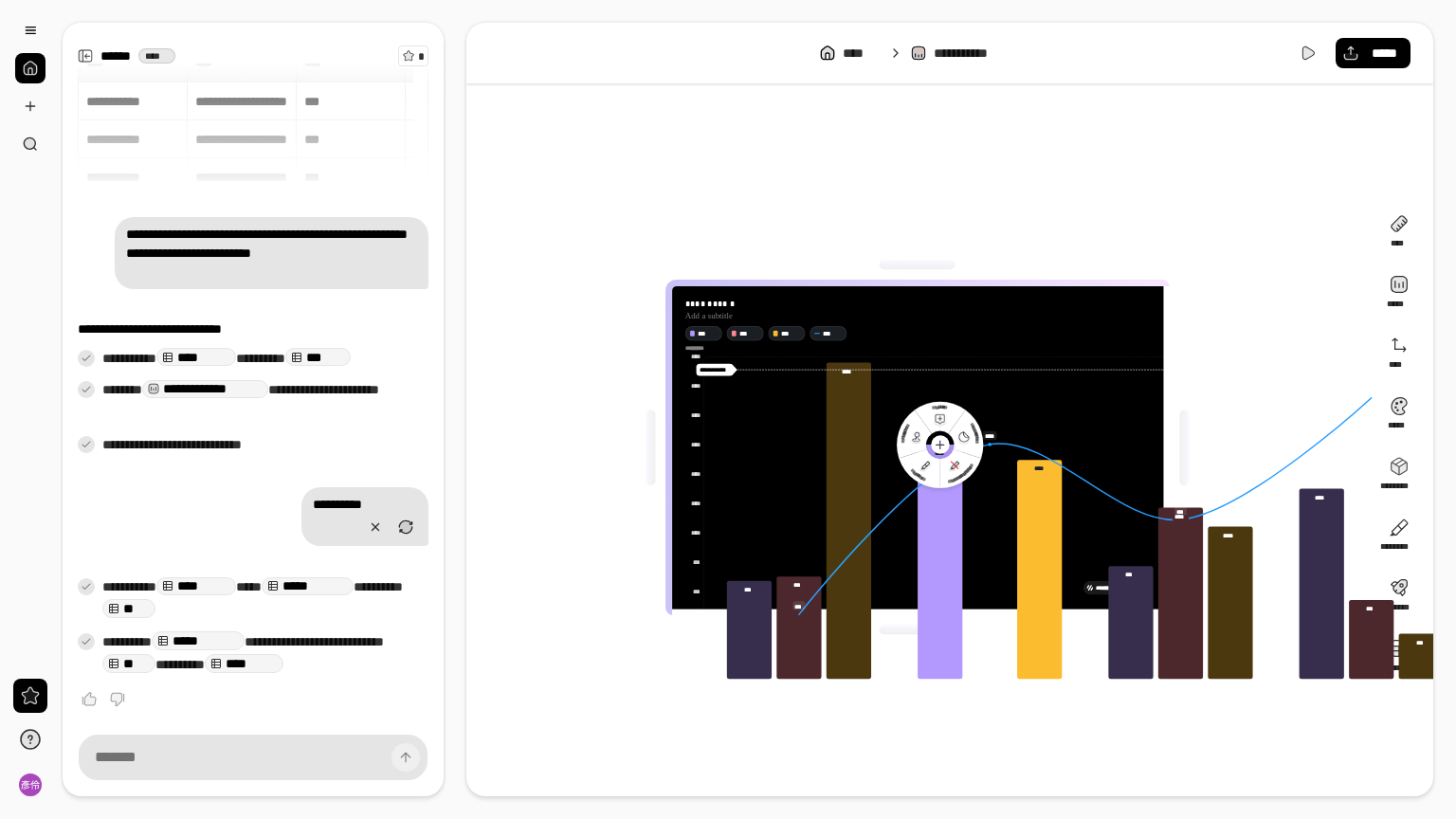 click 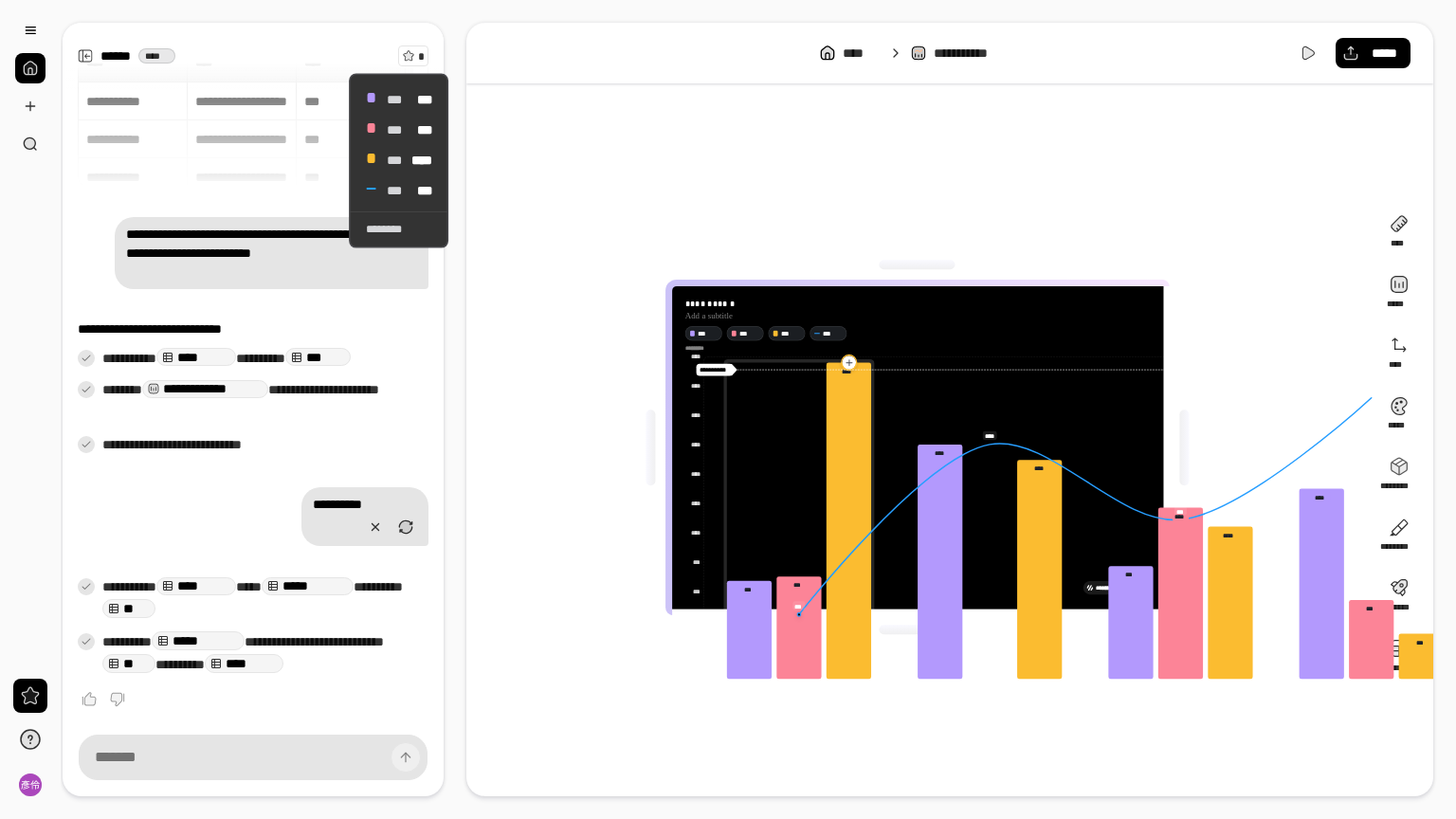 click 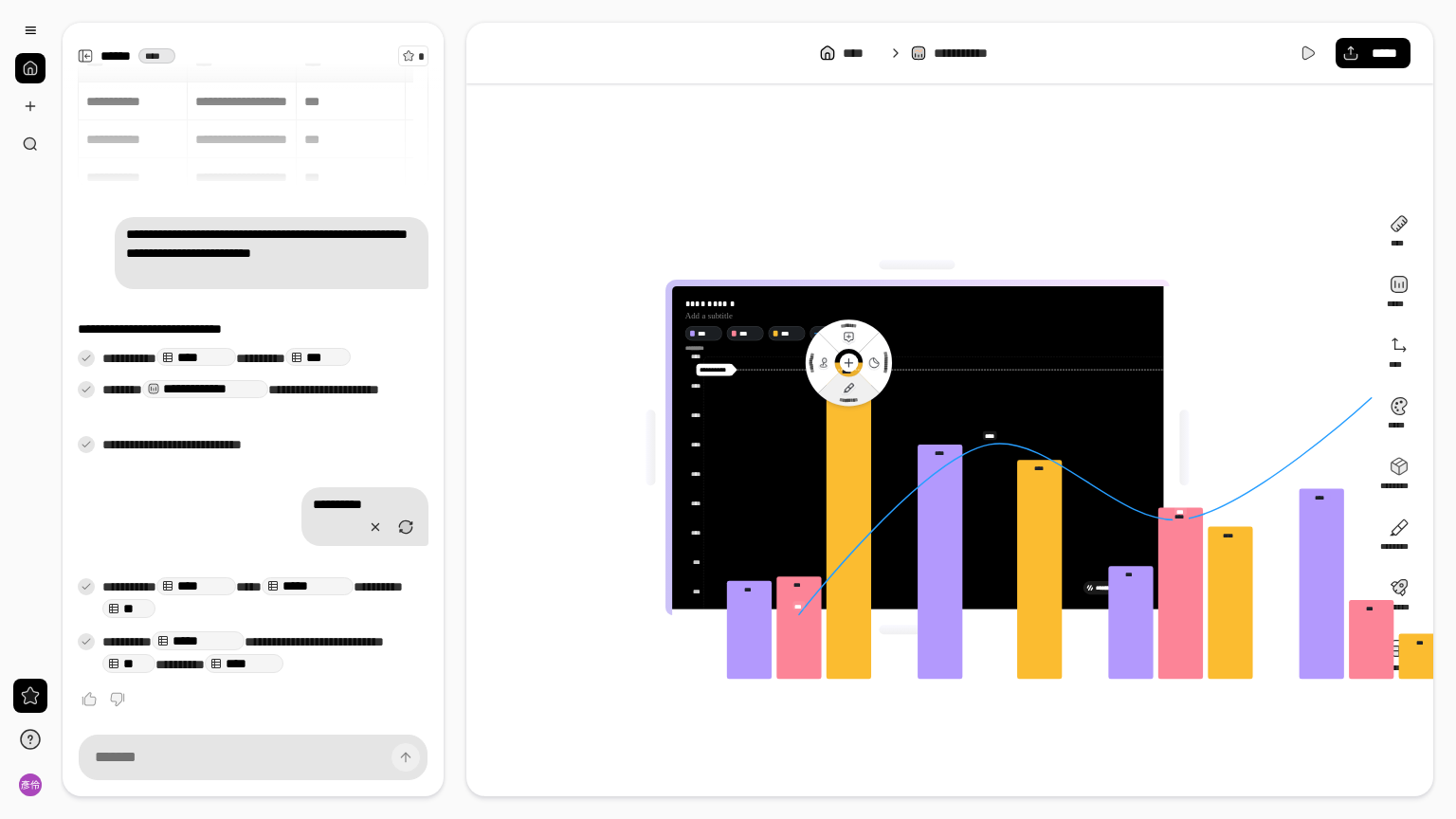 click 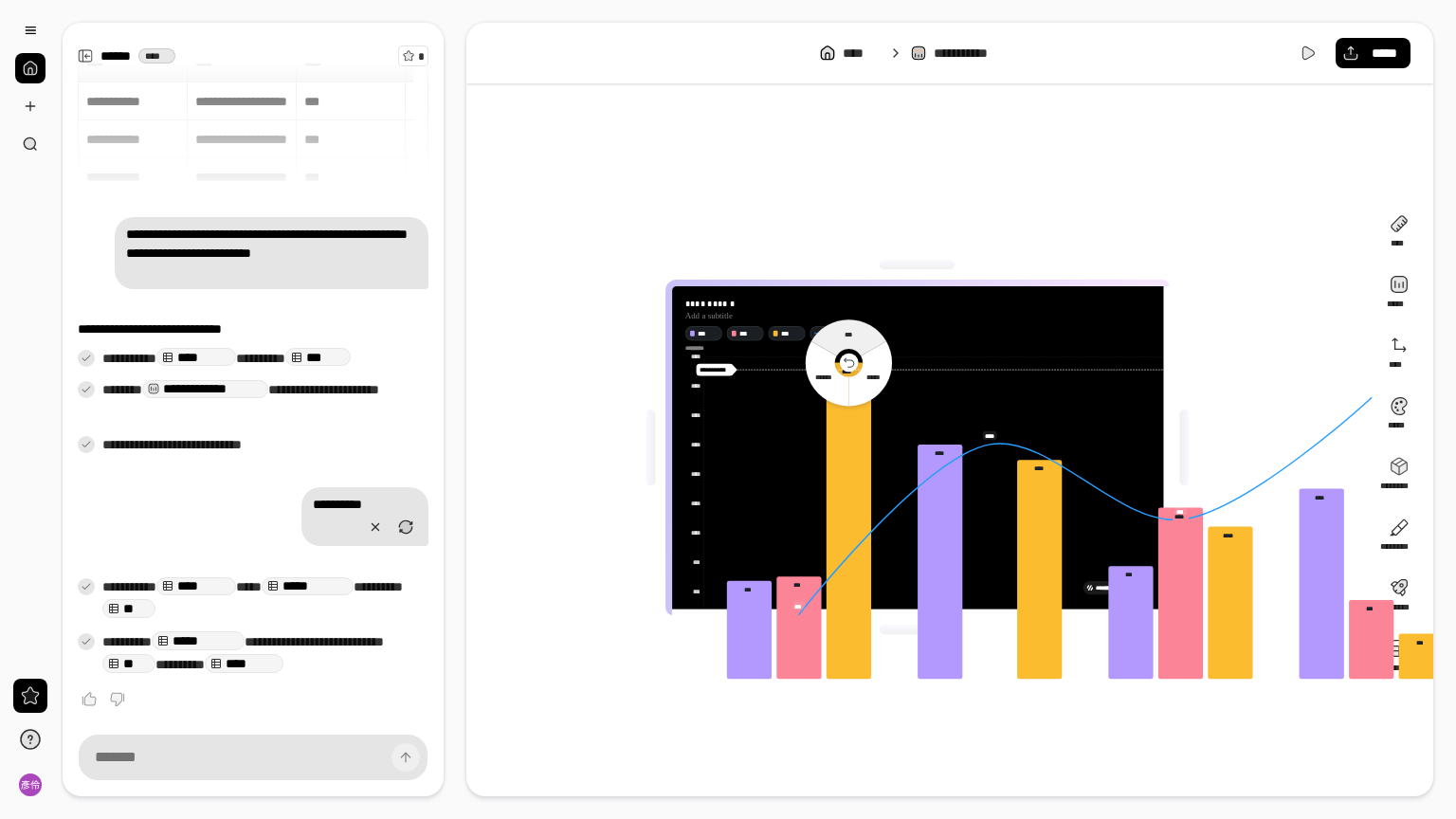 click 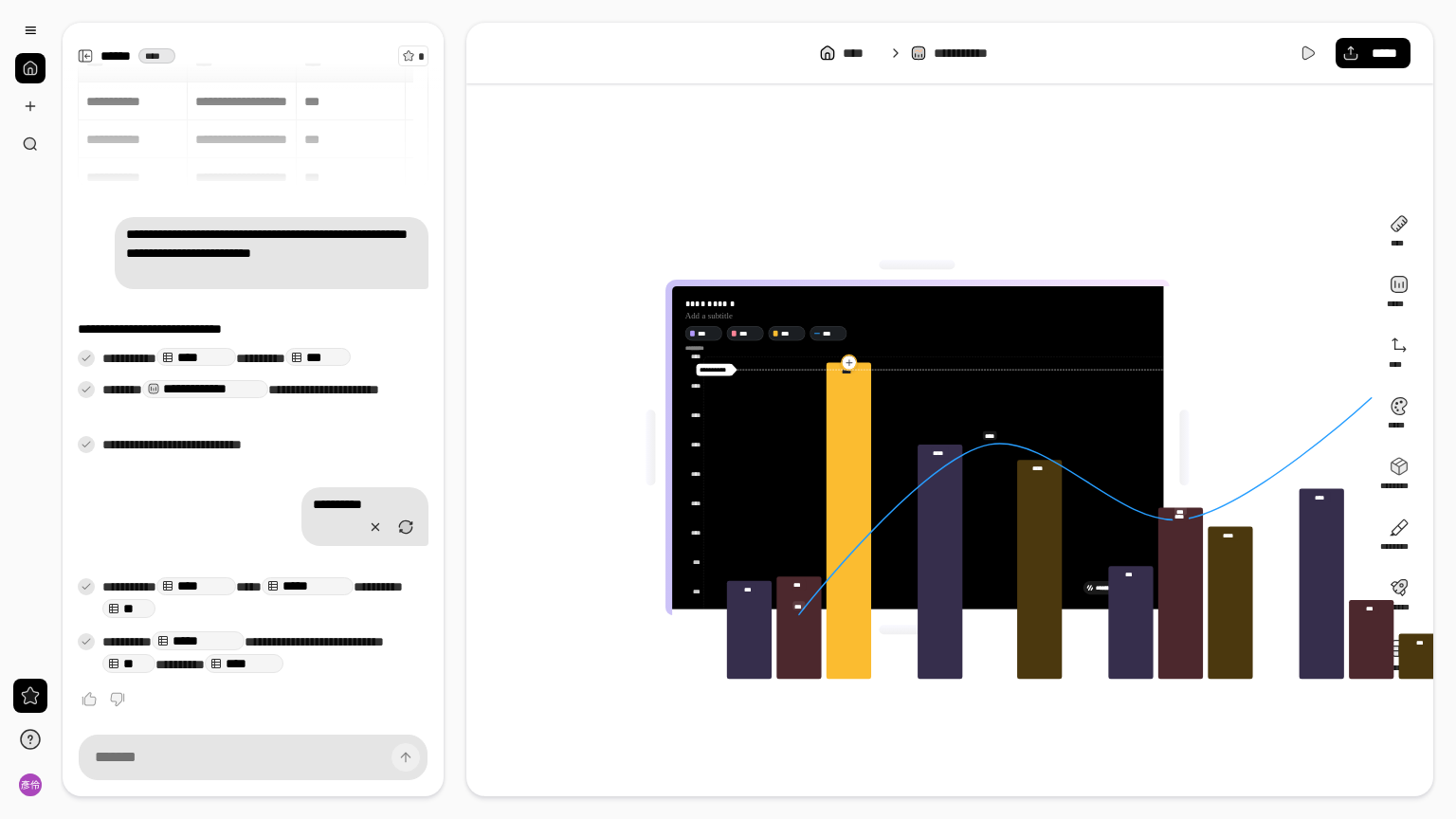click 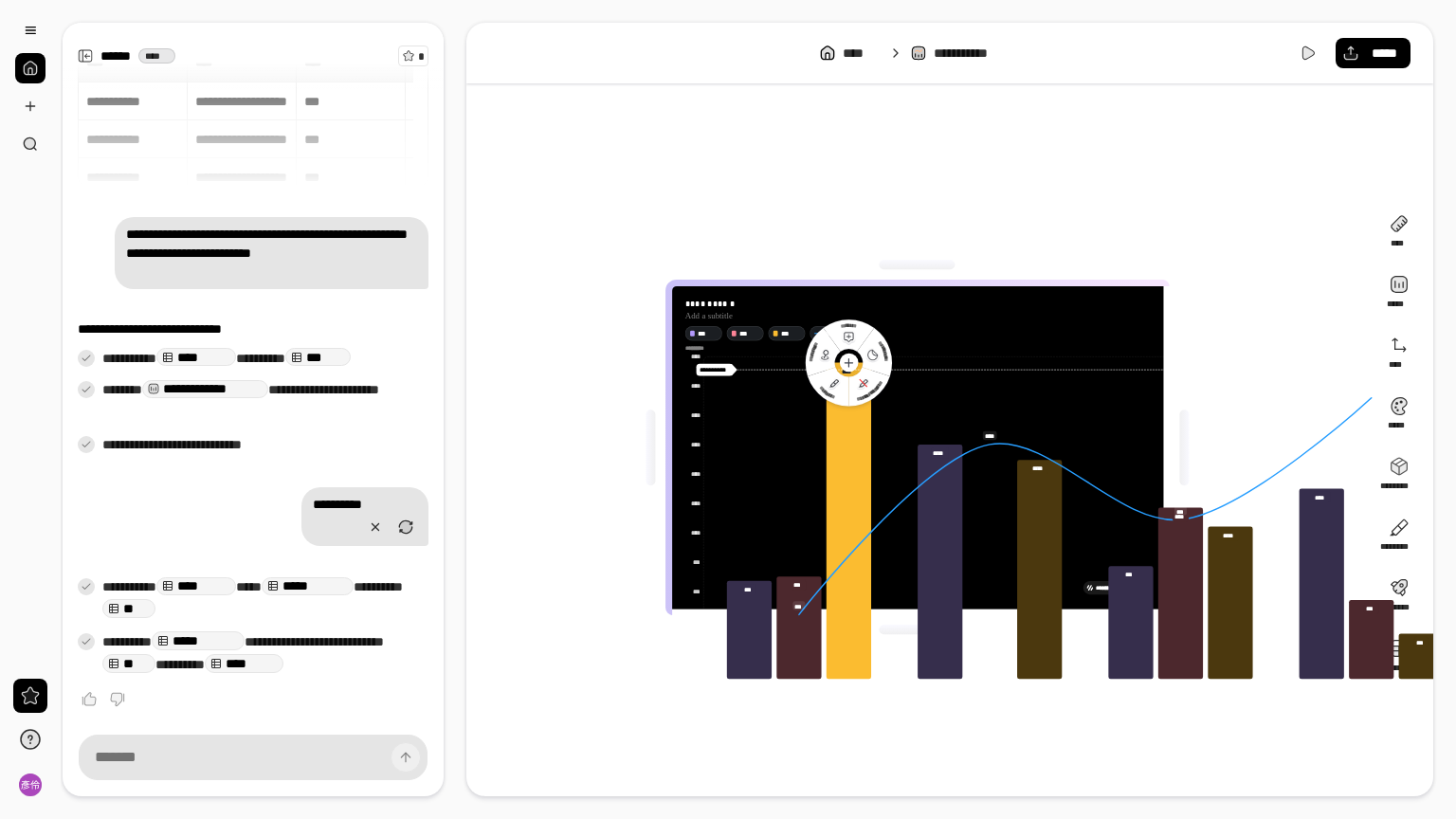 click 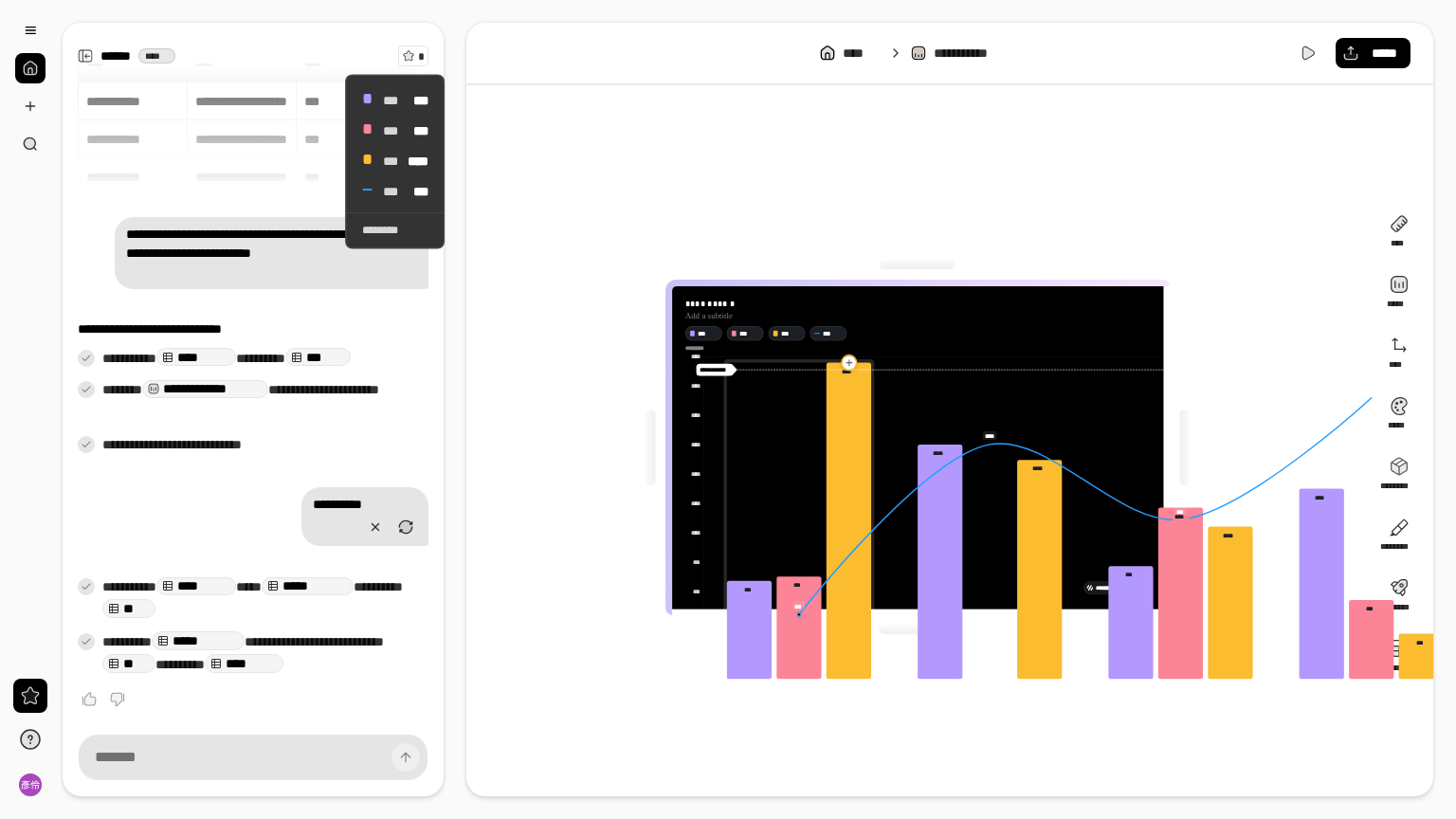 click 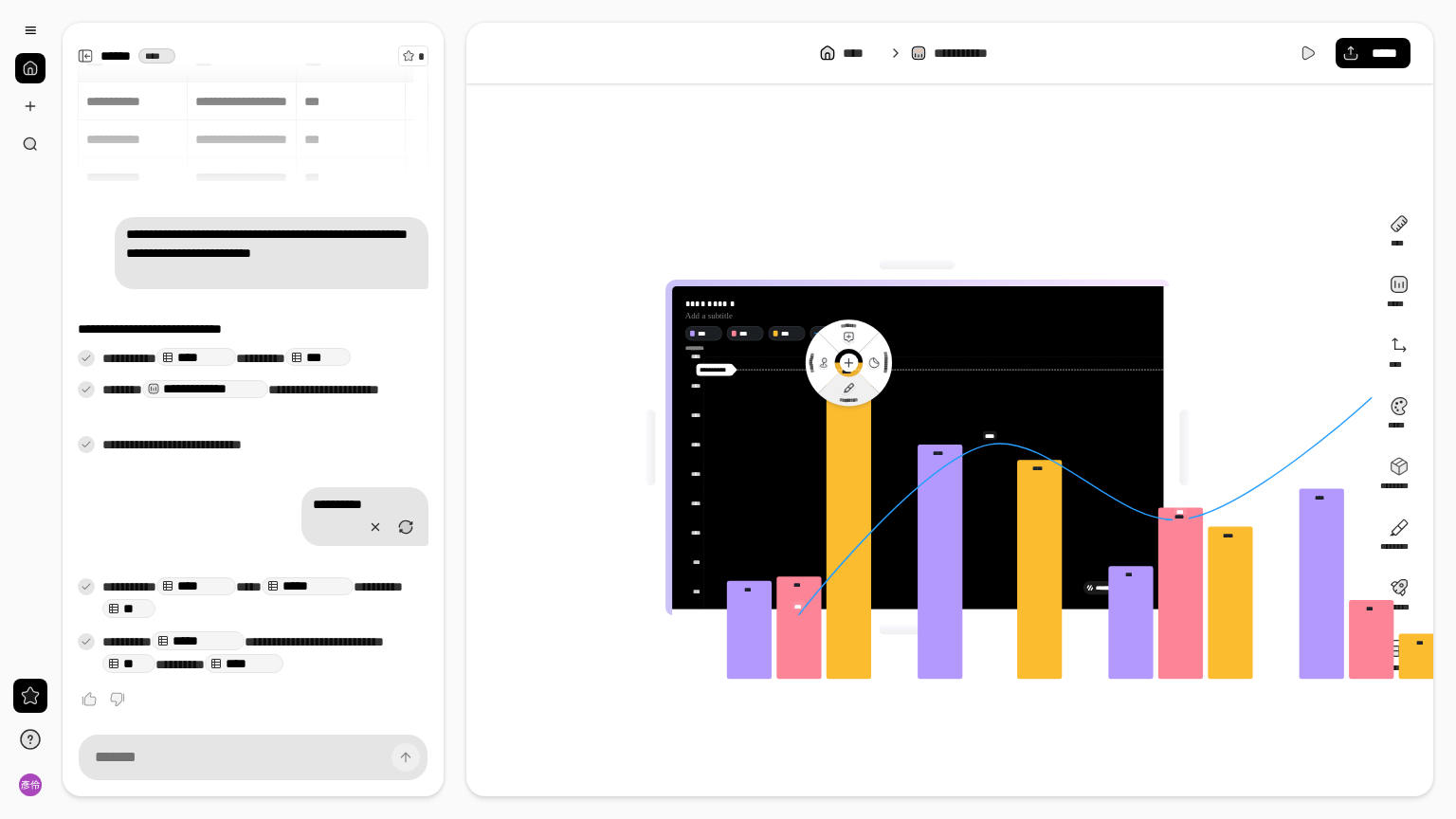 click 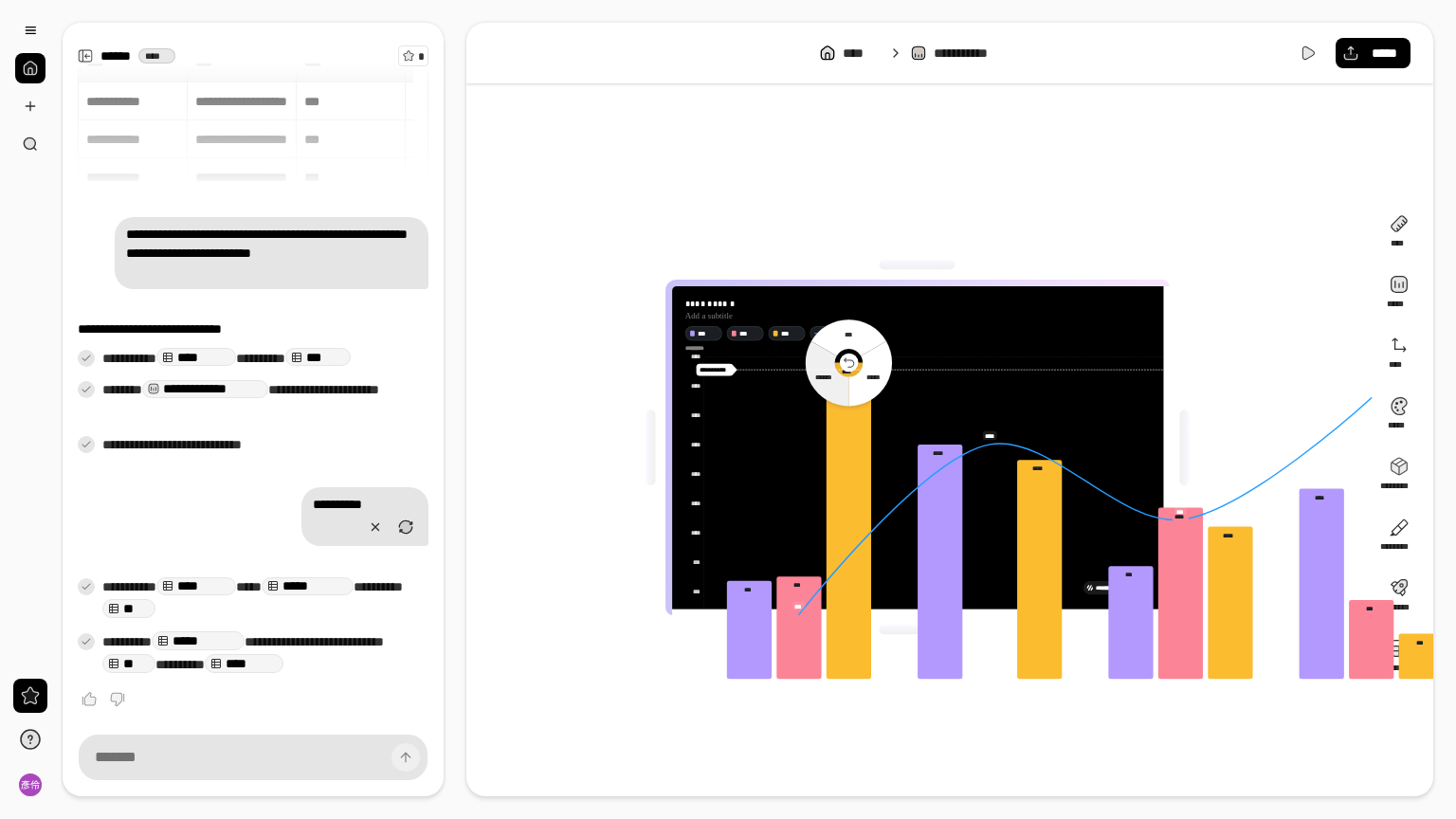 click 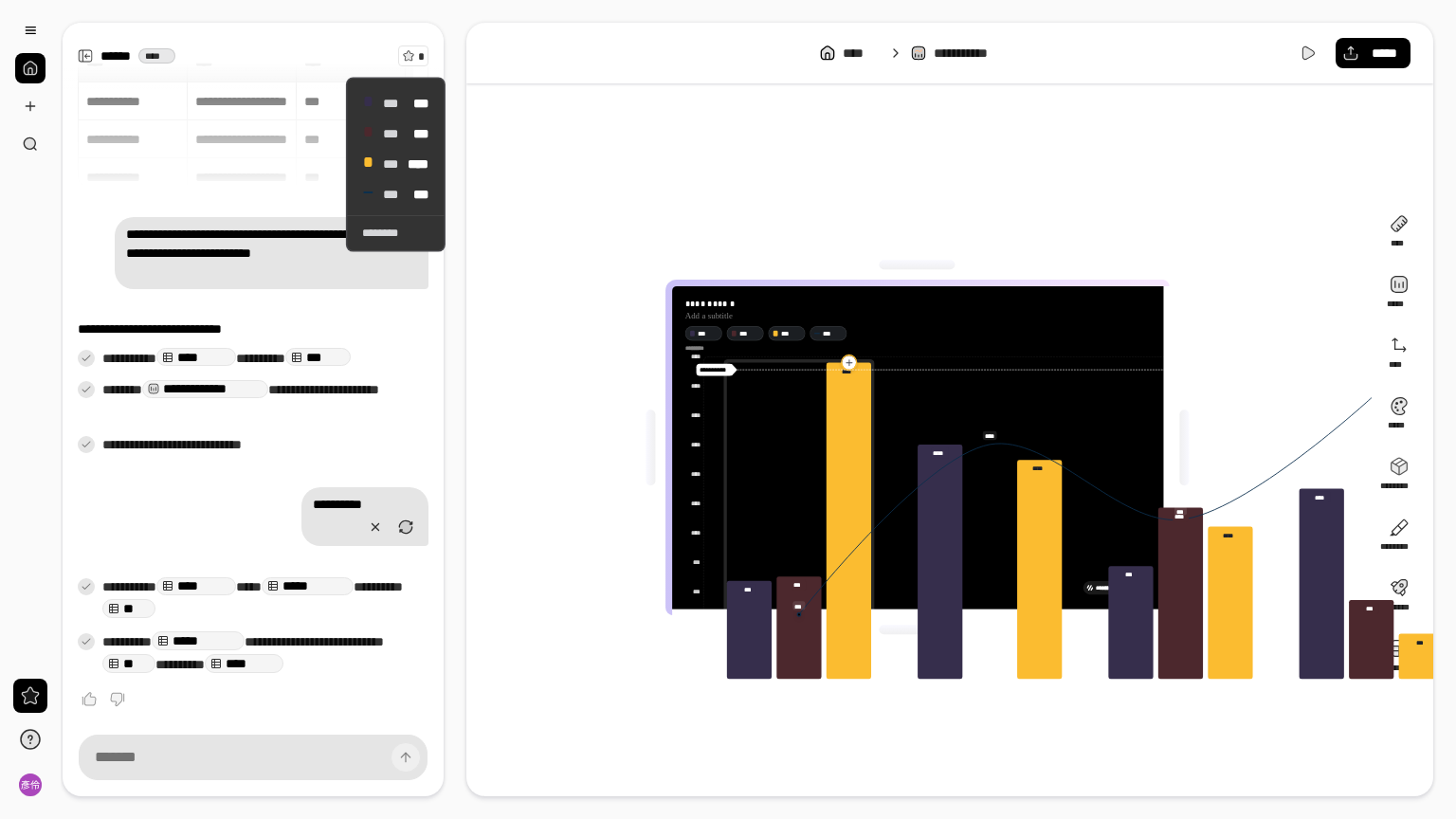 click 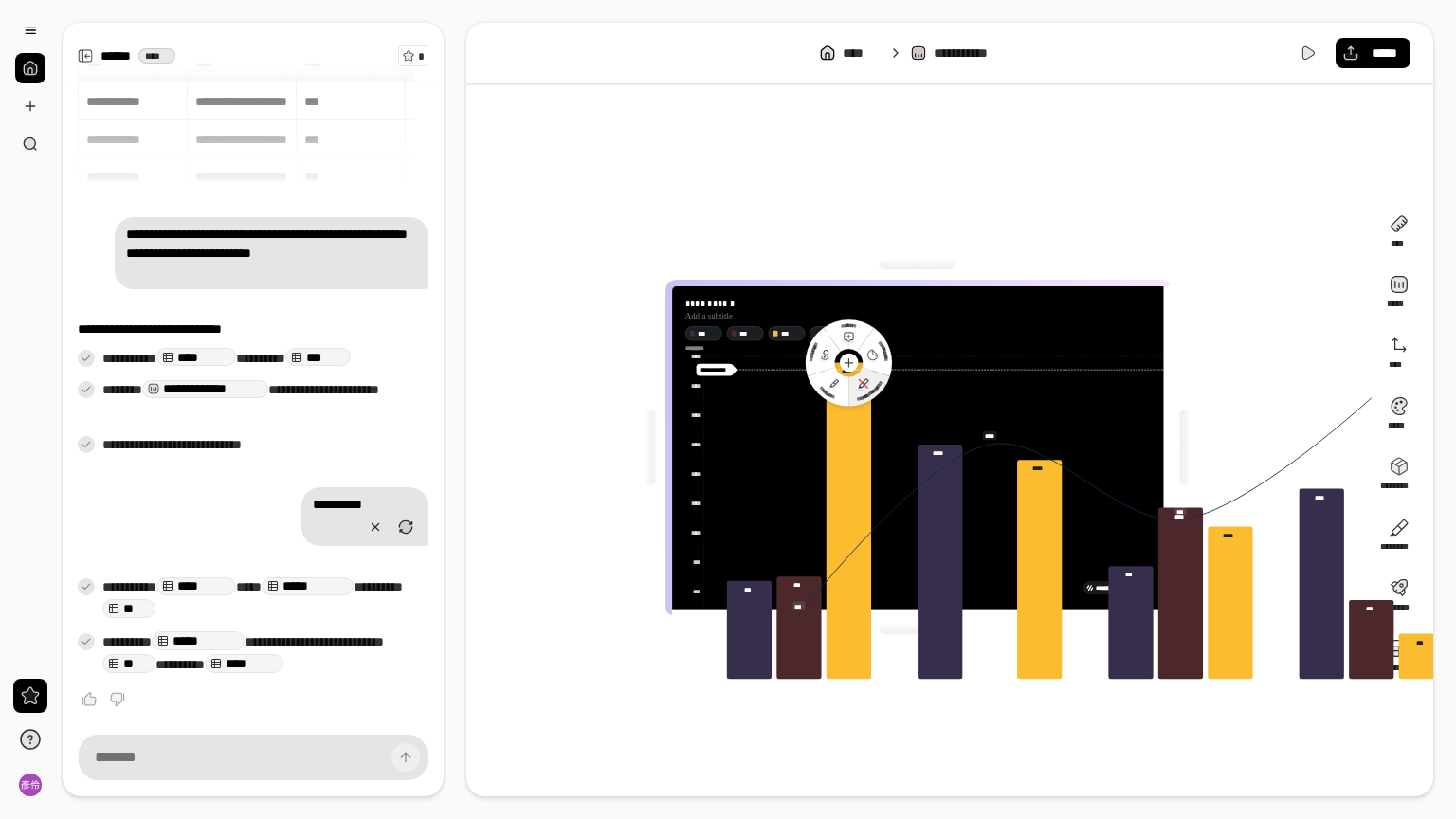 click 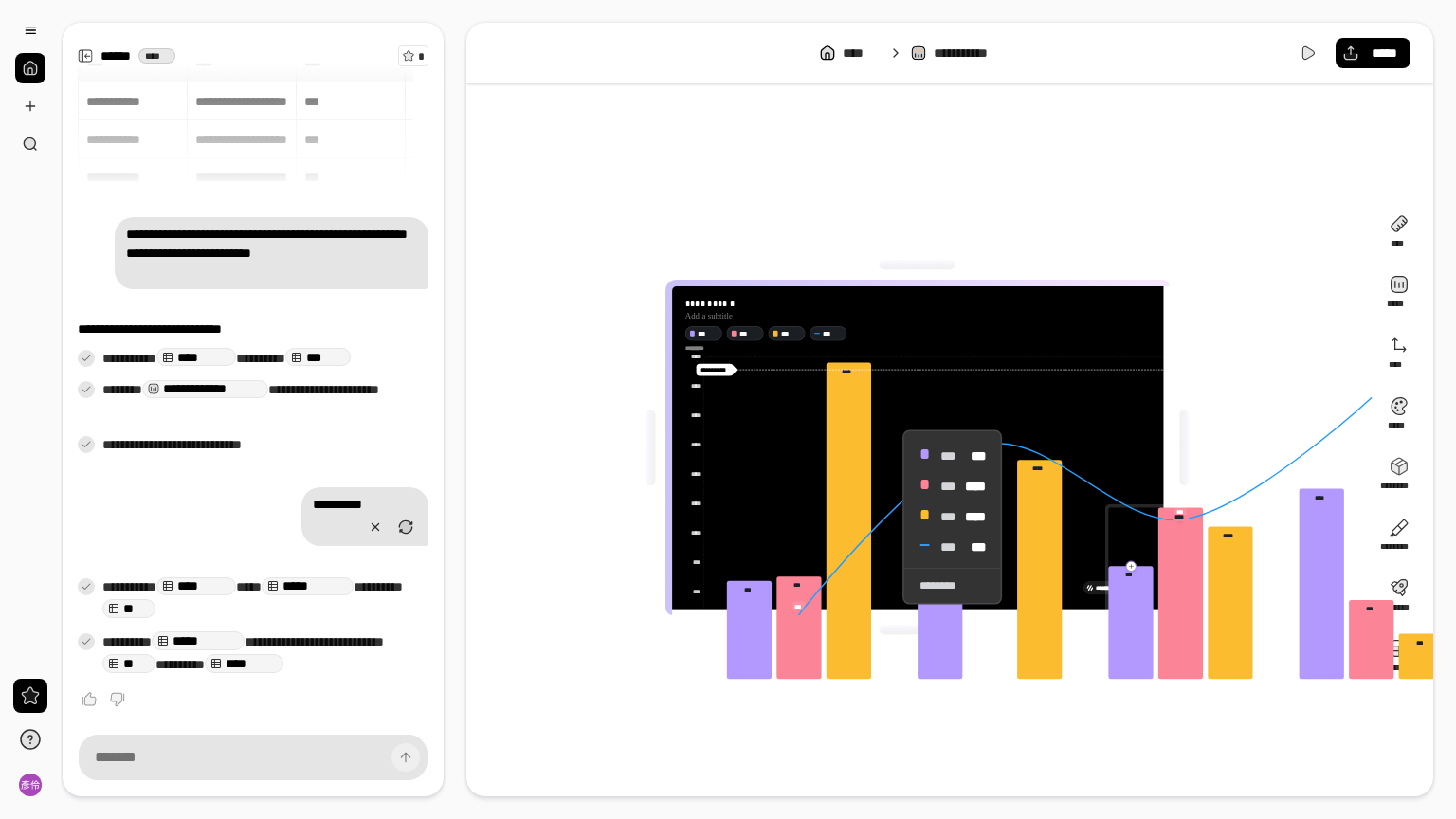 click 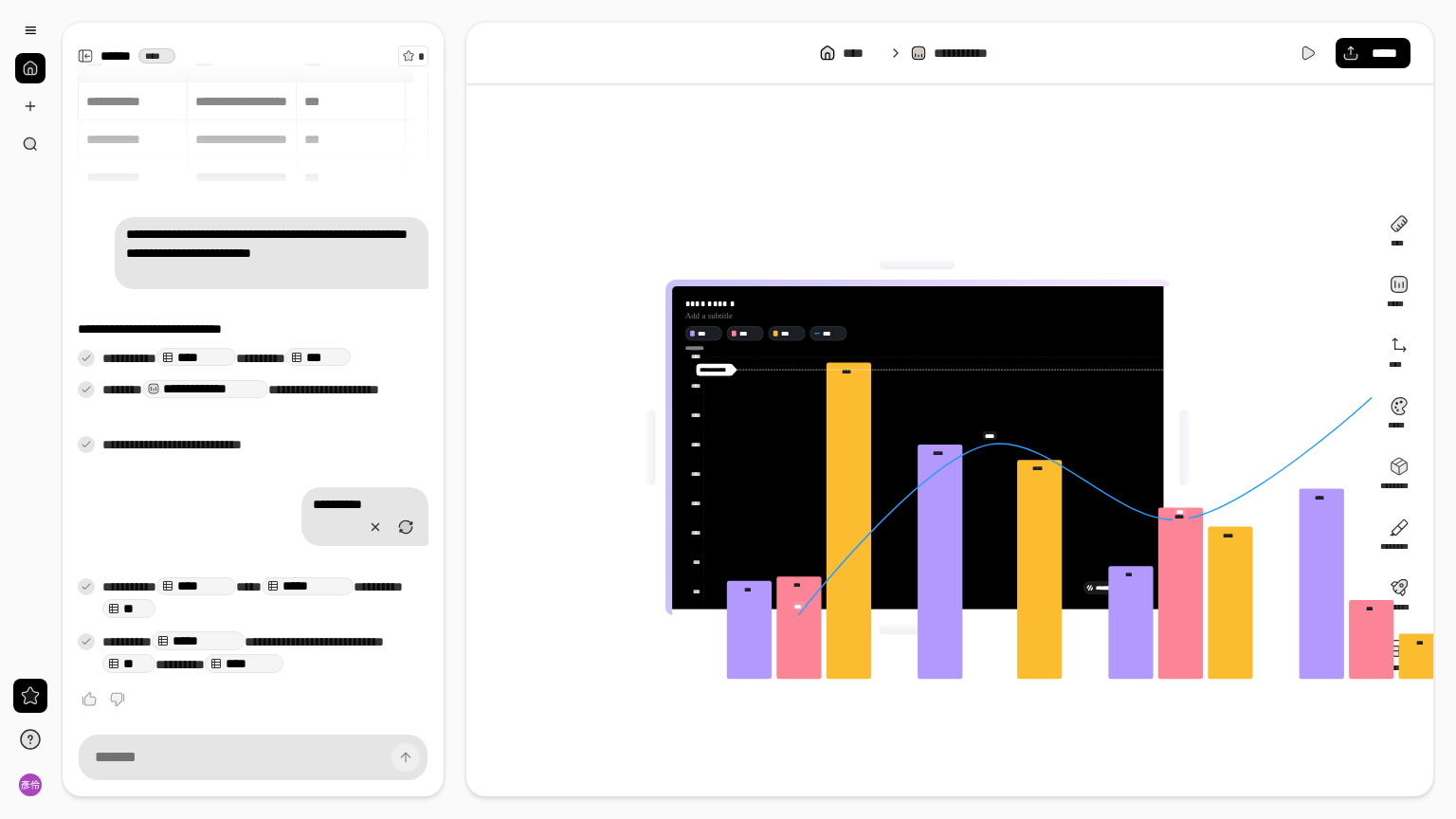 click on "* *** *** *** *** **** **** **** **** **** *** *** ******** ******** ******** ******** ******** ******** ******** ******** **** **** * *** *** *** *** **** **** **** **** **** **** **** *********" 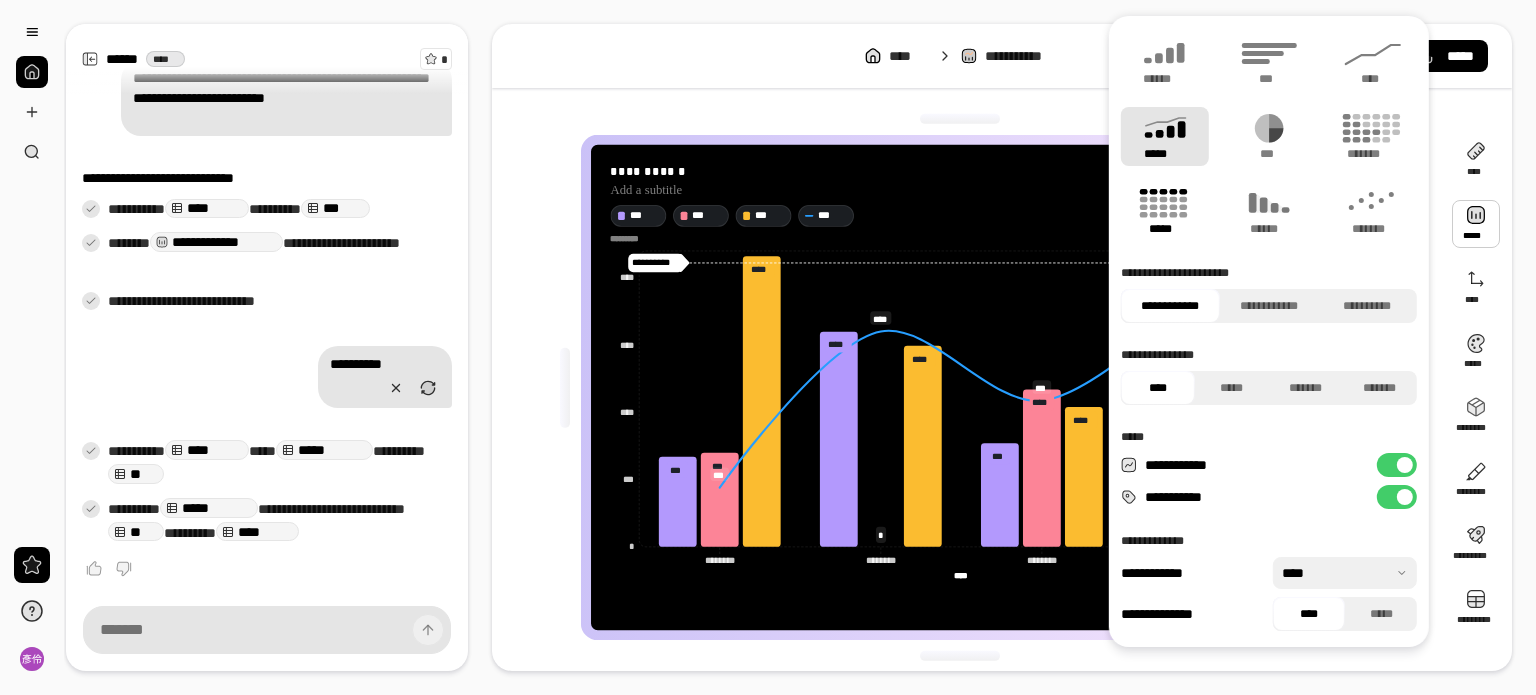 click 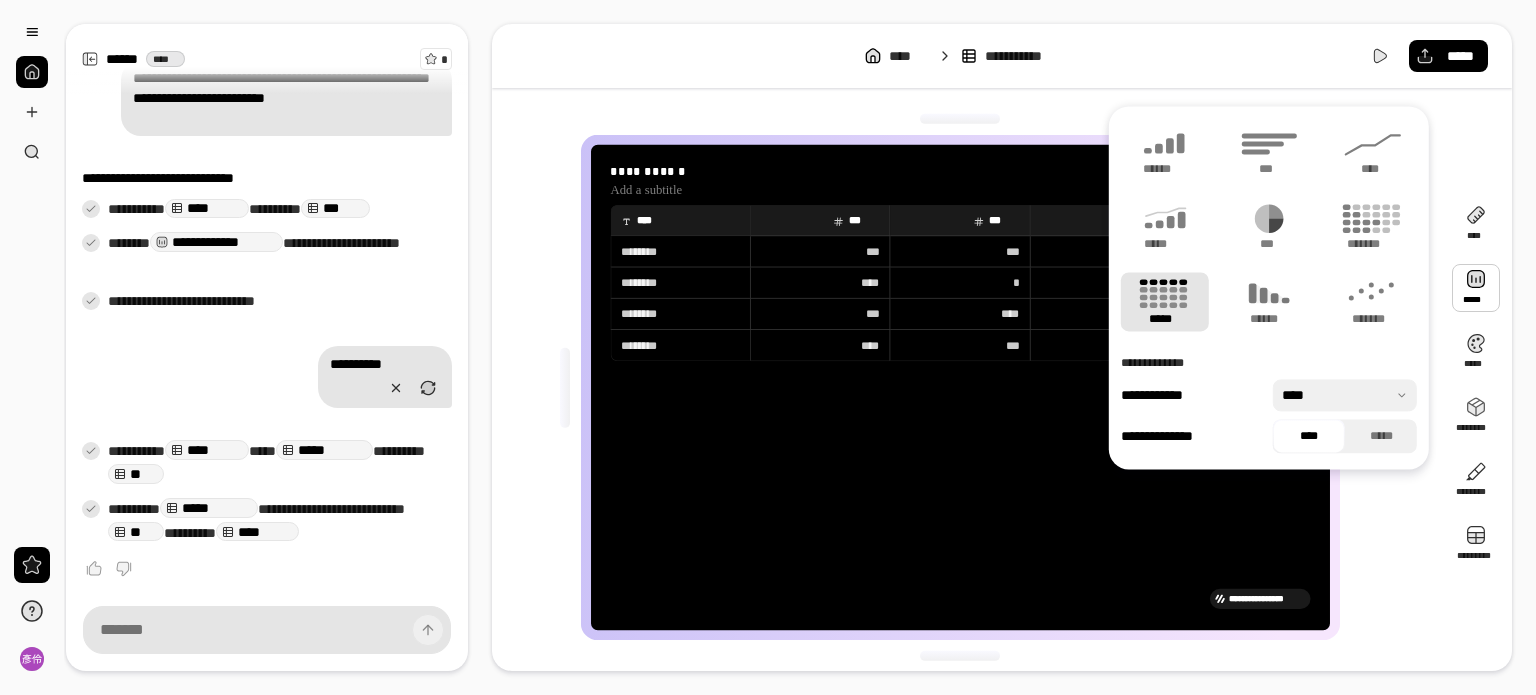 click on "**** *** *** *** *** ******** *** *** **** *** ******** **** * **** **** ******** *** **** **** *** ******** **** *** *** ****" at bounding box center [960, 394] 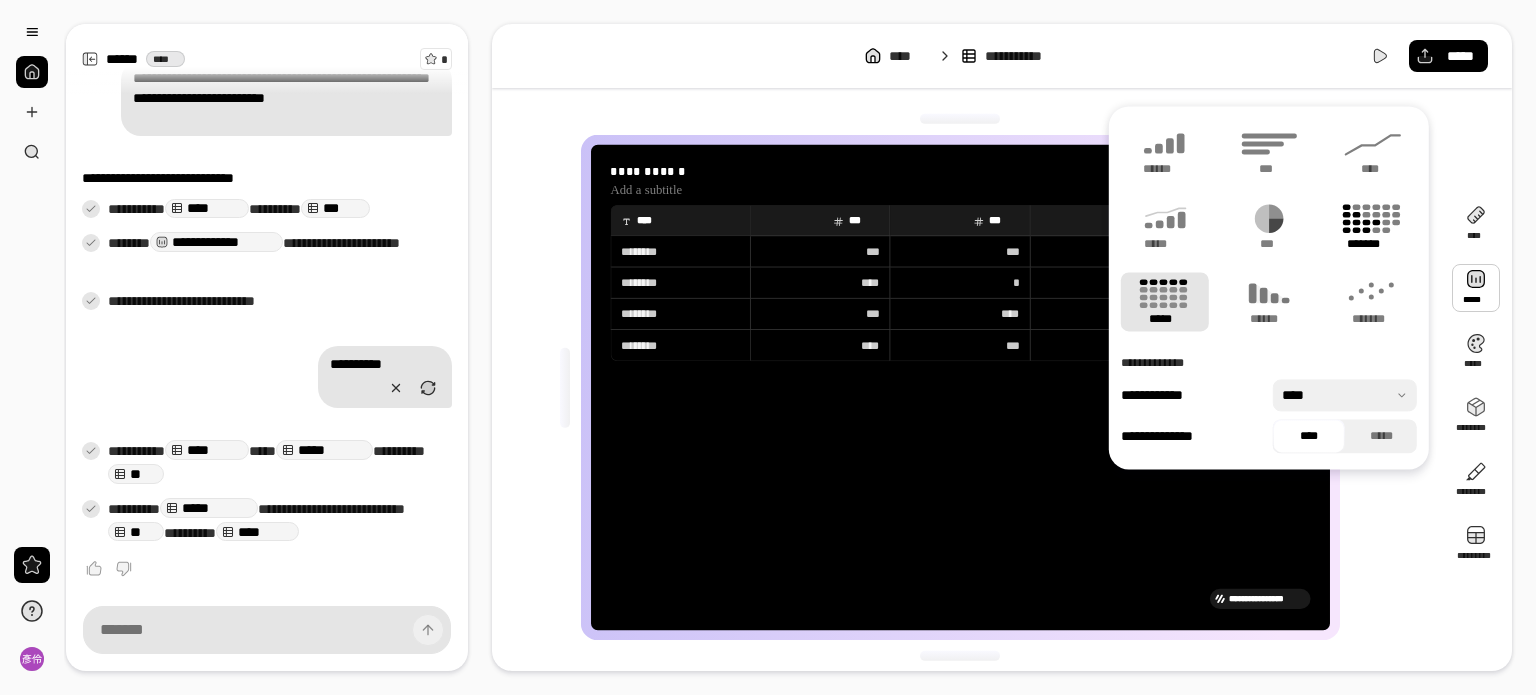 click on "*******" at bounding box center [1373, 244] 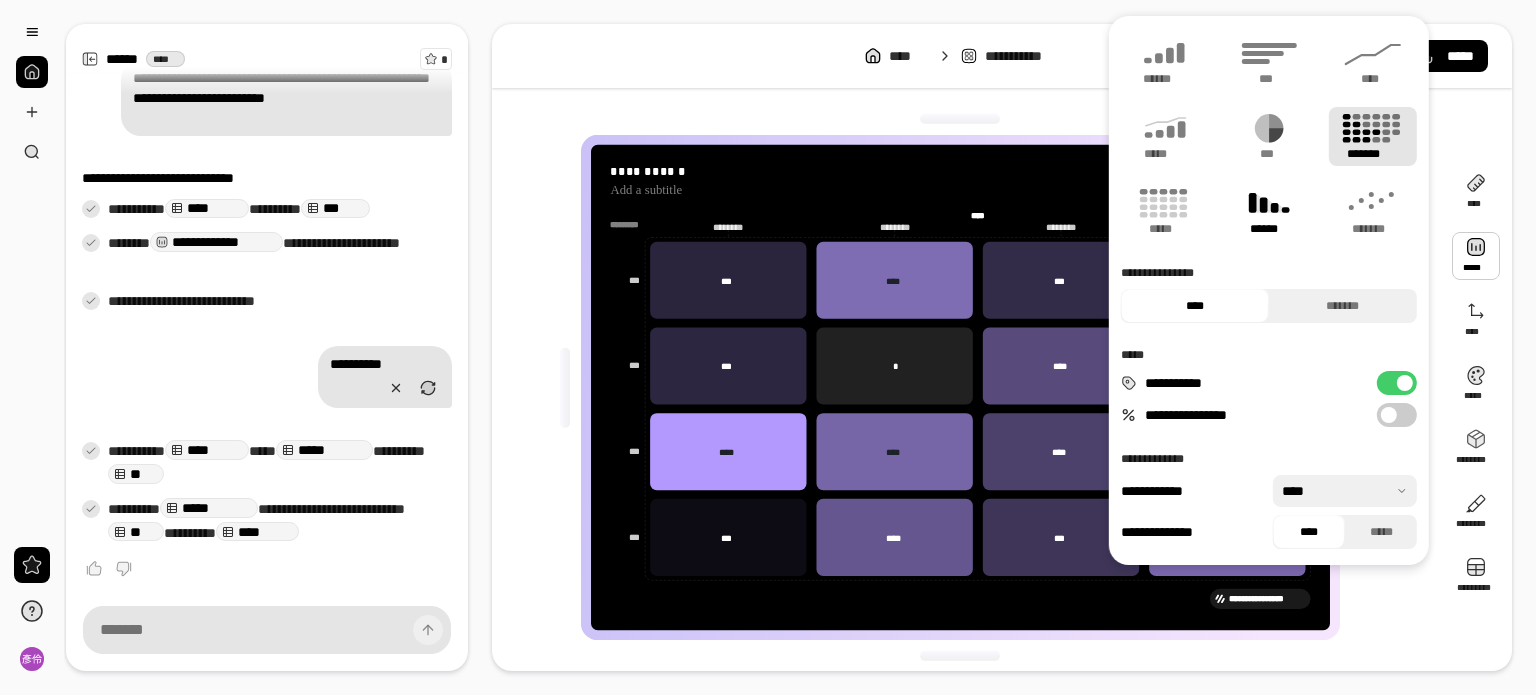 click 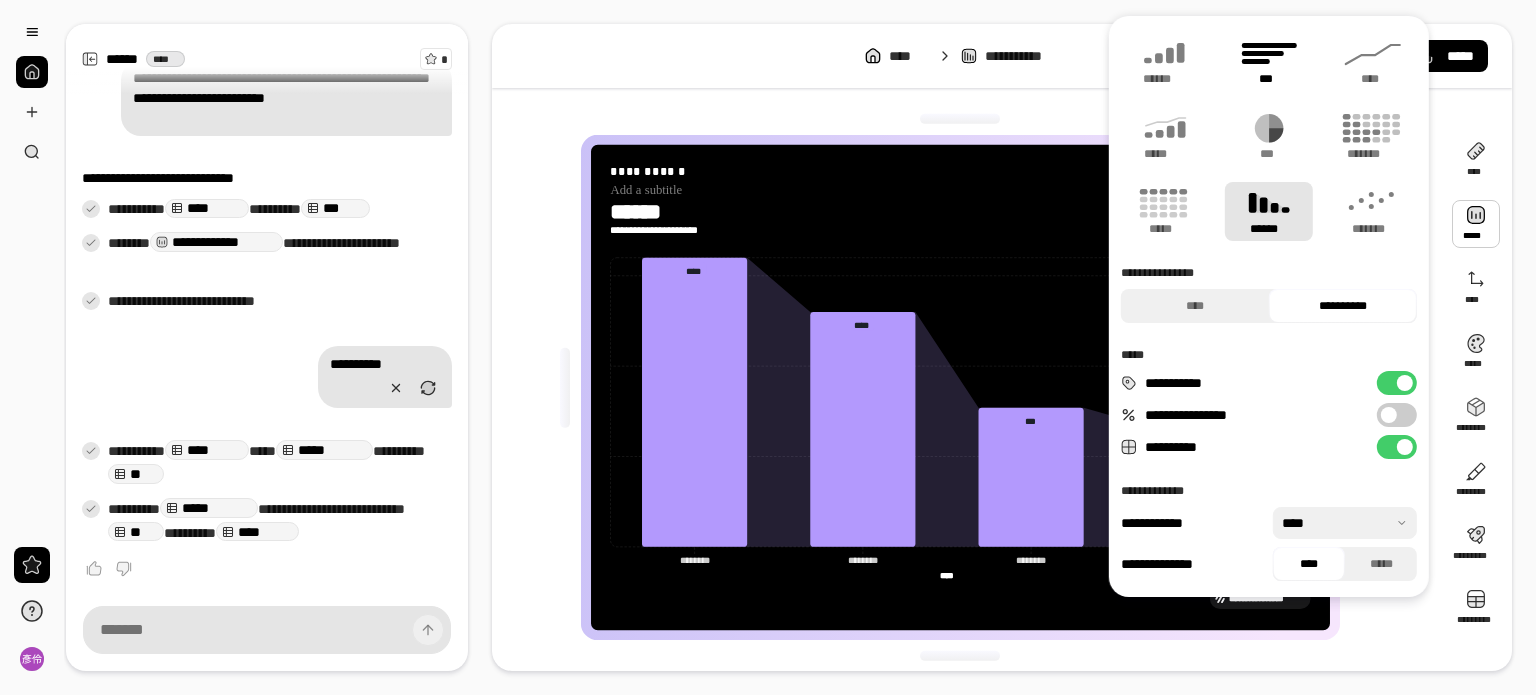 click 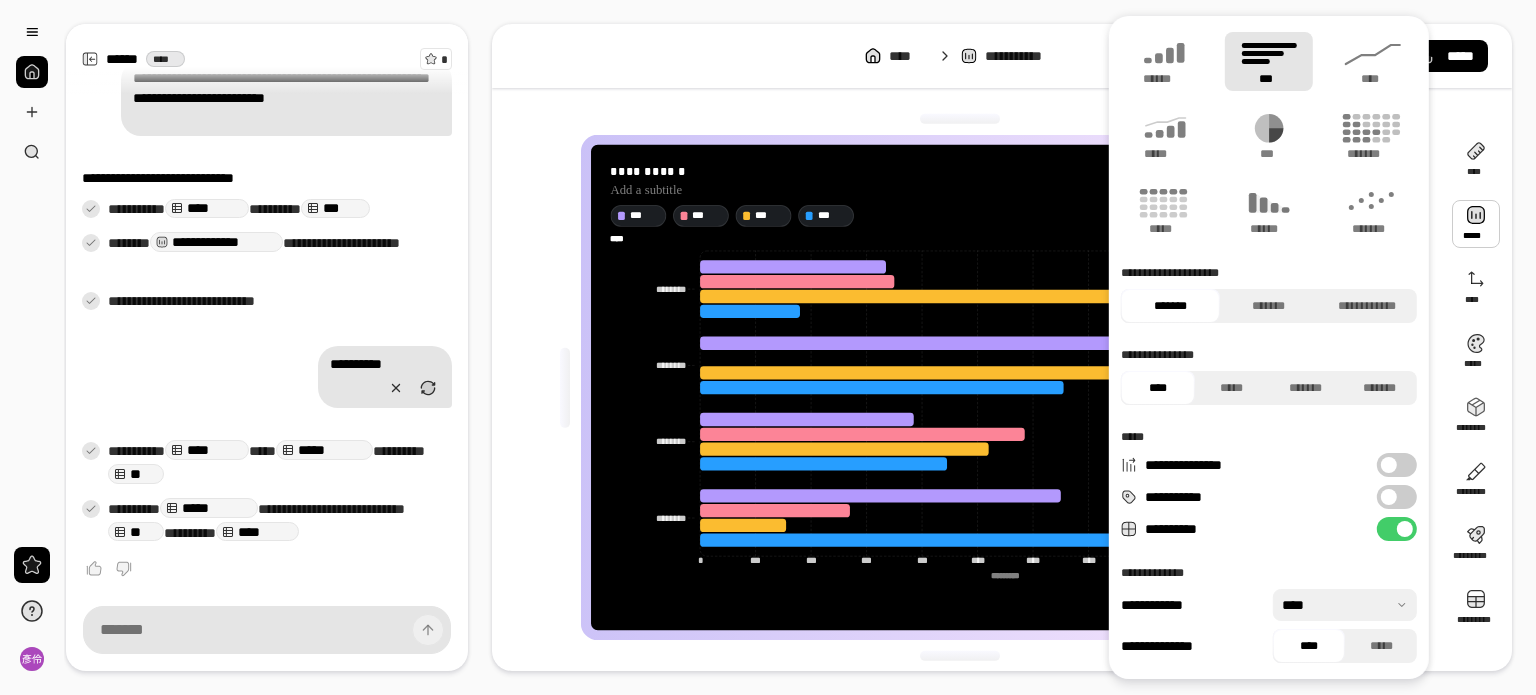 click on "**********" at bounding box center [1002, 387] 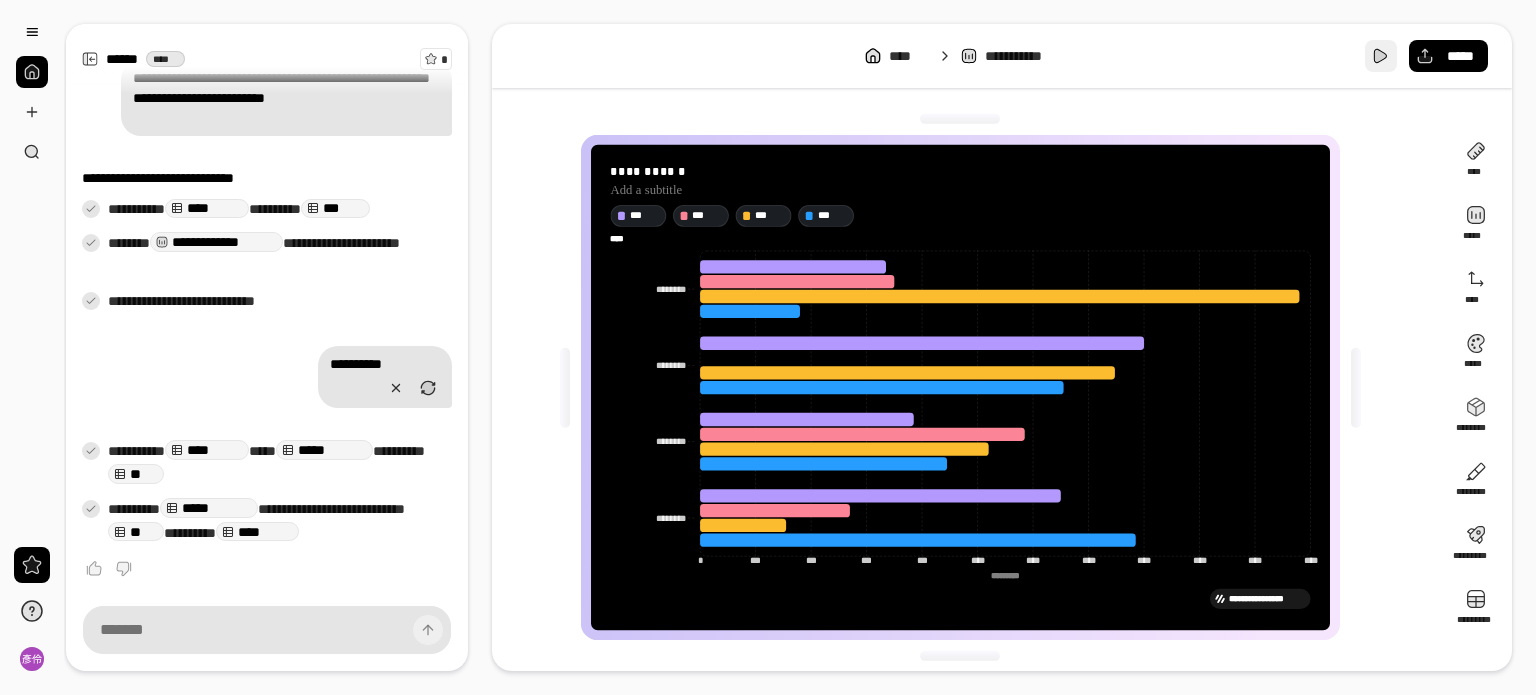click at bounding box center (1381, 56) 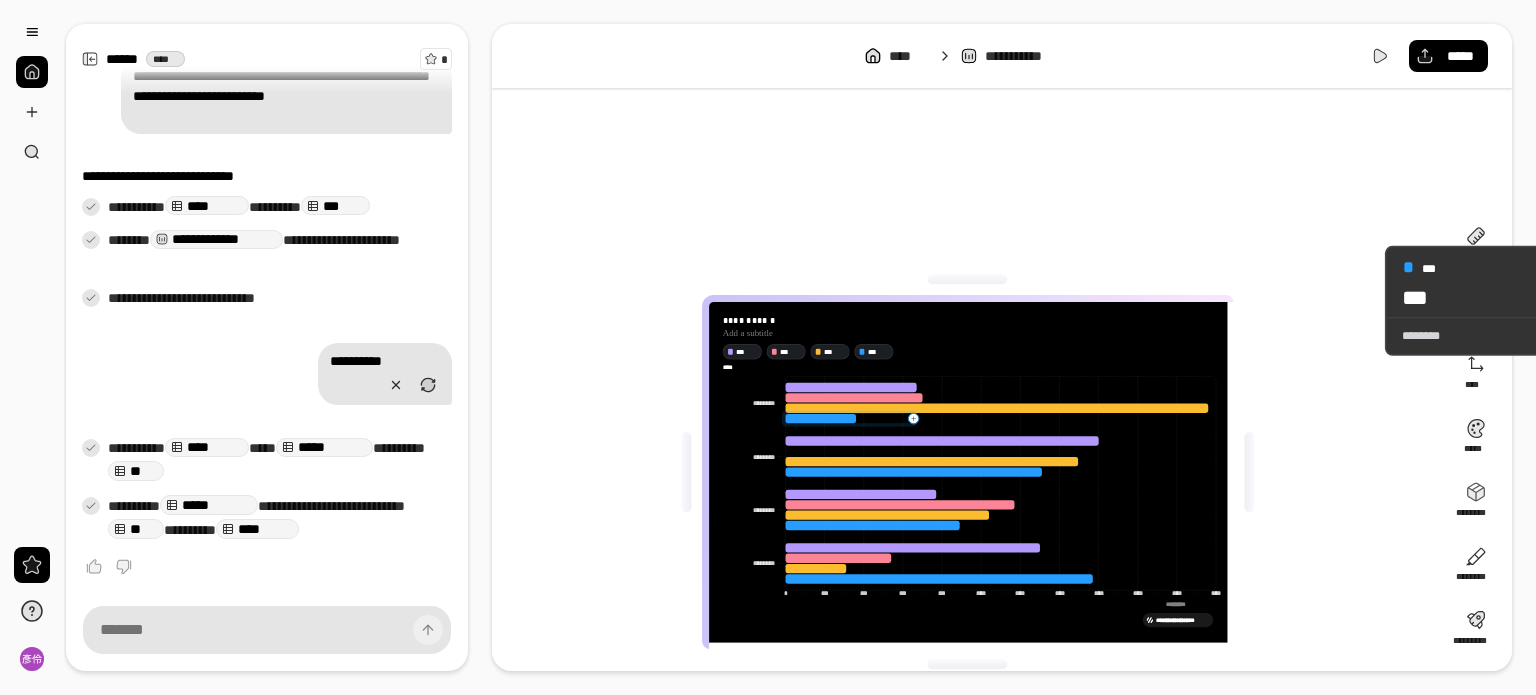 scroll, scrollTop: 35, scrollLeft: 0, axis: vertical 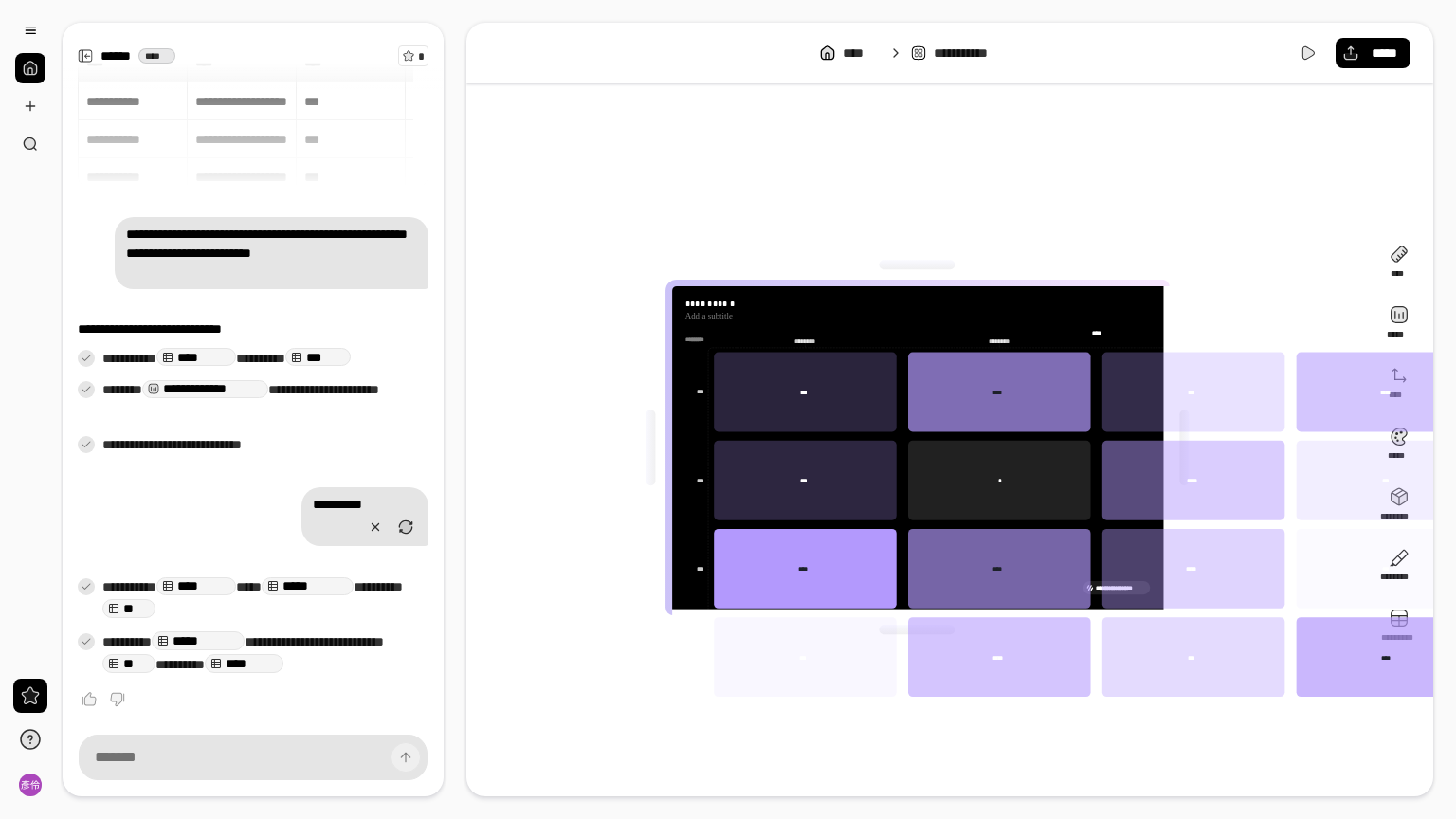 click on "*********" at bounding box center (1085, 339) 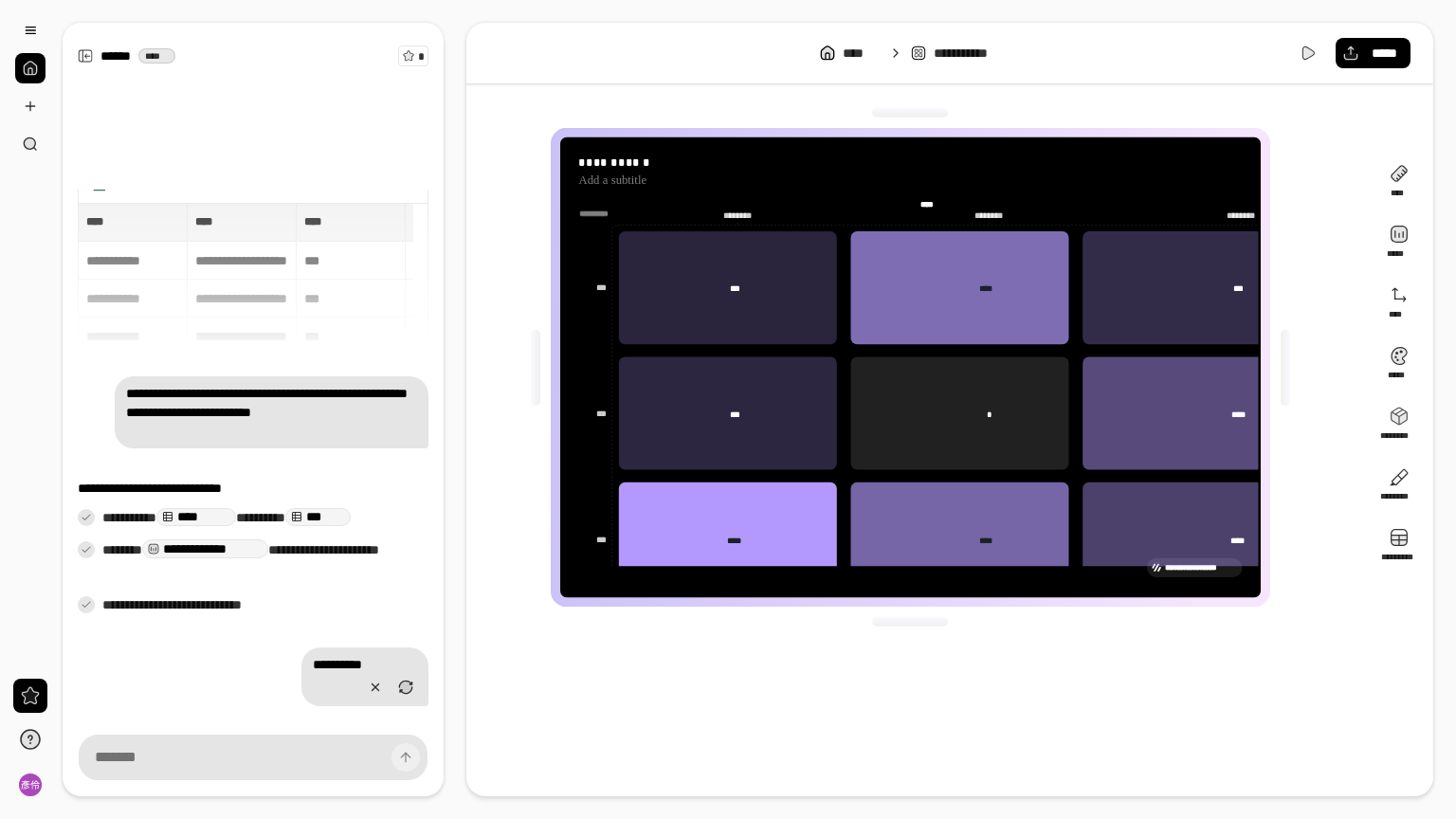 scroll, scrollTop: 192, scrollLeft: 0, axis: vertical 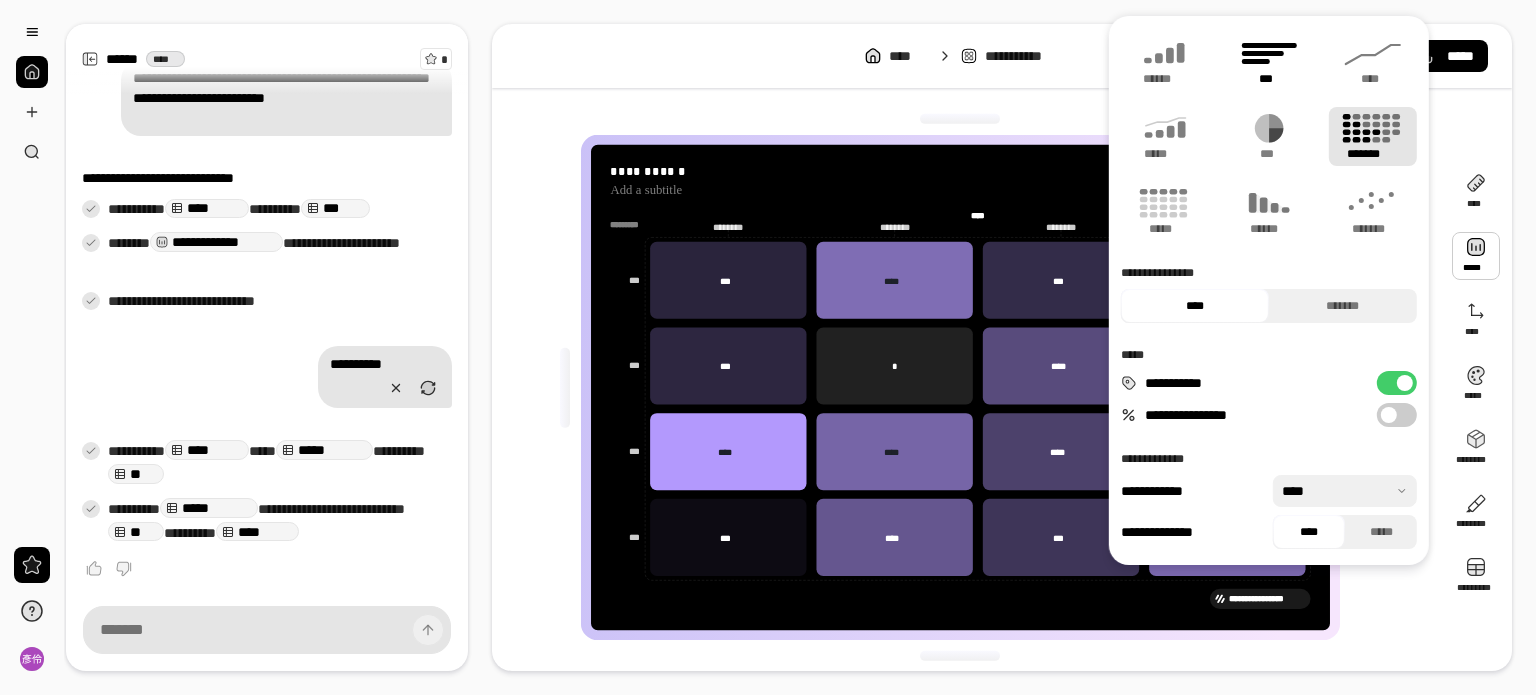 click on "***" at bounding box center (1269, 61) 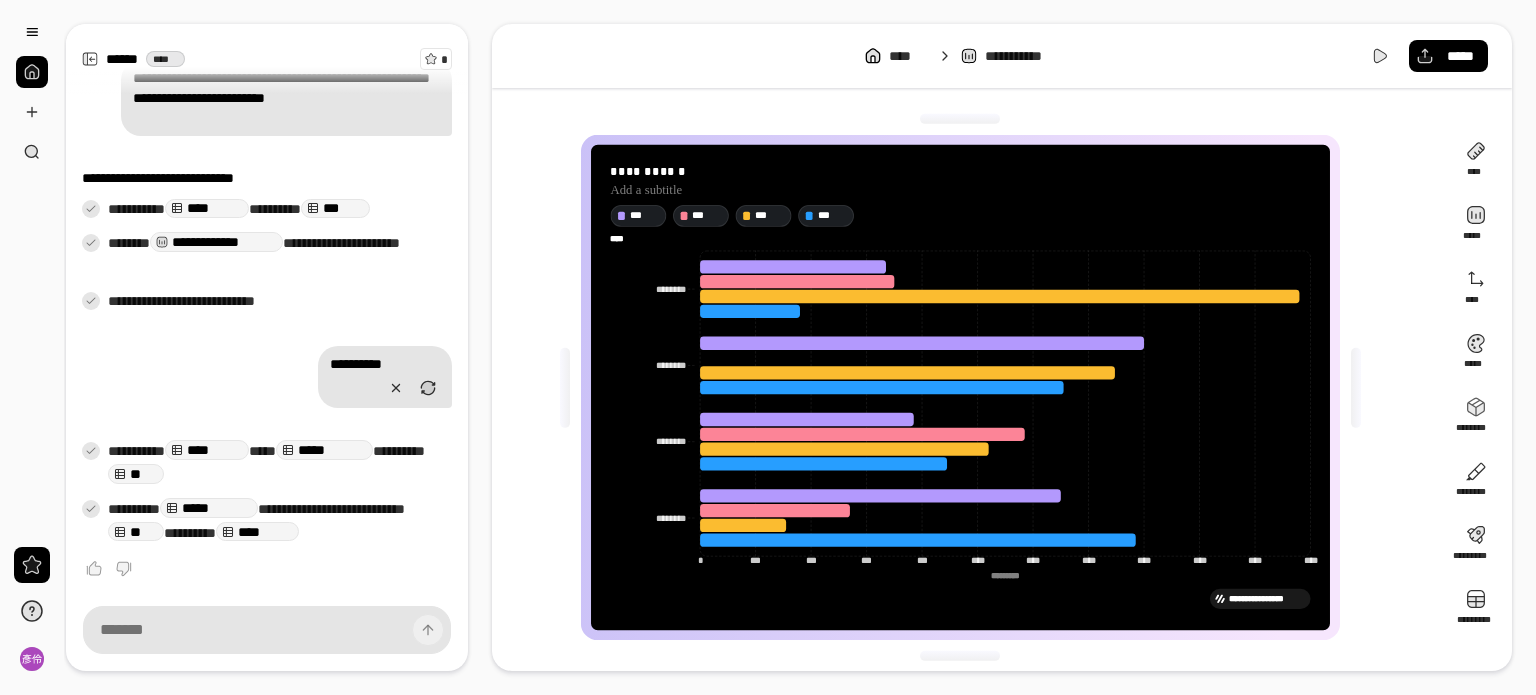 click on "**********" at bounding box center (968, 387) 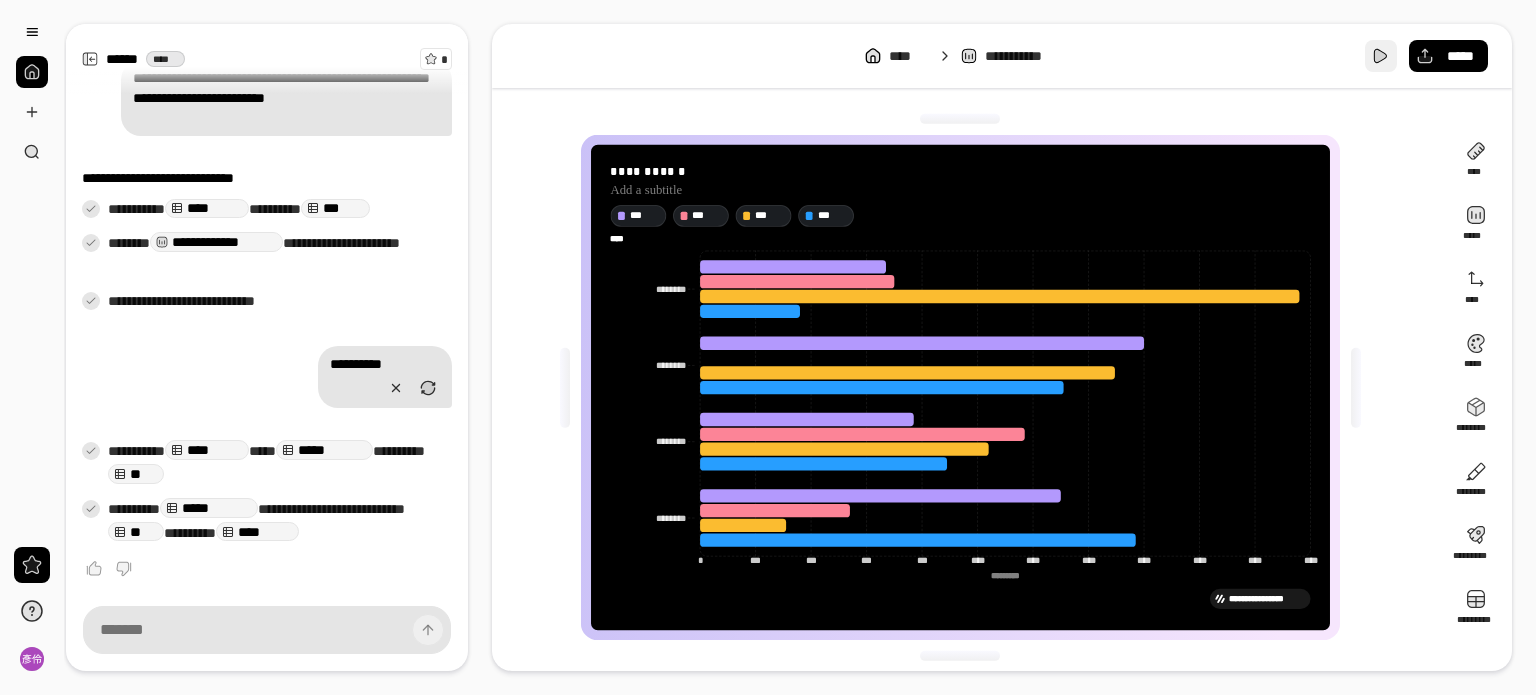click at bounding box center [1381, 56] 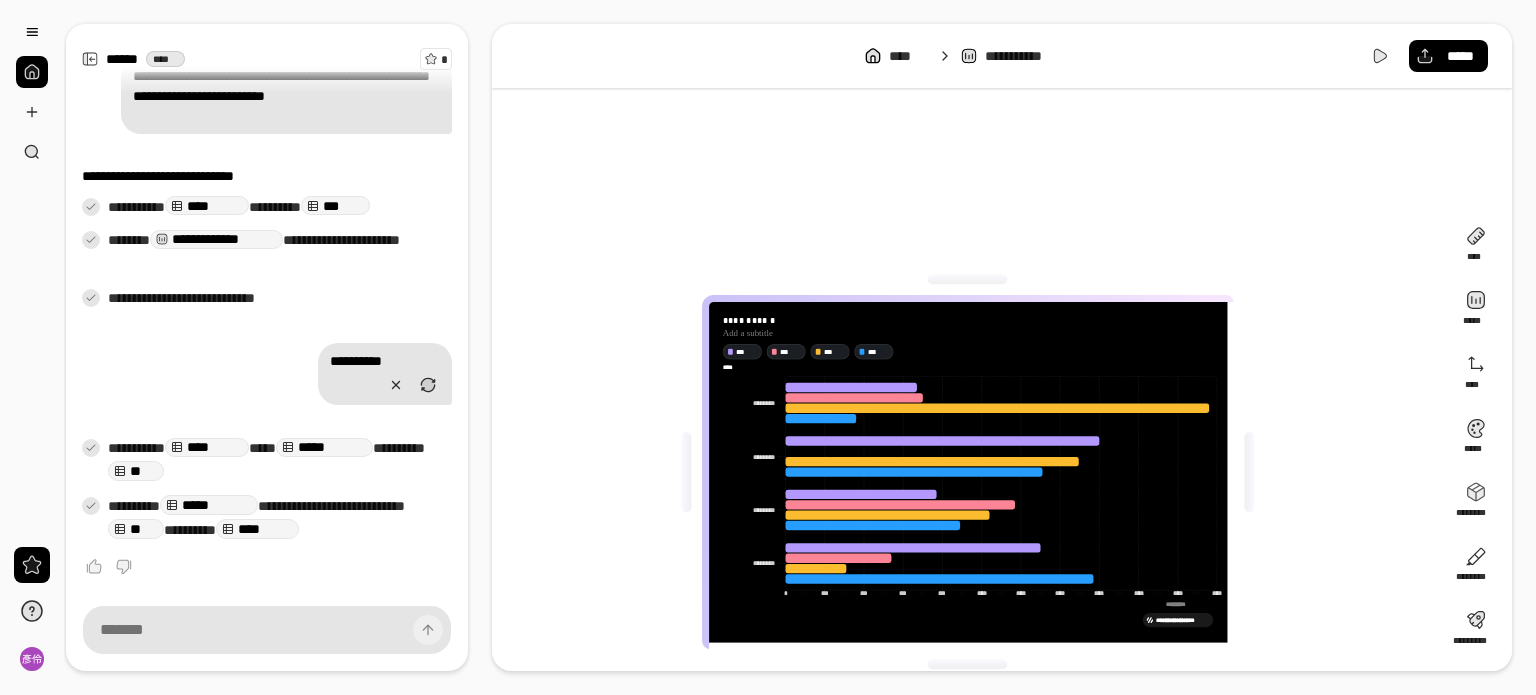scroll, scrollTop: 35, scrollLeft: 0, axis: vertical 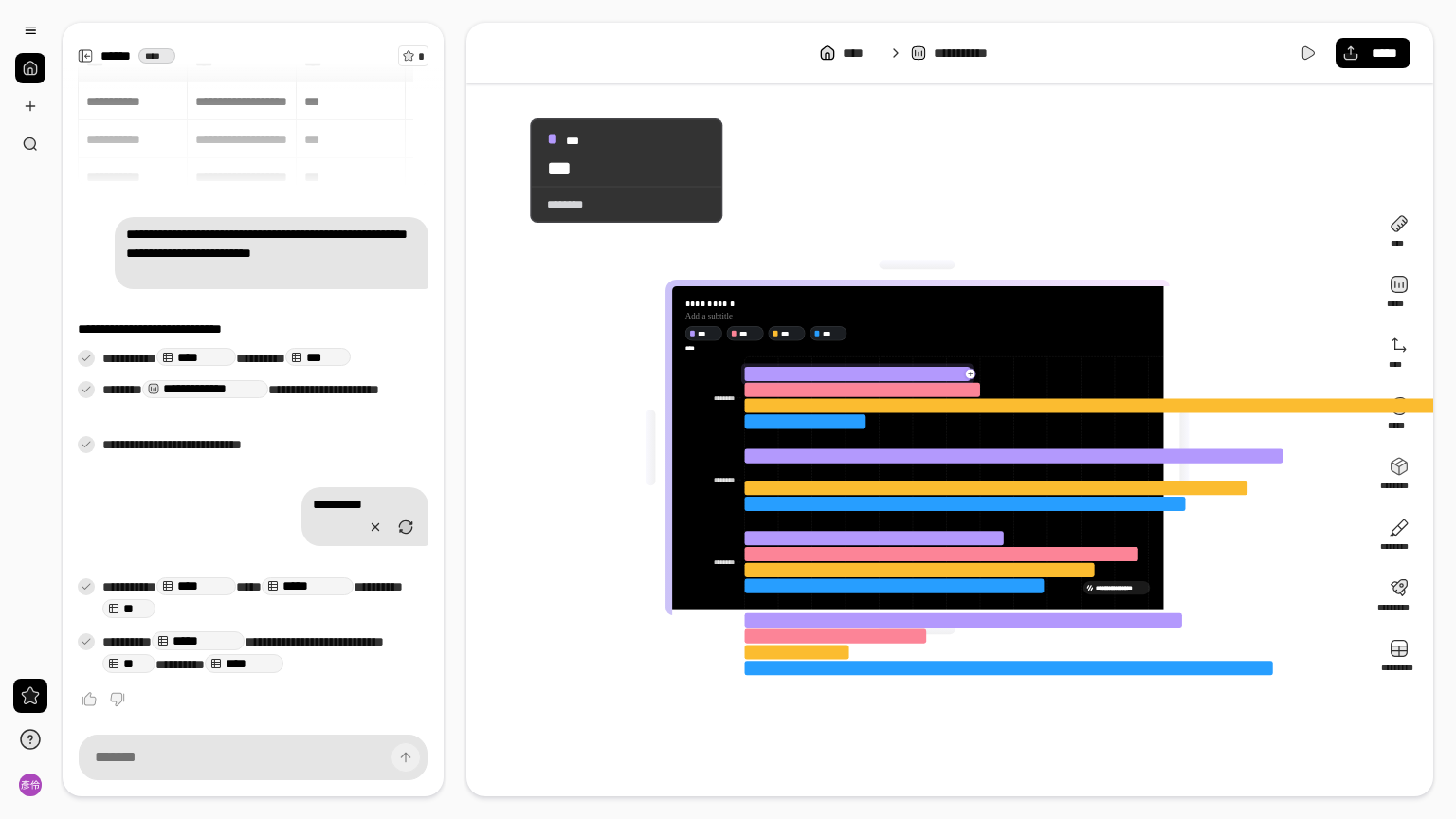 click 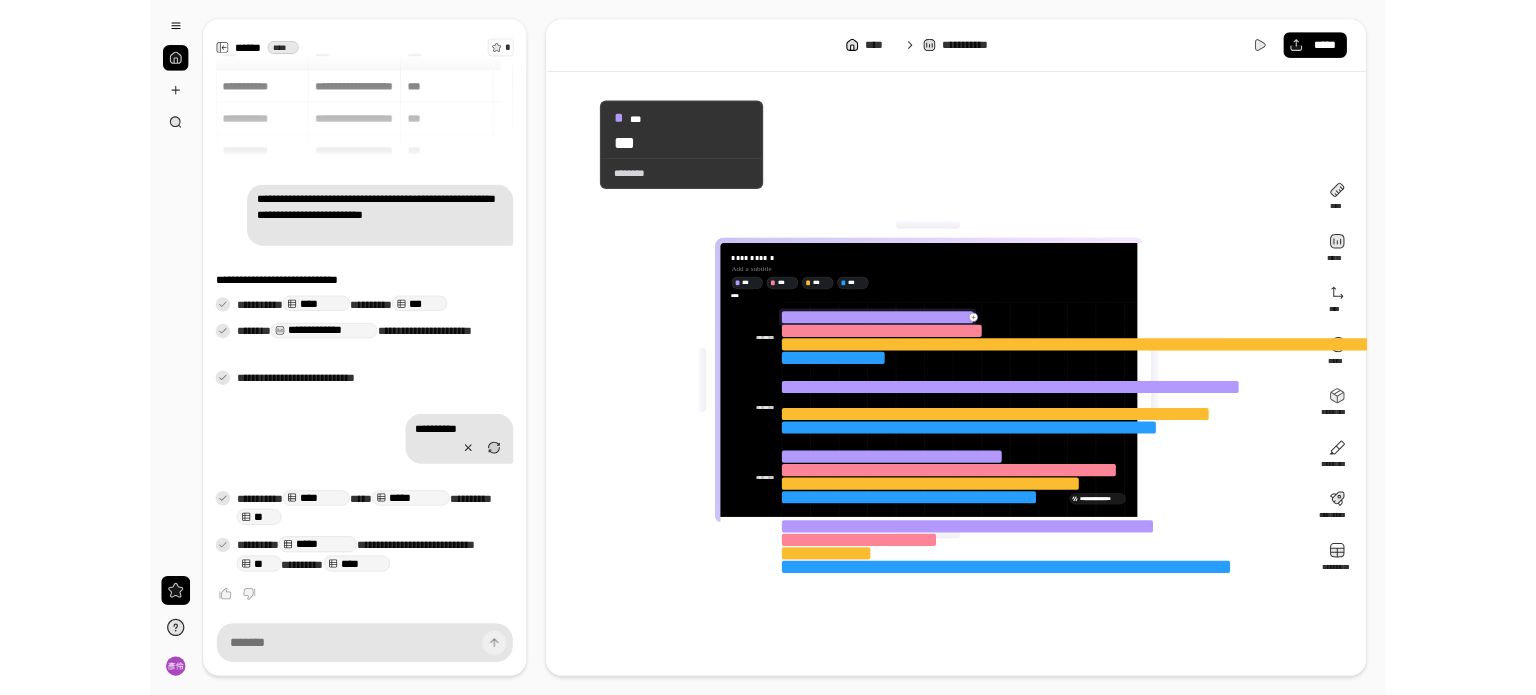 scroll, scrollTop: 203, scrollLeft: 0, axis: vertical 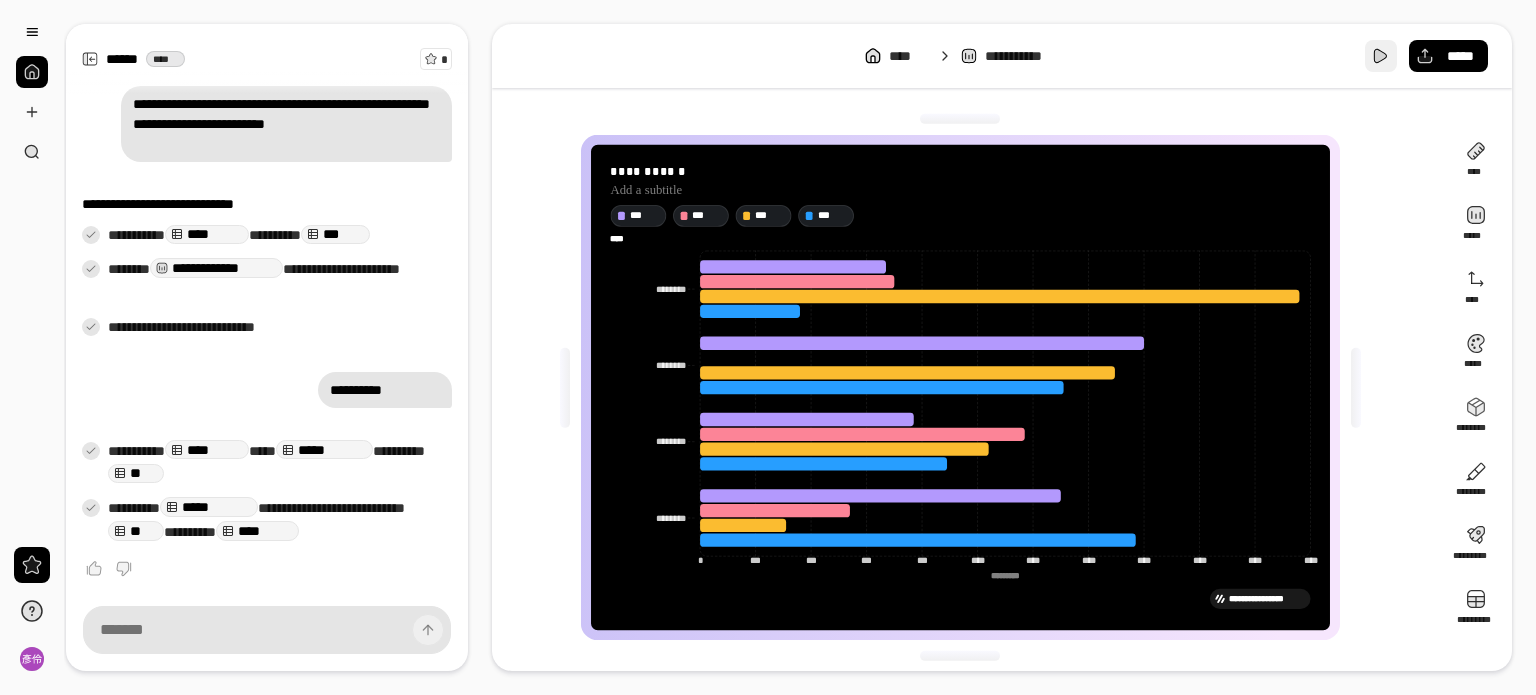 click at bounding box center (1381, 56) 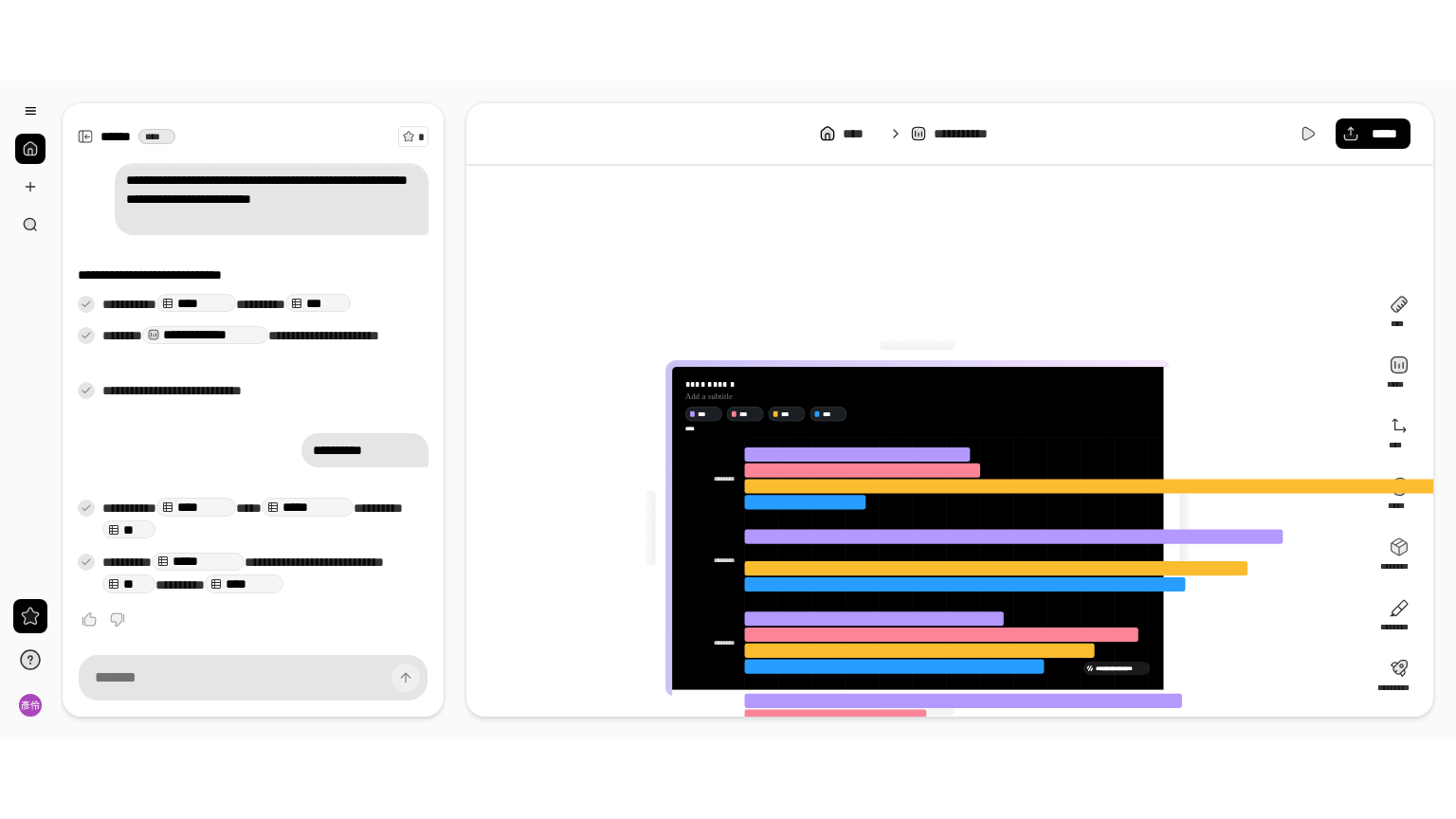 scroll, scrollTop: 168, scrollLeft: 0, axis: vertical 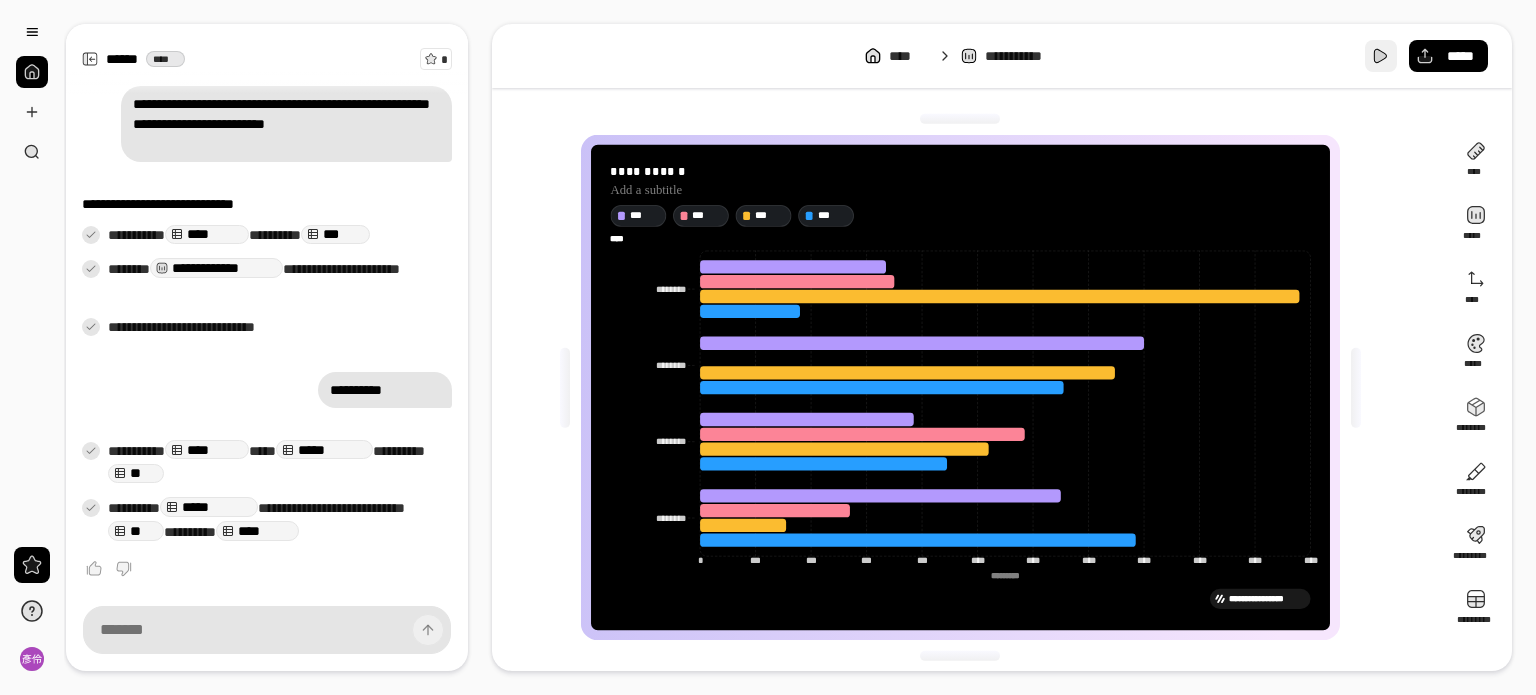 click at bounding box center (1381, 56) 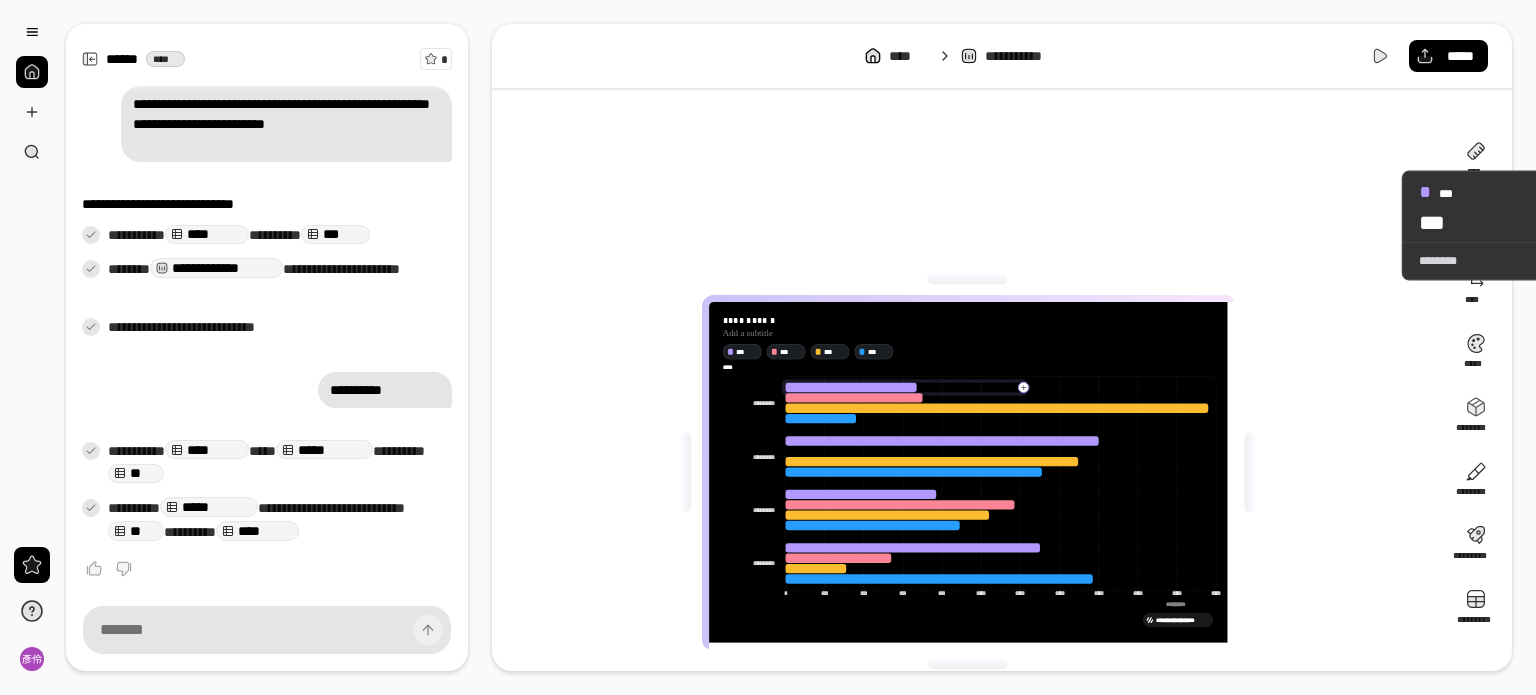scroll, scrollTop: 8, scrollLeft: 0, axis: vertical 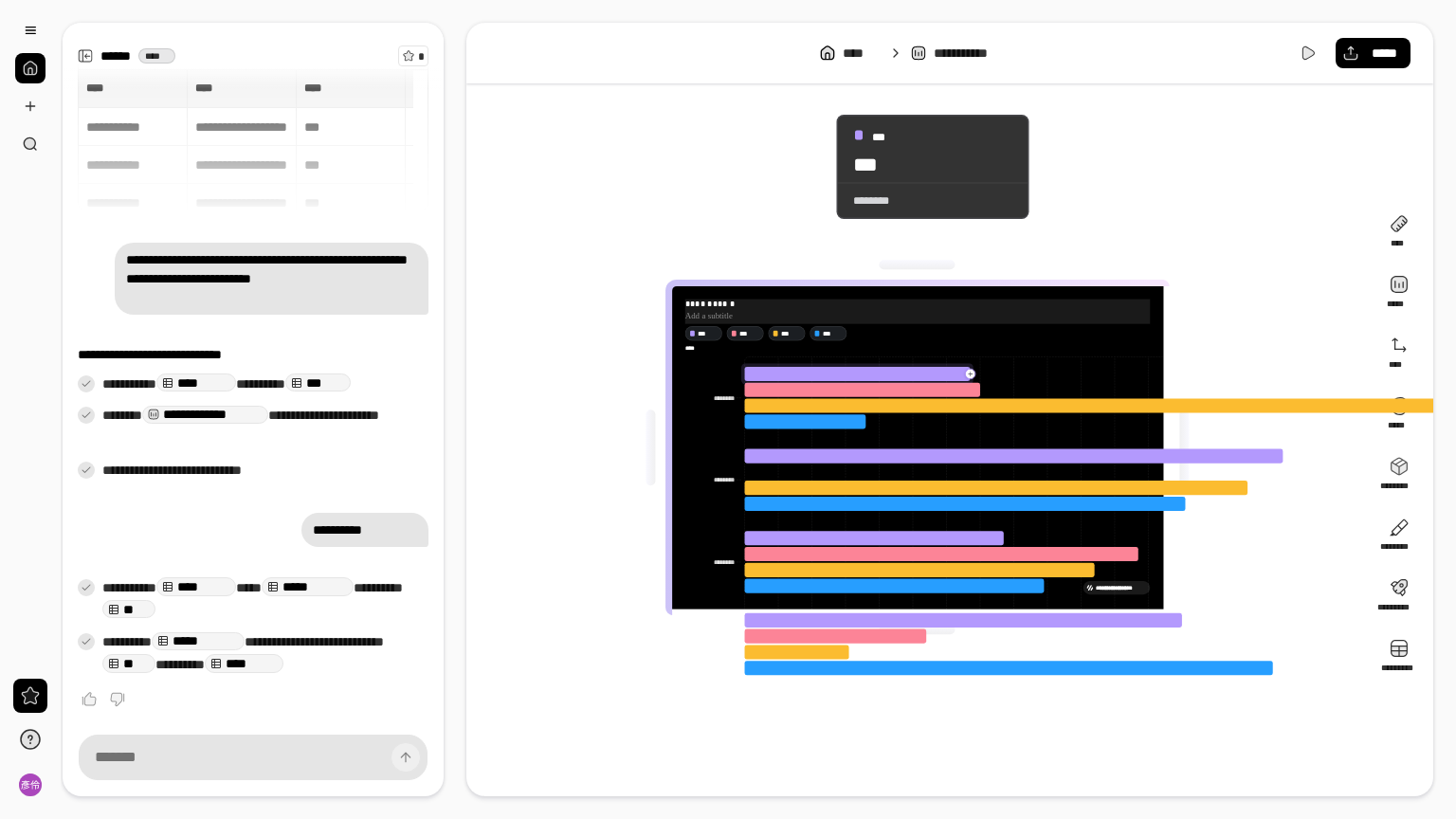 drag, startPoint x: 815, startPoint y: 167, endPoint x: 662, endPoint y: 67, distance: 182.7813 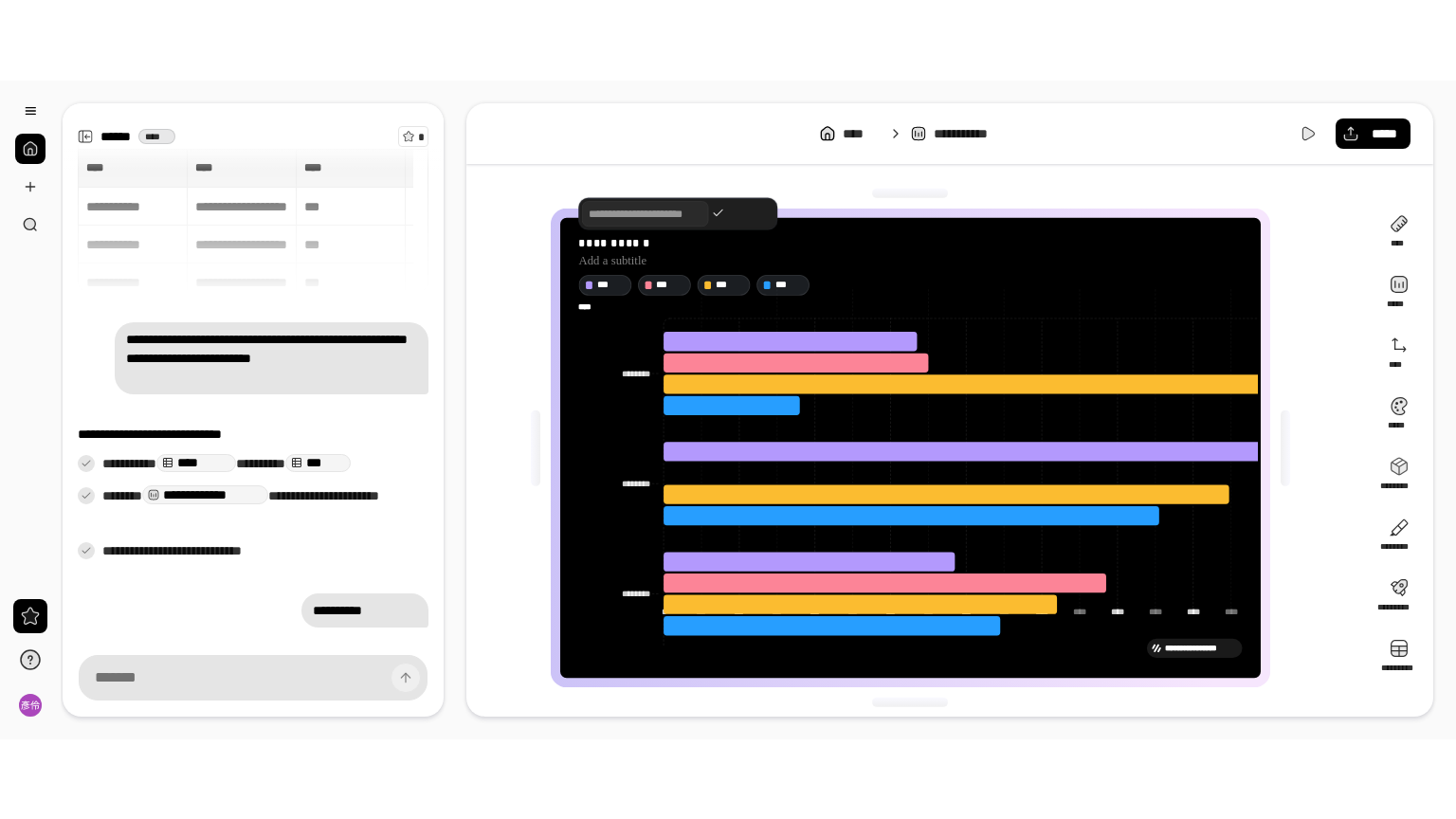 scroll, scrollTop: 168, scrollLeft: 0, axis: vertical 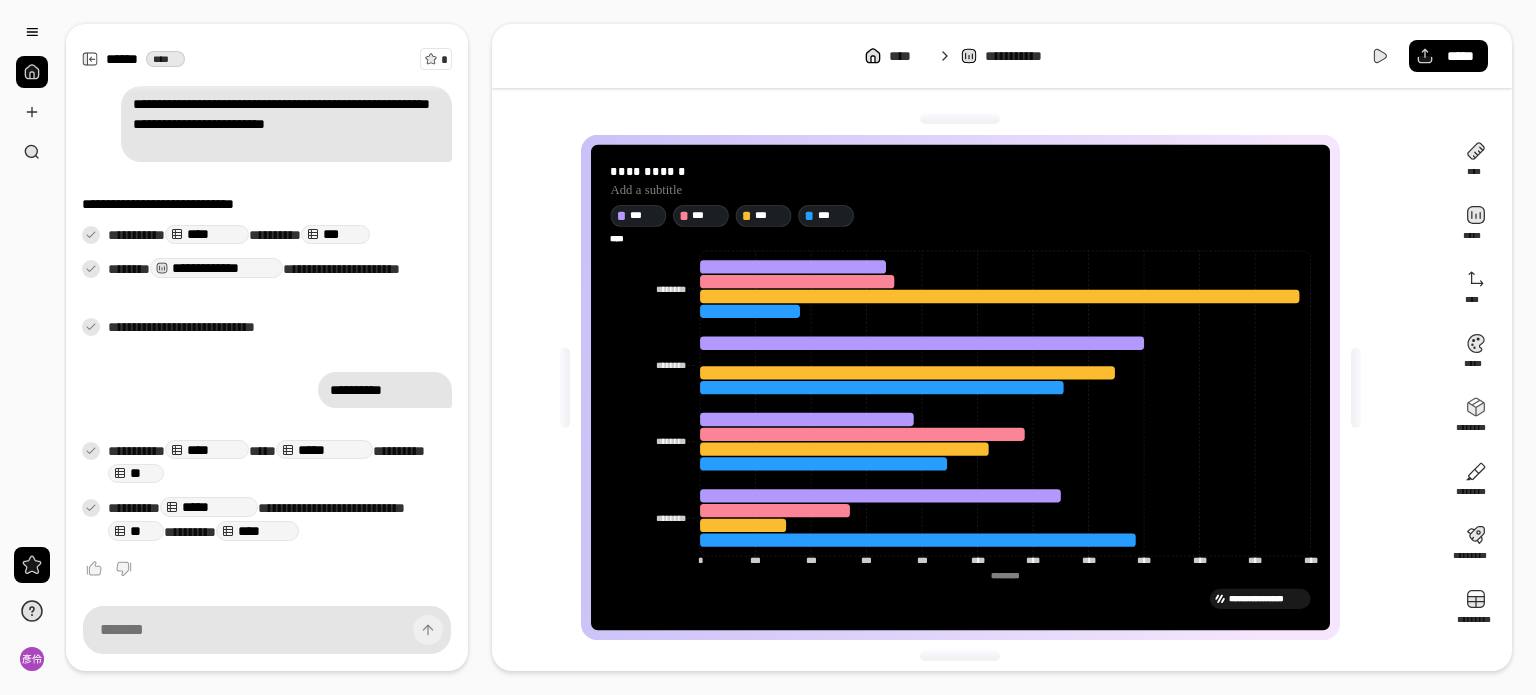 click on "**********" at bounding box center [968, 387] 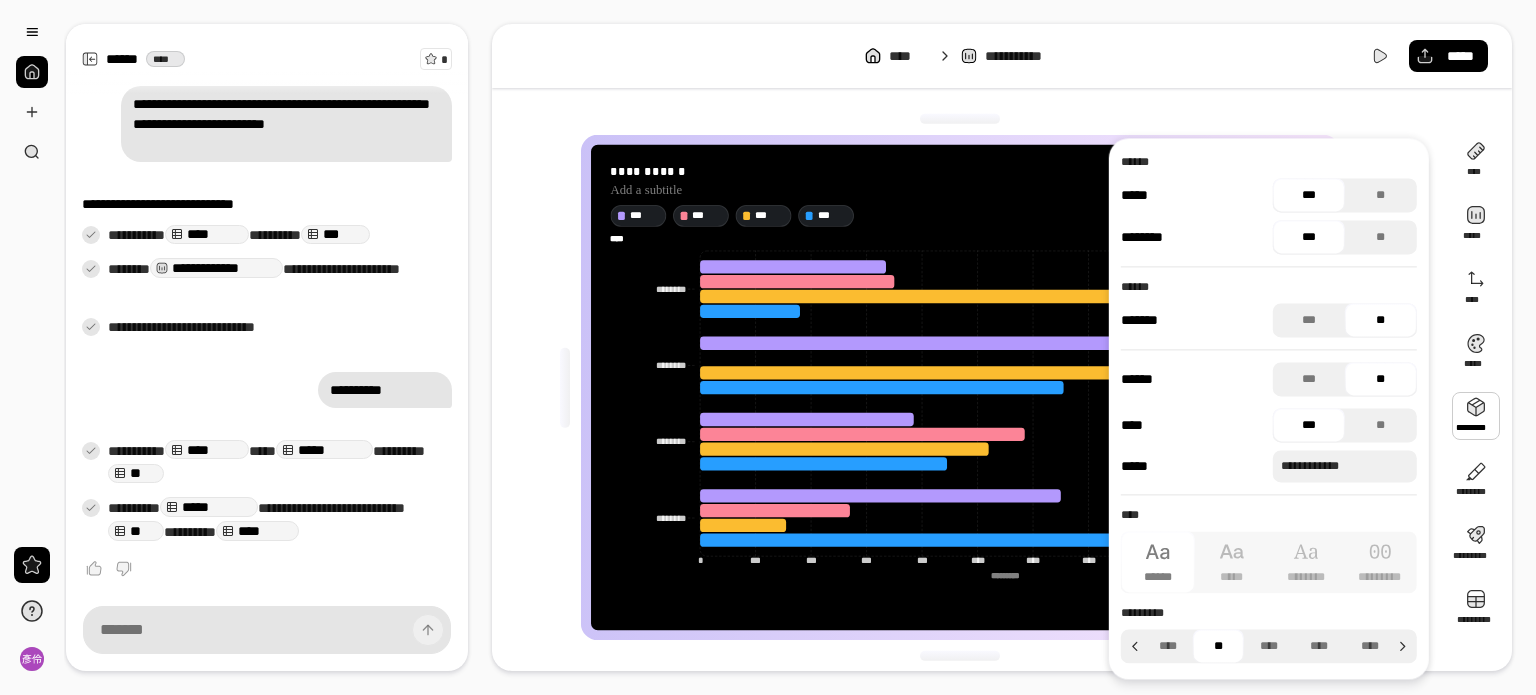 click at bounding box center (960, 119) 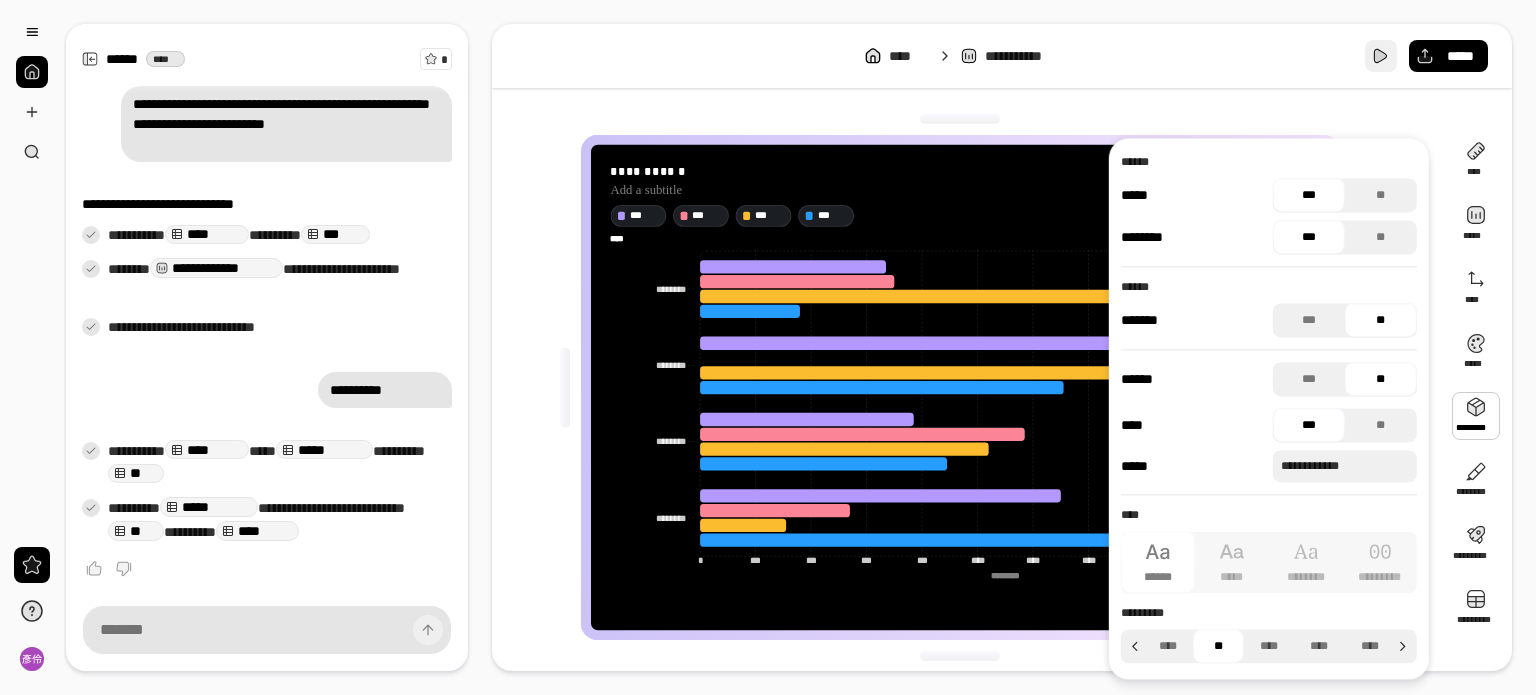click at bounding box center [1381, 56] 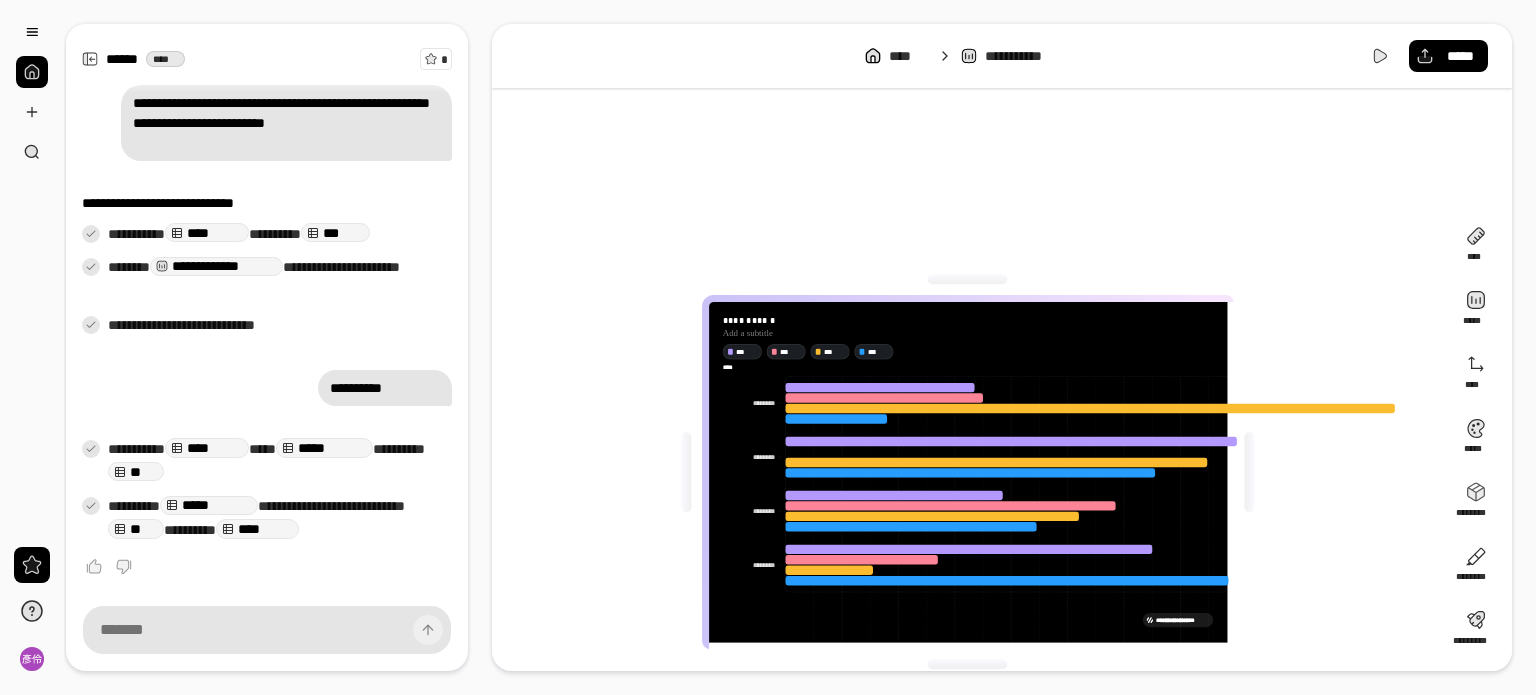 scroll, scrollTop: 8, scrollLeft: 0, axis: vertical 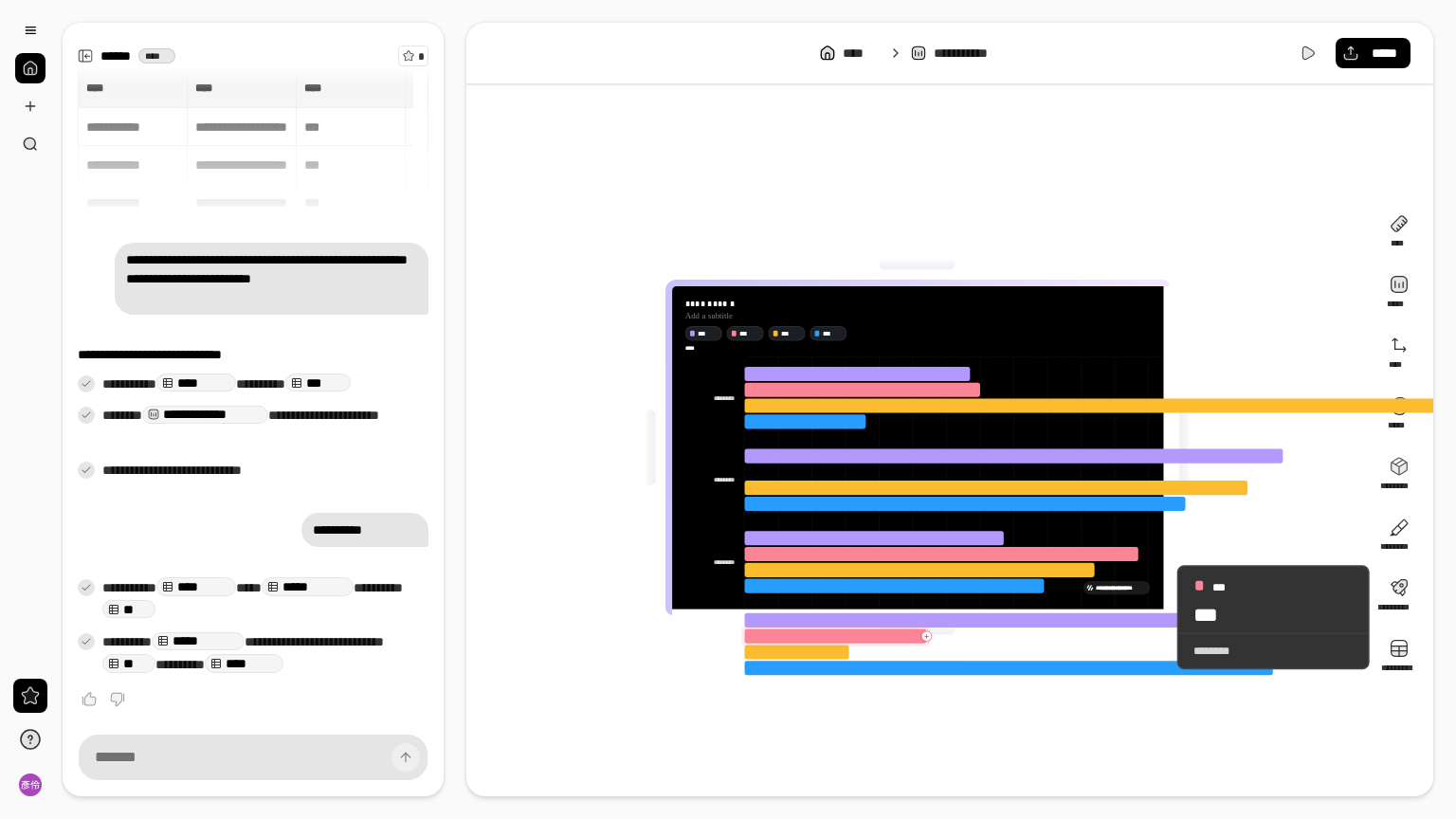 drag, startPoint x: 1097, startPoint y: 388, endPoint x: 1391, endPoint y: 617, distance: 372.66205 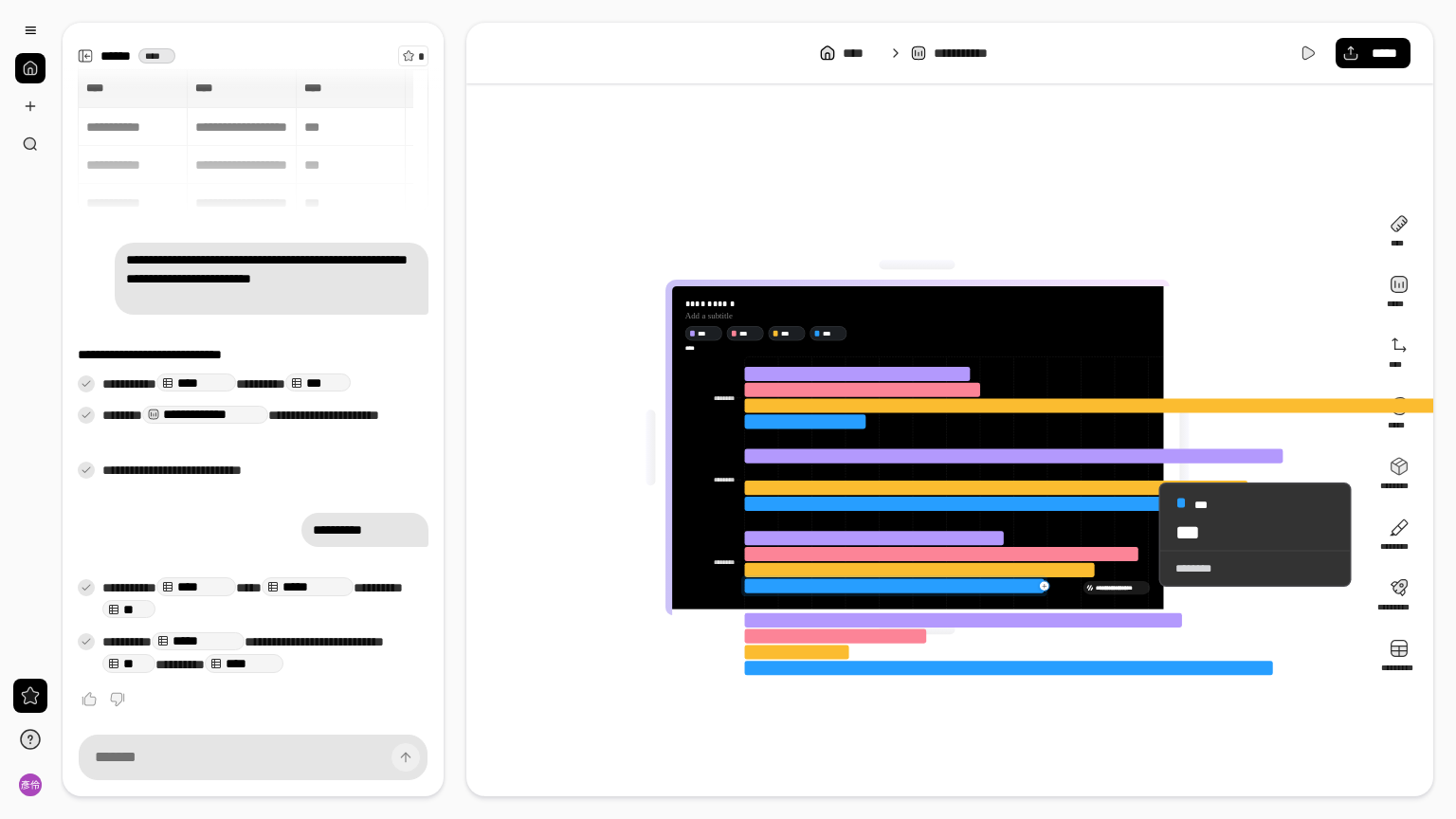 drag, startPoint x: 1138, startPoint y: 535, endPoint x: 473, endPoint y: 121, distance: 783.3396 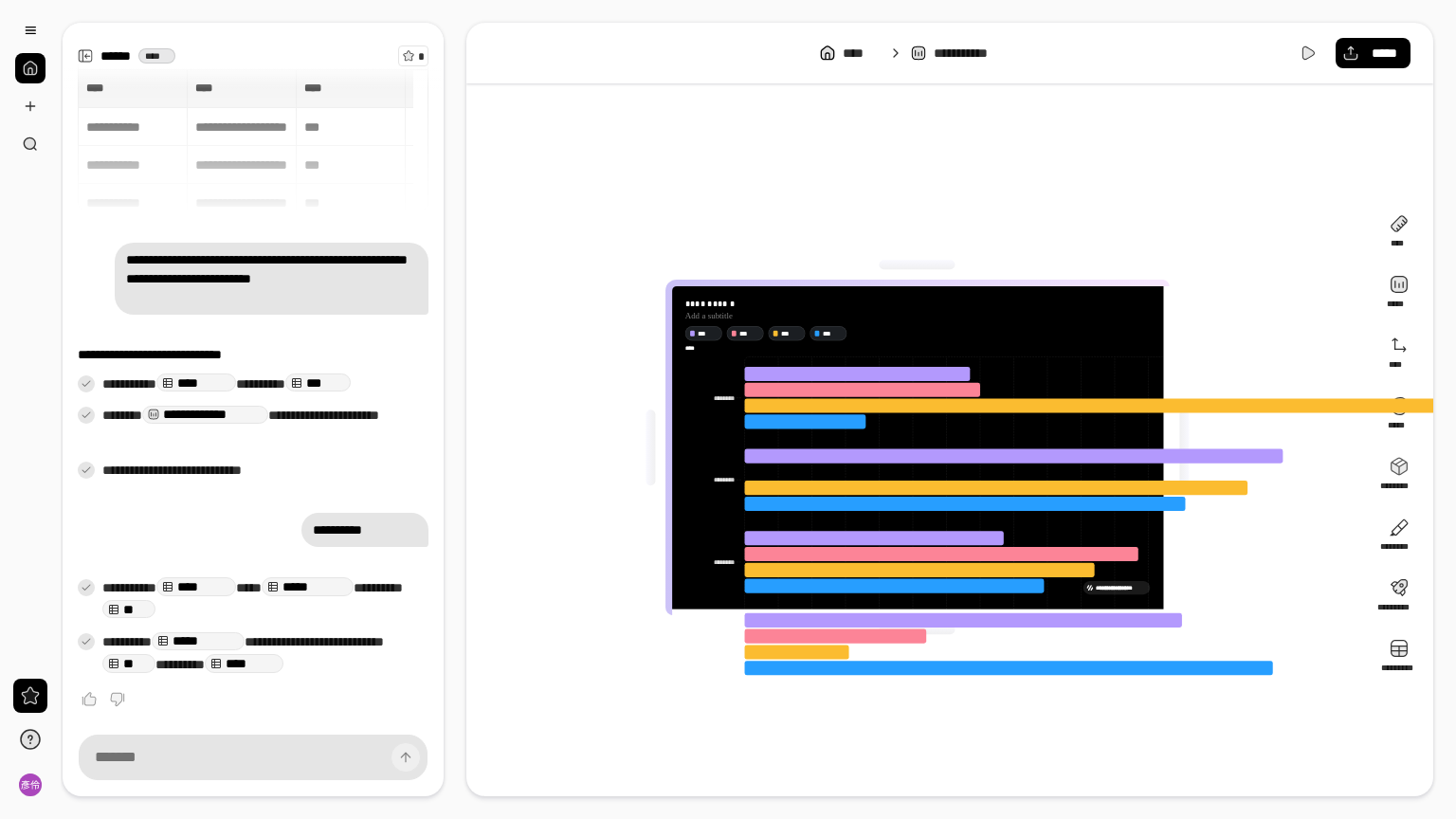 drag, startPoint x: 473, startPoint y: 121, endPoint x: 956, endPoint y: 118, distance: 483.00932 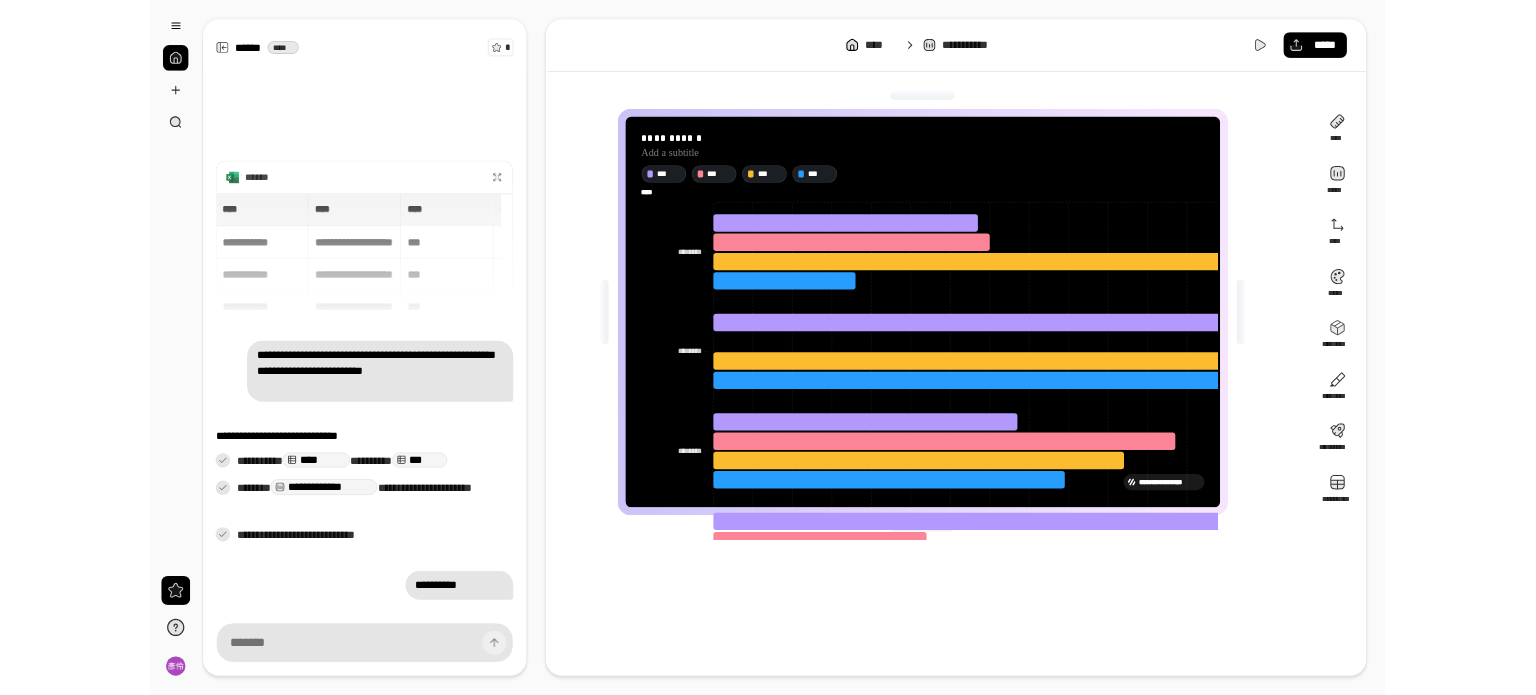 scroll, scrollTop: 177, scrollLeft: 0, axis: vertical 